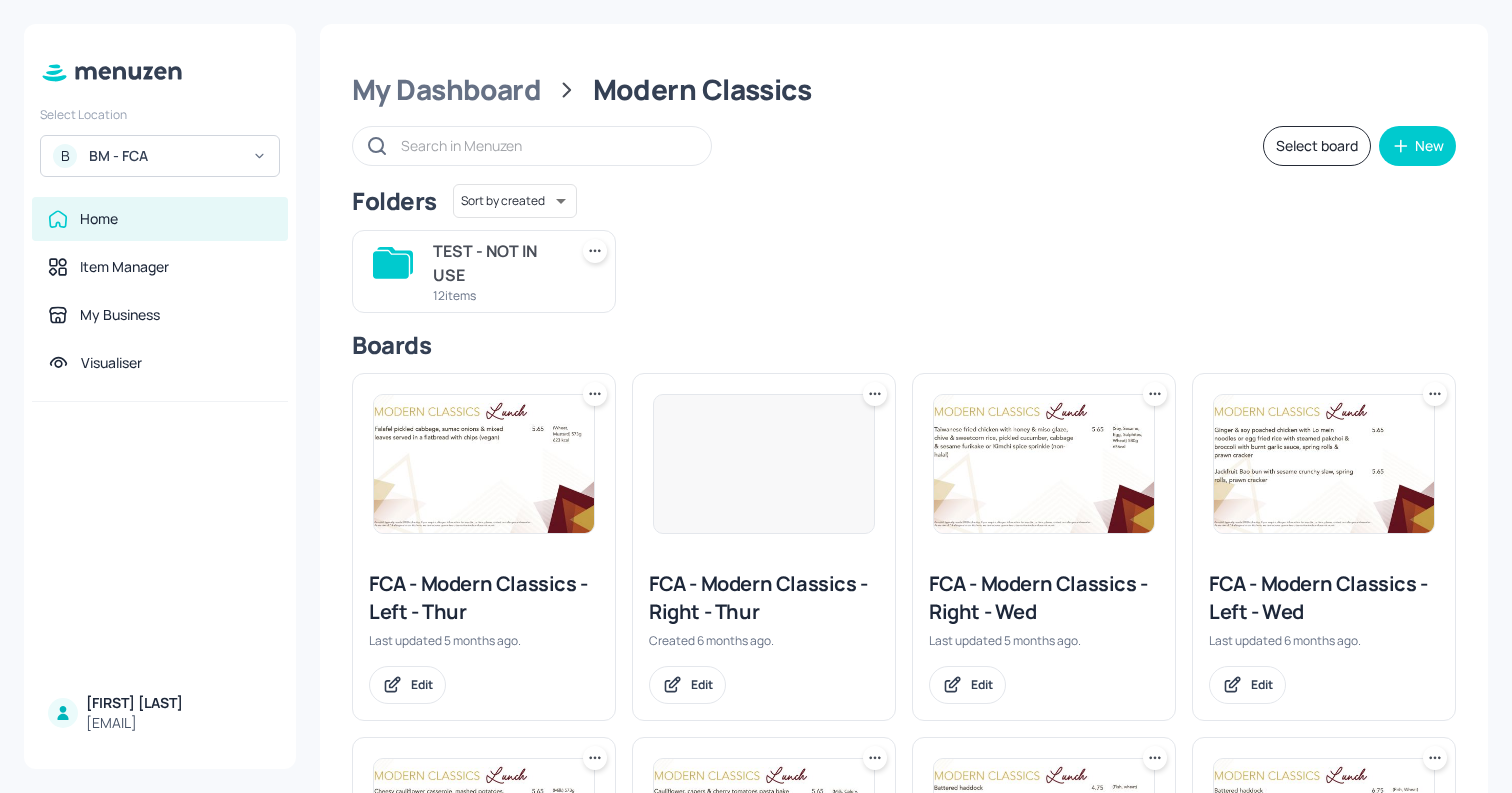 scroll, scrollTop: 0, scrollLeft: 0, axis: both 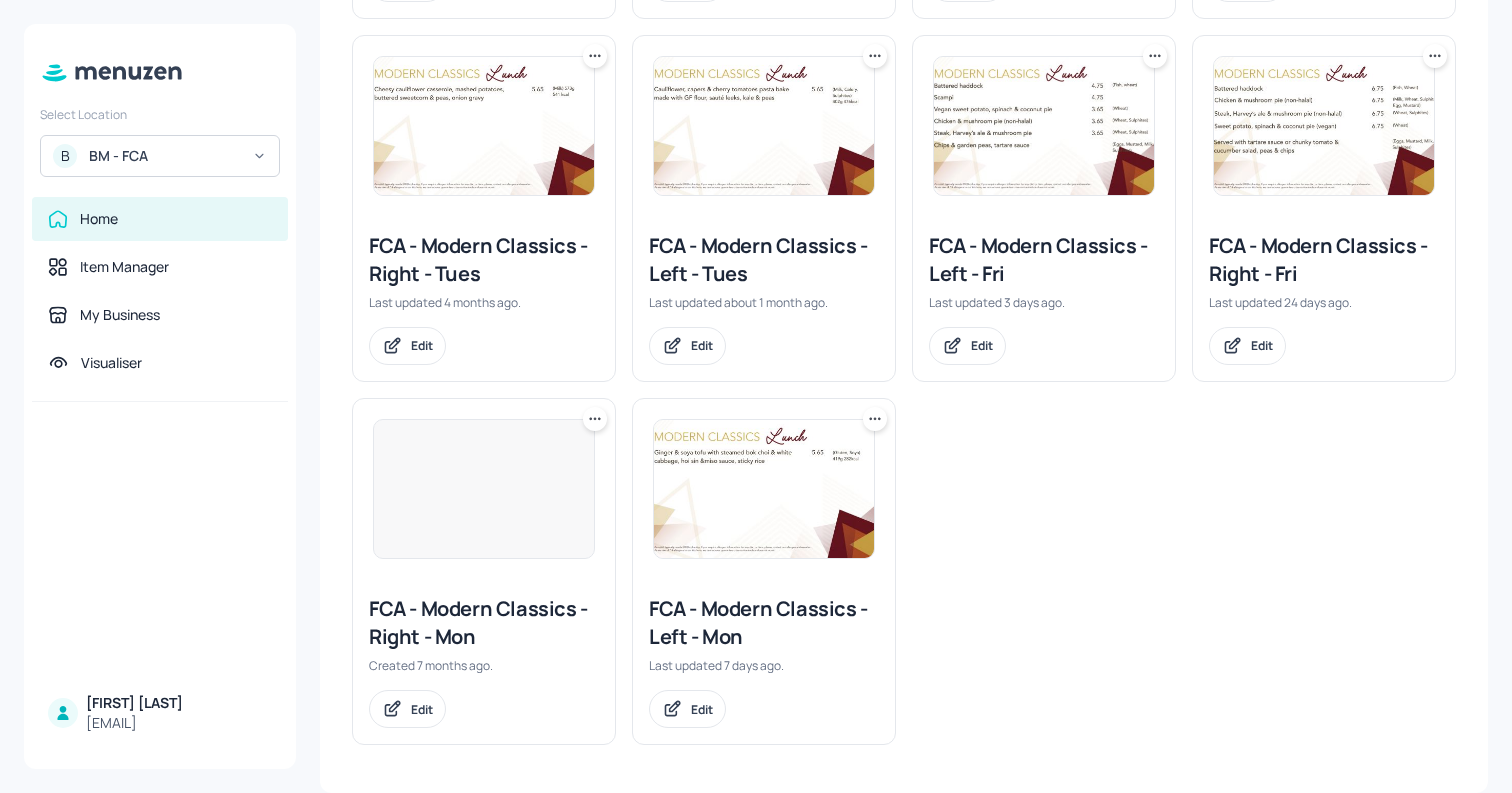 click at bounding box center [484, 126] 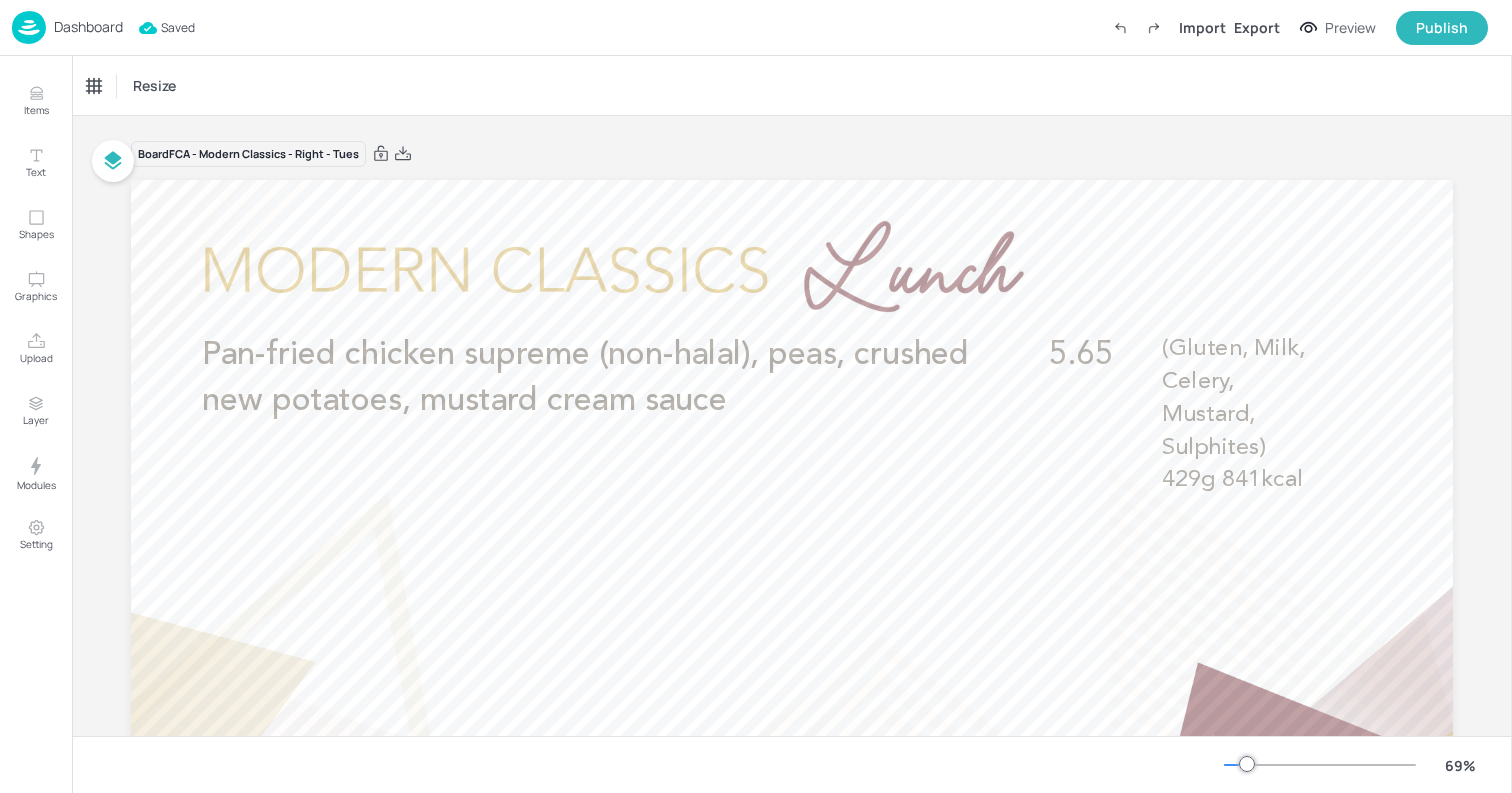 click on "Dashboard" at bounding box center [67, 27] 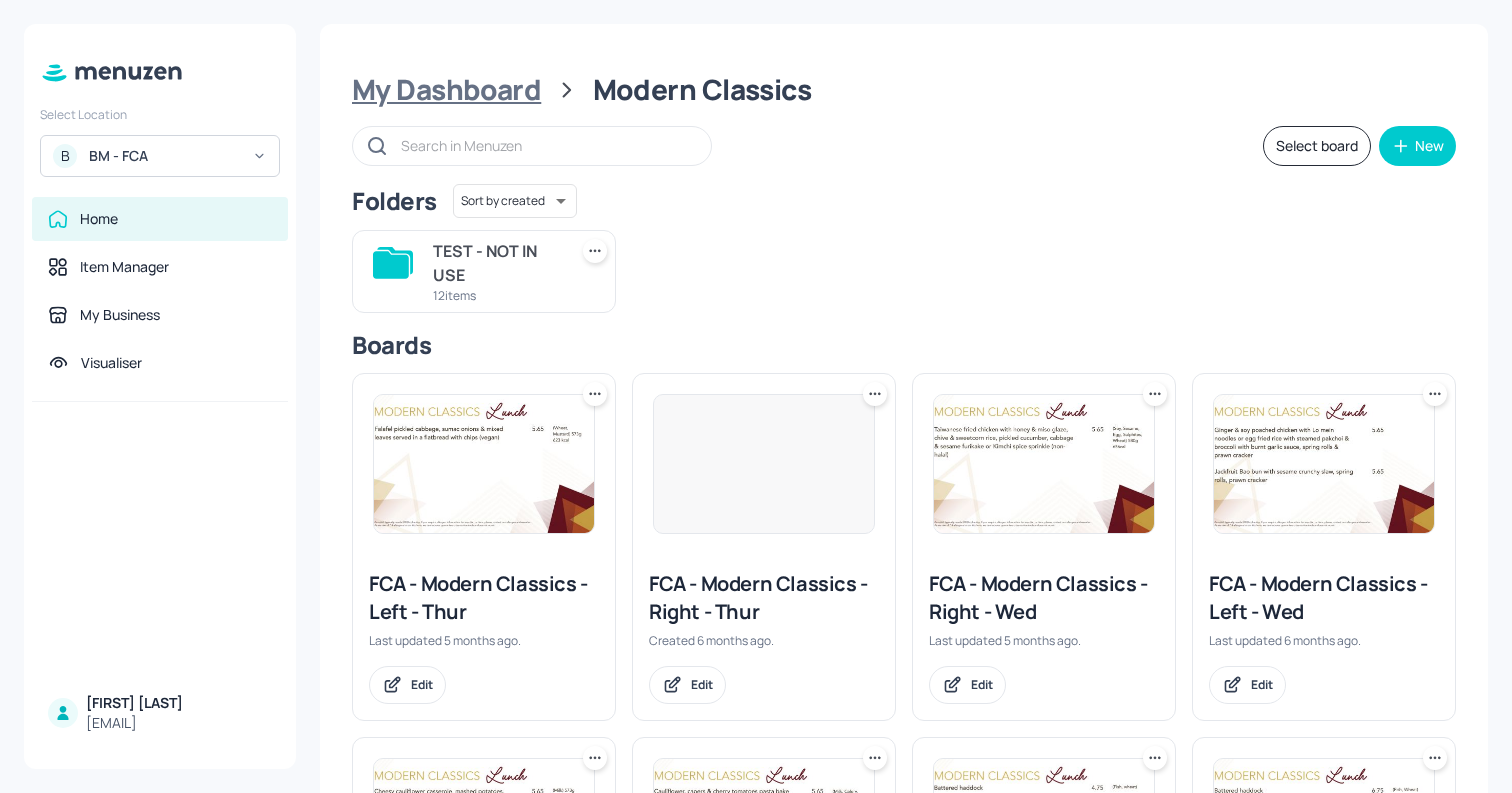 click on "My Dashboard" at bounding box center (446, 90) 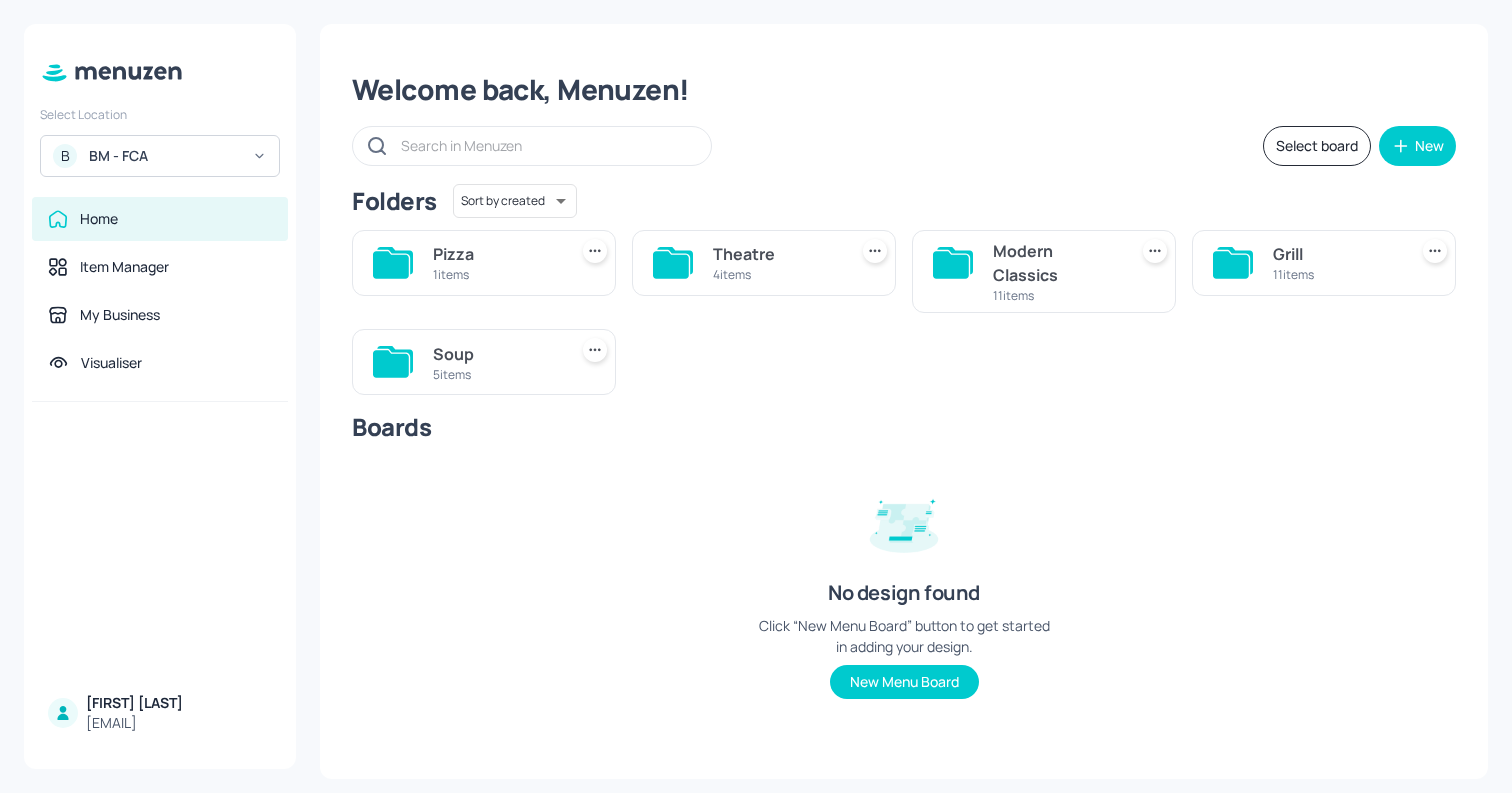 click on "Soup" at bounding box center (496, 354) 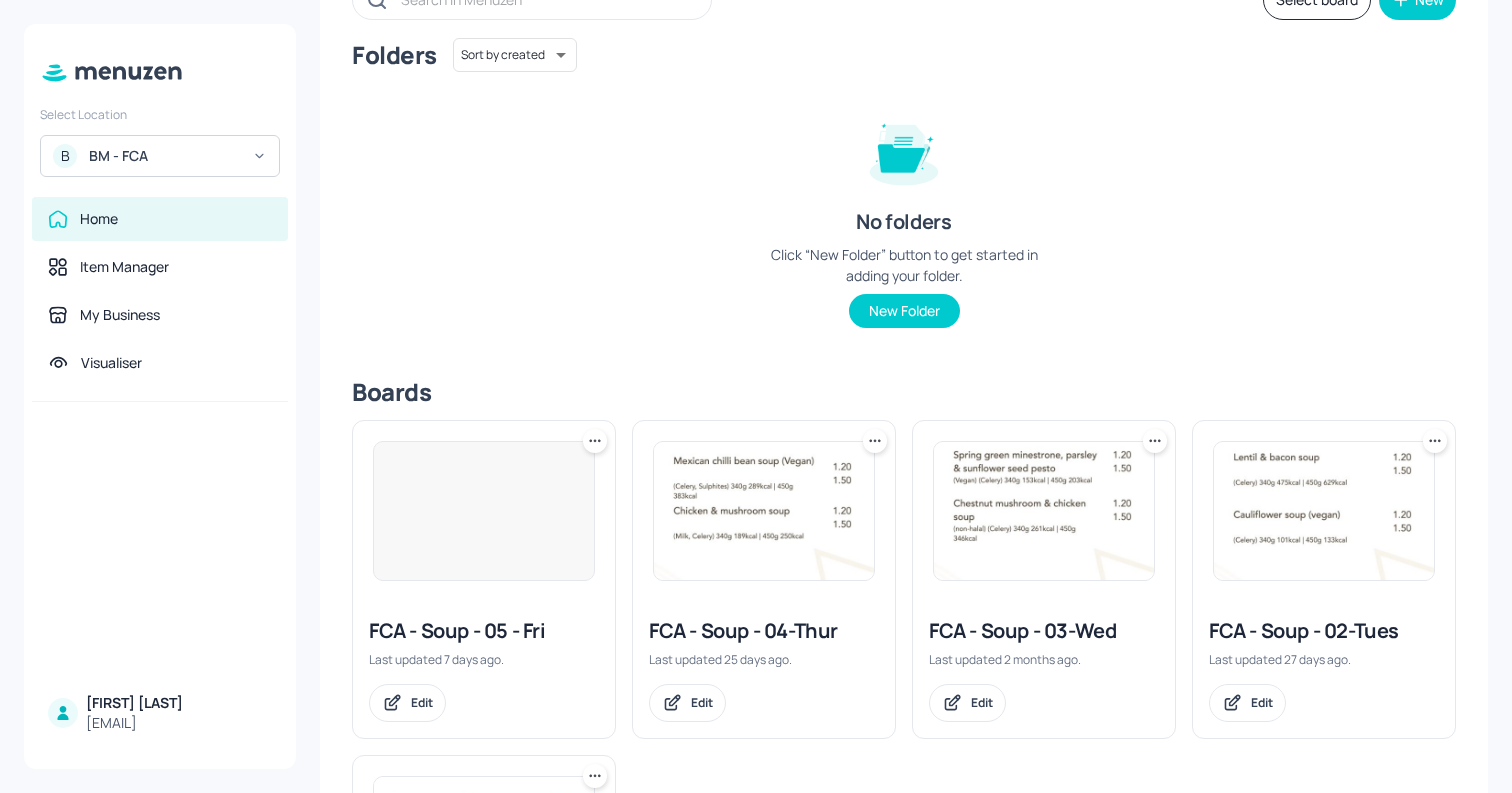 scroll, scrollTop: 153, scrollLeft: 0, axis: vertical 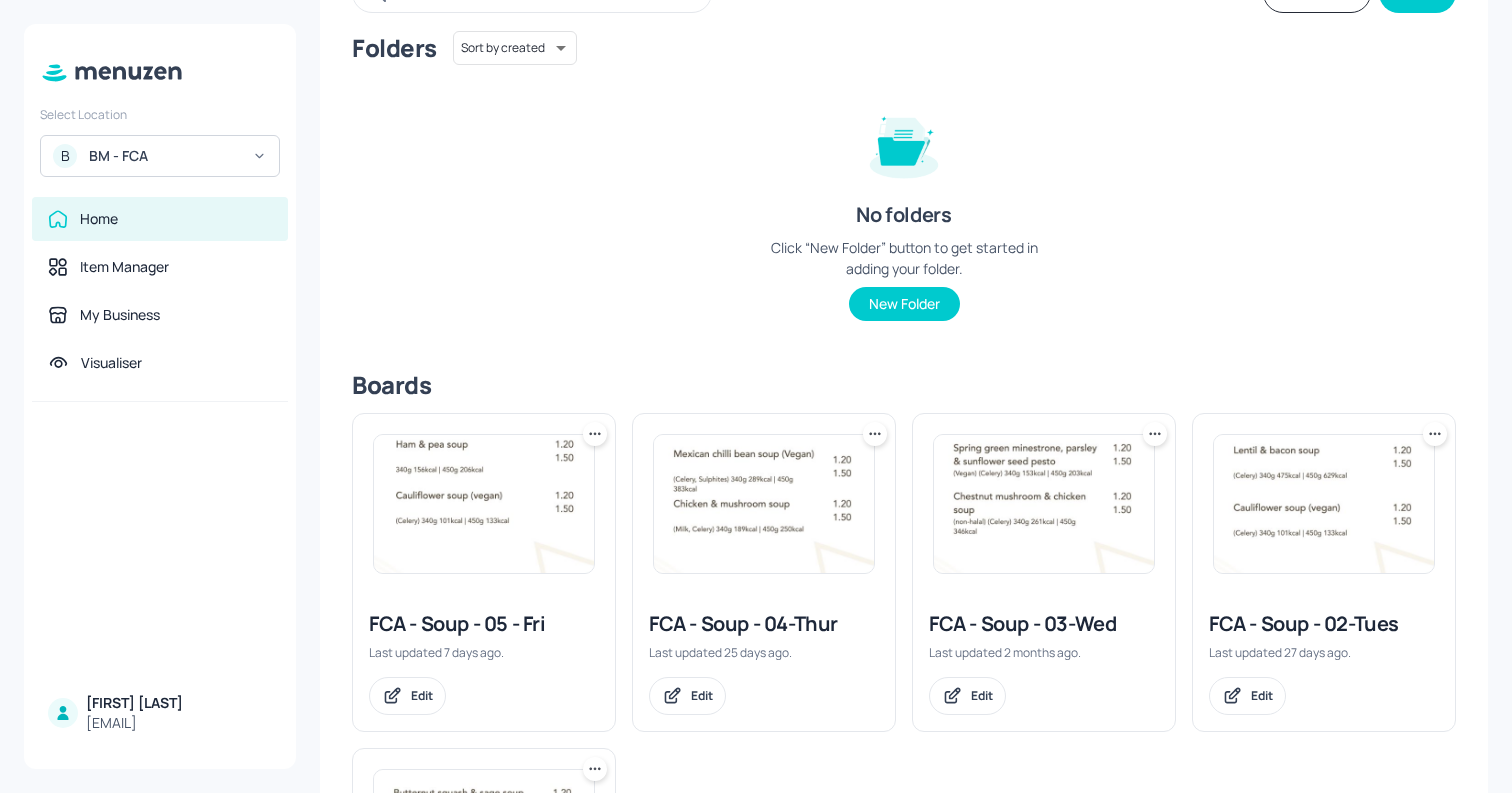 click at bounding box center [1324, 504] 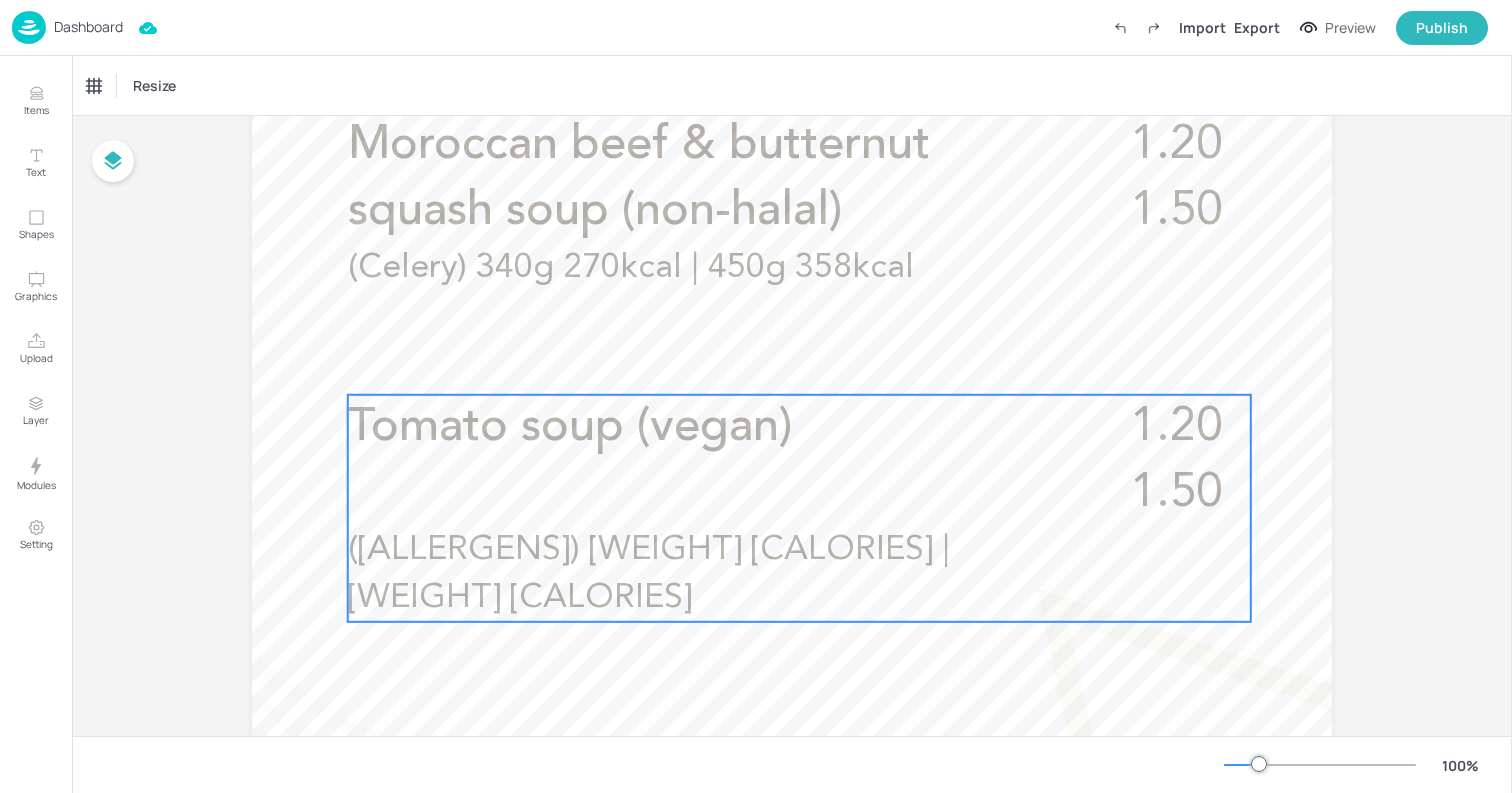 scroll, scrollTop: 738, scrollLeft: 0, axis: vertical 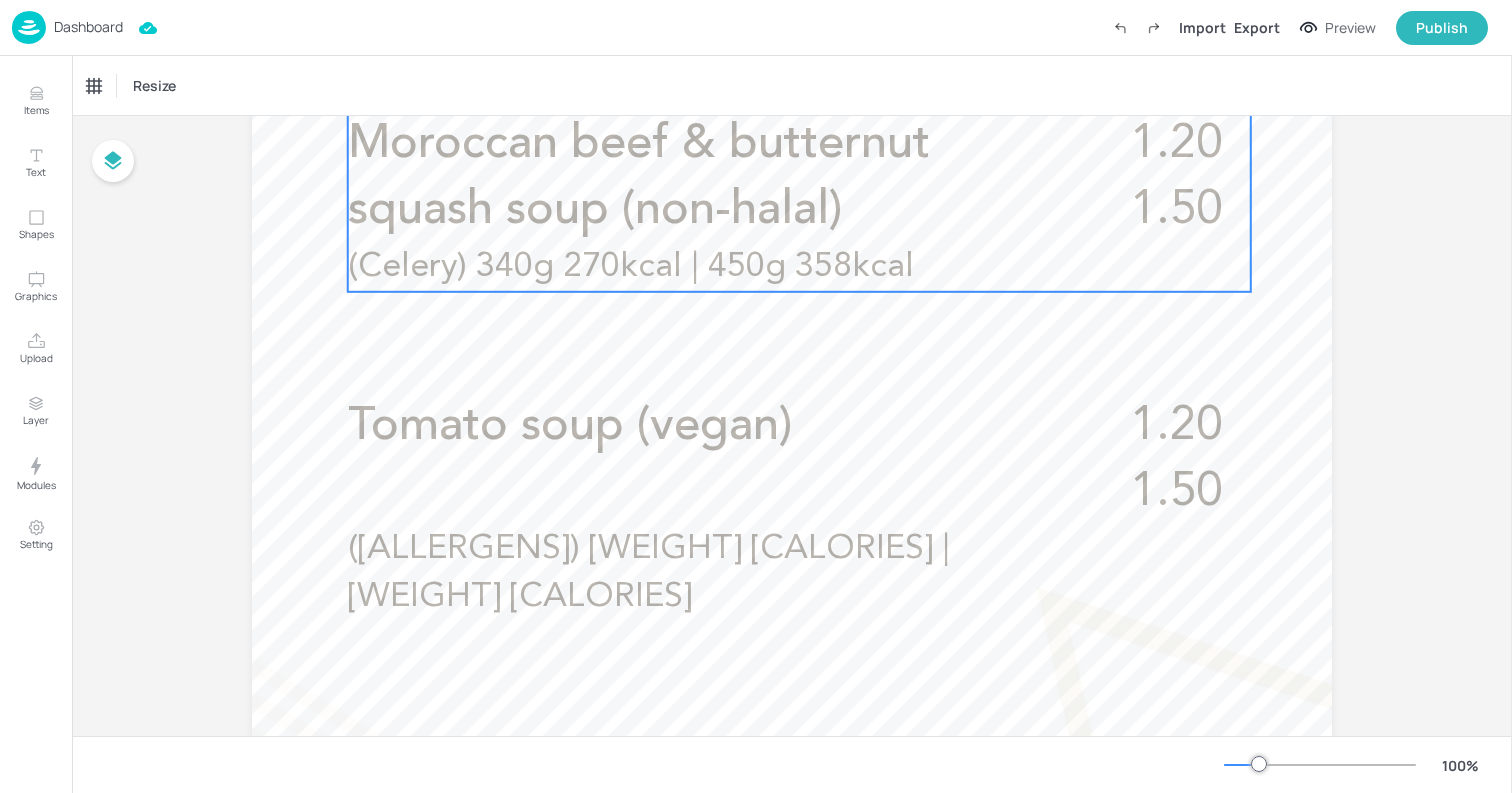 click on "Moroccan beef & butternut squash soup (non-halal)" at bounding box center (639, 177) 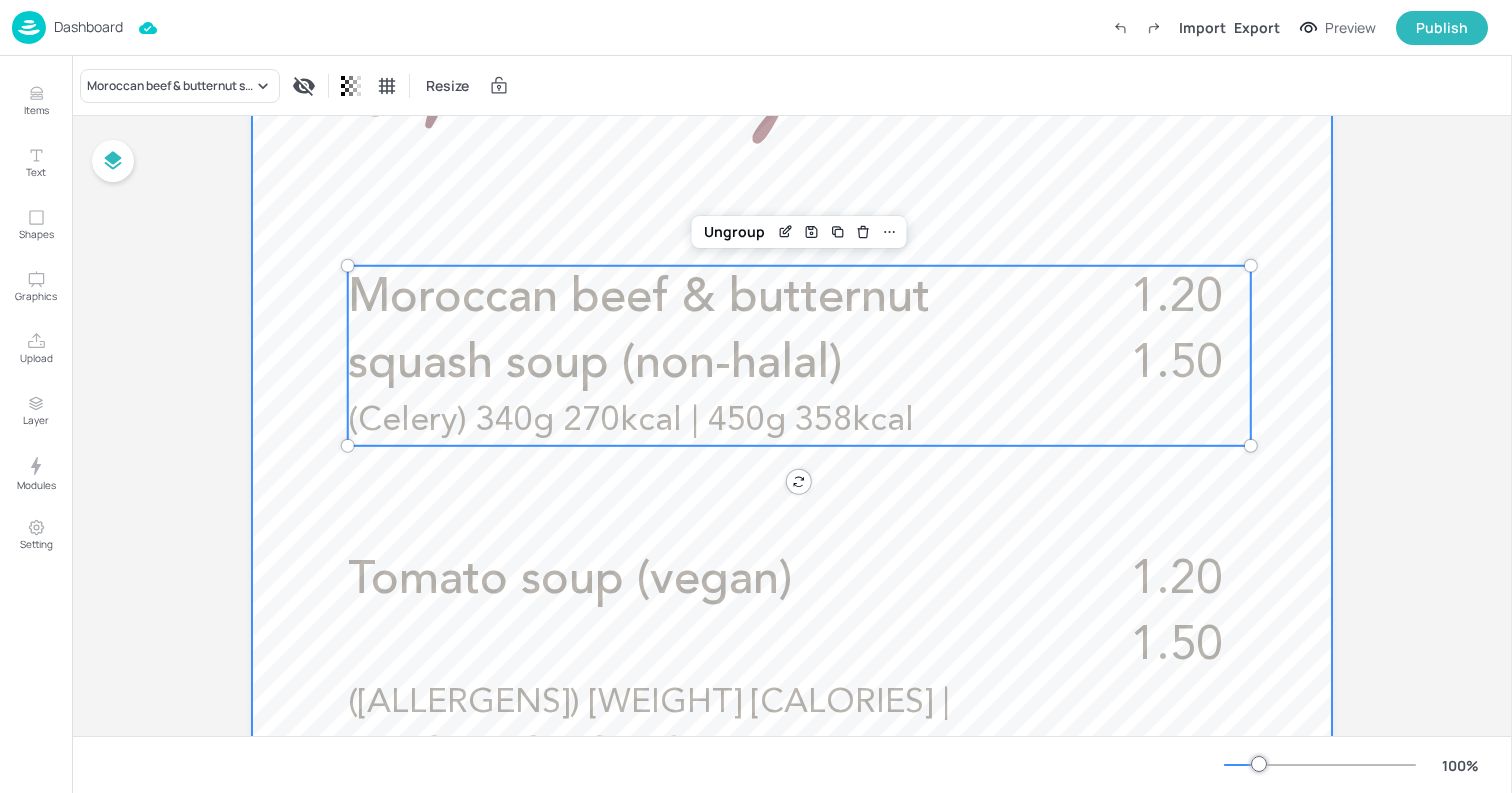 scroll, scrollTop: 581, scrollLeft: 0, axis: vertical 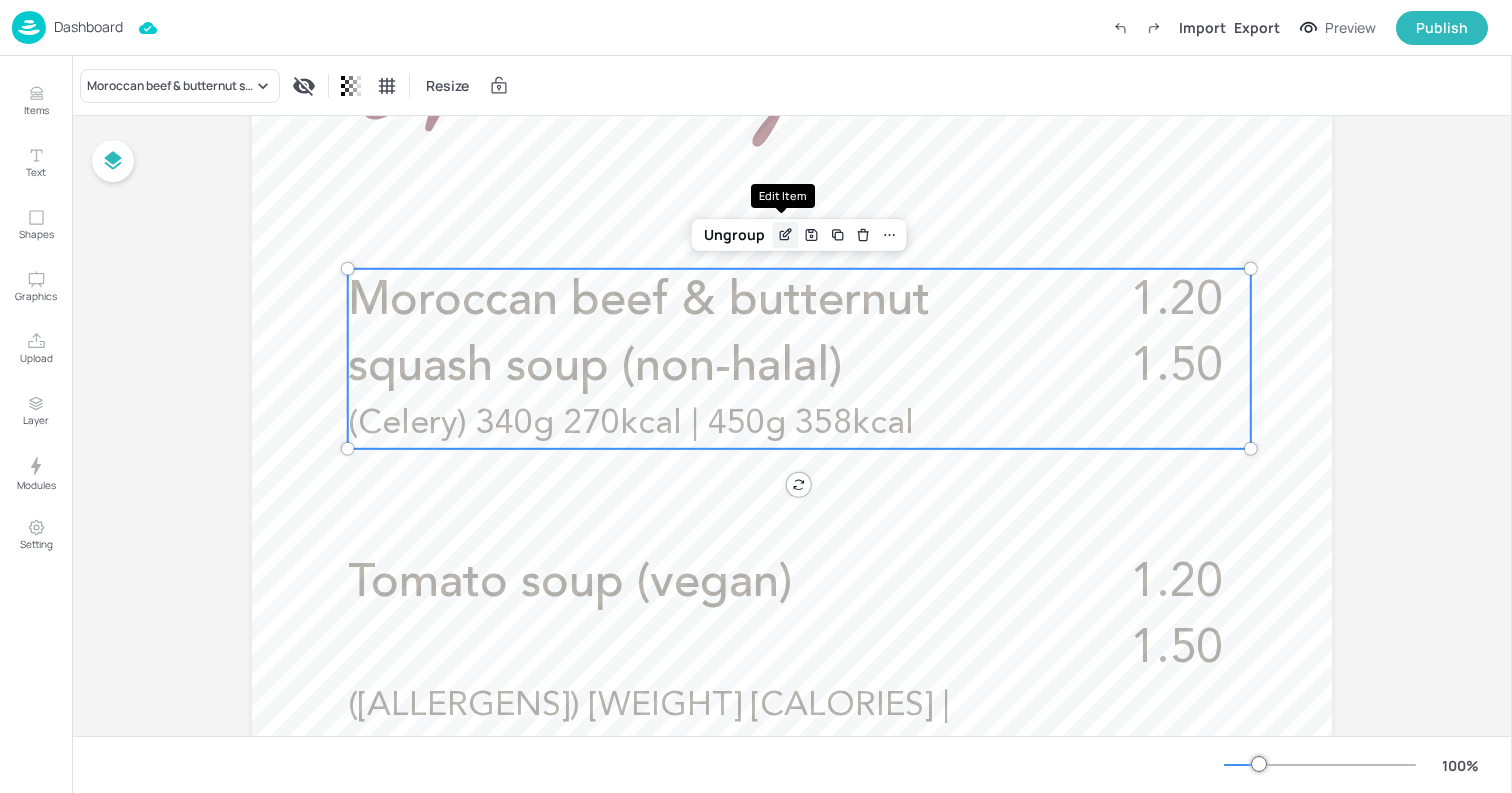 click 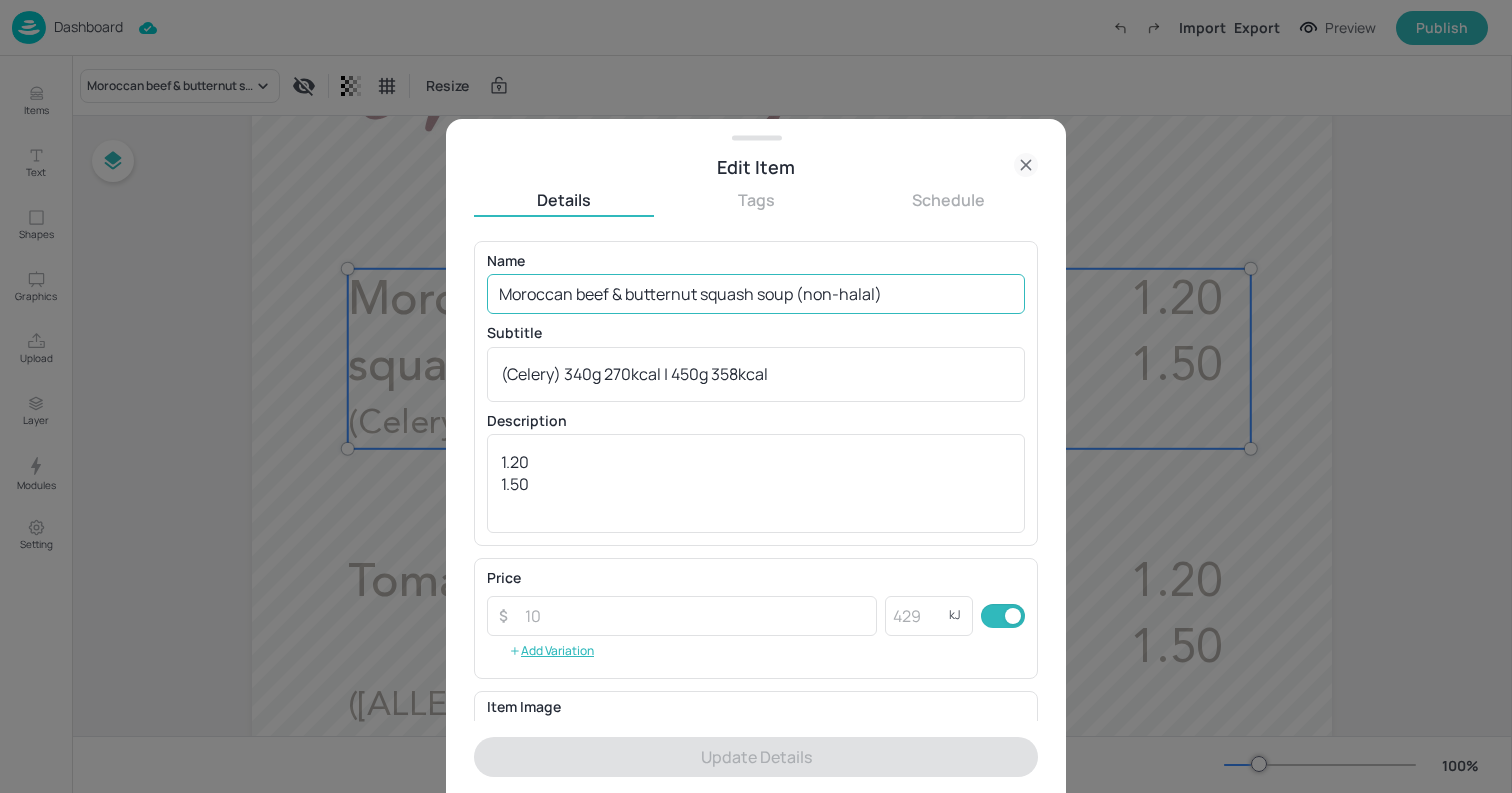 click on "Moroccan beef & butternut squash soup (non-halal)" at bounding box center (756, 294) 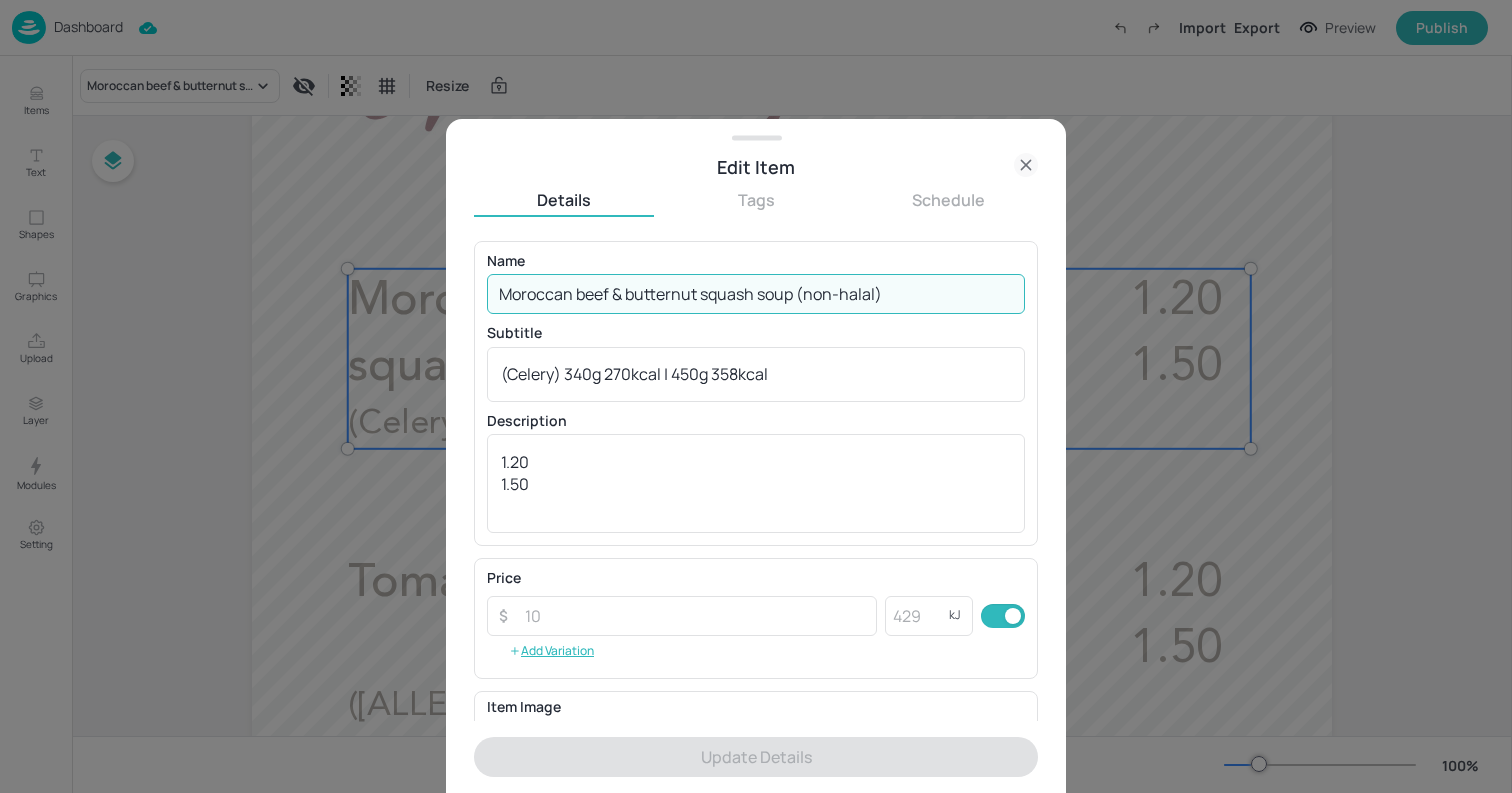 click on "Moroccan beef & butternut squash soup (non-halal)" at bounding box center (756, 294) 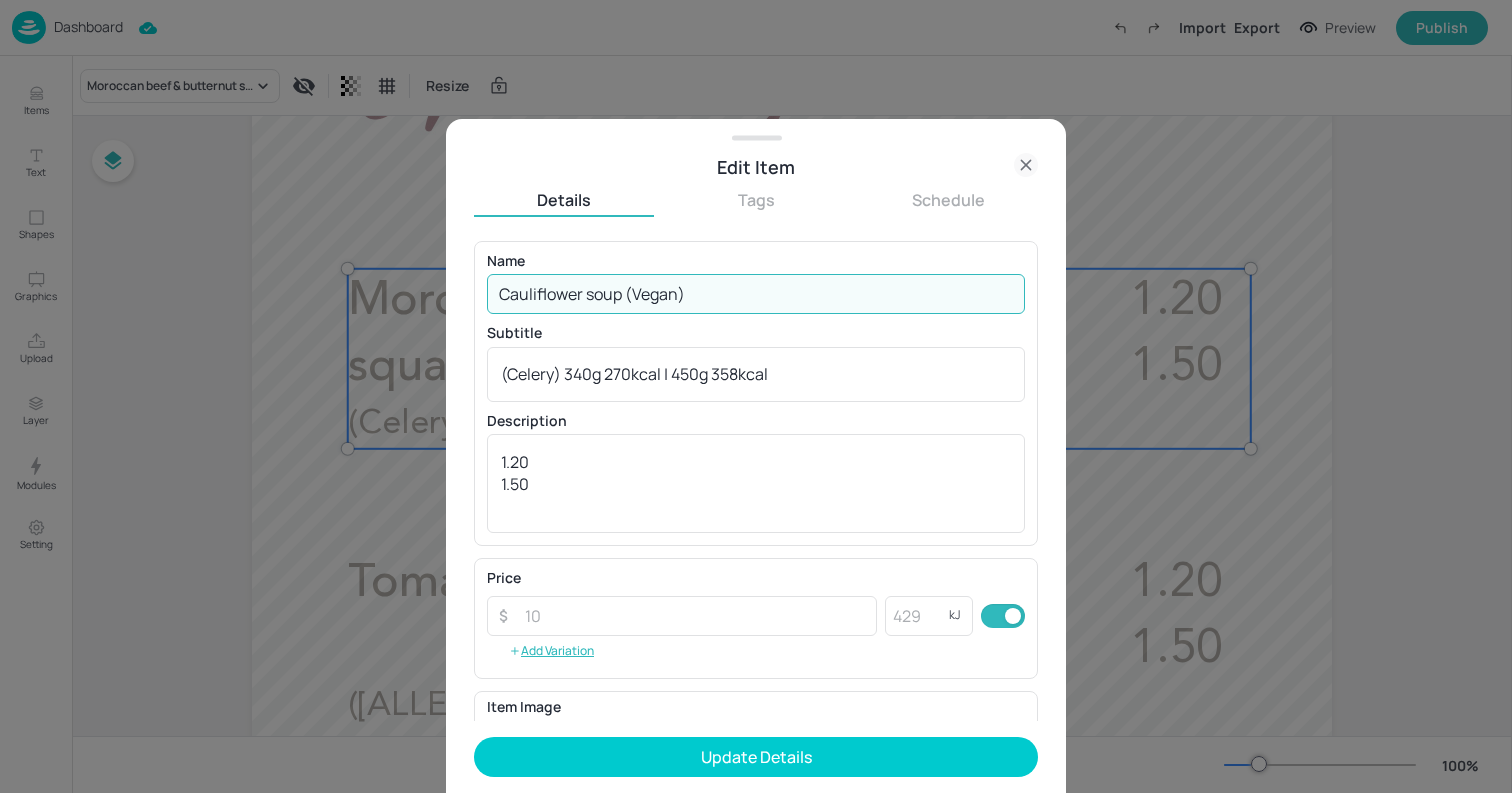 type on "Cauliflower soup (Vegan)" 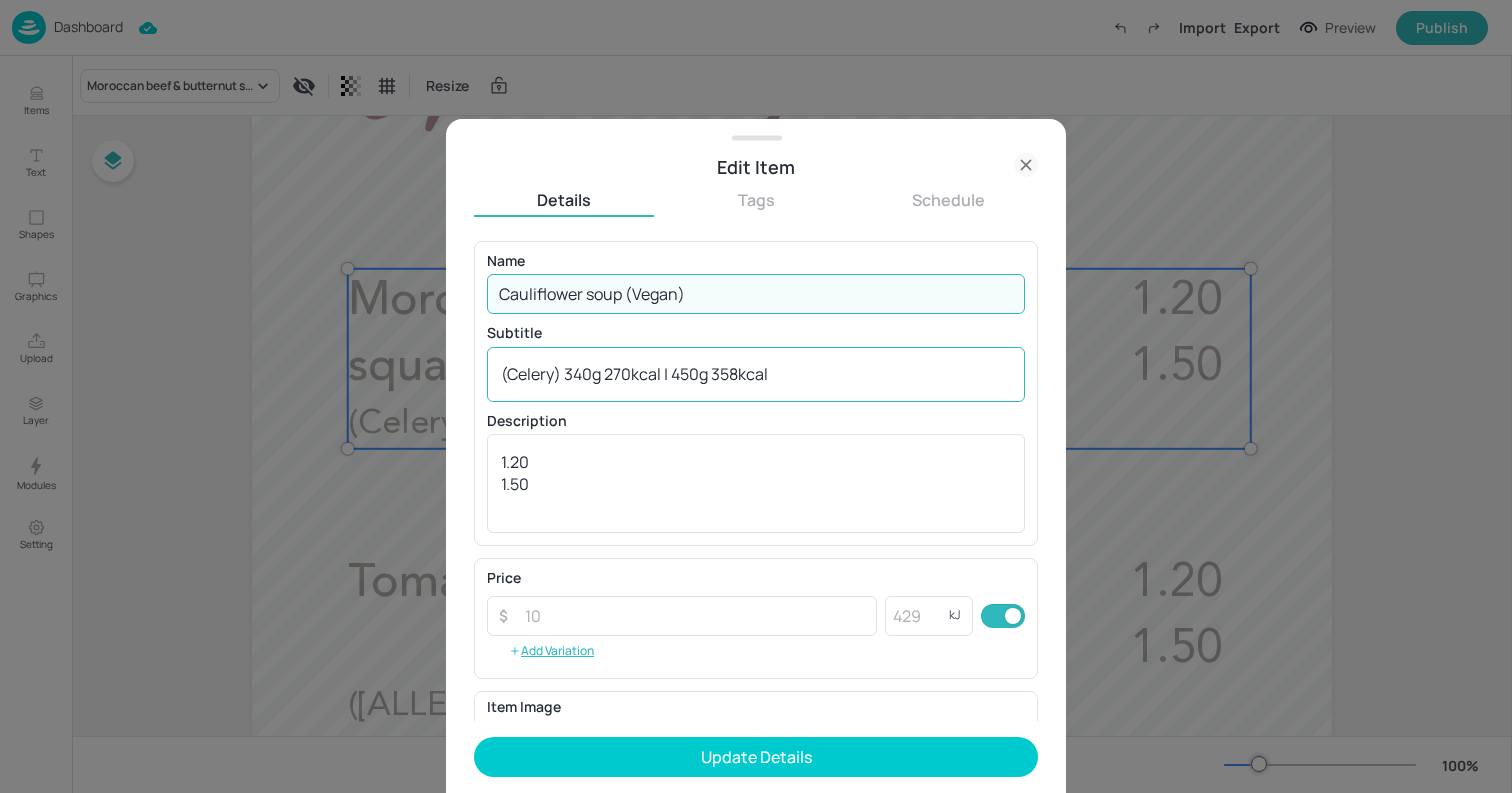 click on "(Celery) 340g 270kcal | 450g 358kcal x" at bounding box center [756, 374] 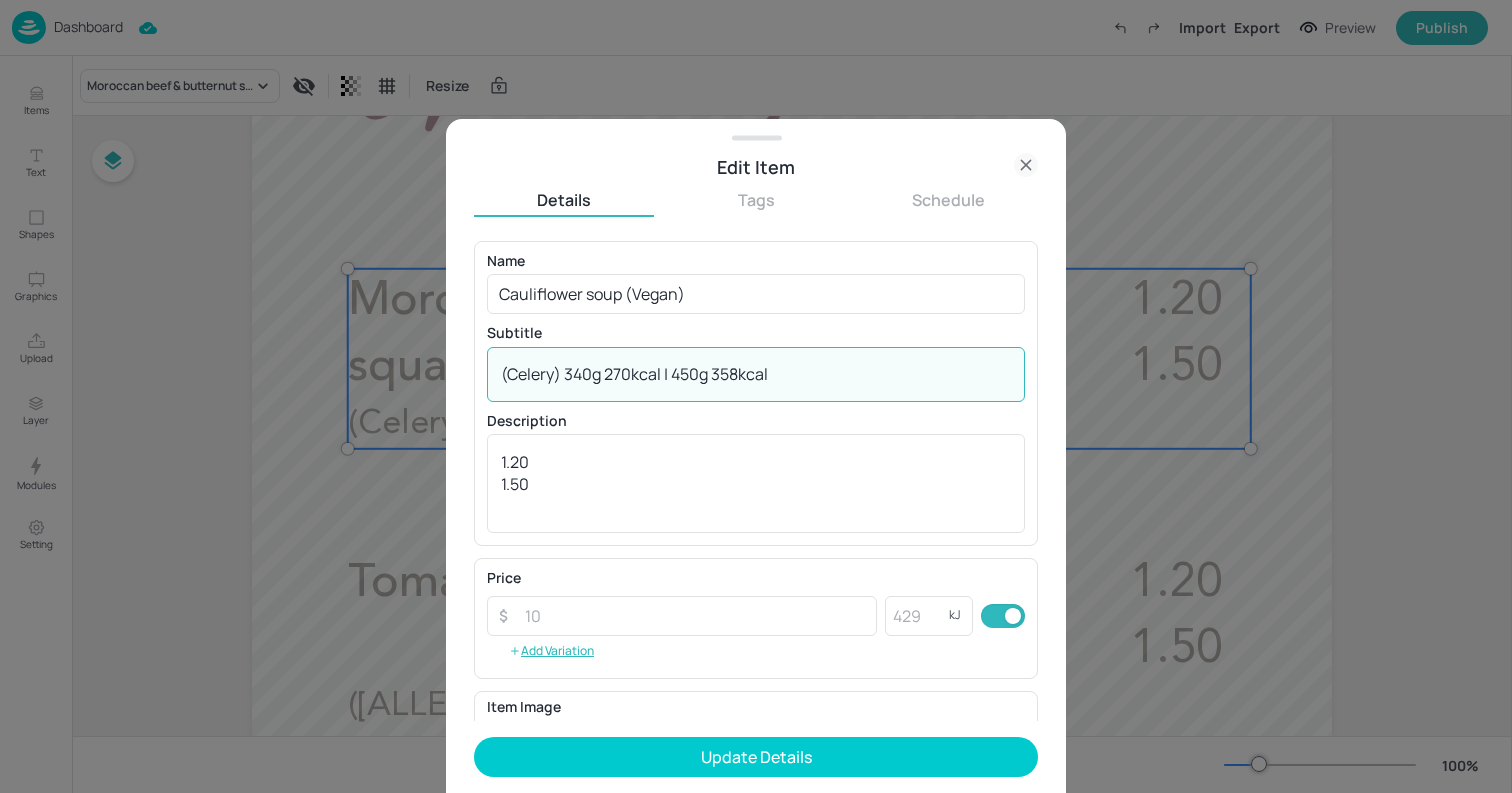 click on "(Celery) 340g 270kcal | 450g 358kcal x" at bounding box center (756, 374) 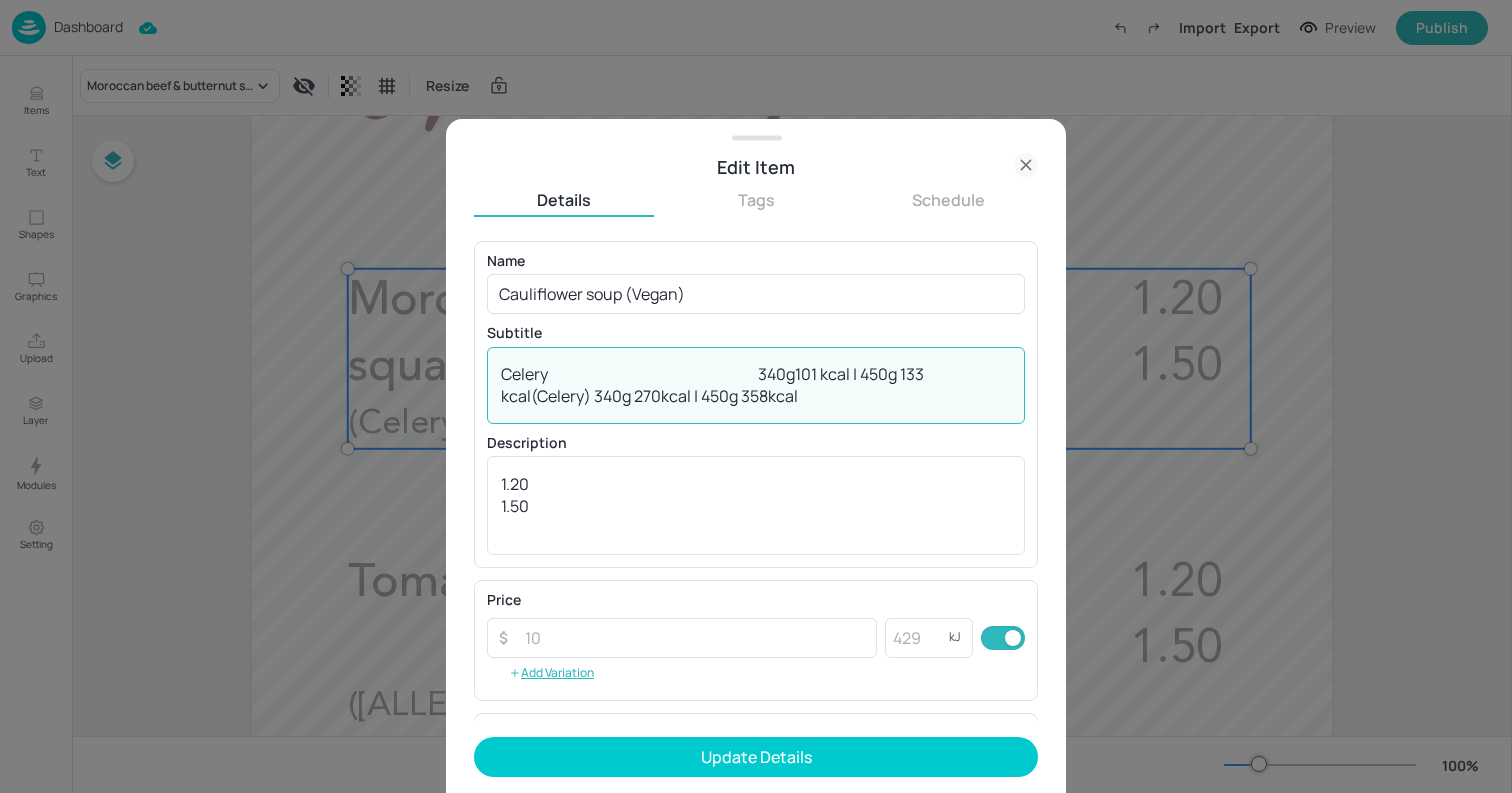 click on "Celery                                                                      340g101 kcal | 450g 133 kcal(Celery) 340g 270kcal | 450g 358kcal" at bounding box center [756, 385] 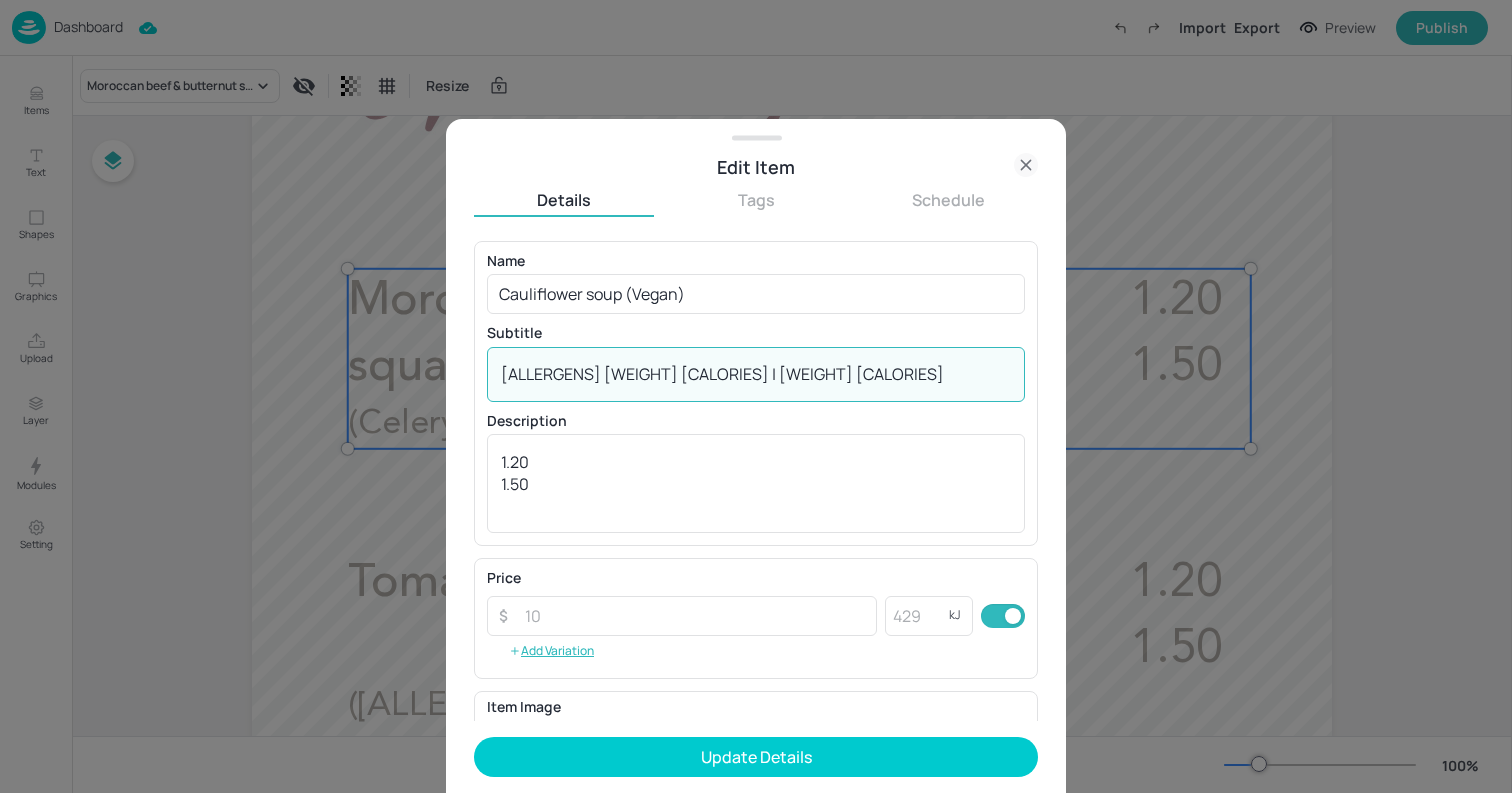 click on "[ALLERGENS] [WEIGHT] [CALORIES] | [WEIGHT] [CALORIES]" at bounding box center [756, 374] 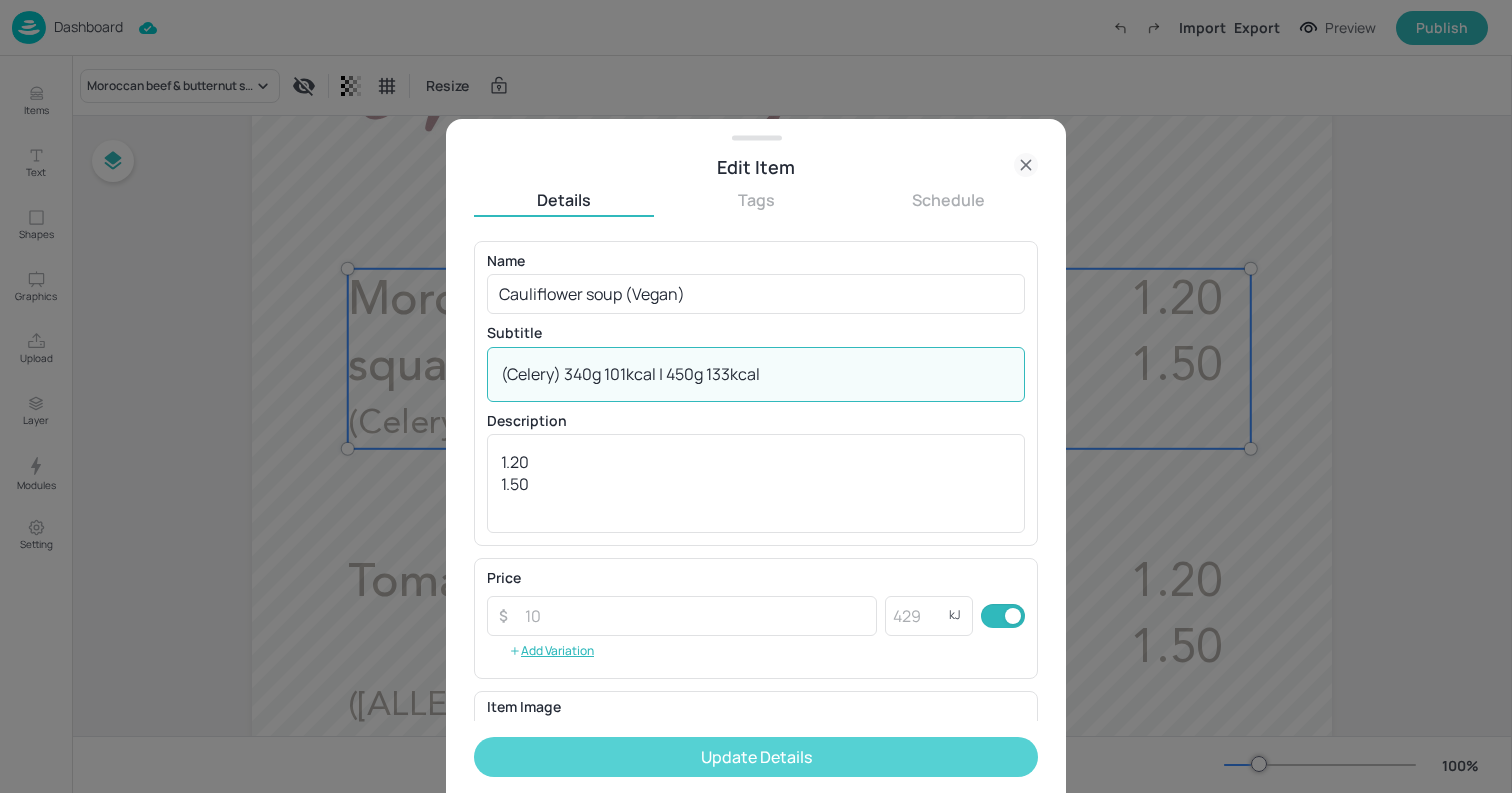 type on "(Celery) 340g 101kcal | 450g 133kcal" 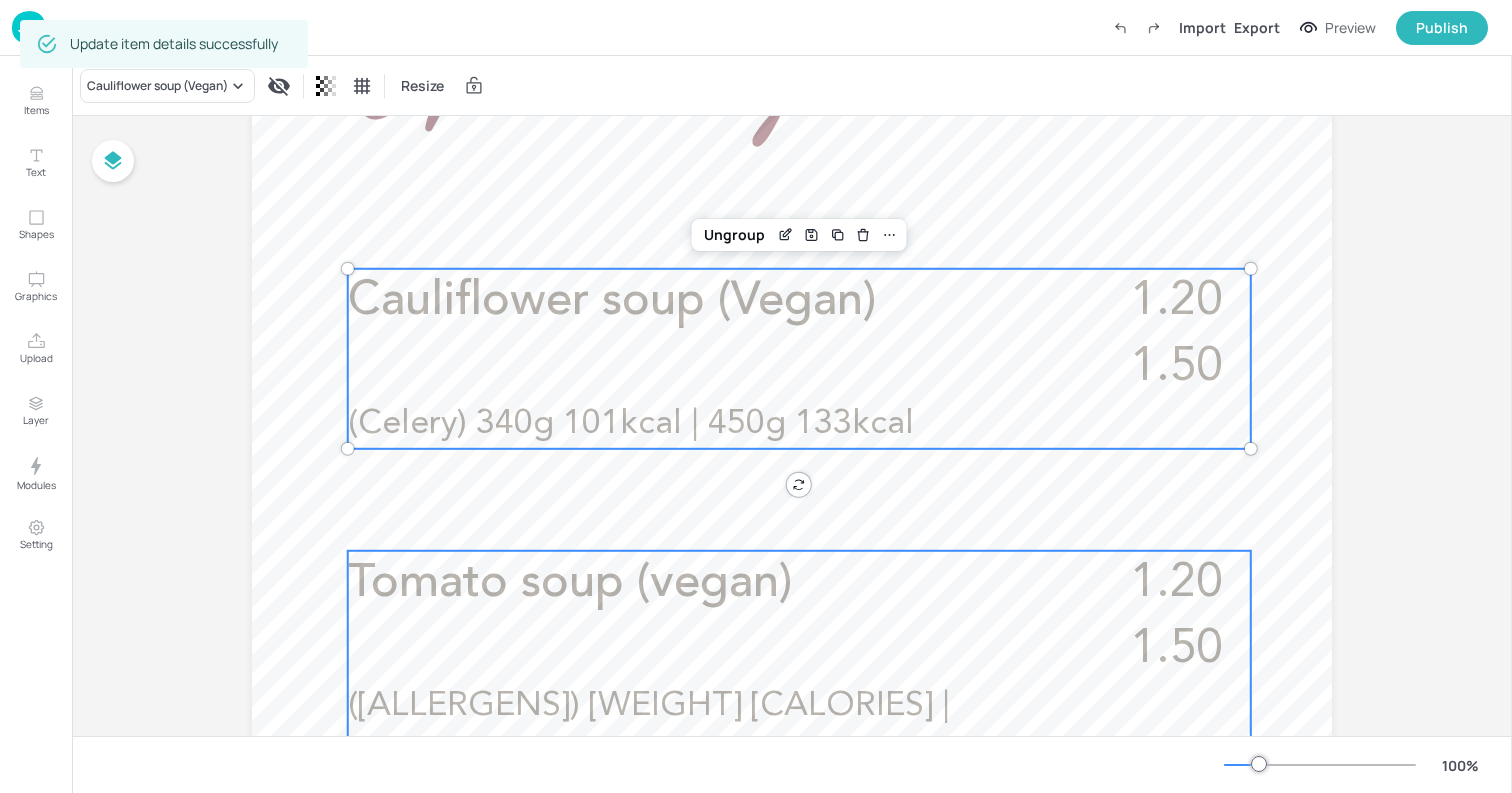 click on "Tomato soup (vegan) 1.20
1.50 ([ALLERGENS]) [WEIGHT] [CALORIES] | [WEIGHT] [CALORIES]" at bounding box center (799, 664) 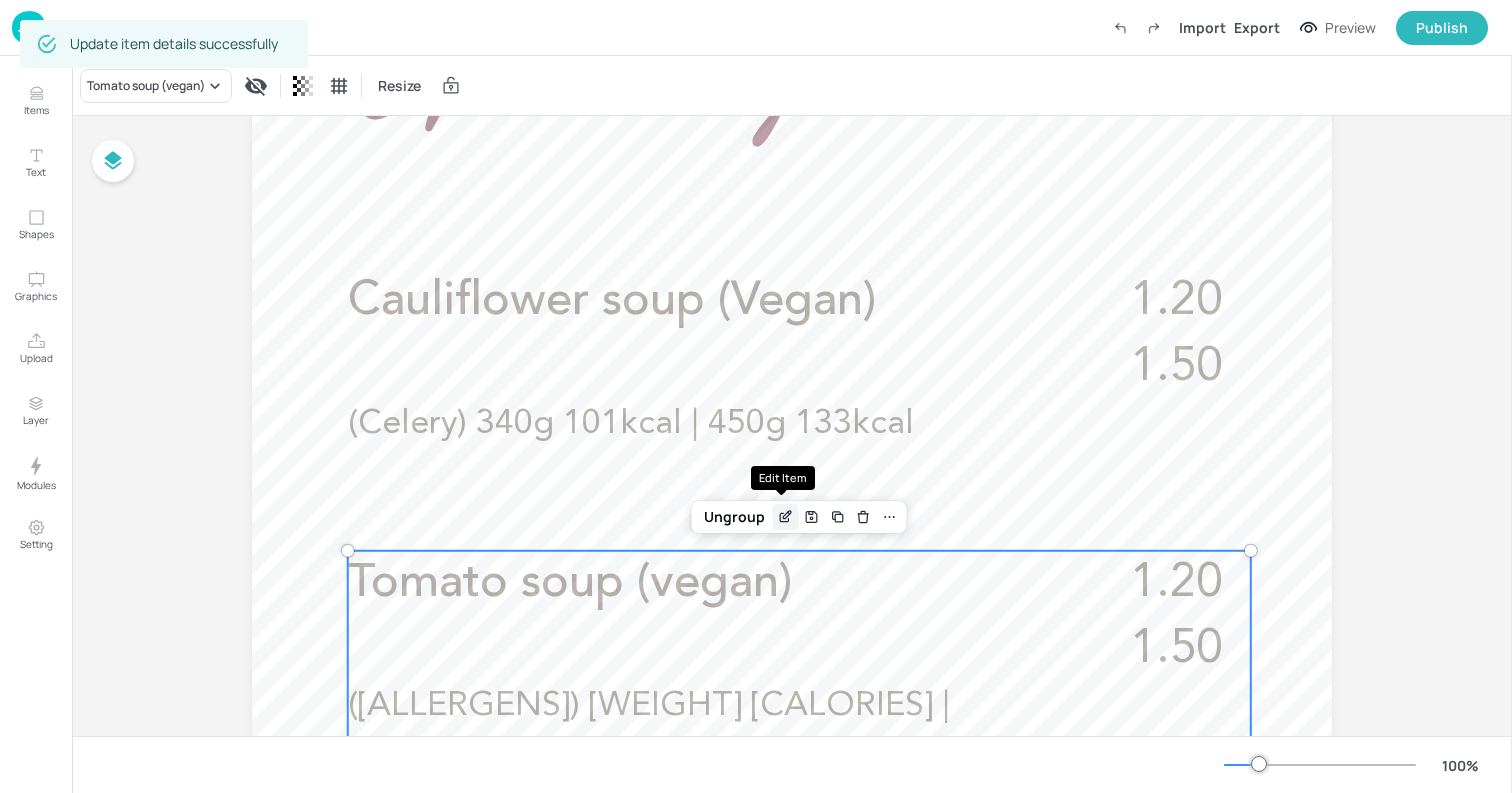 click 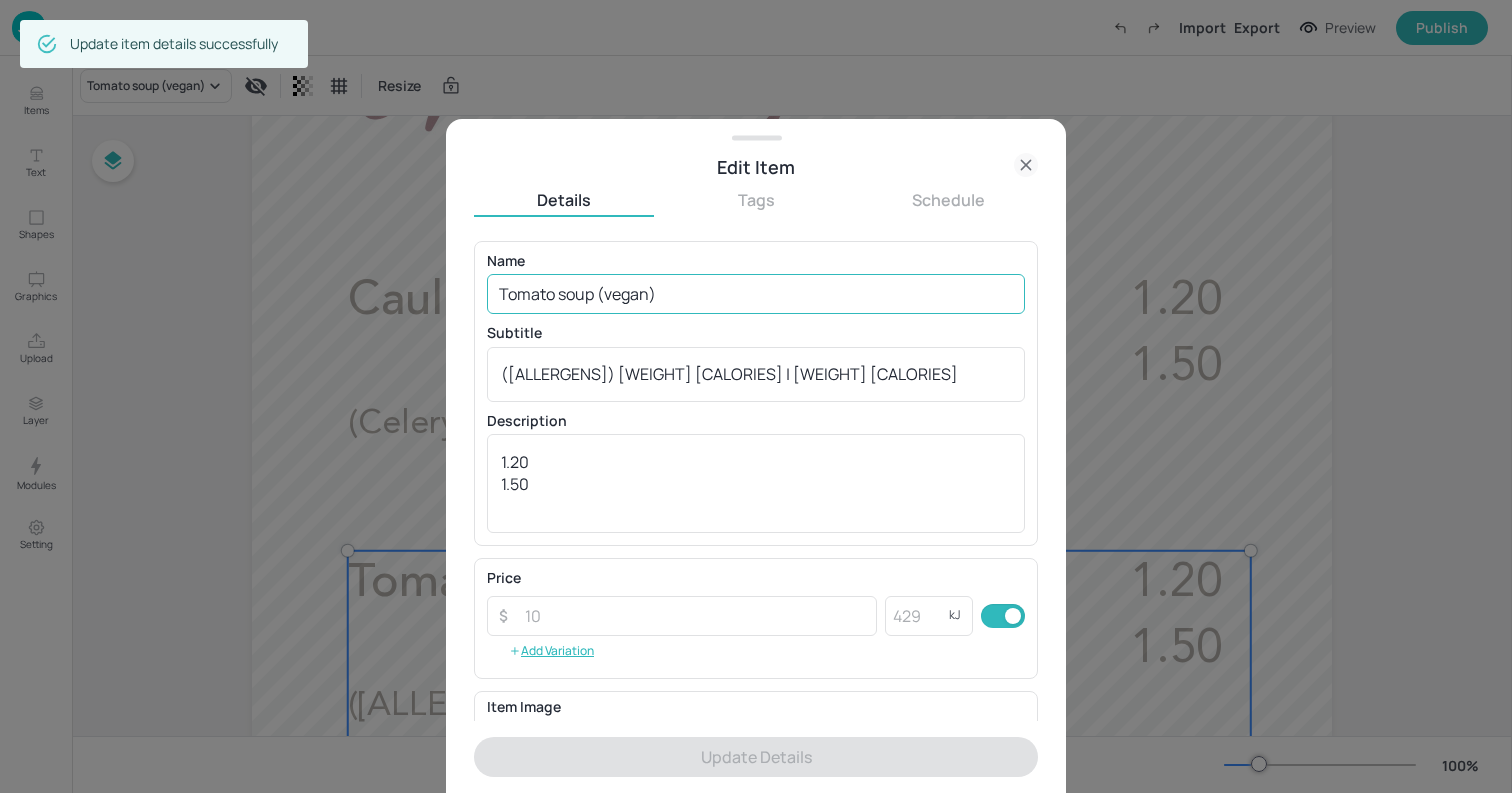 click on "Tomato soup (vegan)" at bounding box center (756, 294) 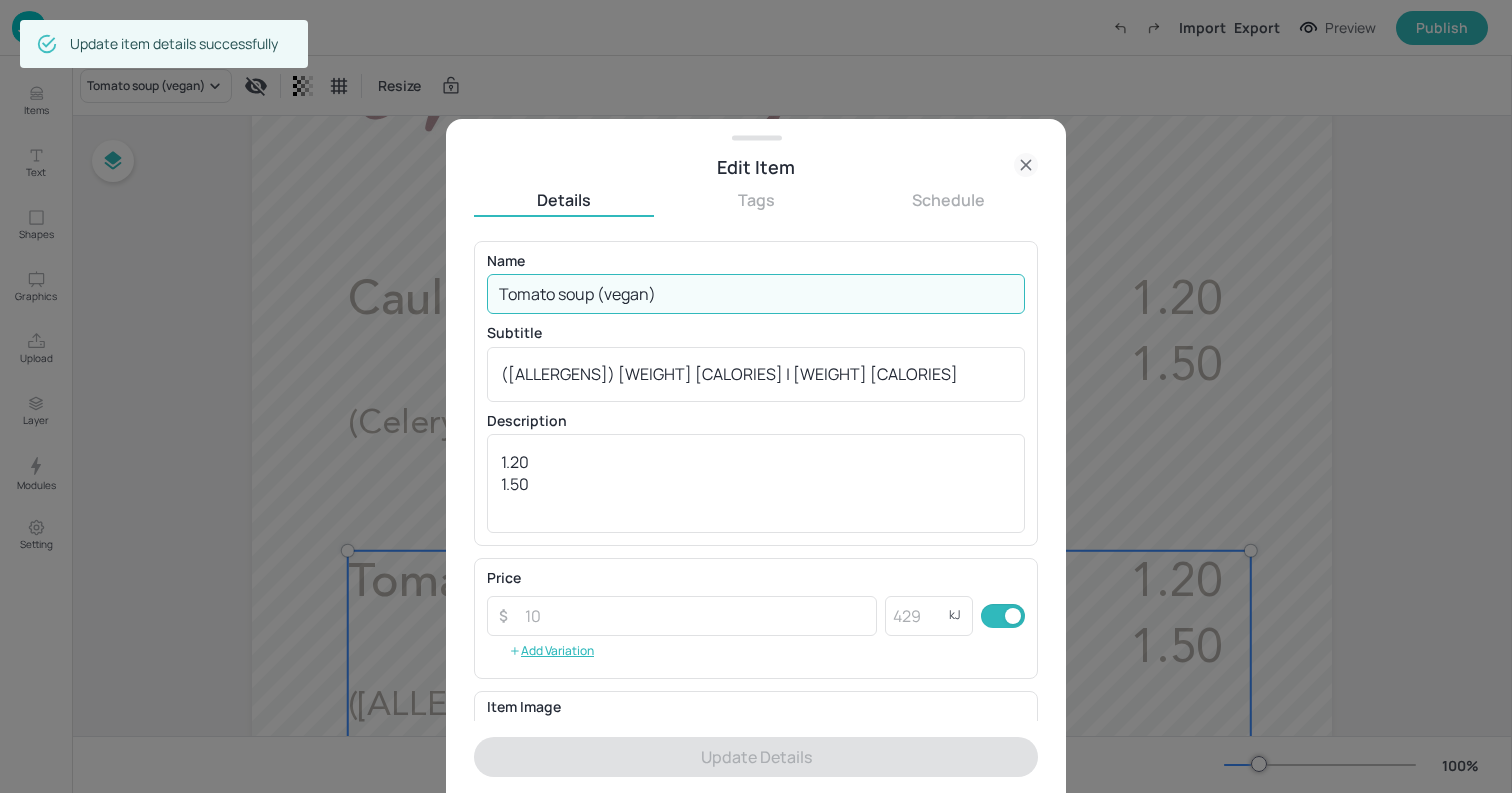 click on "Tomato soup (vegan)" at bounding box center (756, 294) 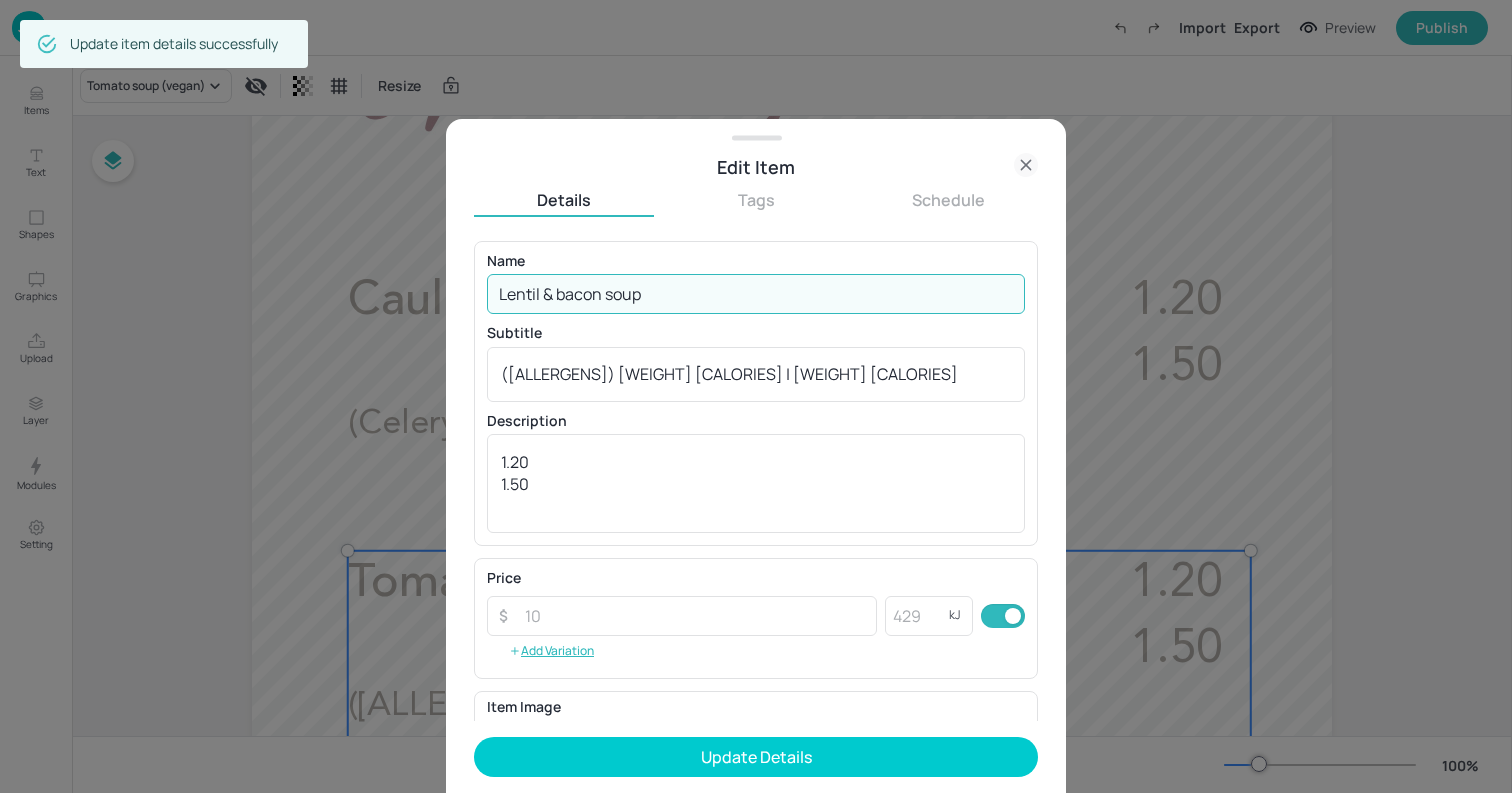 type on "Lentil & bacon soup" 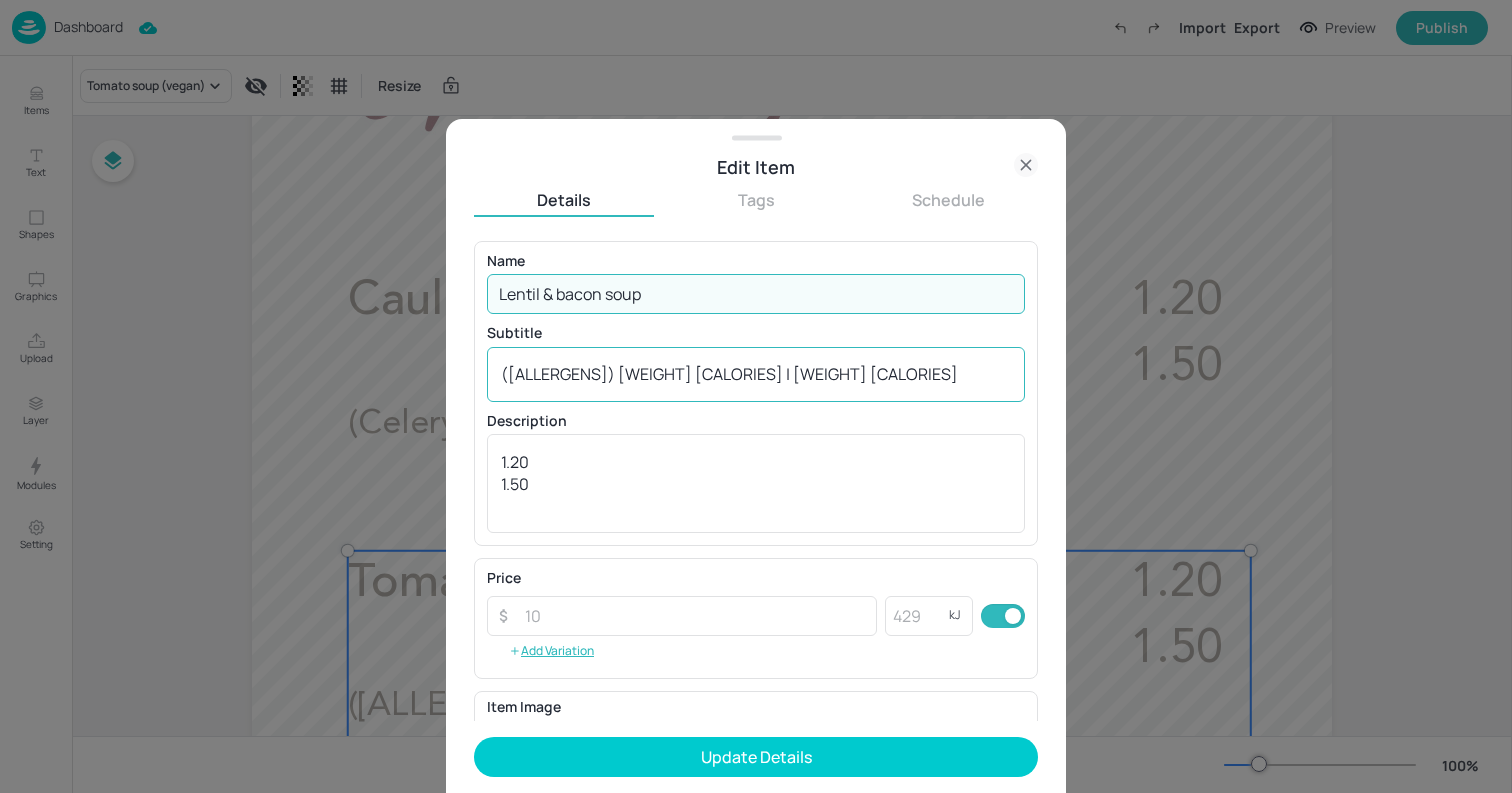 click on "(Celery, Sulphites) 340g 177kcal | 450g 234kcal x ​" at bounding box center [756, 374] 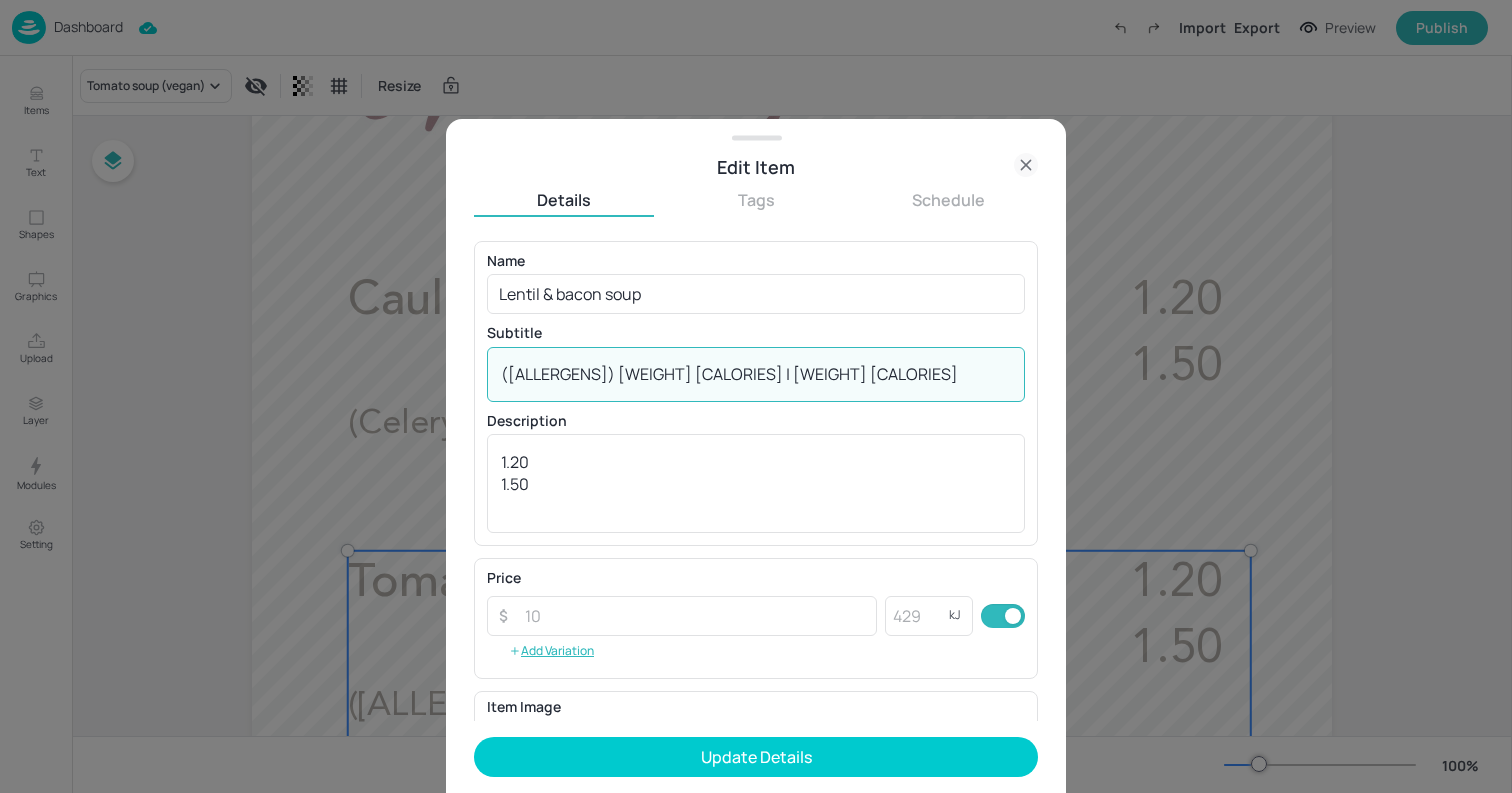 click on "(Celery, Sulphites) 340g 177kcal | 450g 234kcal x ​" at bounding box center [756, 374] 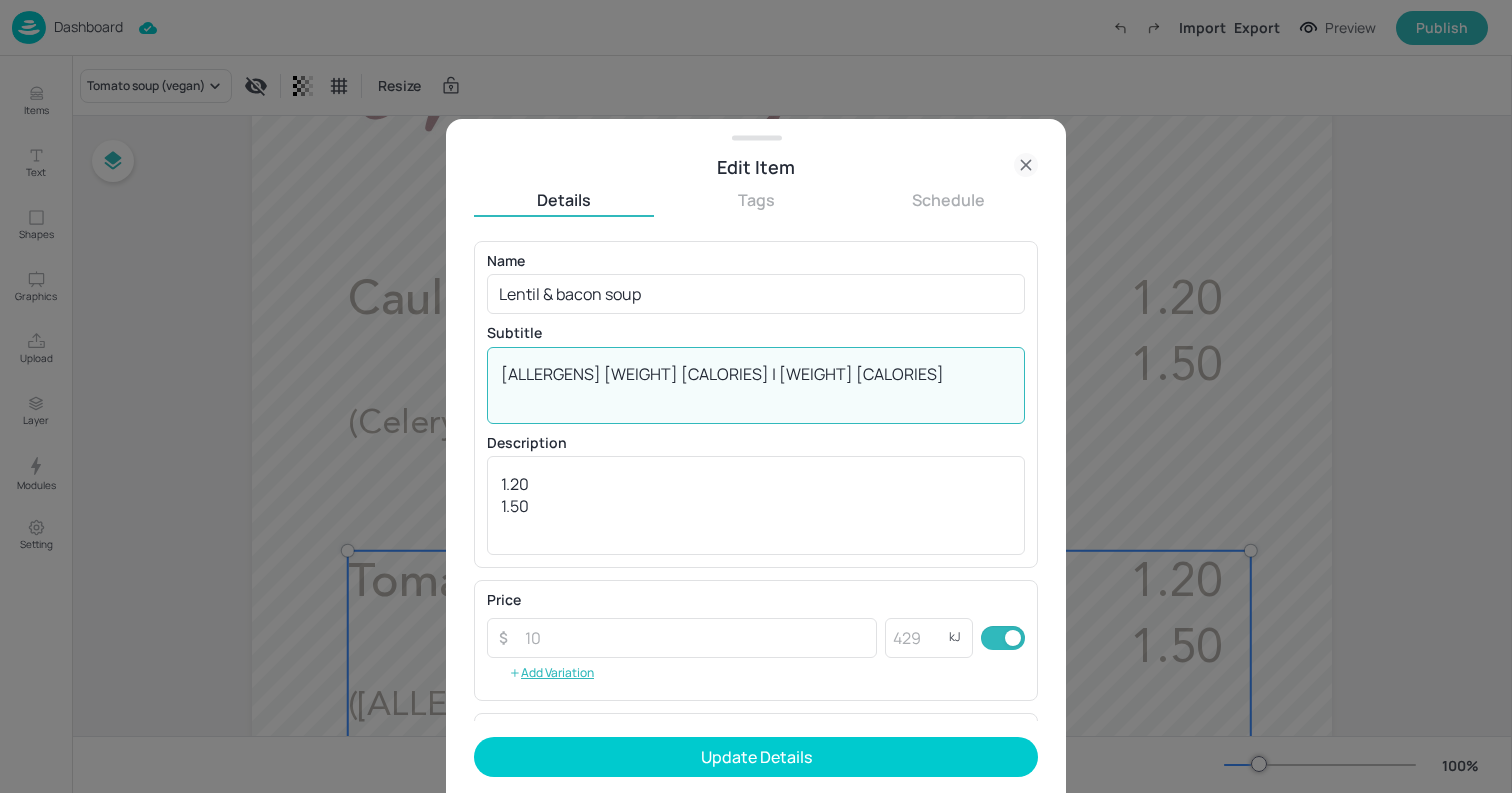click on "[ALLERGENS] [WEIGHT] [CALORIES] | [WEIGHT] [CALORIES]" at bounding box center [756, 385] 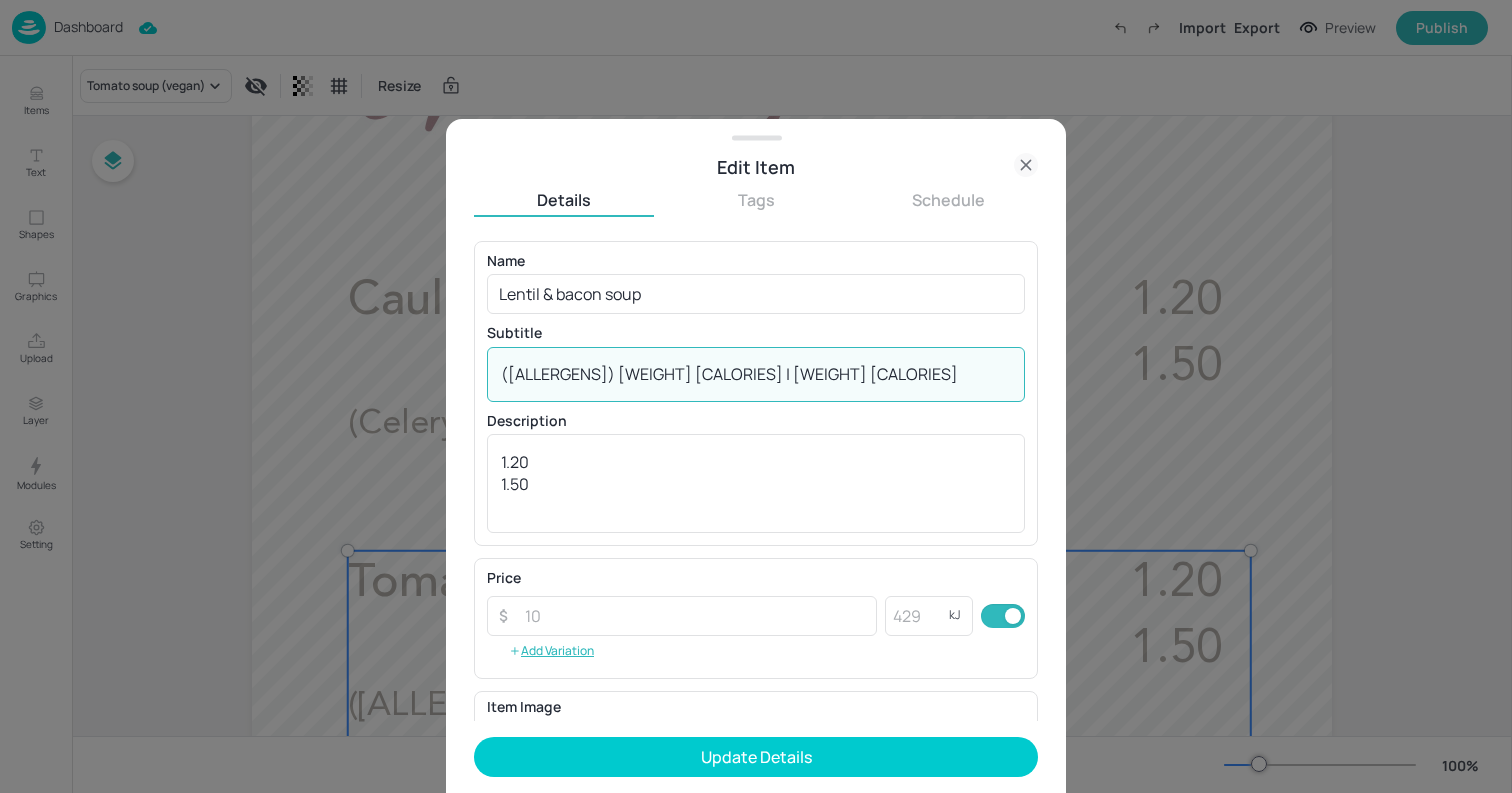 click on "([ALLERGENS]) [WEIGHT] [CALORIES] | [WEIGHT] [CALORIES]" at bounding box center (756, 374) 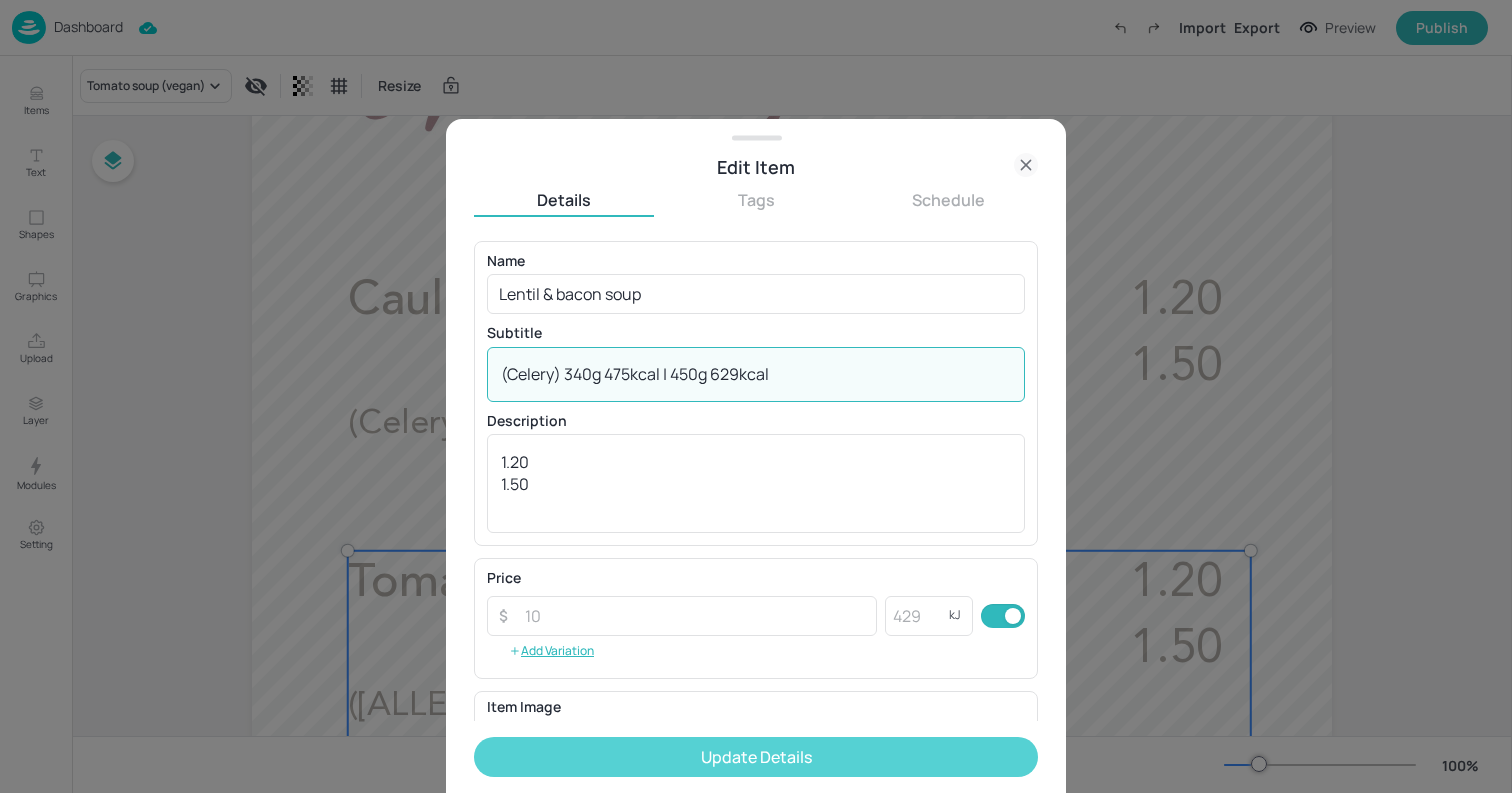 type on "(Celery) 340g 475kcal | 450g 629kcal" 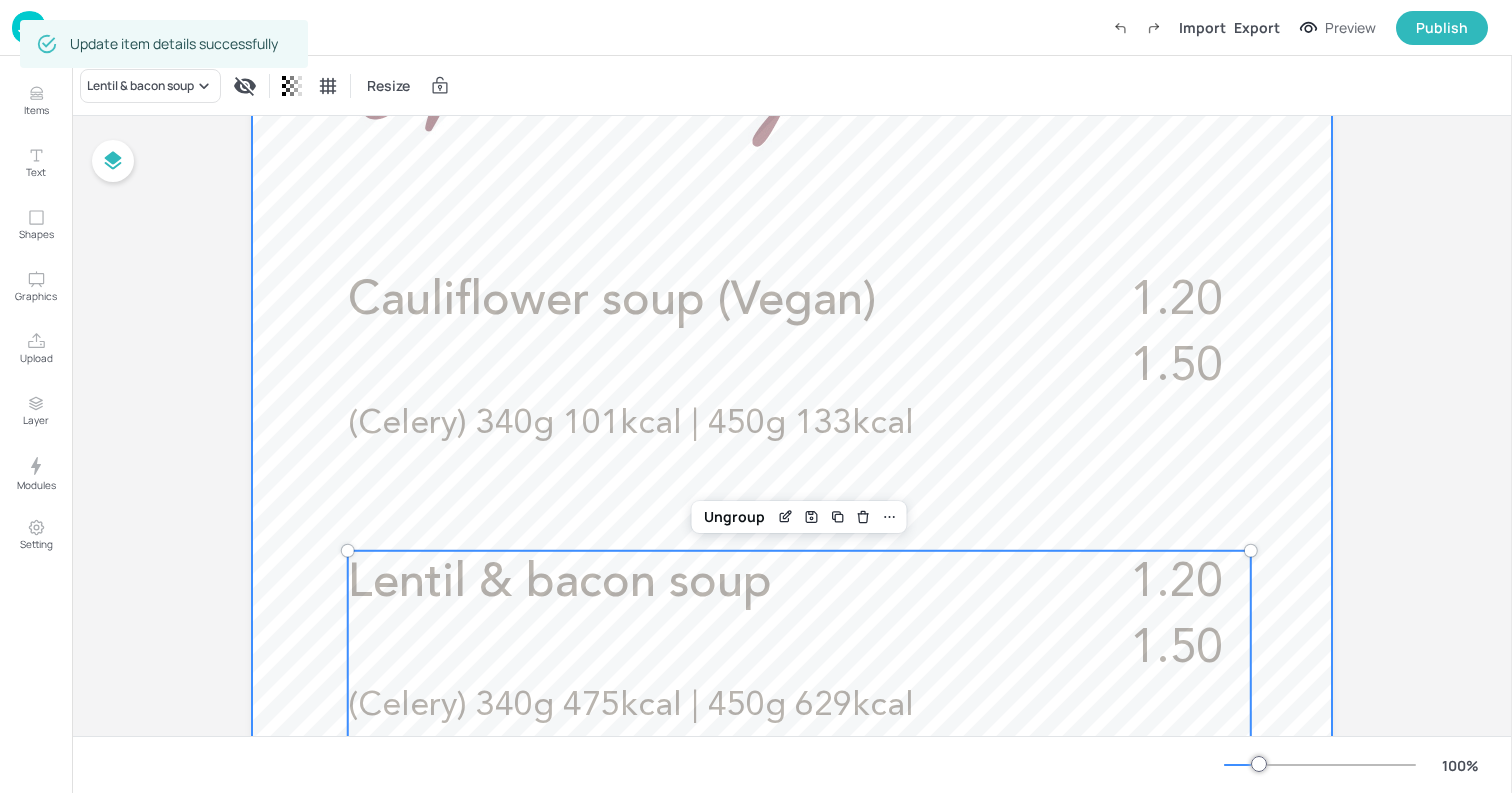 click at bounding box center [792, 559] 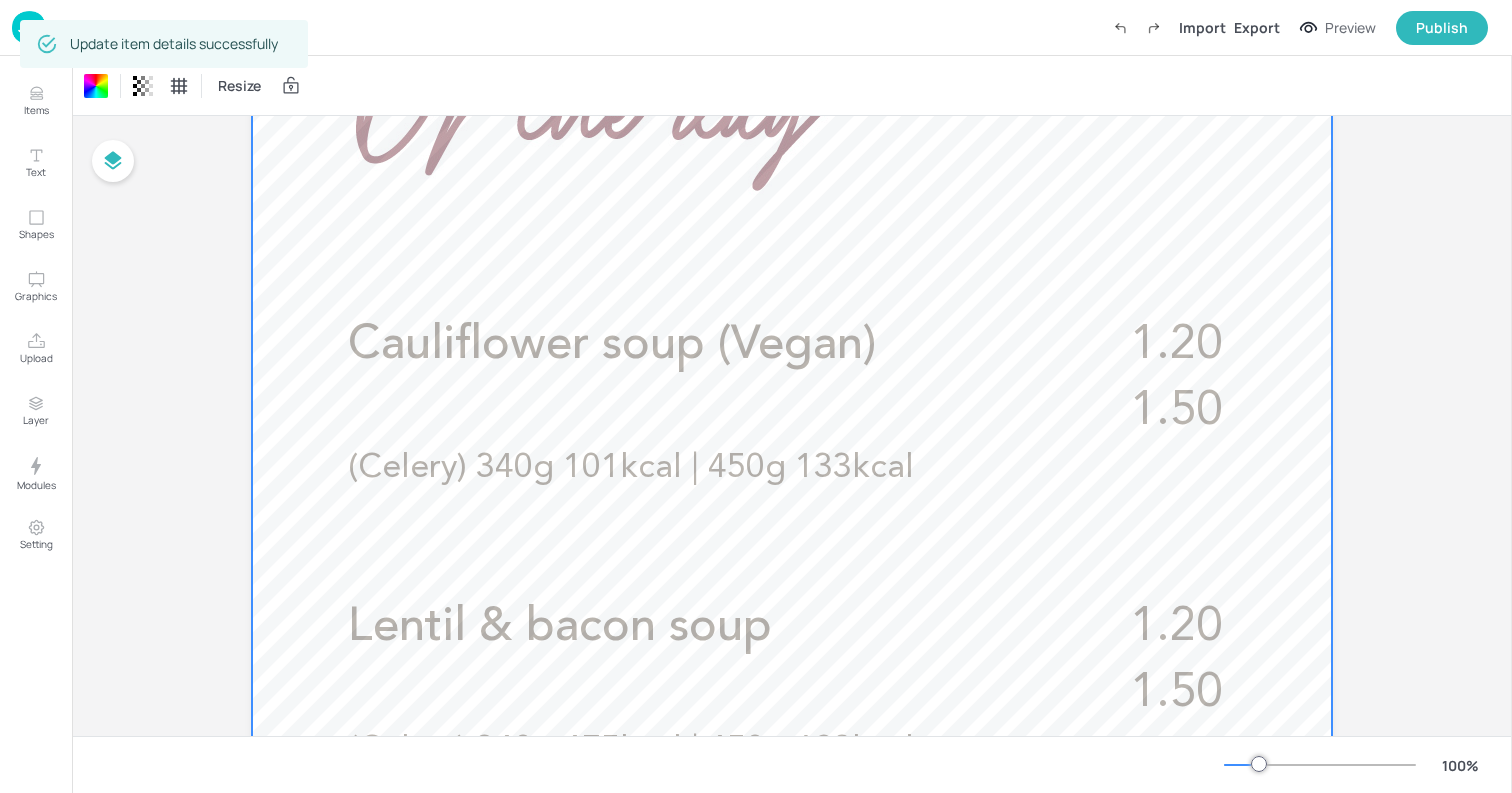 scroll, scrollTop: 0, scrollLeft: 0, axis: both 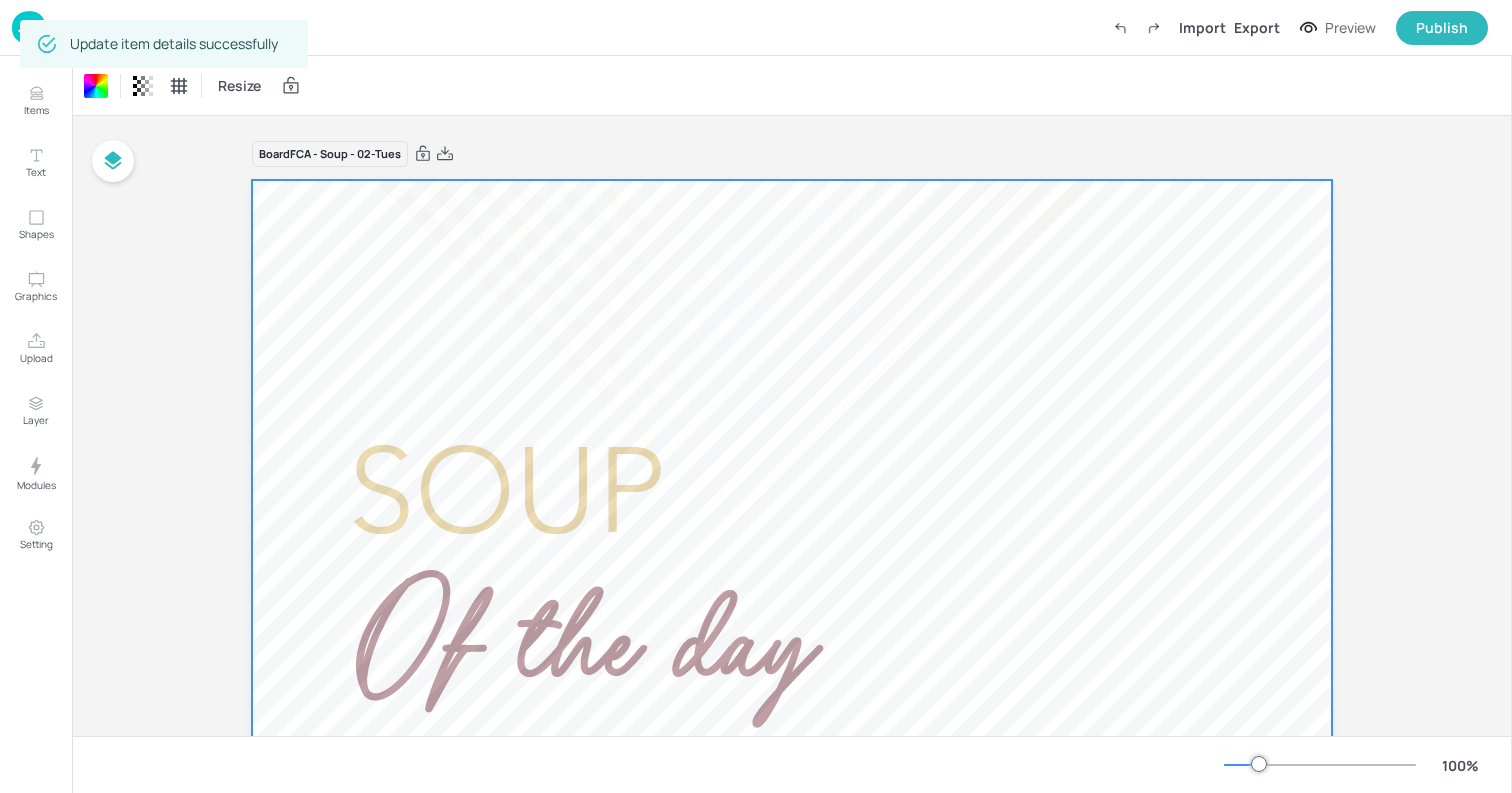 click at bounding box center (29, 27) 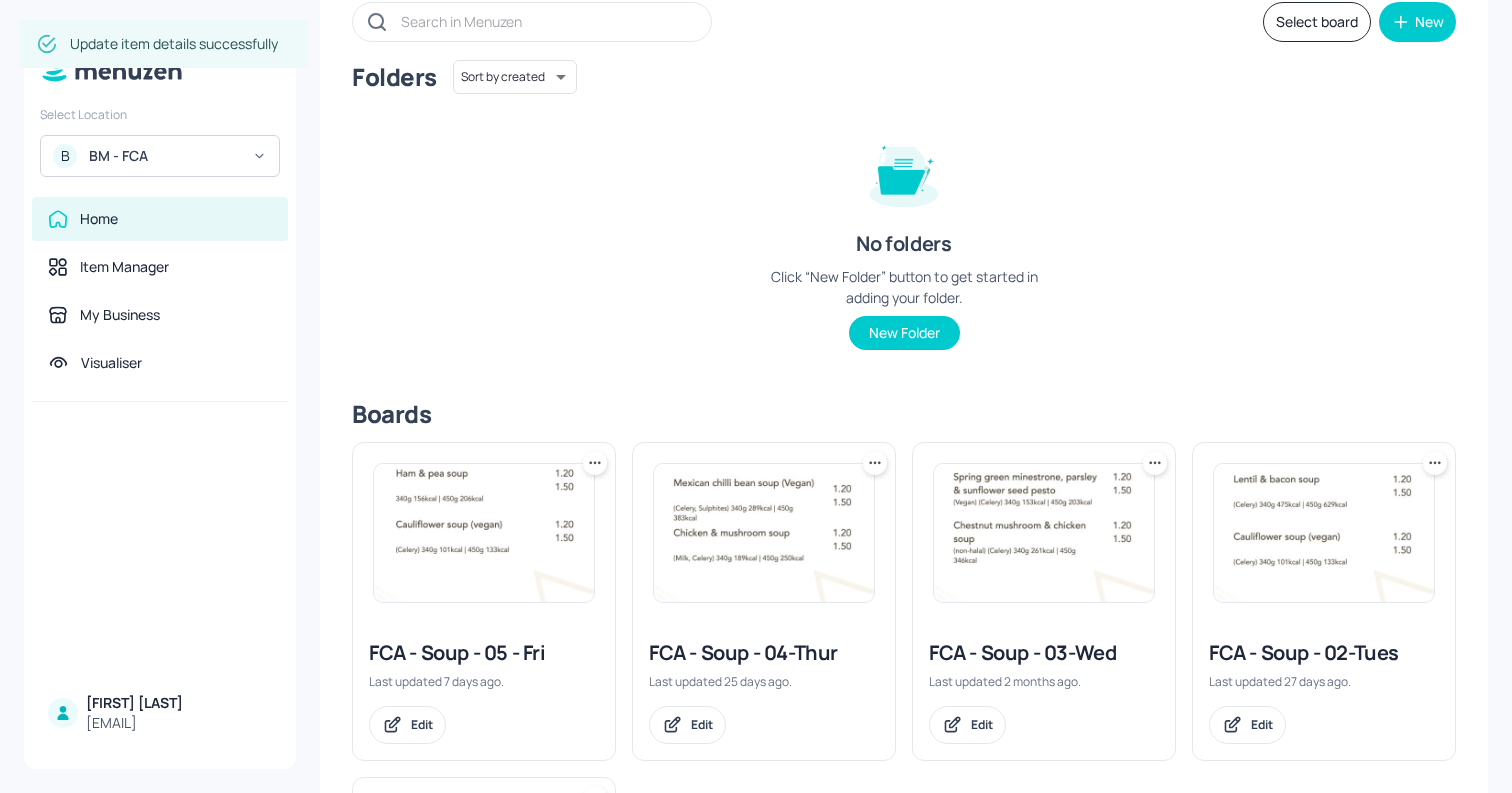 scroll, scrollTop: 191, scrollLeft: 0, axis: vertical 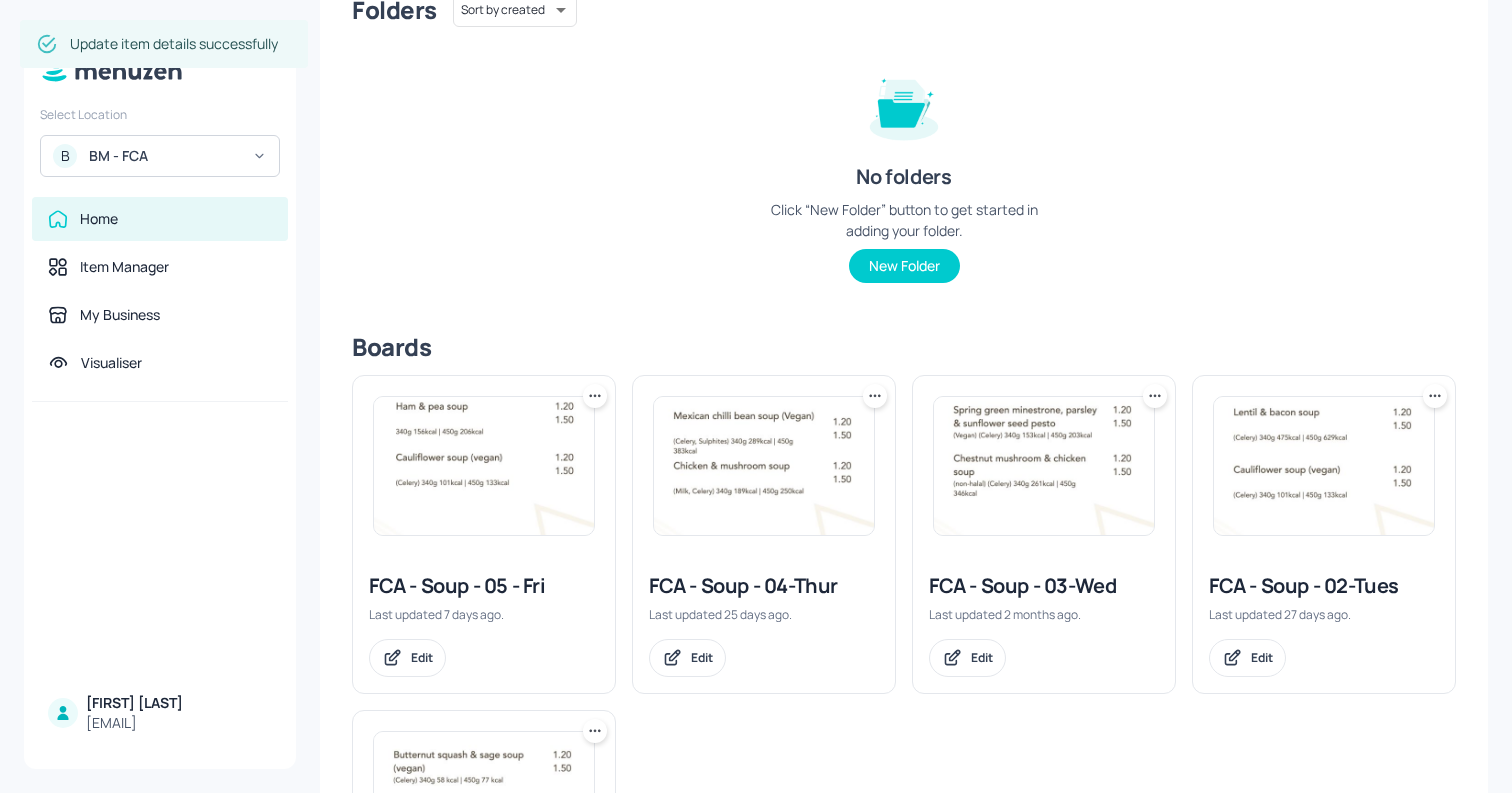 click at bounding box center (1044, 466) 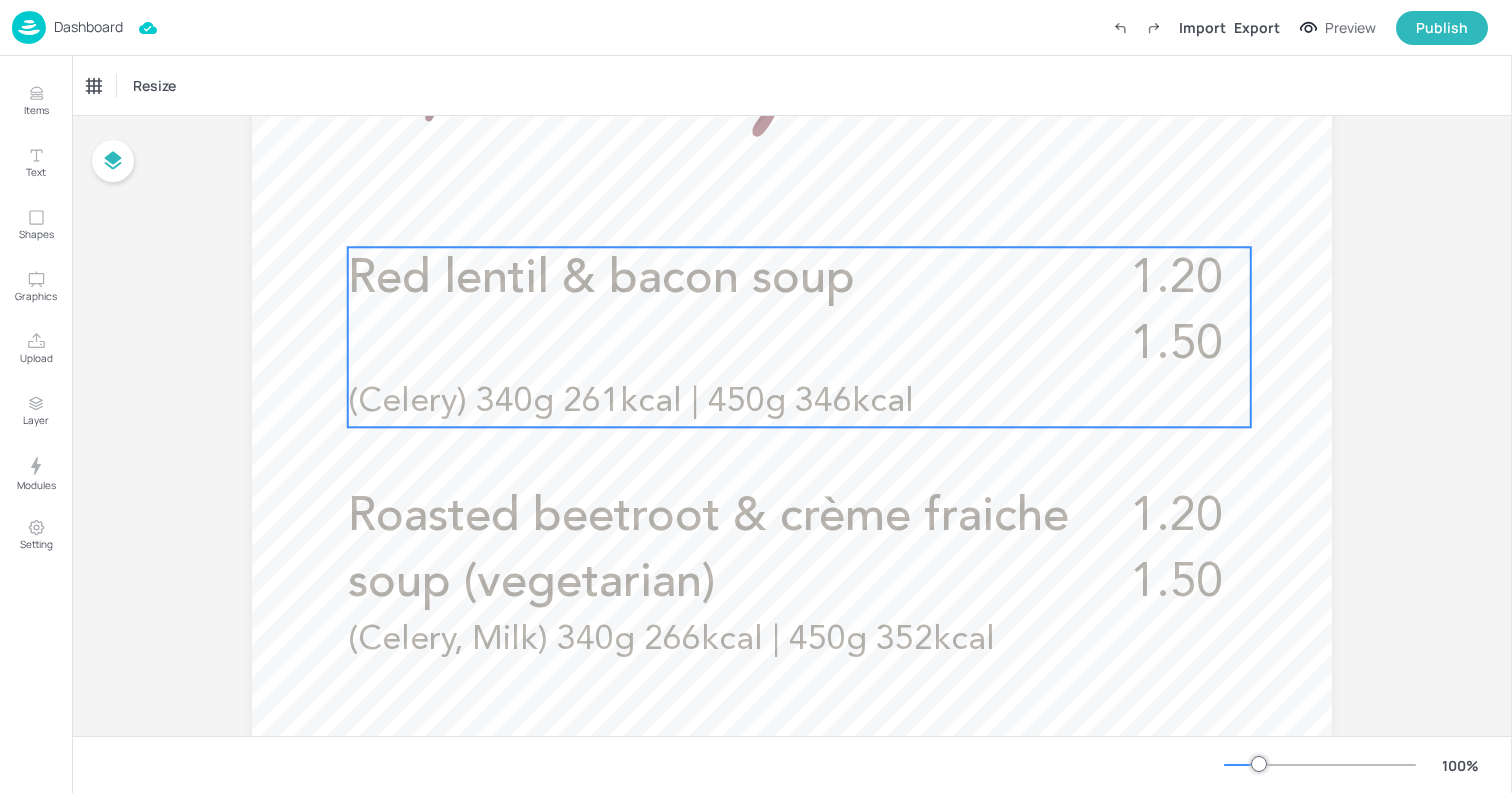scroll, scrollTop: 605, scrollLeft: 0, axis: vertical 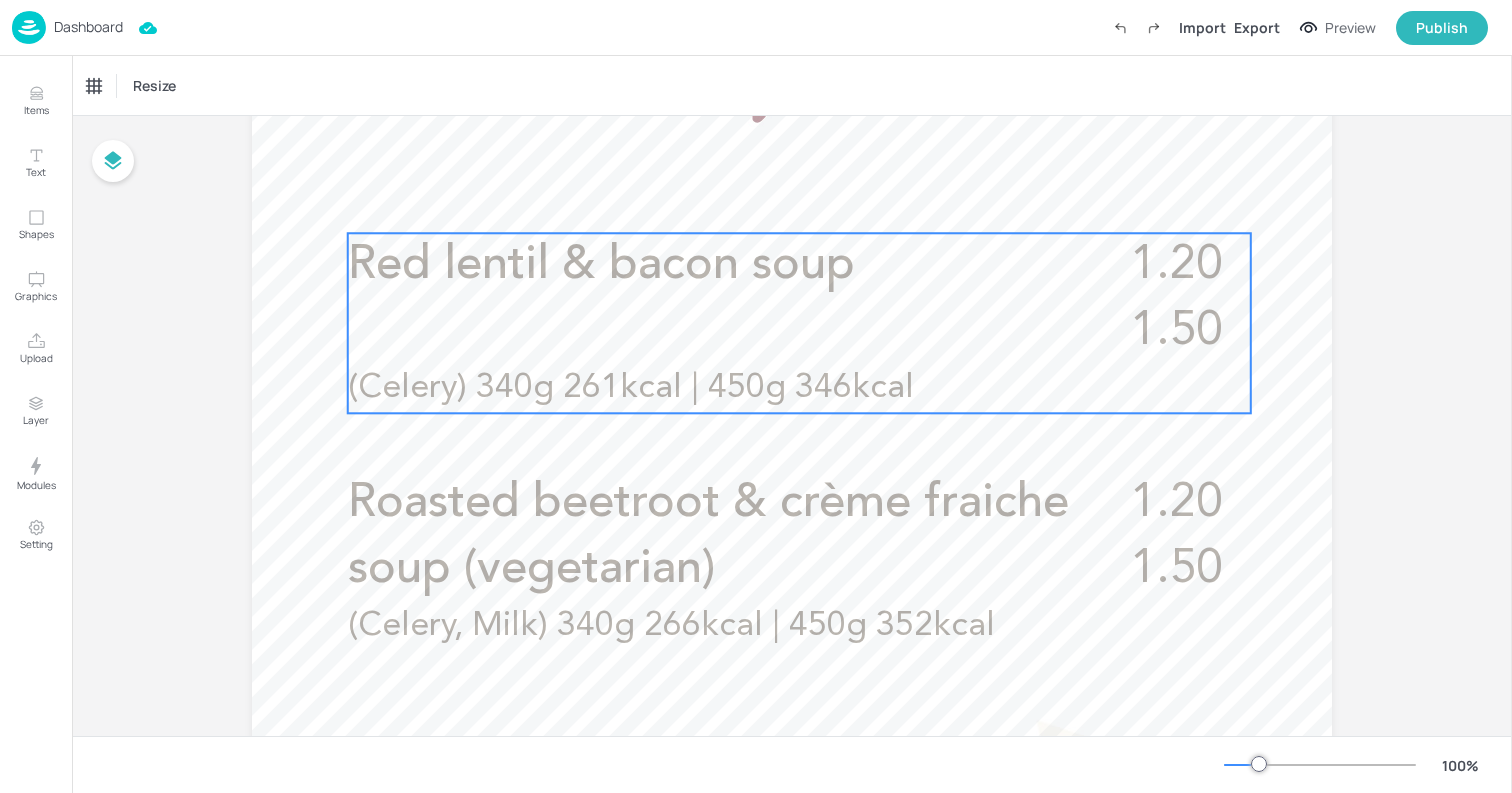 click on "1.20
1.50 Red lentil & bacon soup ([ALLERGENS]) [WEIGHT] [CALORIES] | [WEIGHT] [CALORIES]" at bounding box center (799, 323) 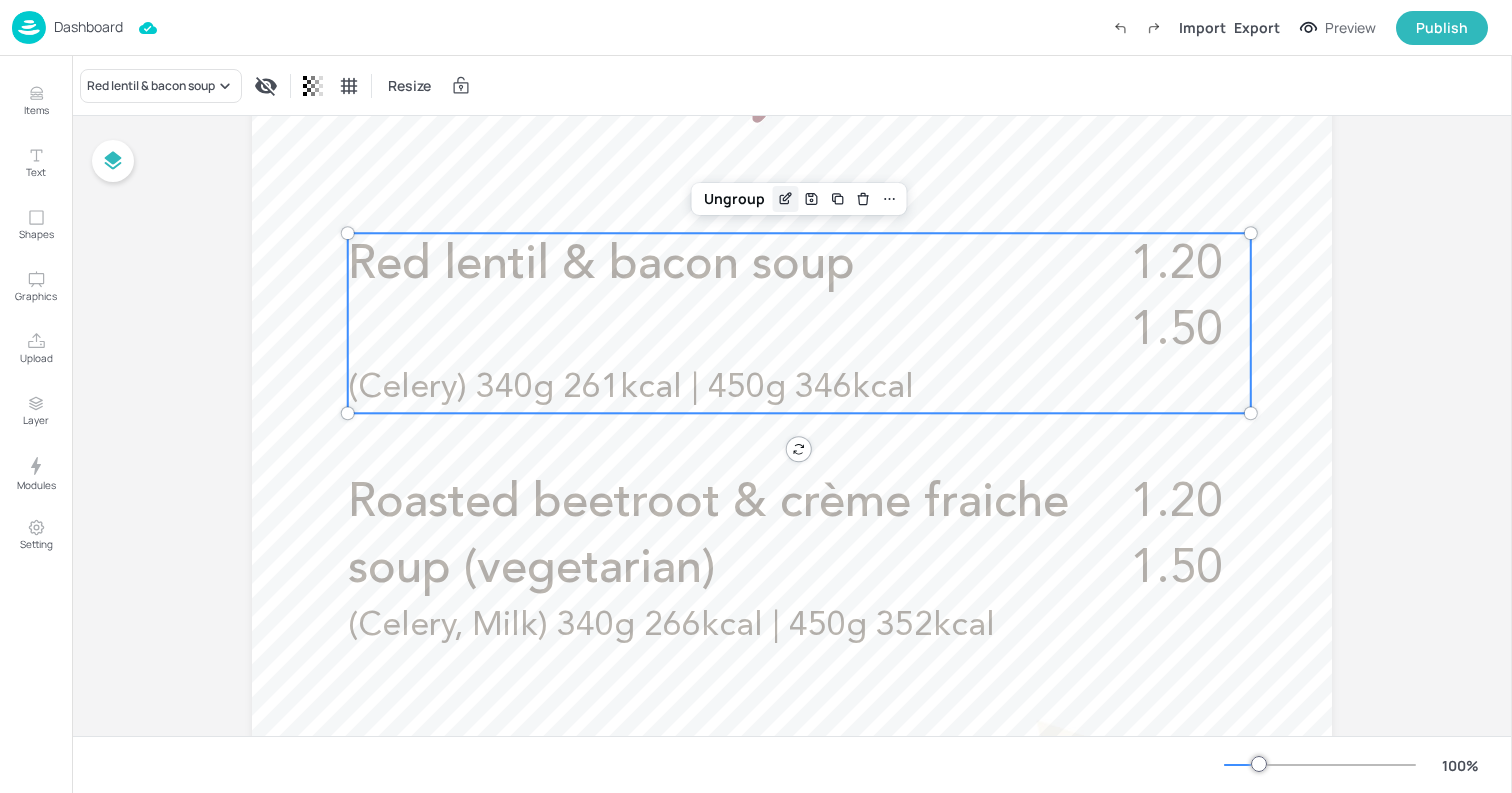 click 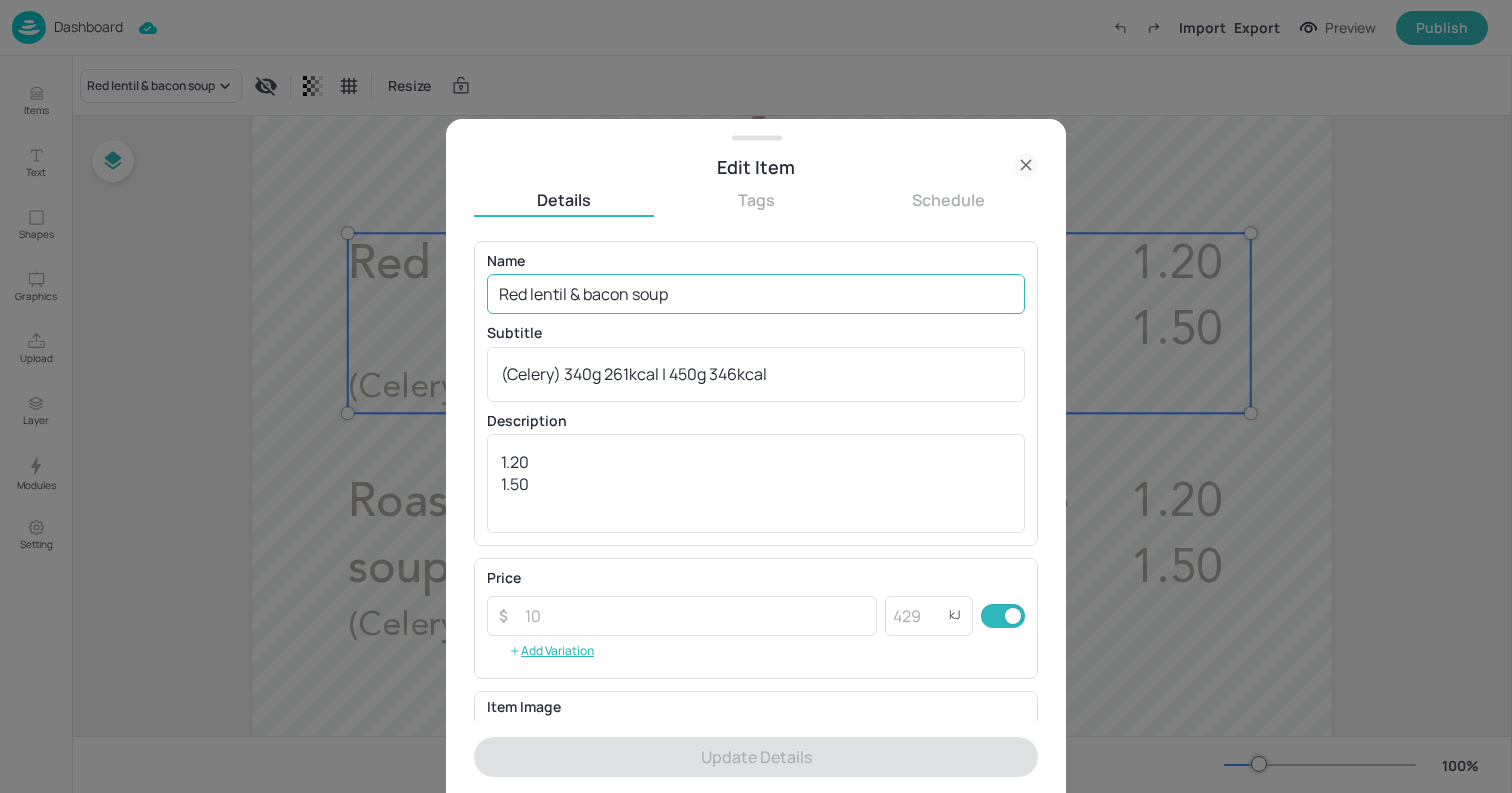 click on "Red lentil & bacon soup" at bounding box center [756, 294] 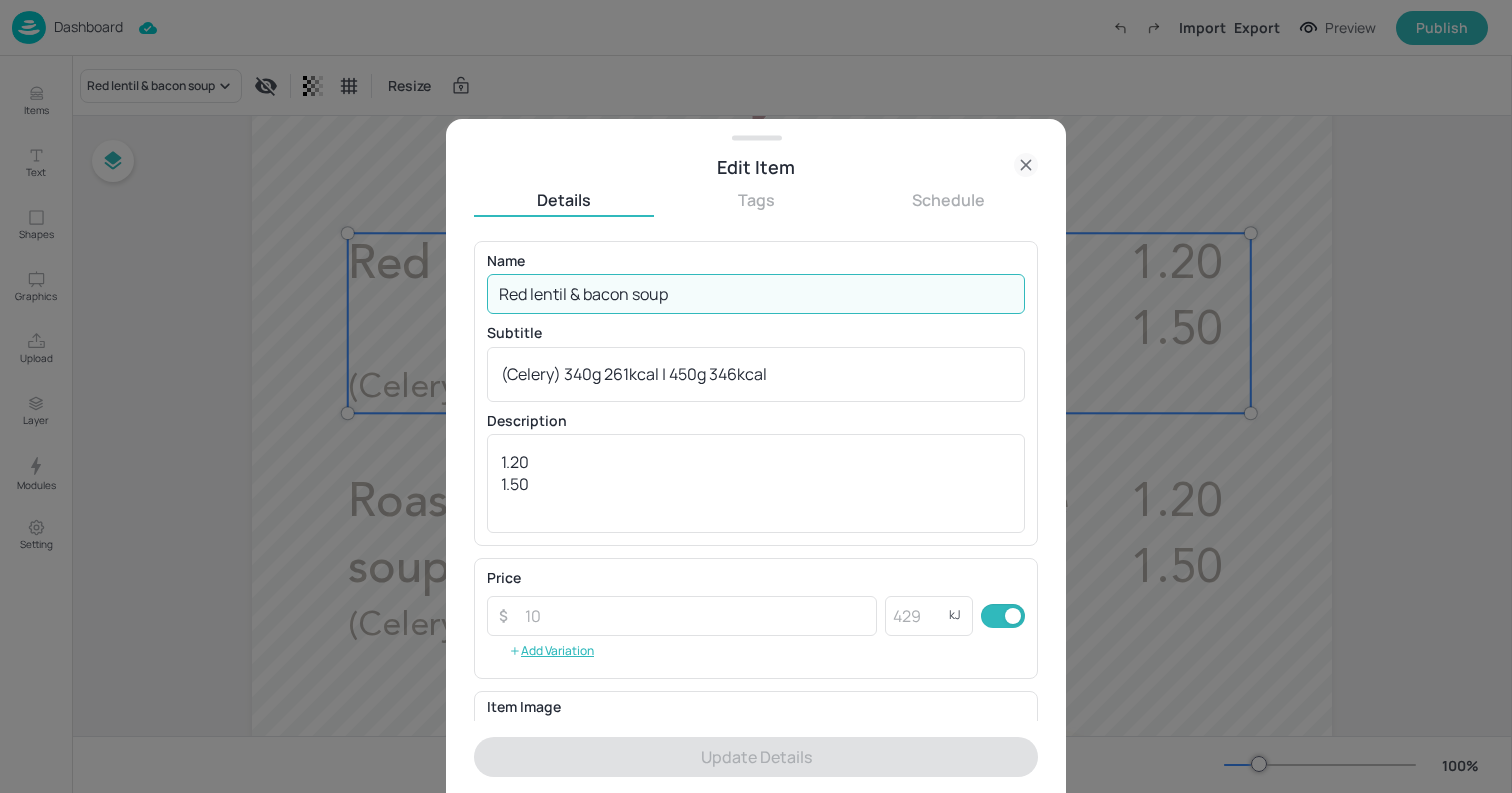 click on "Red lentil & bacon soup" at bounding box center (756, 294) 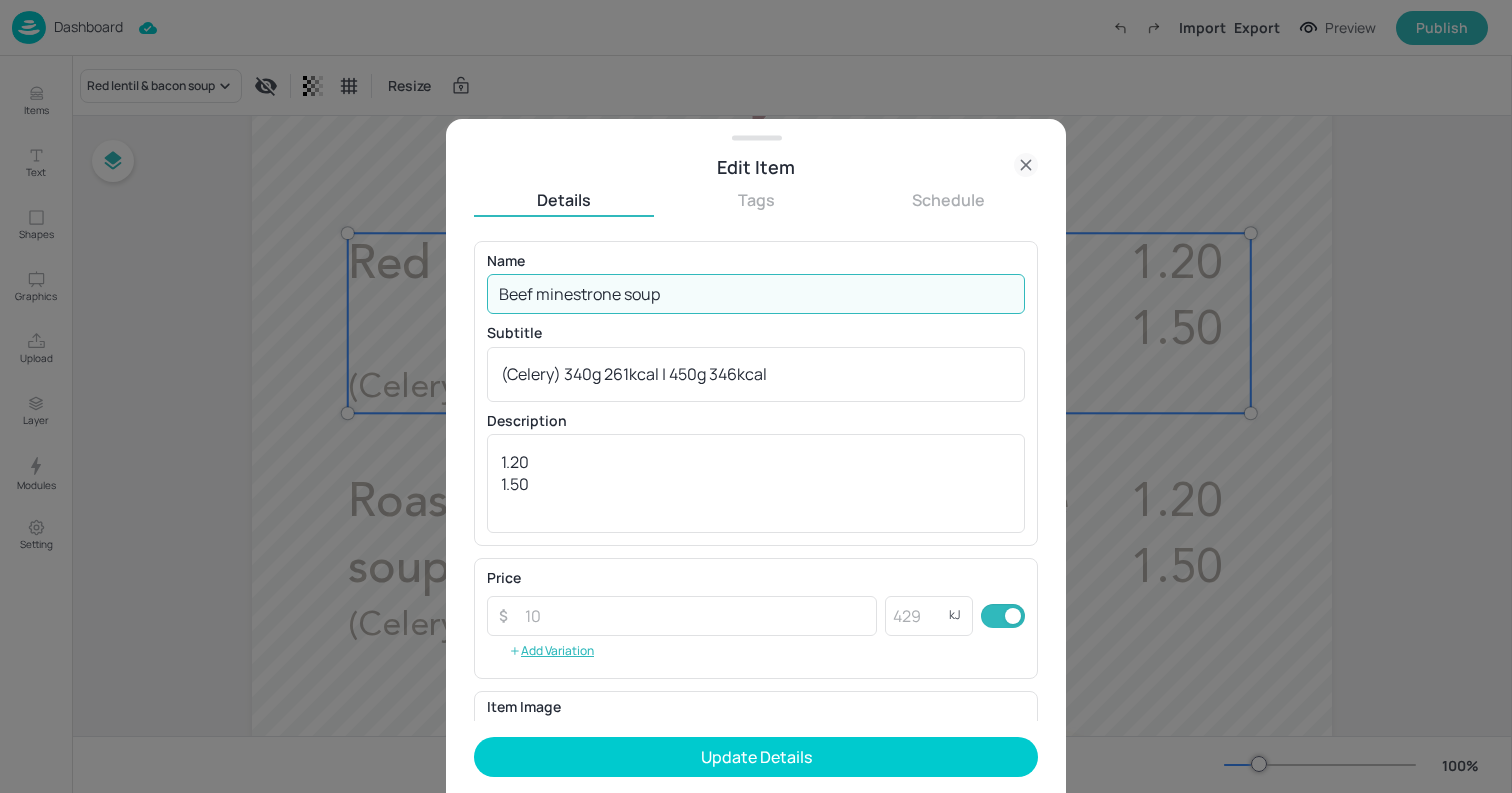 type on "Beef minestrone soup" 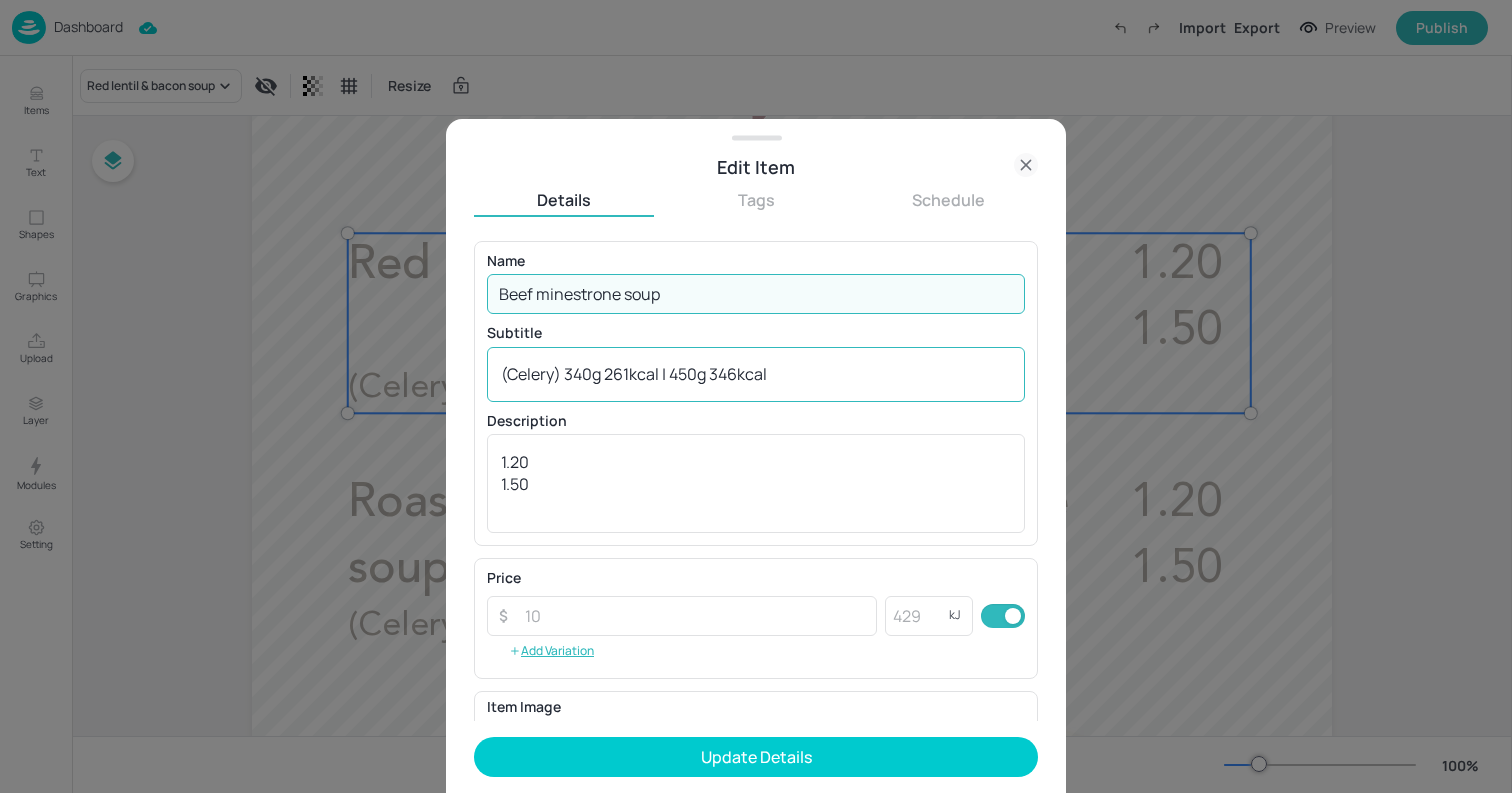 click on "(Celery) 340g 261kcal | 450g 346kcal" at bounding box center (756, 374) 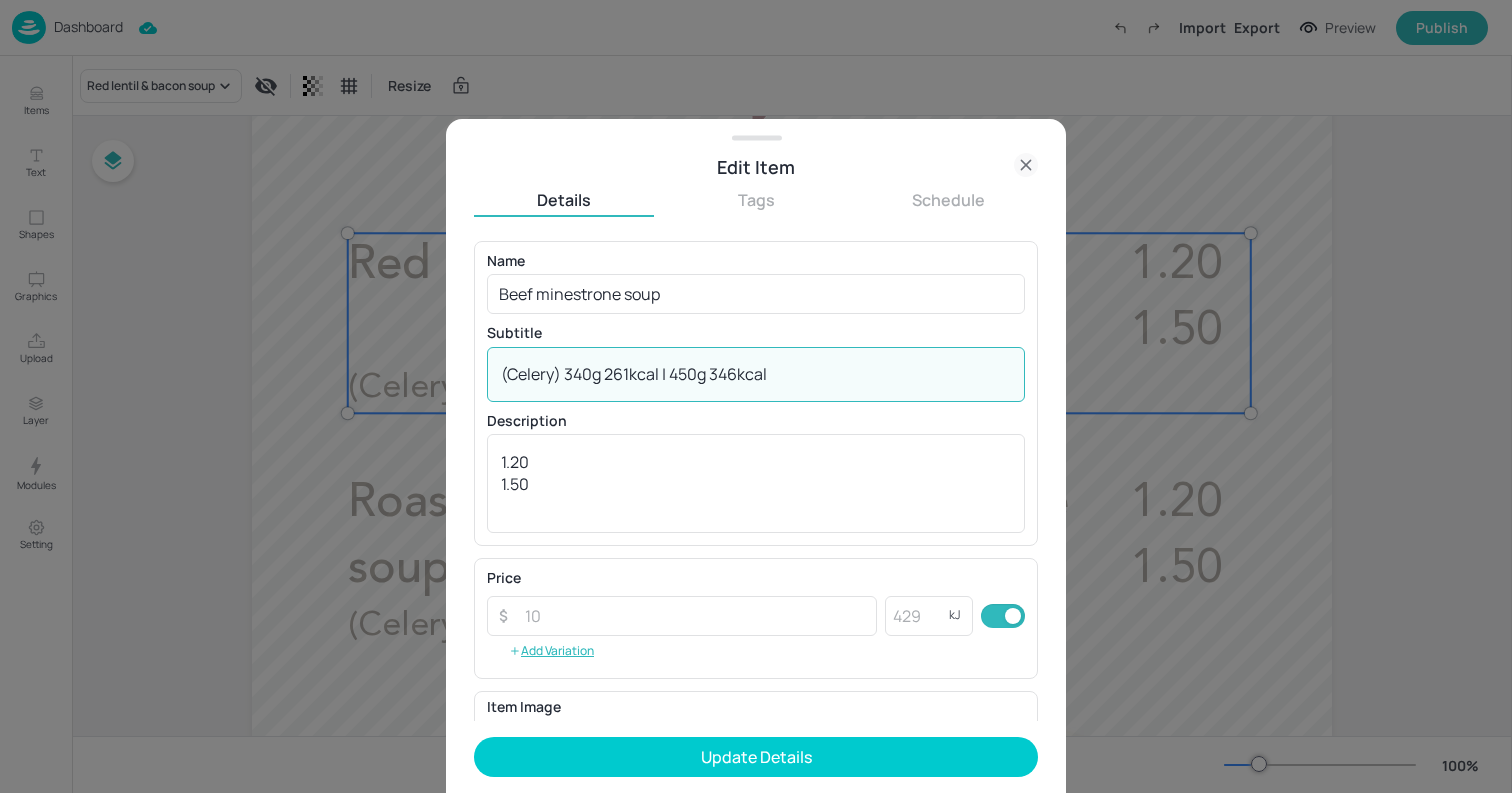 click on "(Celery) 340g 261kcal | 450g 346kcal" at bounding box center (756, 374) 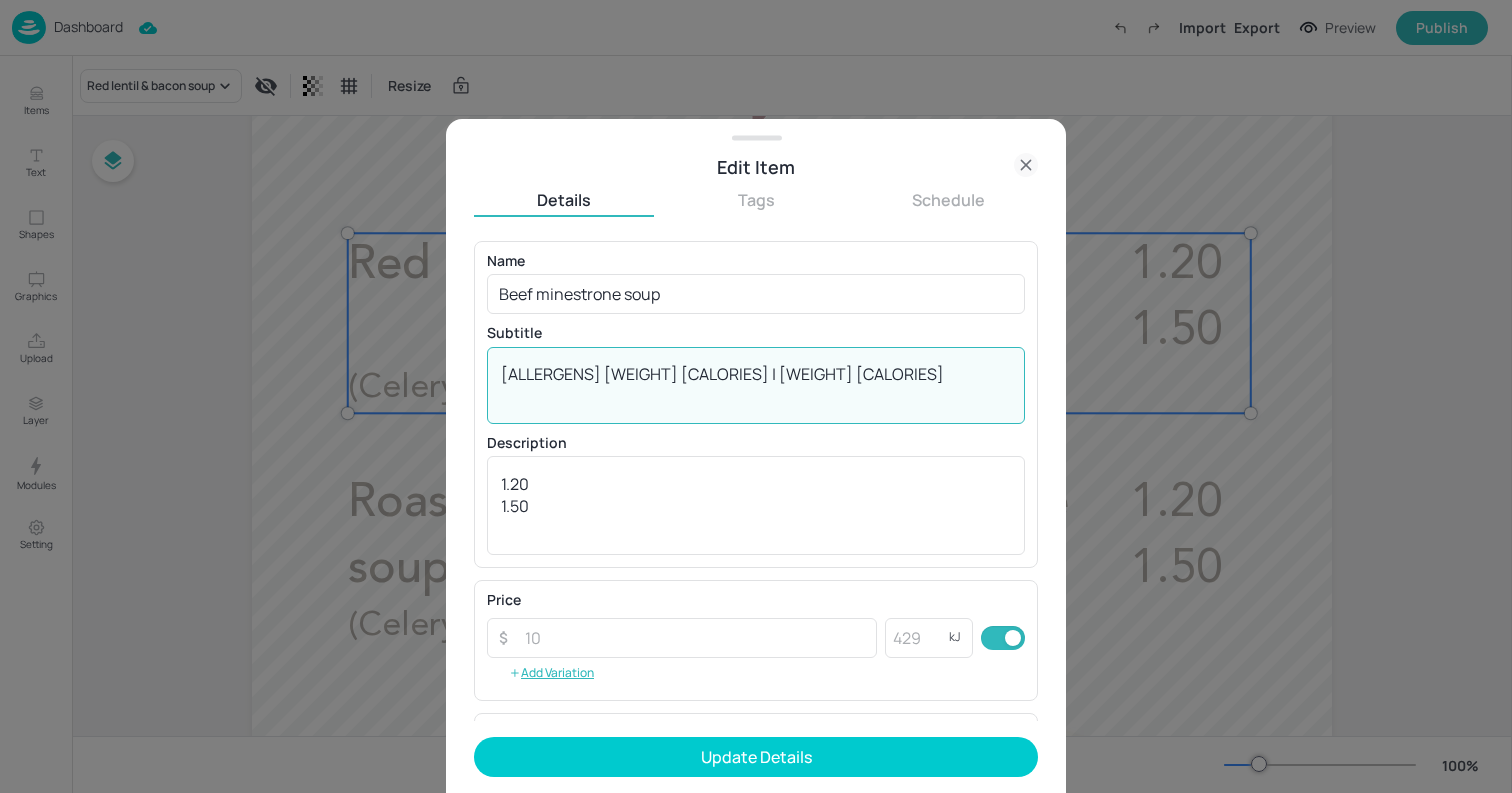 click on "[ALLERGENS] [WEIGHT] [CALORIES] | [WEIGHT] [CALORIES]" at bounding box center [756, 385] 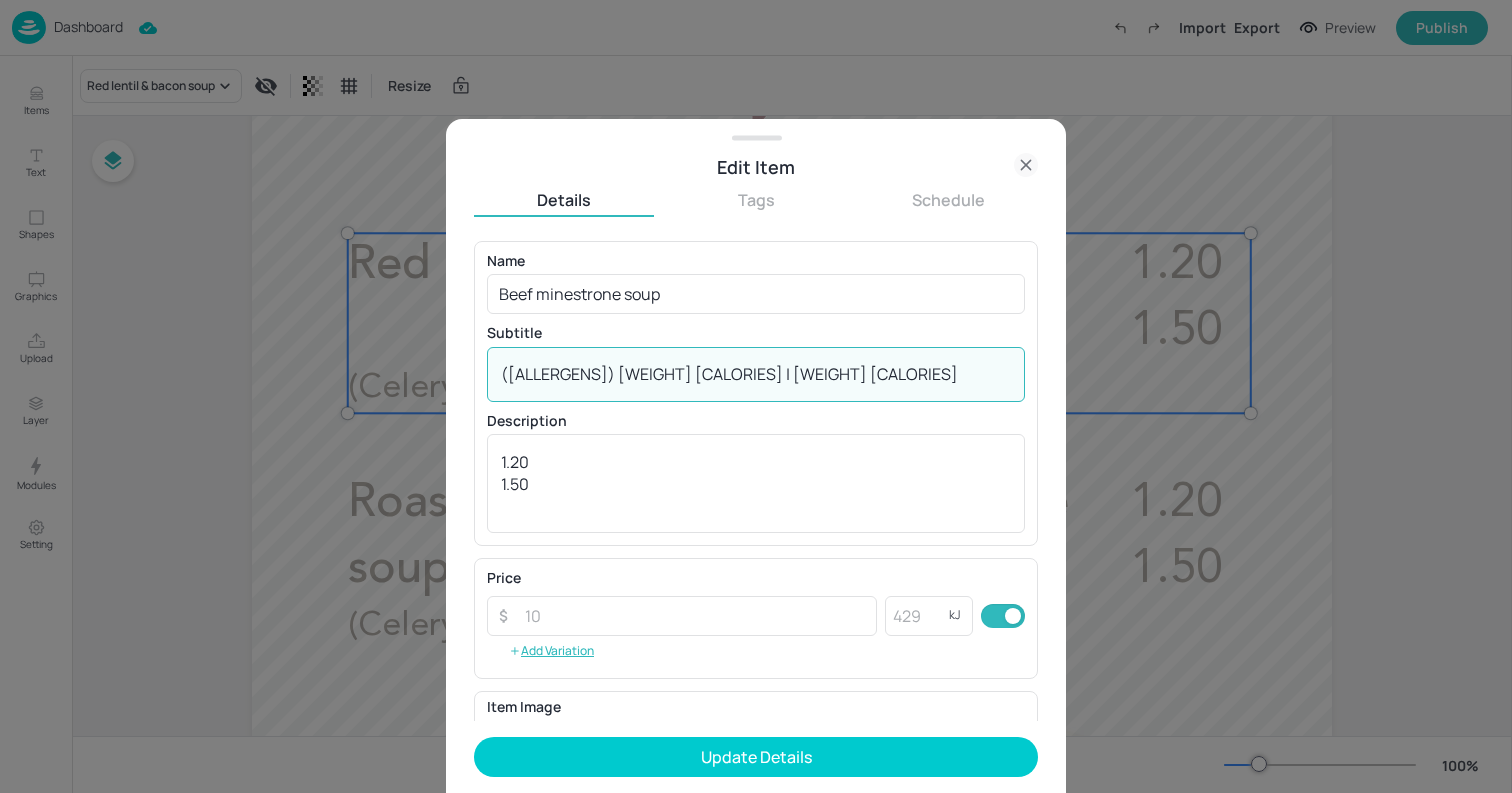 click on "([ALLERGENS]) [WEIGHT] [CALORIES] | [WEIGHT] [CALORIES]" at bounding box center [756, 374] 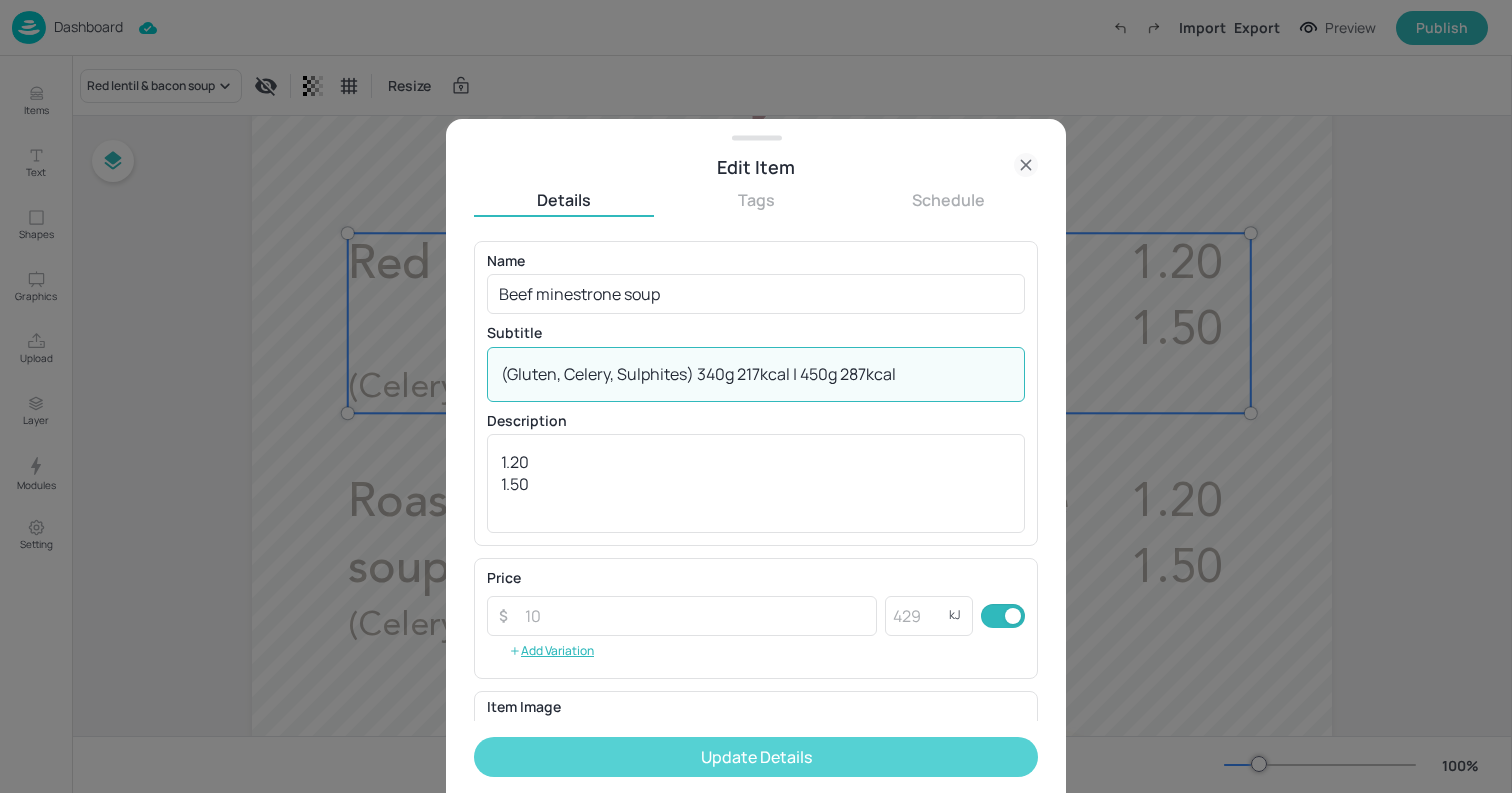 type on "(Gluten, Celery, Sulphites) 340g 217kcal | 450g 287kcal" 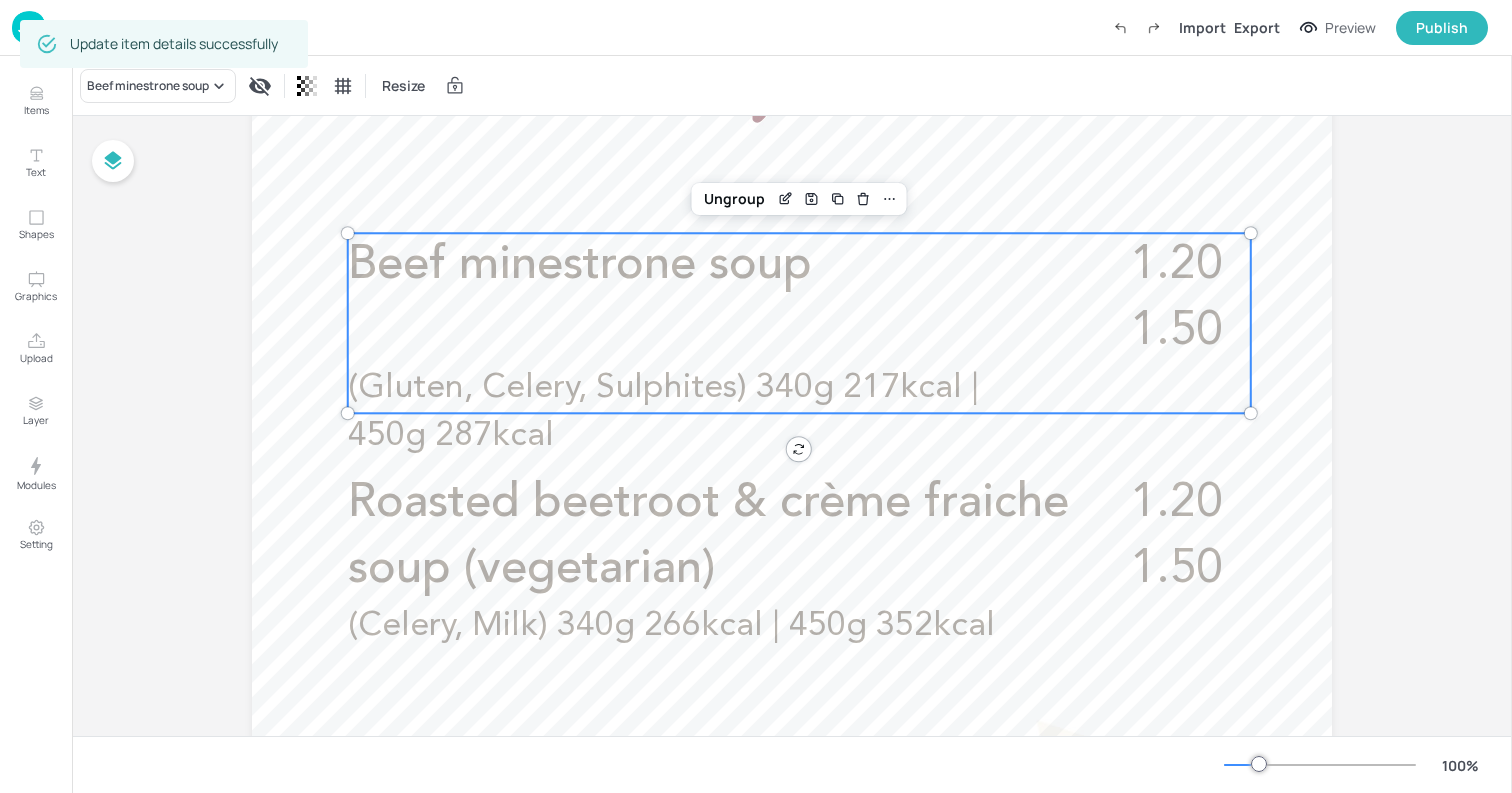 click at bounding box center (792, 535) 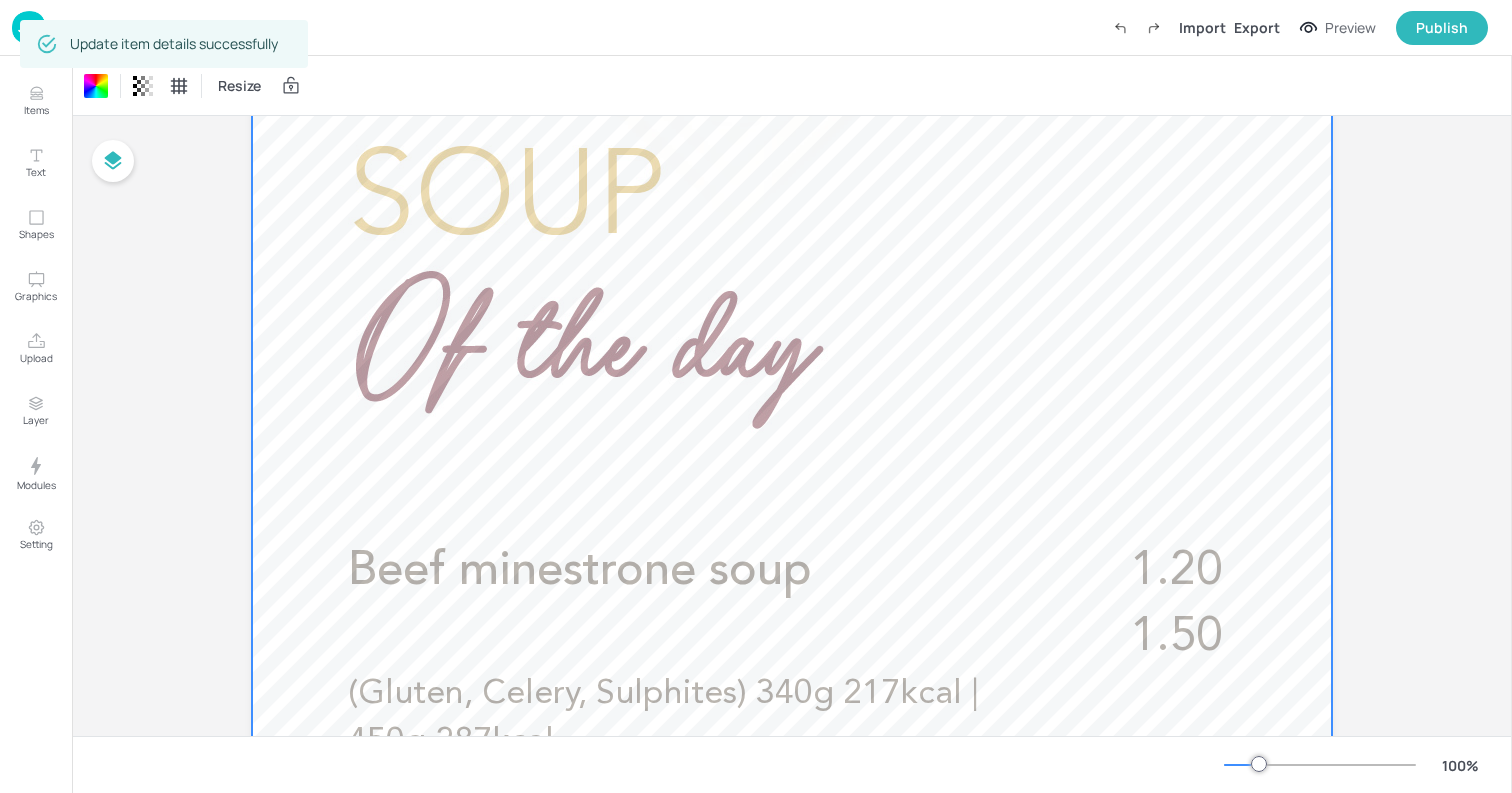 scroll, scrollTop: 0, scrollLeft: 0, axis: both 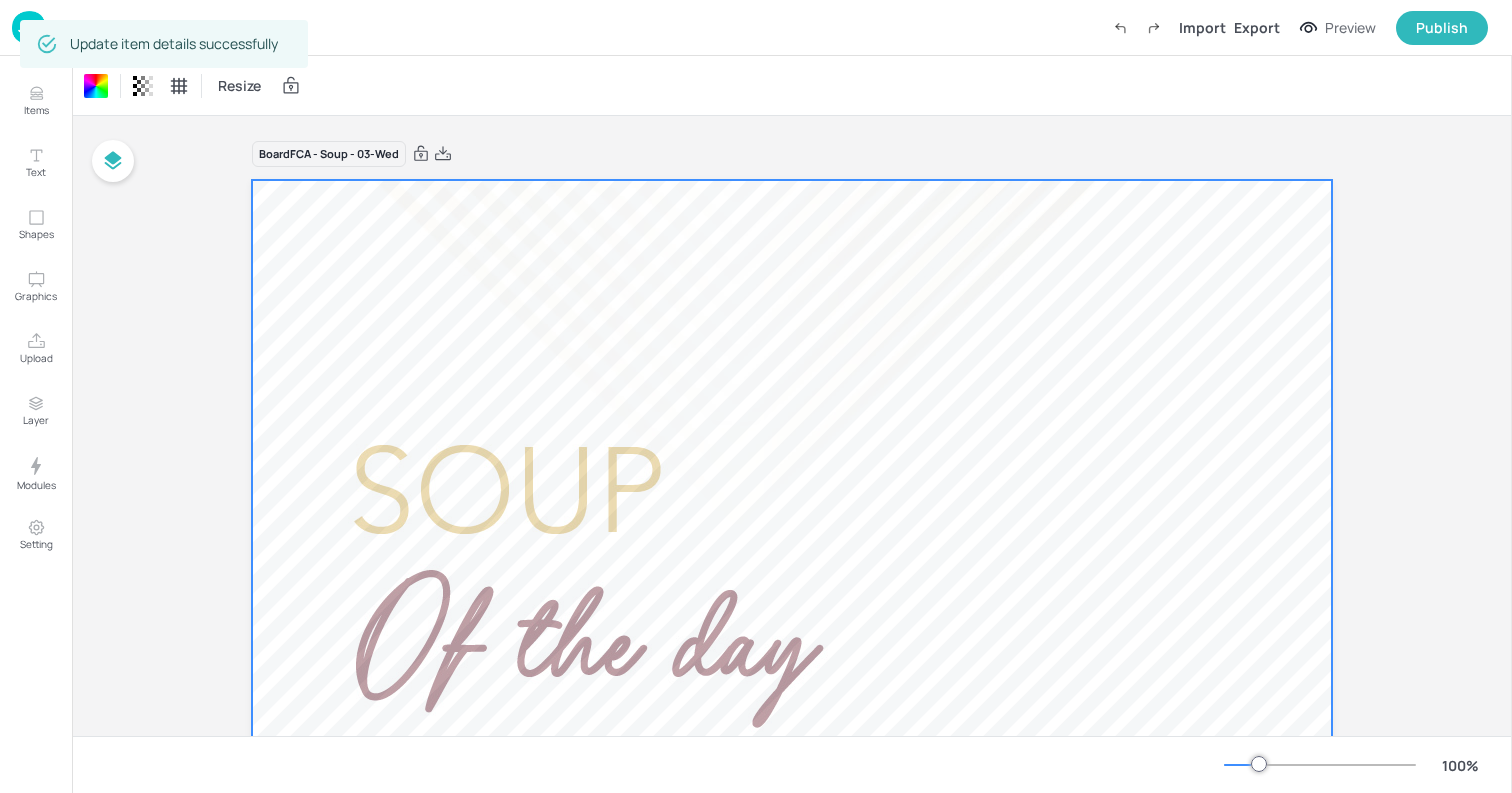 click at bounding box center [29, 27] 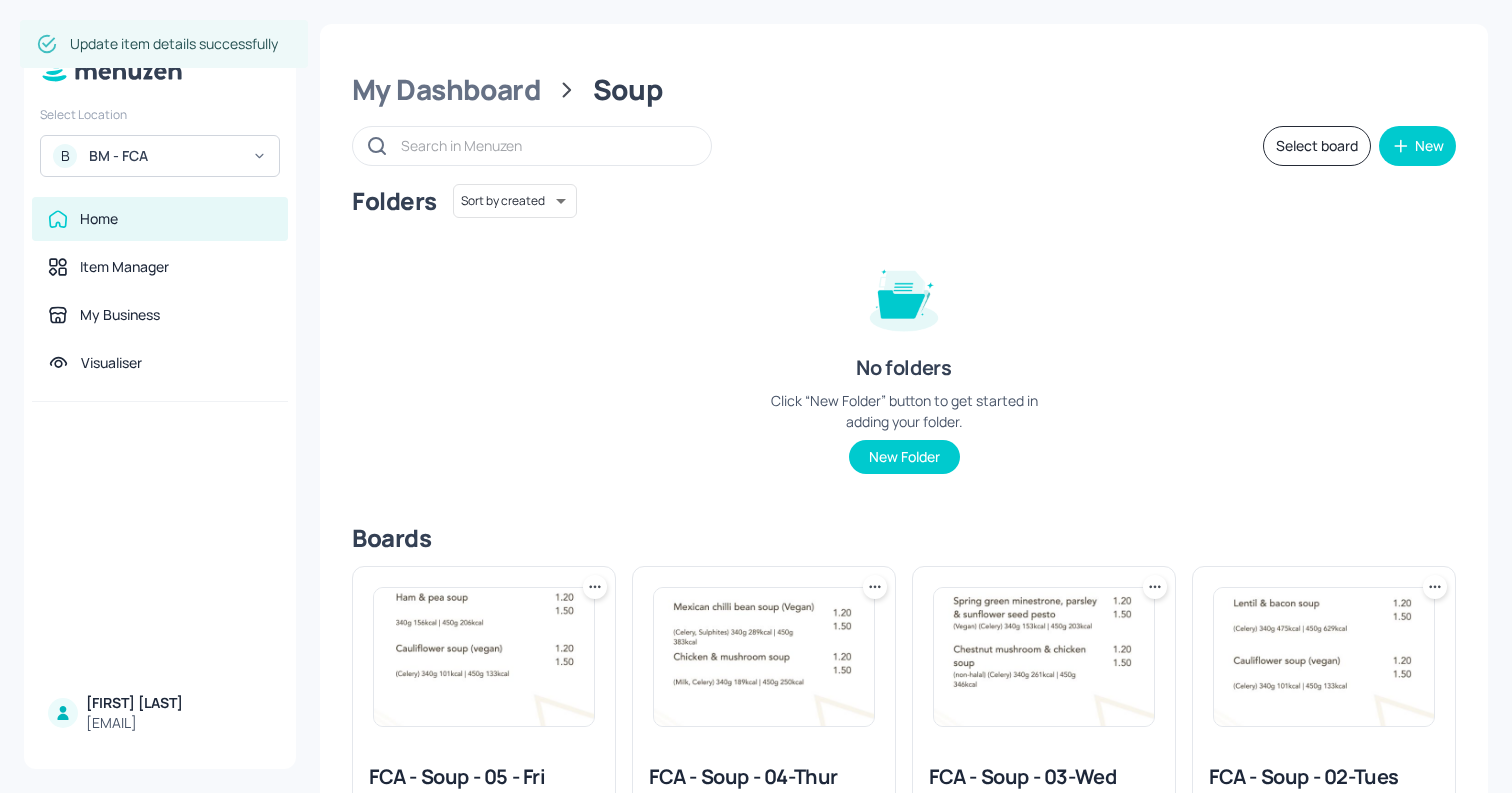 click at bounding box center (764, 657) 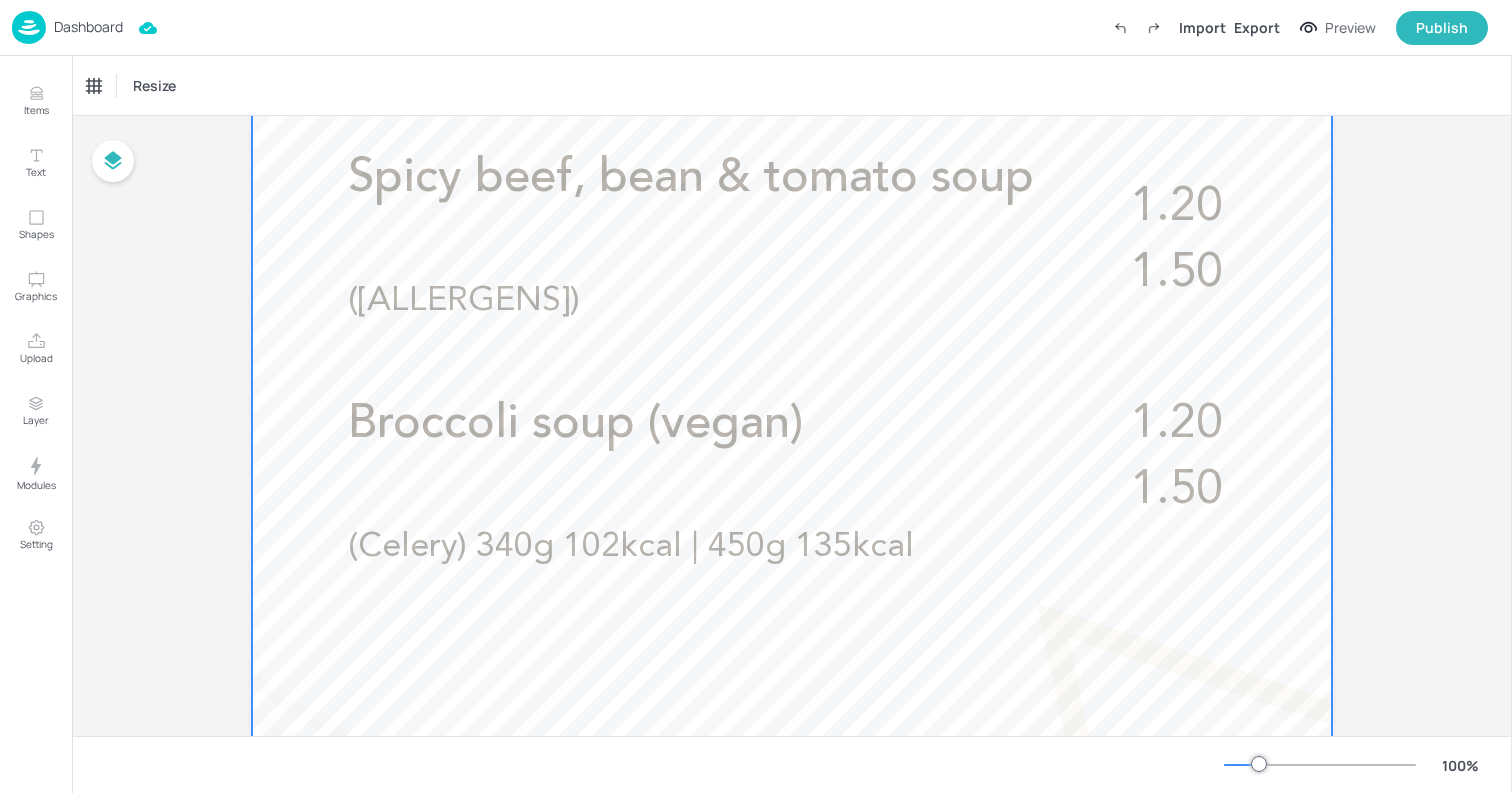 scroll, scrollTop: 652, scrollLeft: 0, axis: vertical 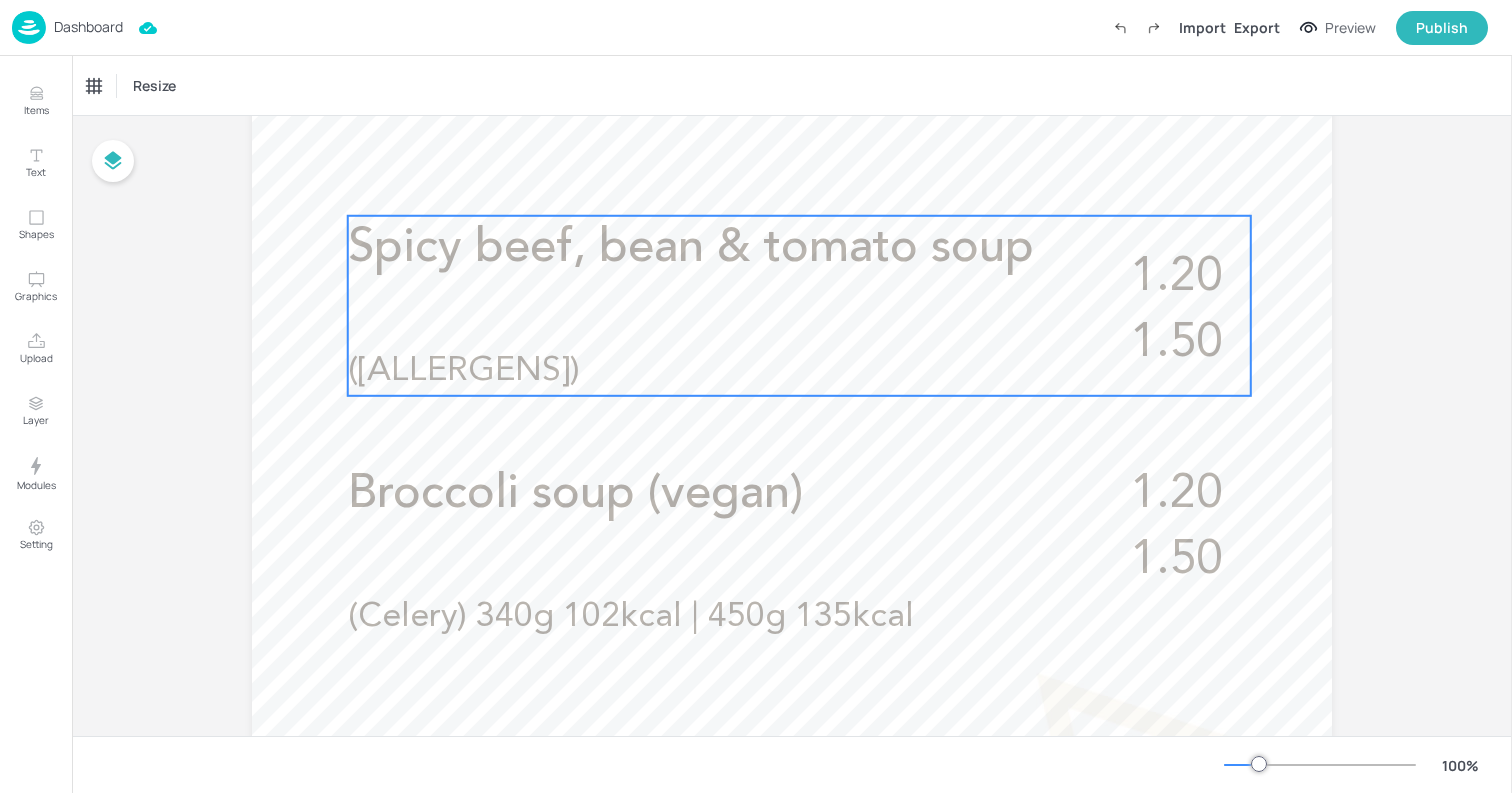 click on "Spicy beef, bean & tomato soup" at bounding box center (691, 248) 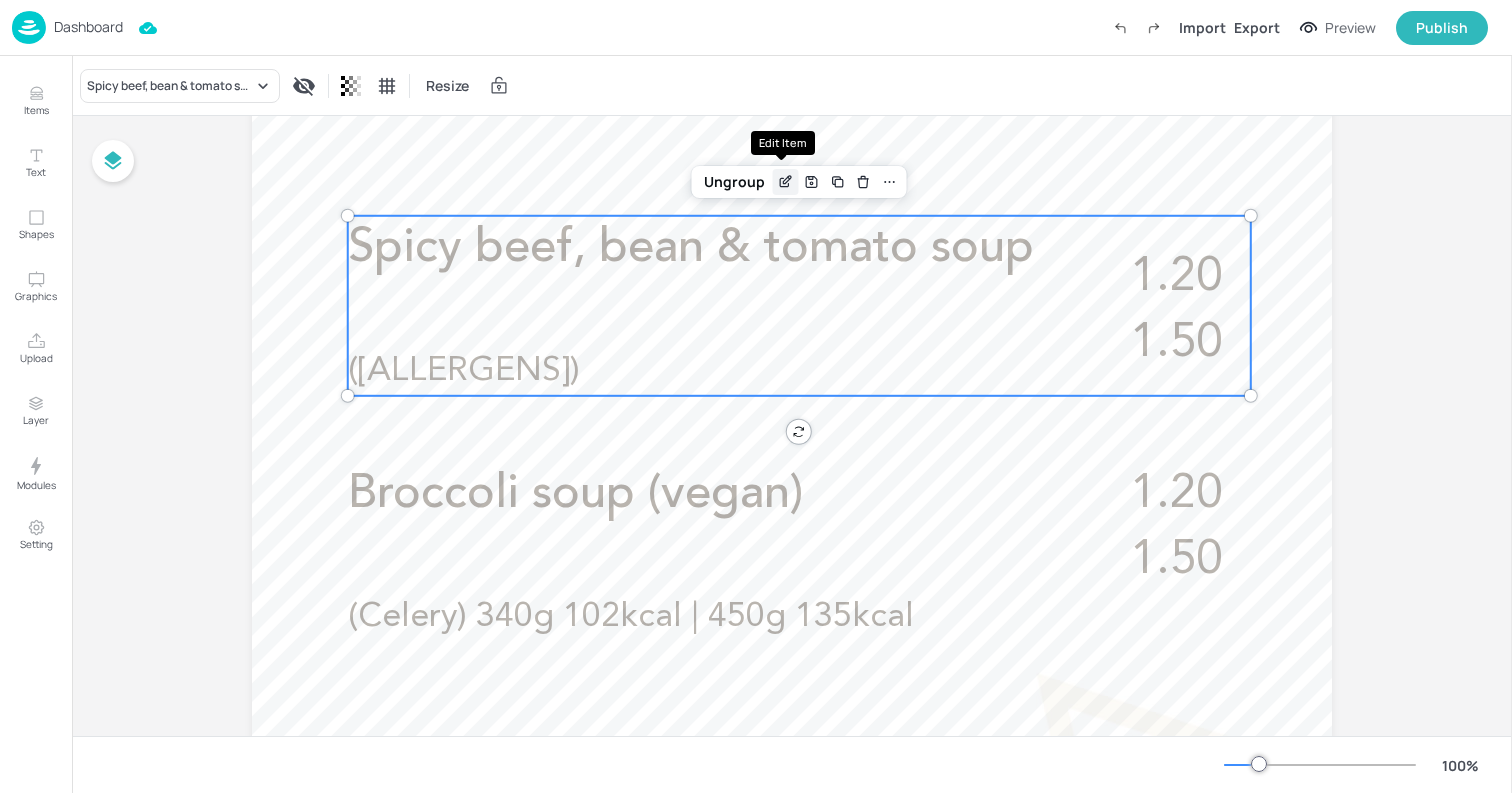click 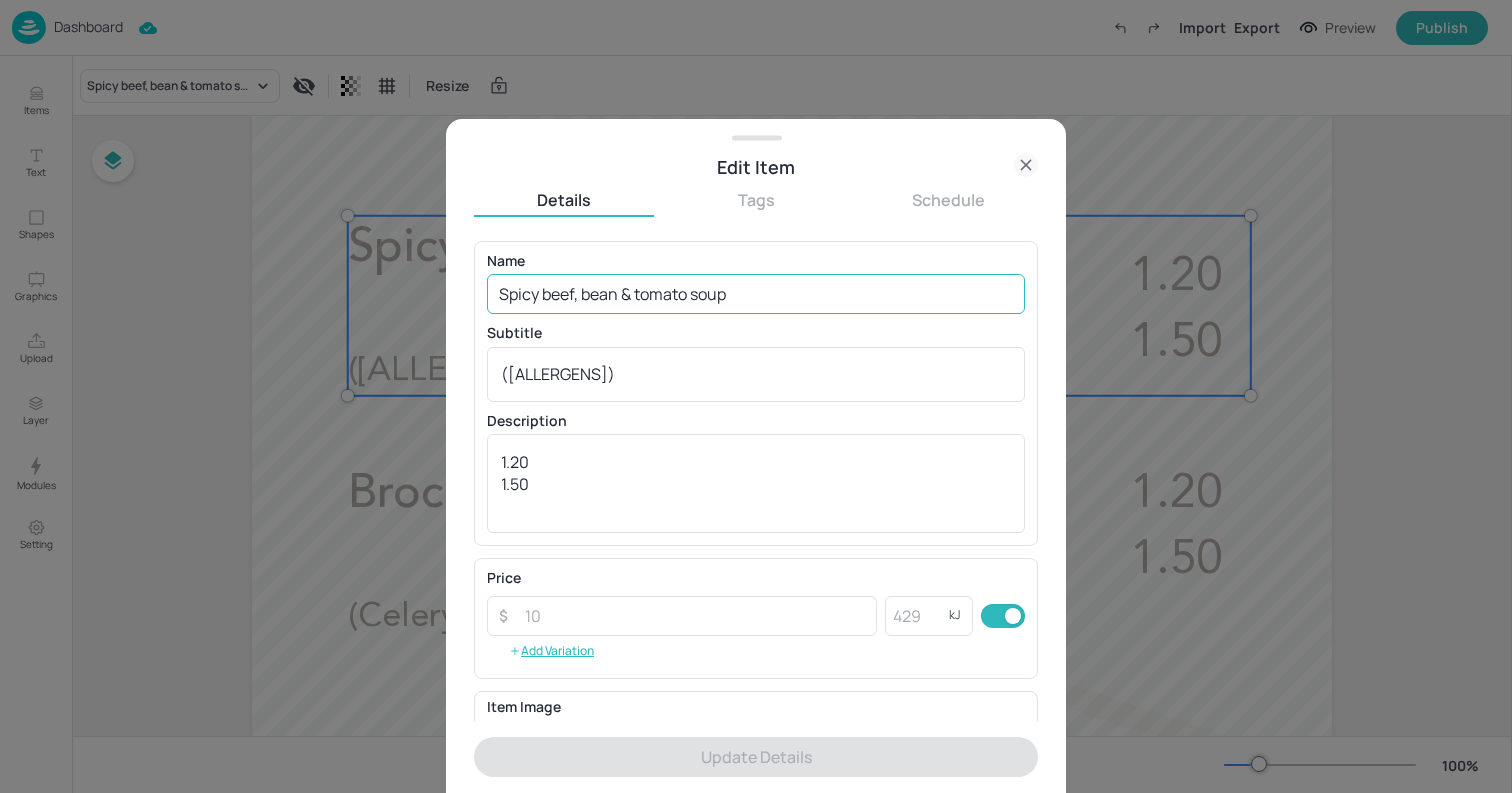 click on "Spicy beef, bean & tomato soup" at bounding box center (756, 294) 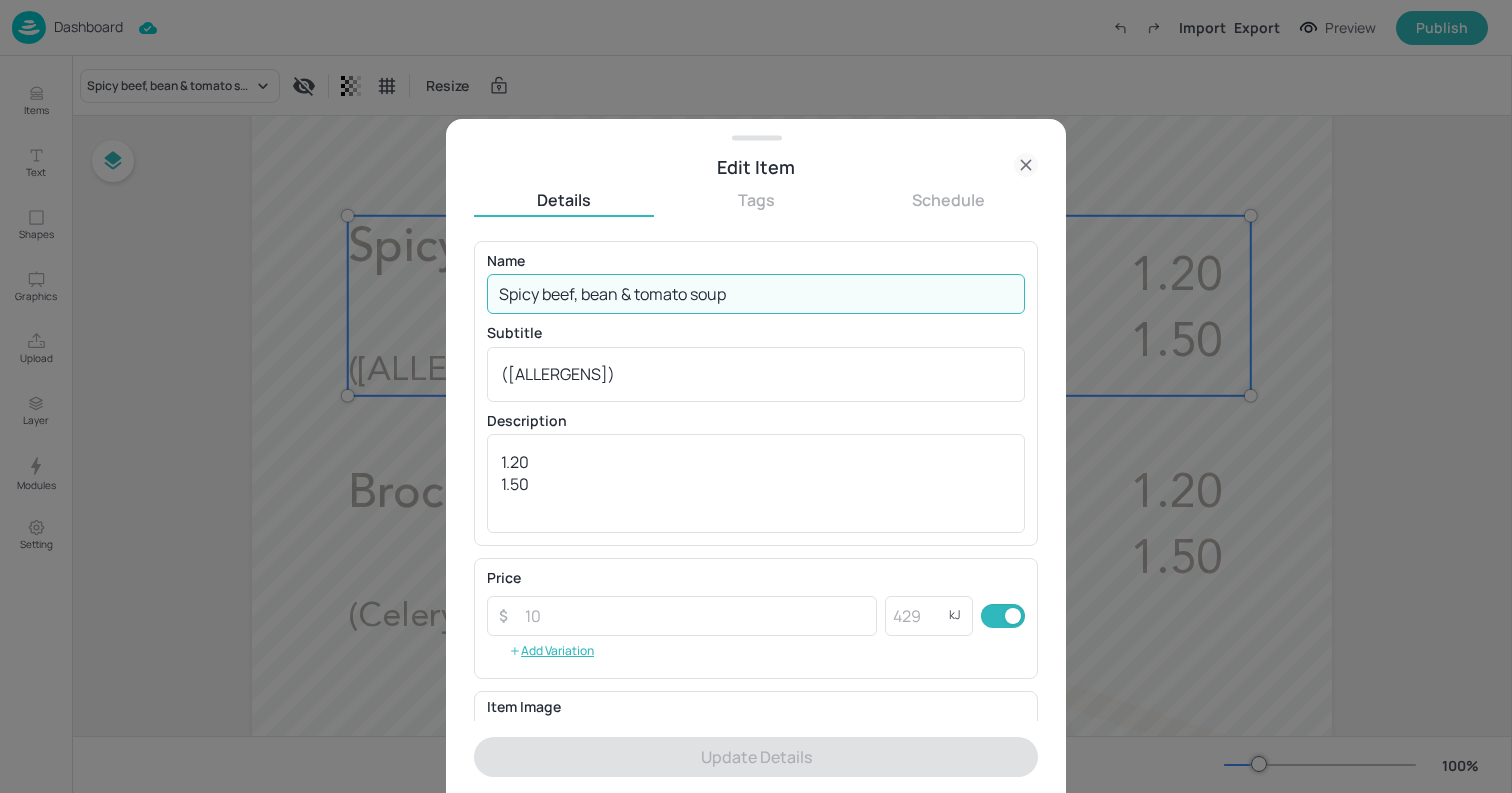 click on "Spicy beef, bean & tomato soup" at bounding box center [756, 294] 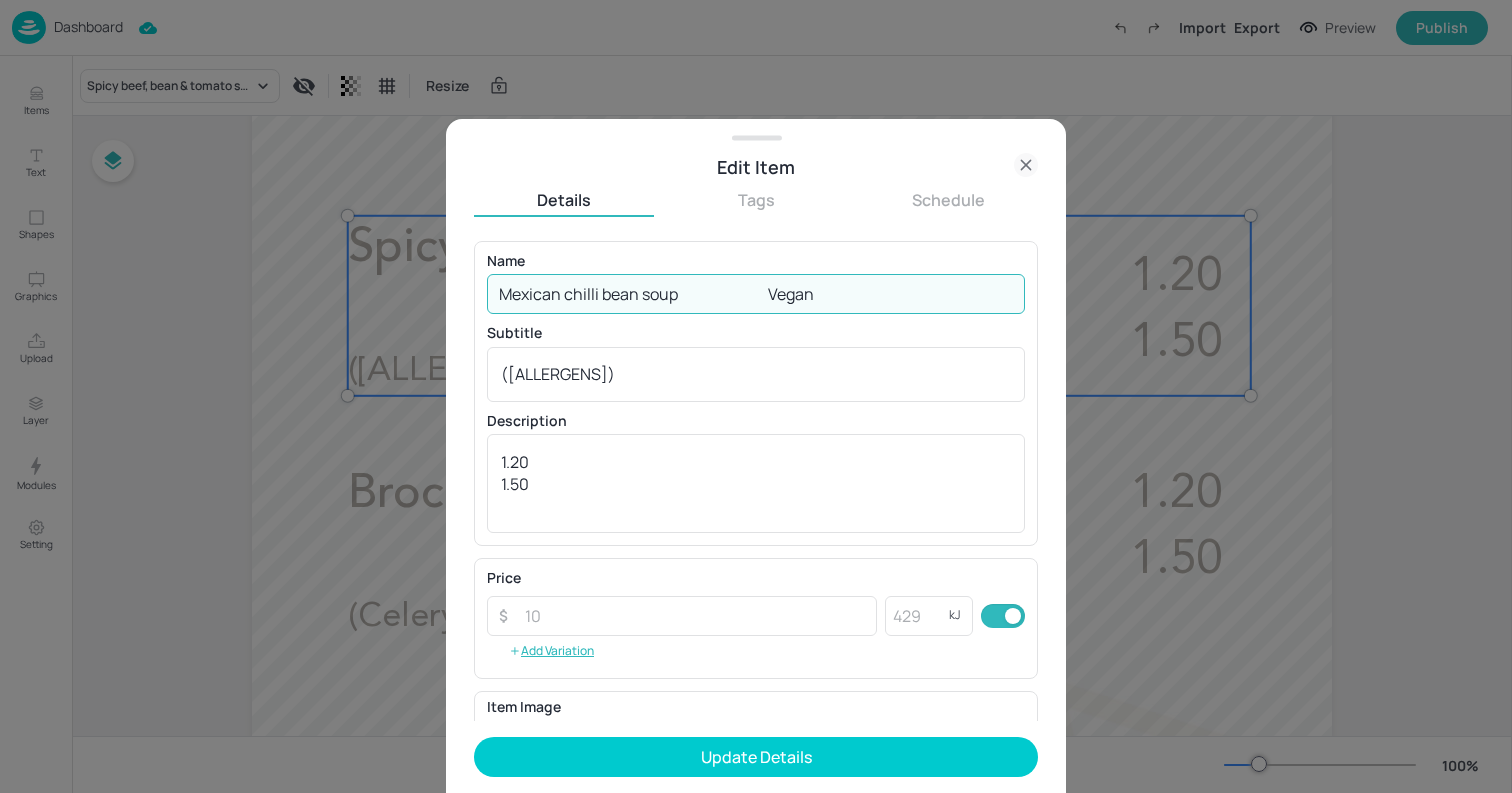 click on "Mexican chilli bean soup                              Vegan" at bounding box center (756, 294) 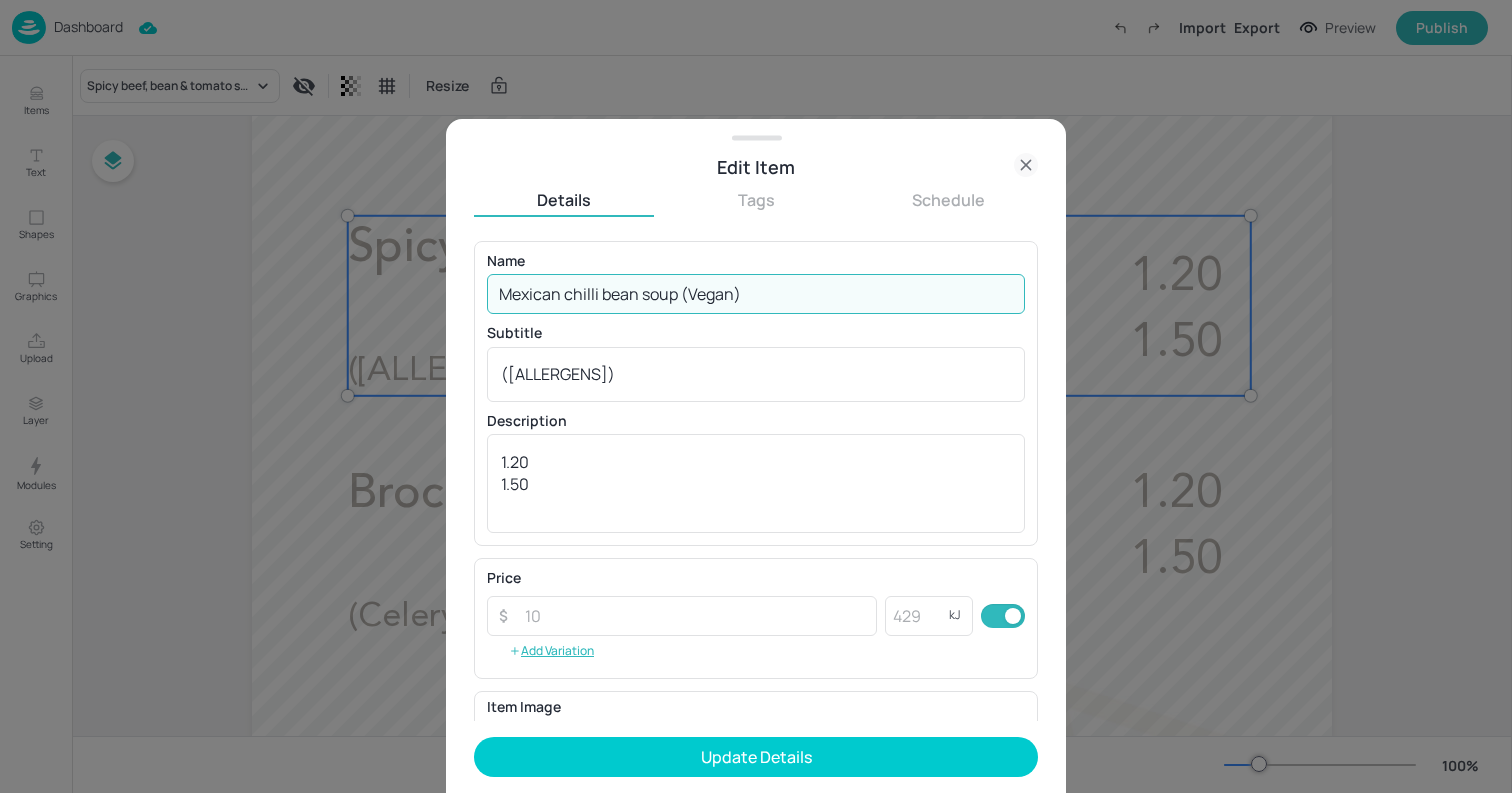 type on "Mexican chilli bean soup (Vegan)" 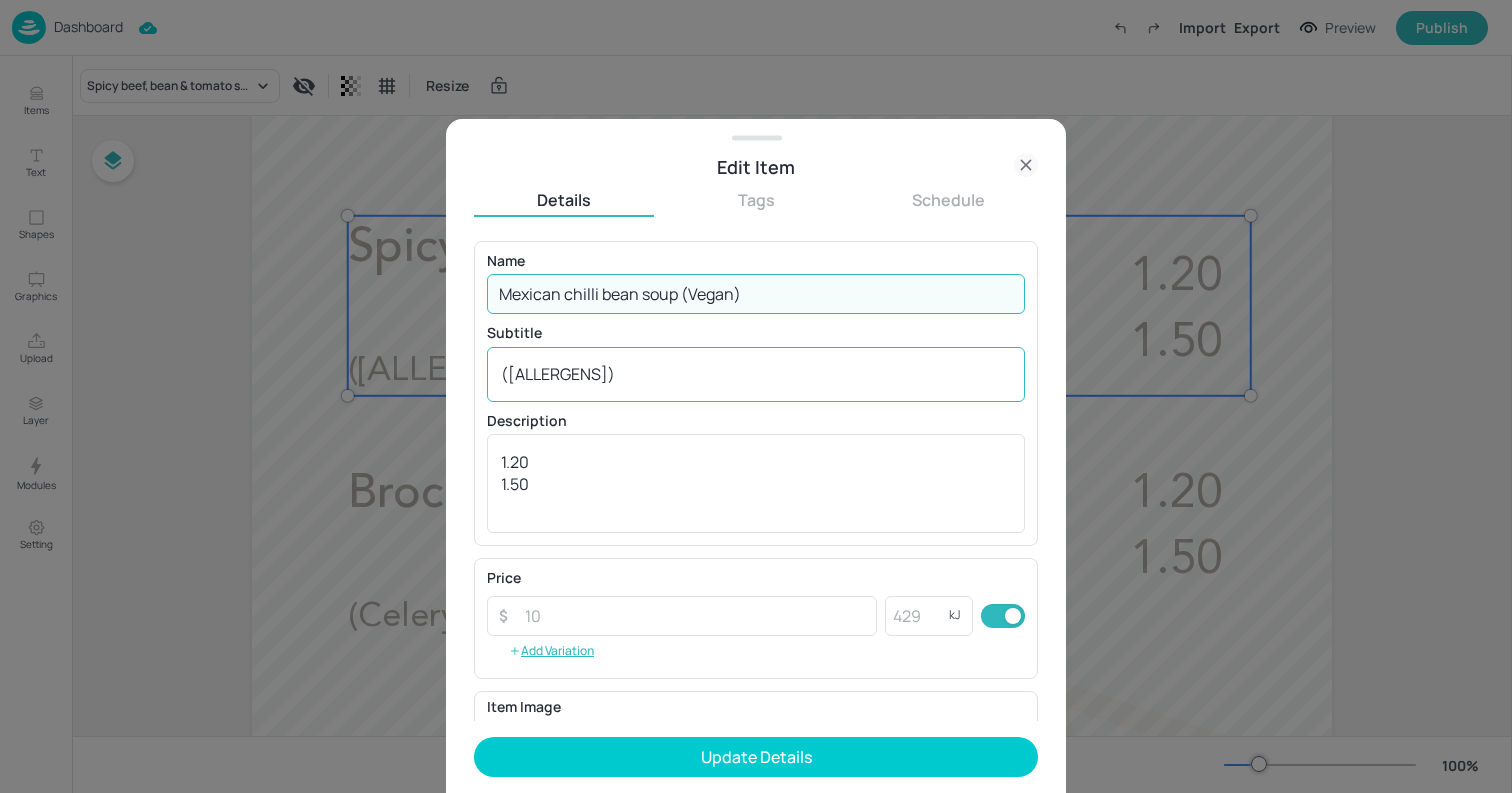 click on "([ALLERGENS])" at bounding box center [756, 374] 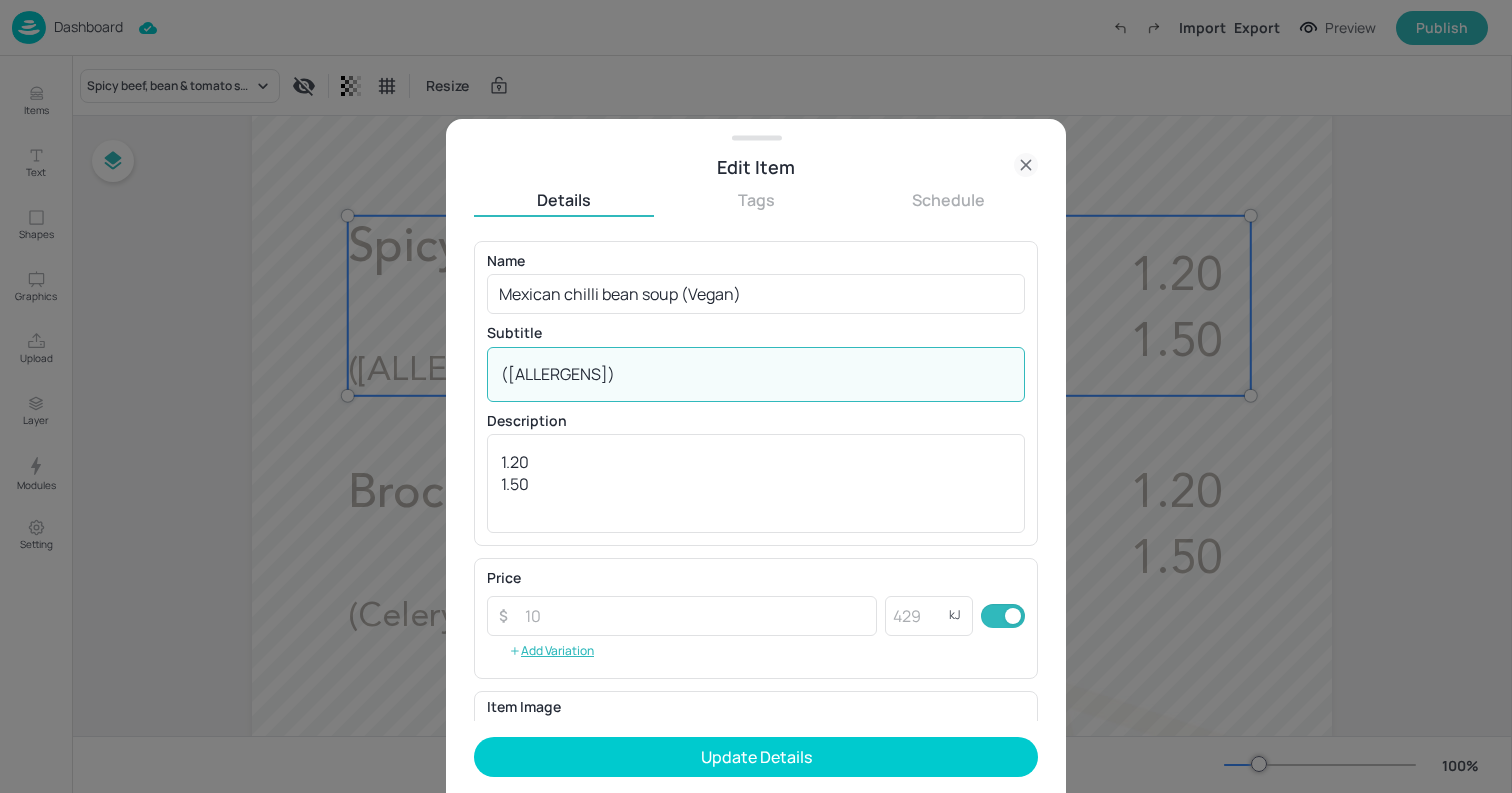 click on "([ALLERGENS])" at bounding box center [756, 374] 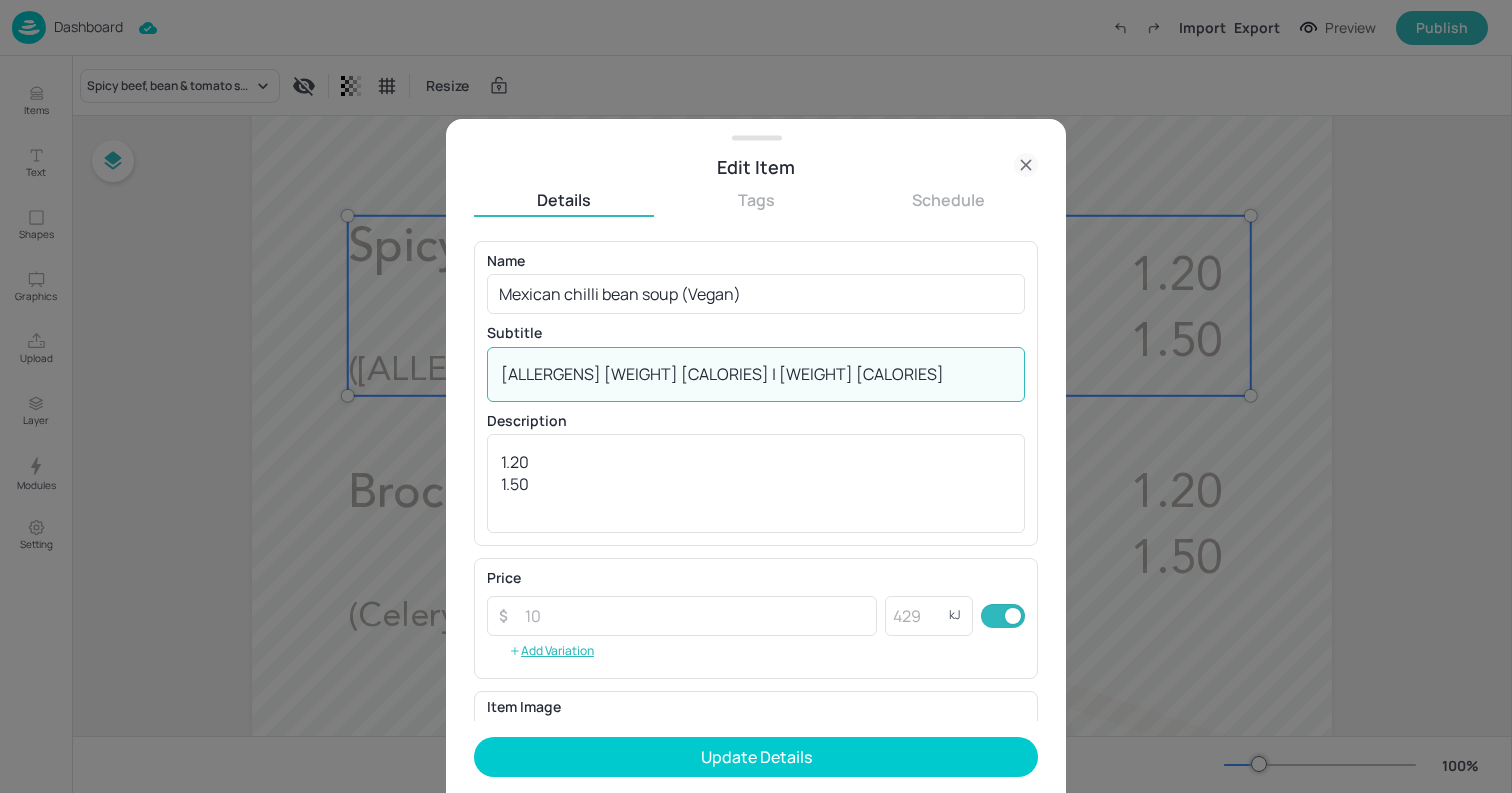 click on "[ALLERGENS] [WEIGHT] [CALORIES] | [WEIGHT] [CALORIES]" at bounding box center (756, 374) 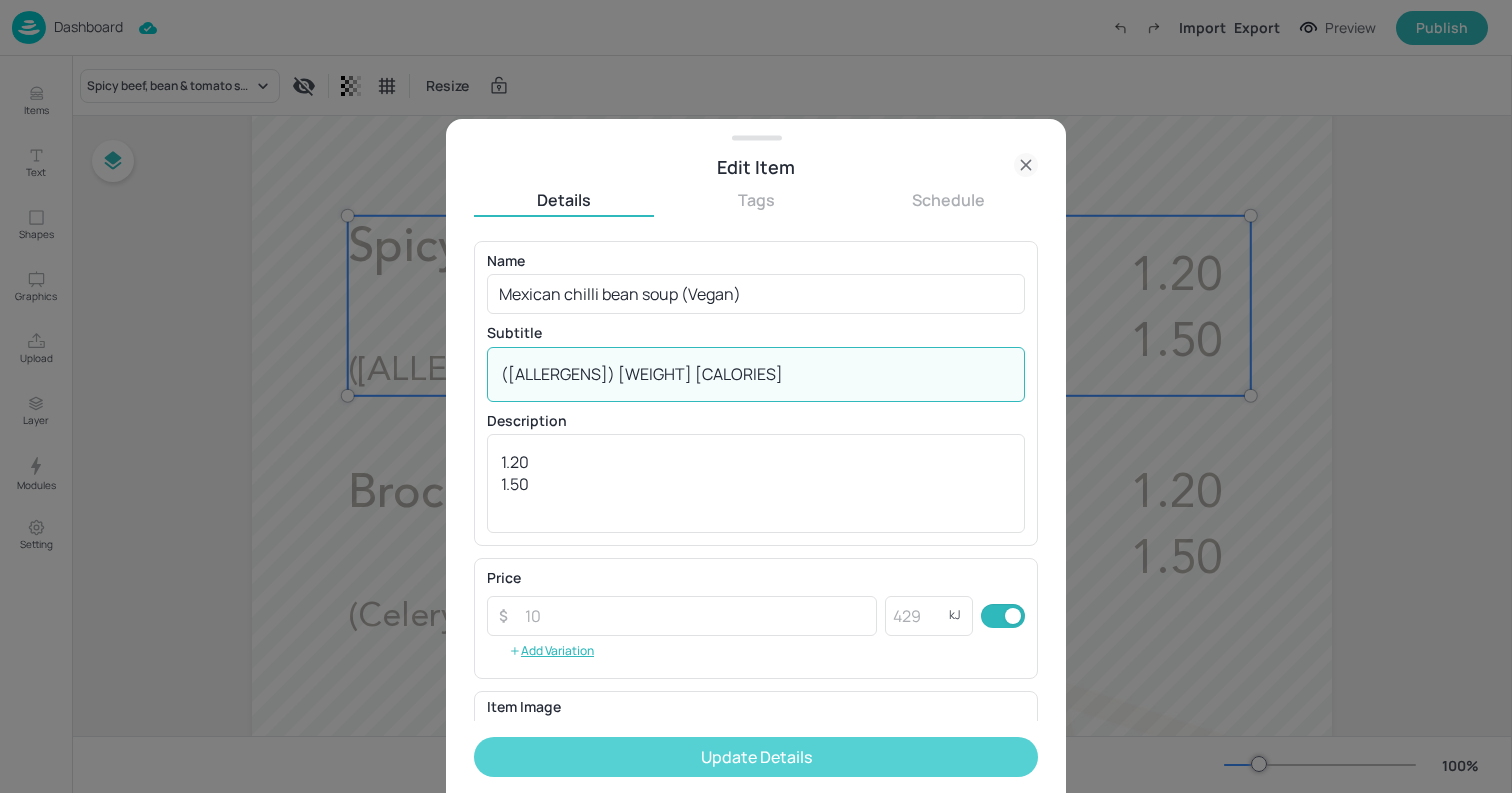 type on "([ALLERGENS]) [WEIGHT] [CALORIES]" 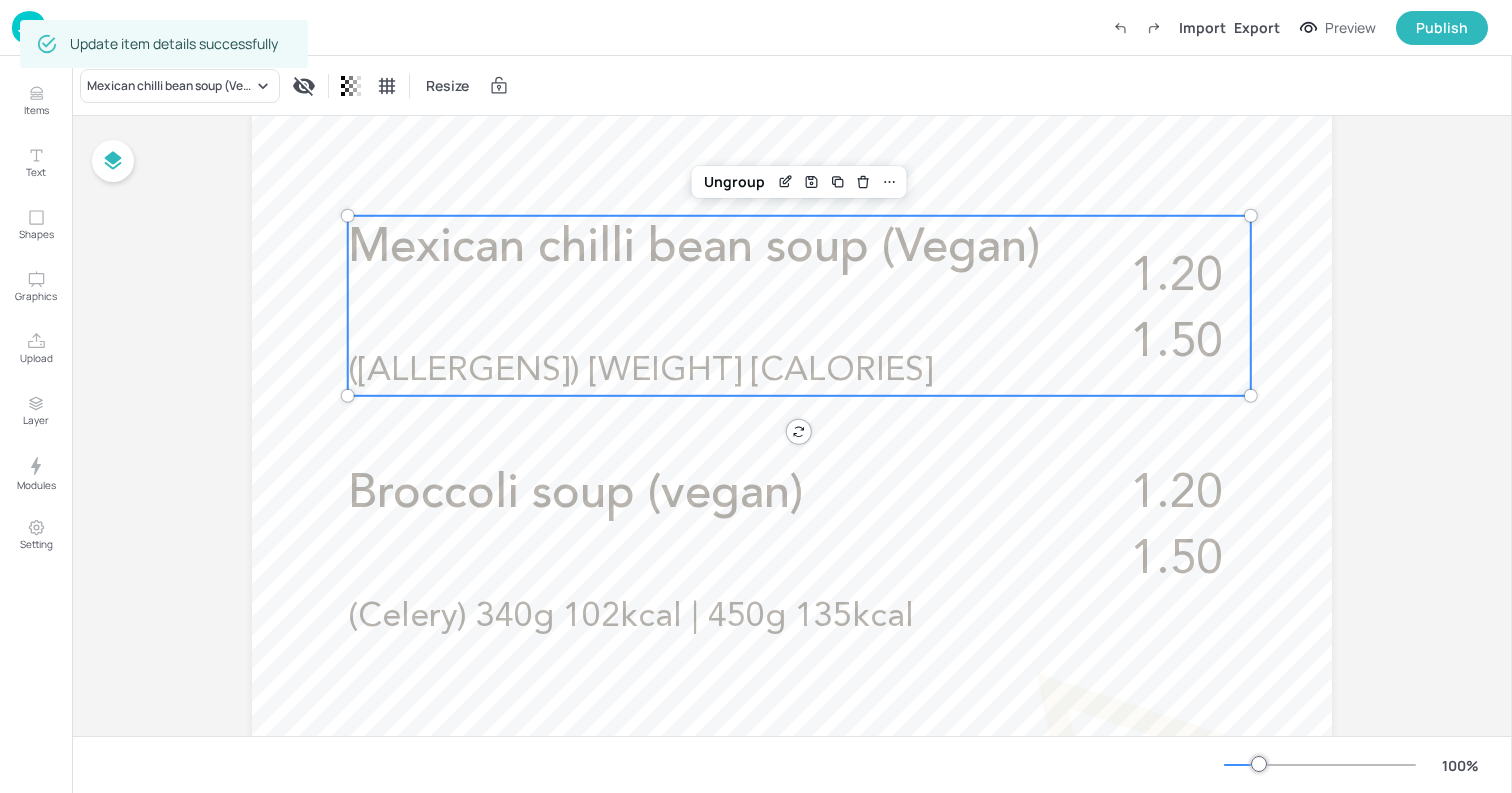 click on "Broccoli soup (vegan)" at bounding box center [716, 495] 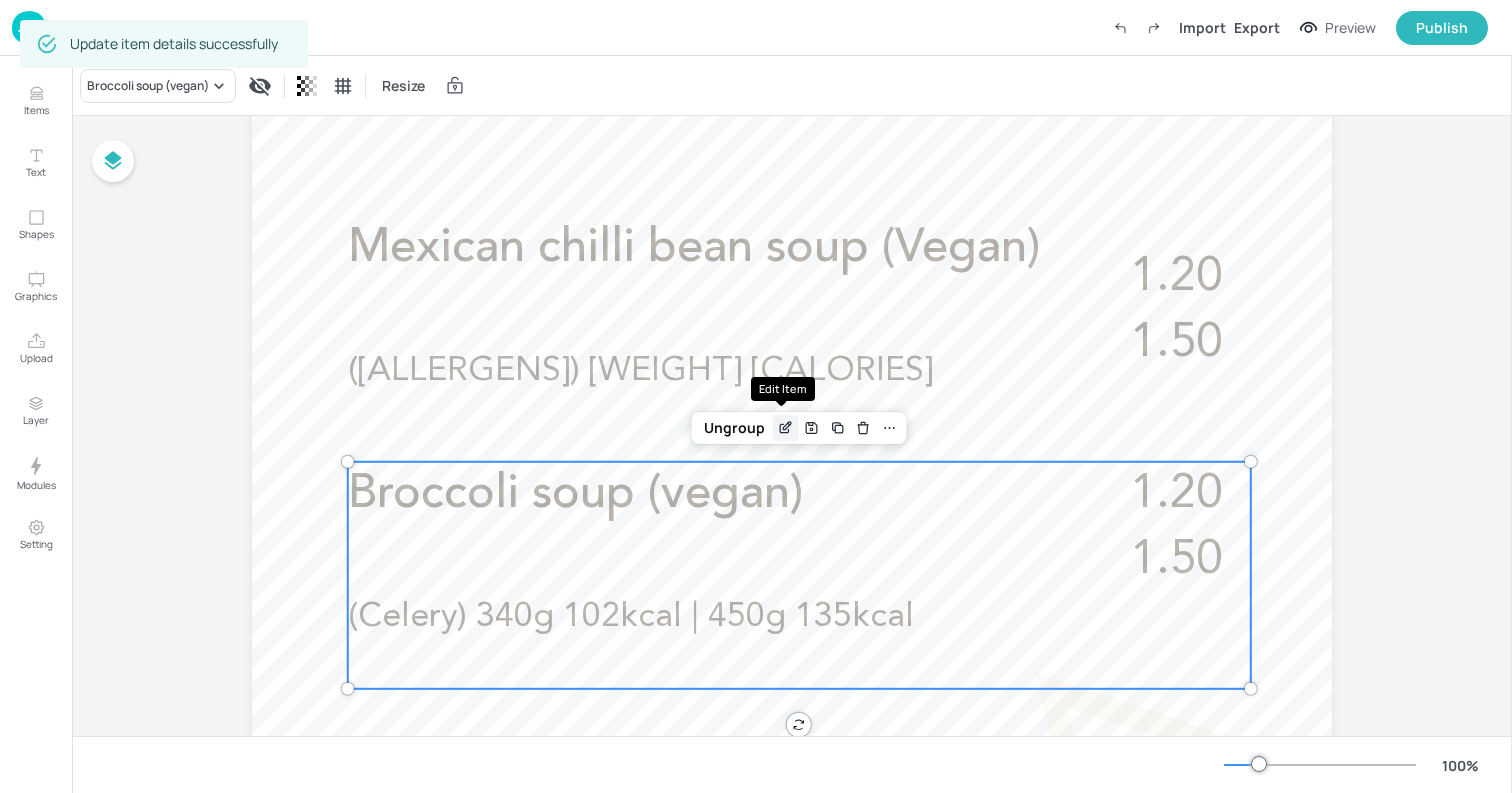 click at bounding box center [786, 428] 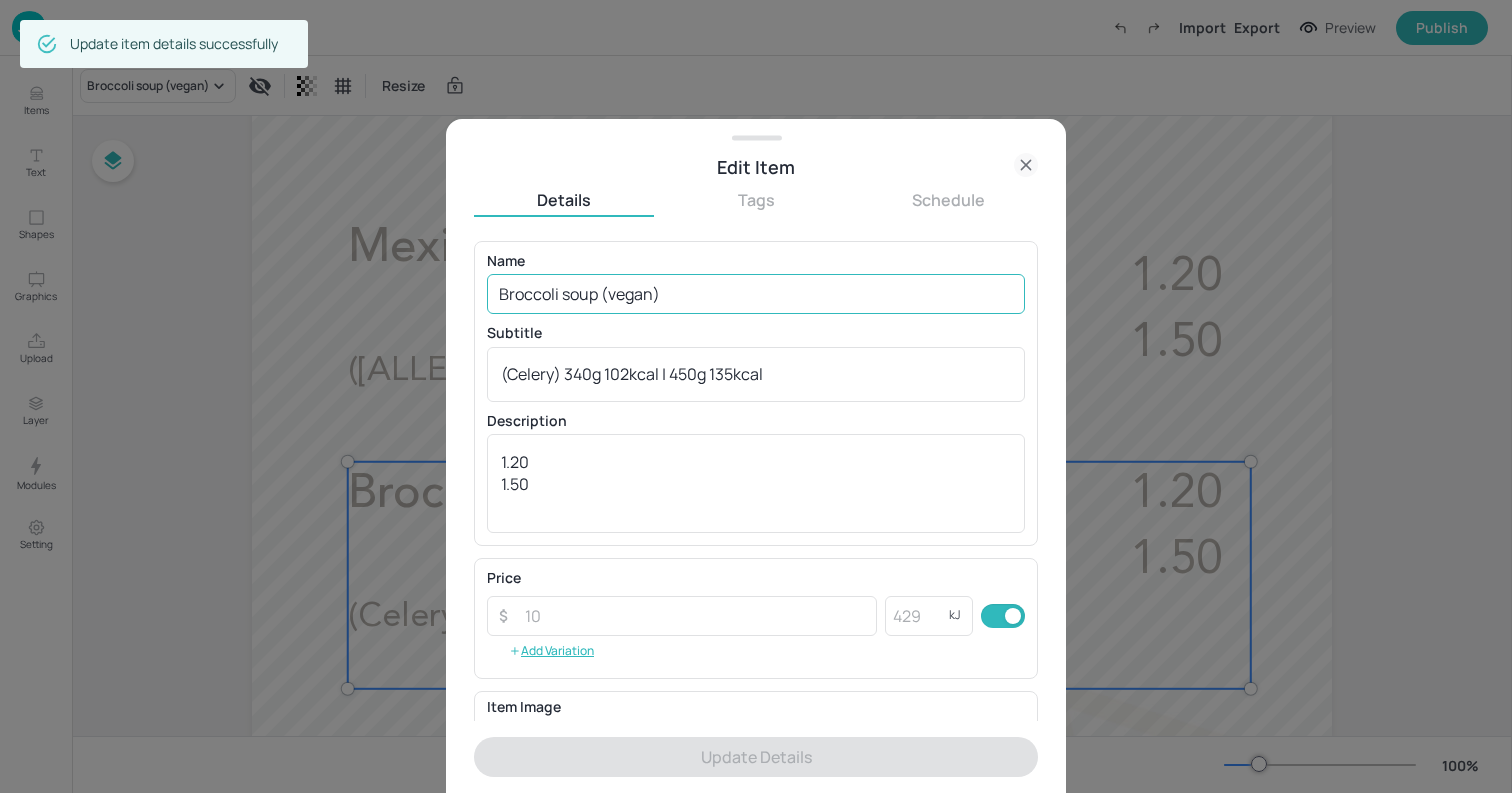 click on "Broccoli soup (vegan)" at bounding box center (756, 294) 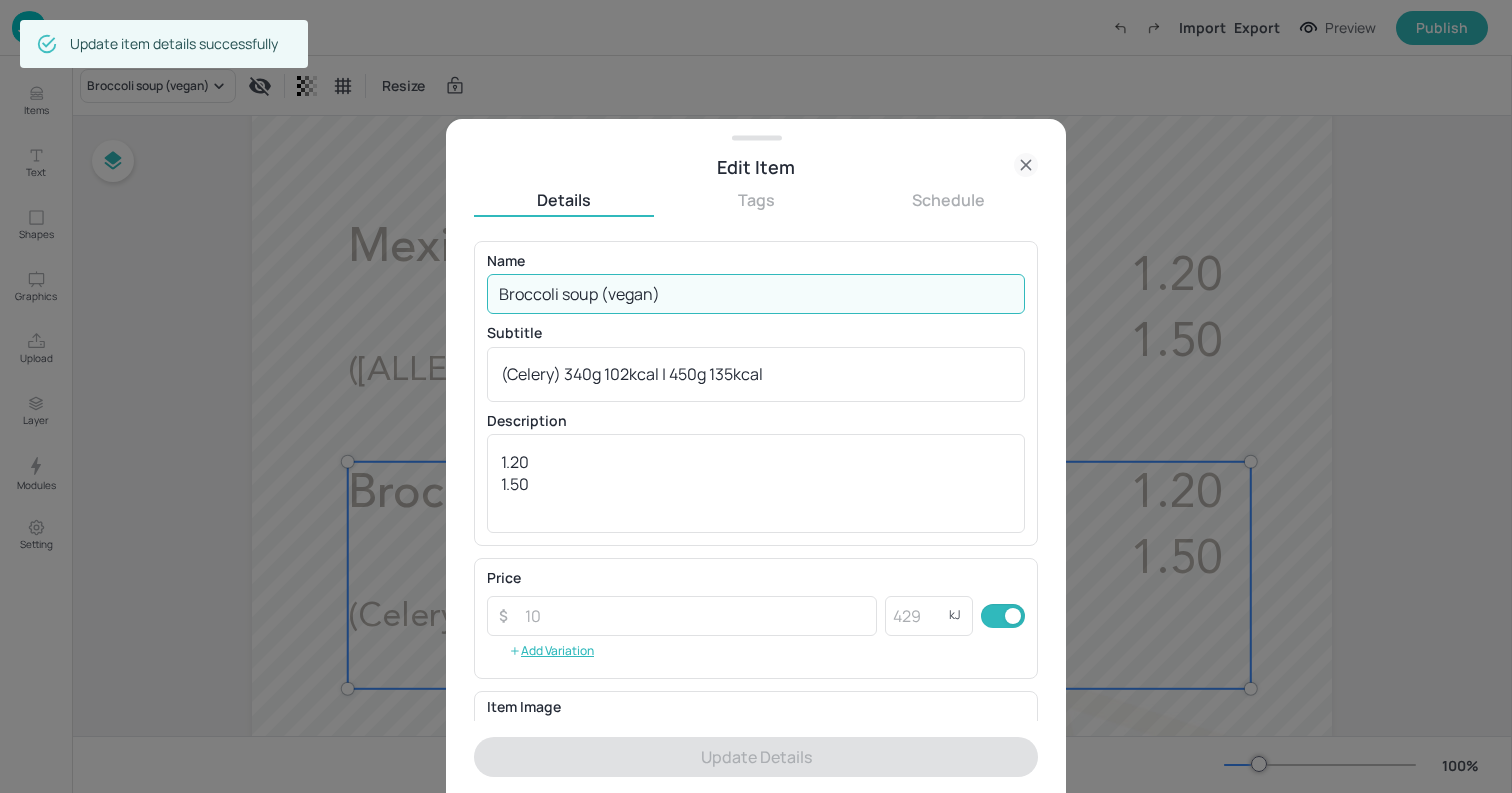 click on "Broccoli soup (vegan)" at bounding box center [756, 294] 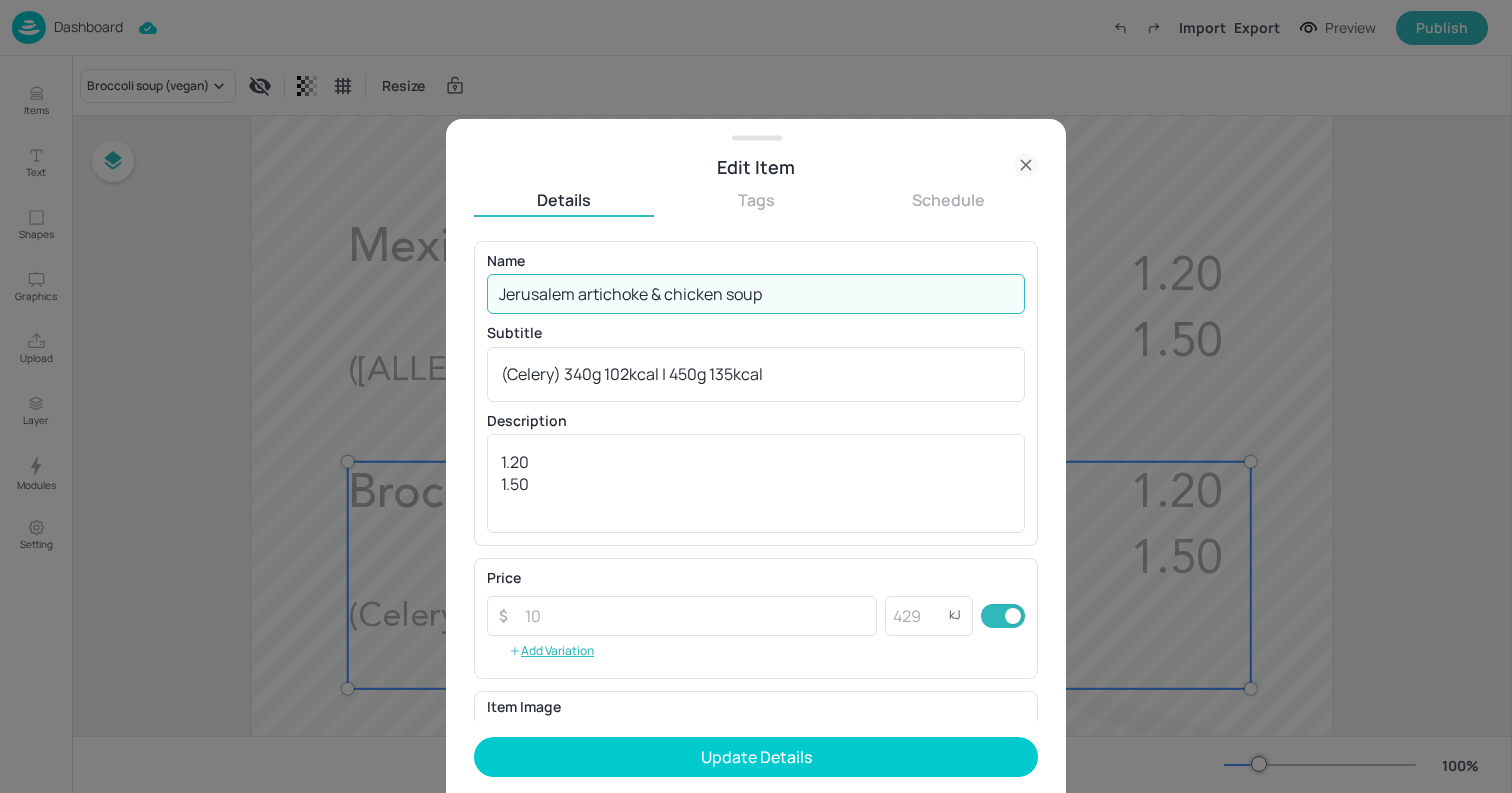 type on "Jerusalem artichoke & chicken soup" 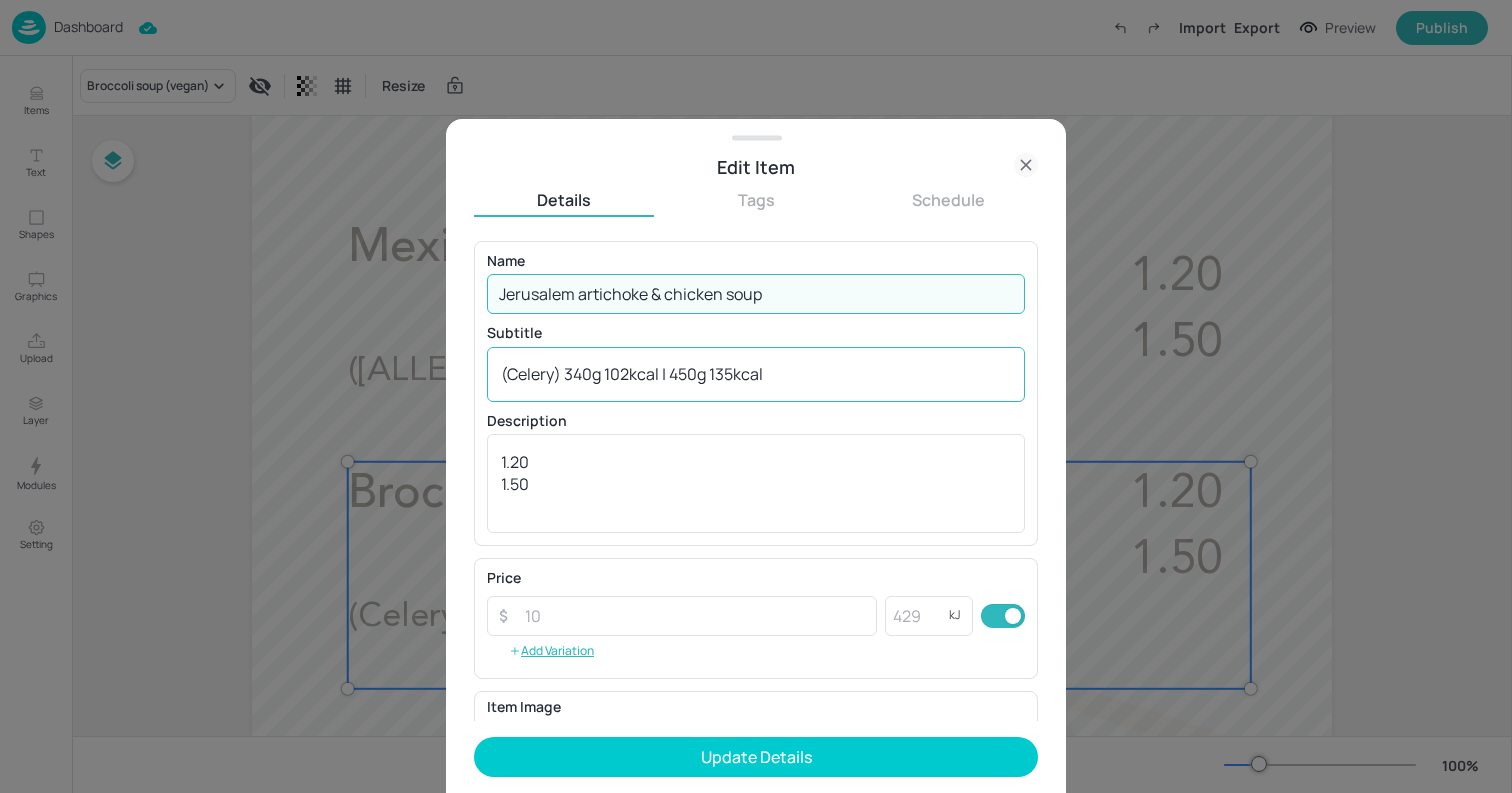 click on "(Celery) 340g 102kcal | 450g 135kcal x" at bounding box center (756, 374) 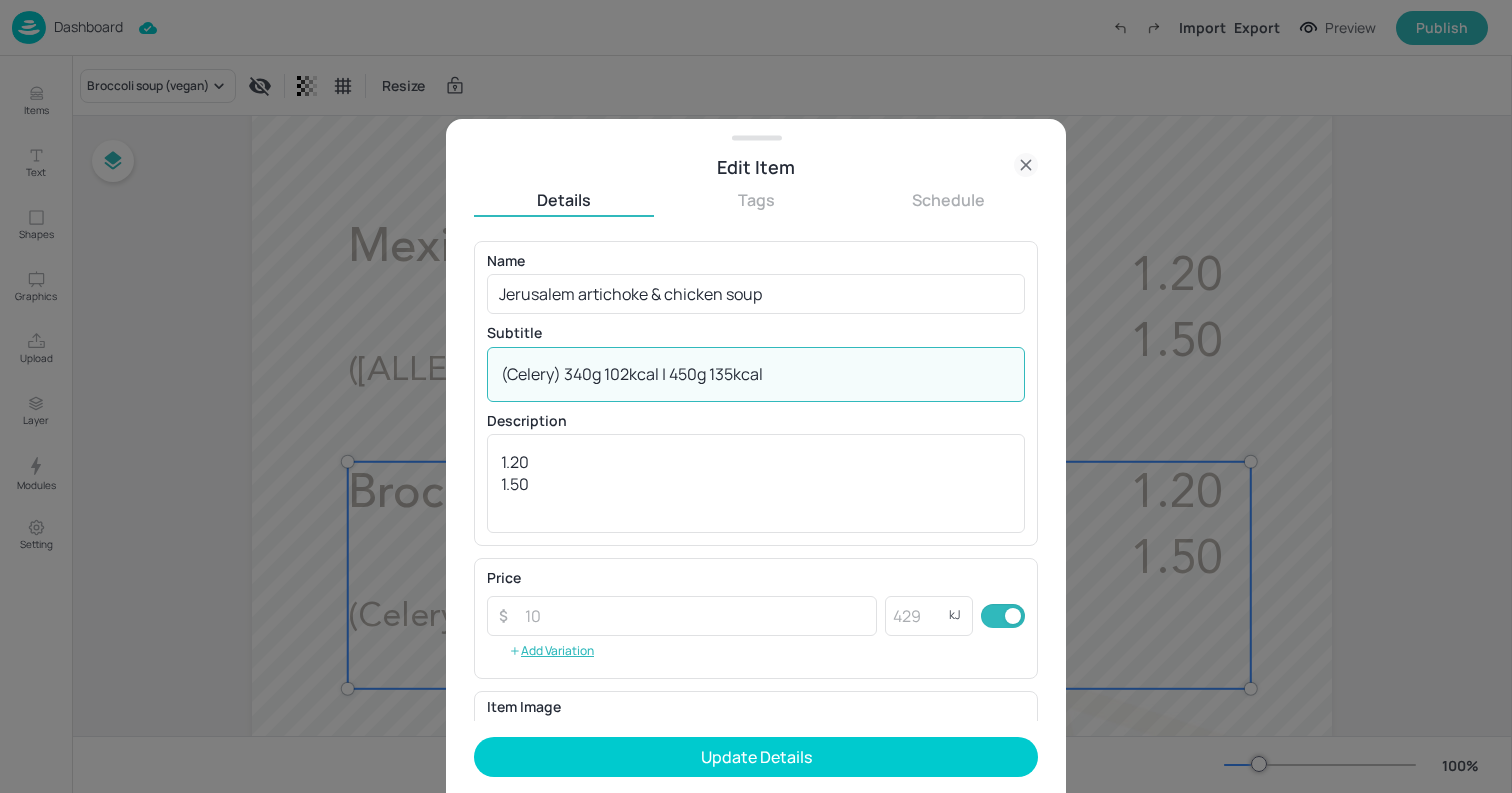 click on "(Celery) 340g 102kcal | 450g 135kcal x" at bounding box center (756, 374) 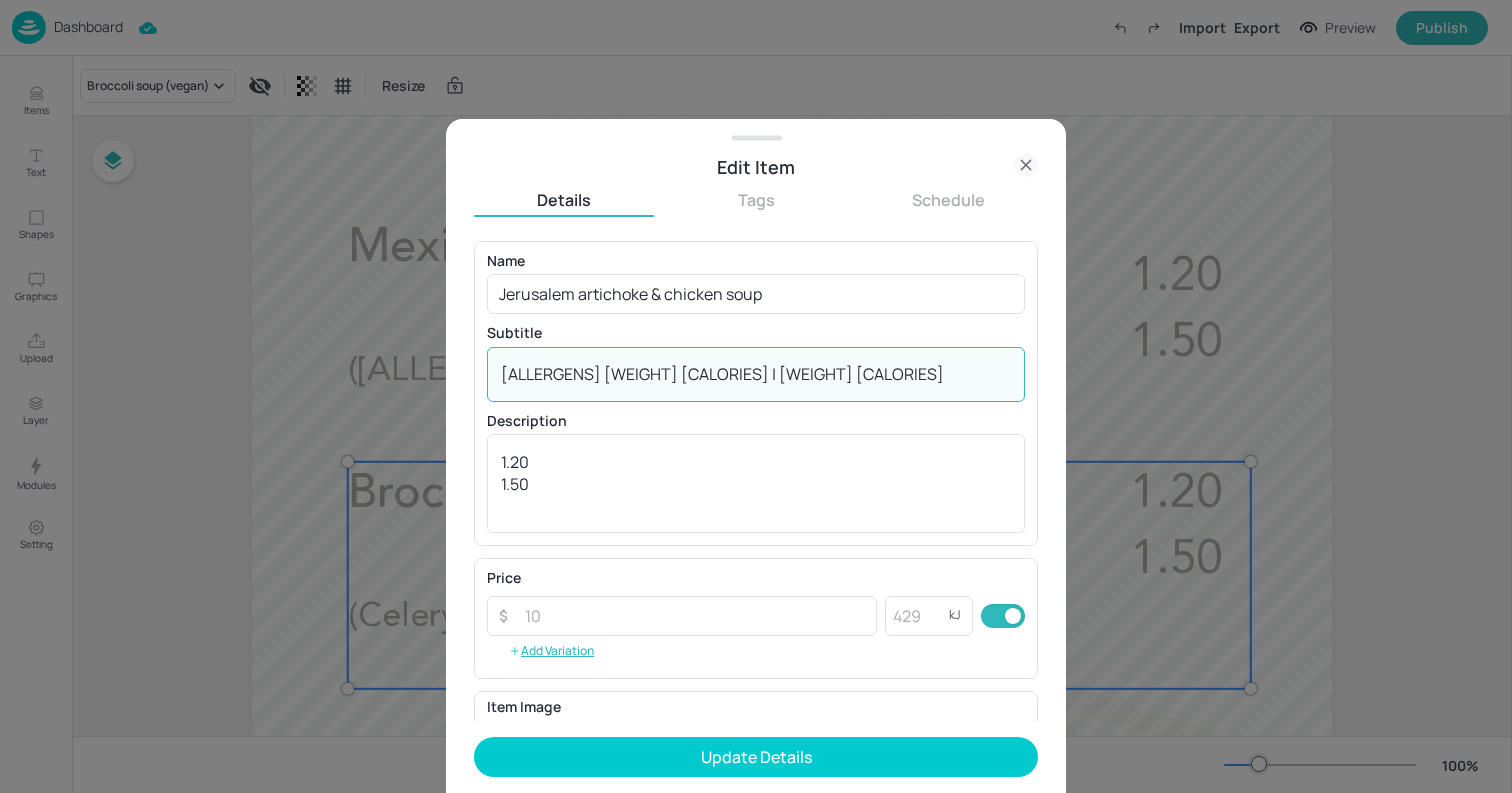 click on "[ALLERGENS] [WEIGHT] [CALORIES] | [WEIGHT] [CALORIES]" at bounding box center (756, 374) 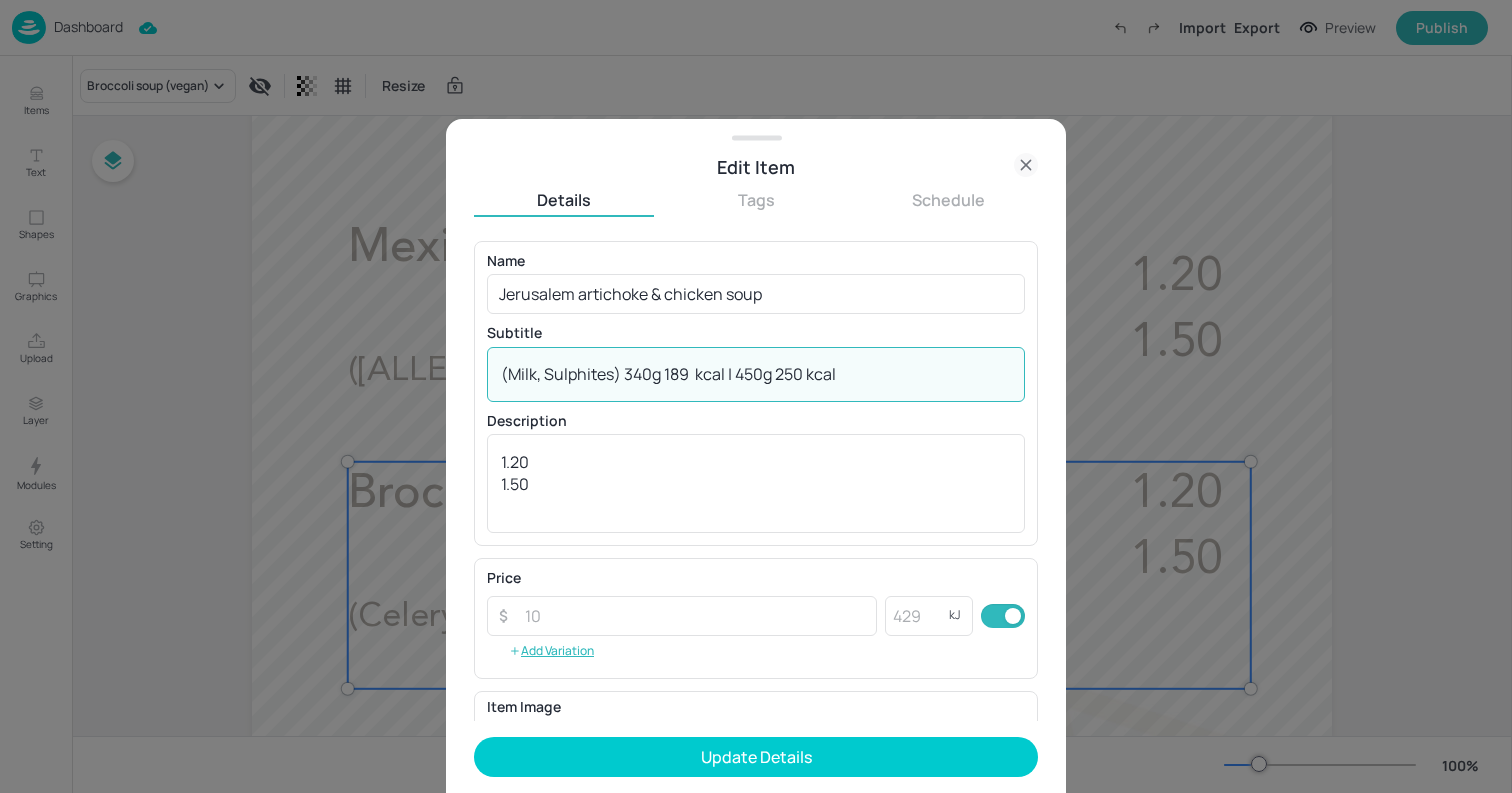 click on "(Milk, Sulphites) 340g 189  kcal | 450g 250 kcal" at bounding box center (756, 374) 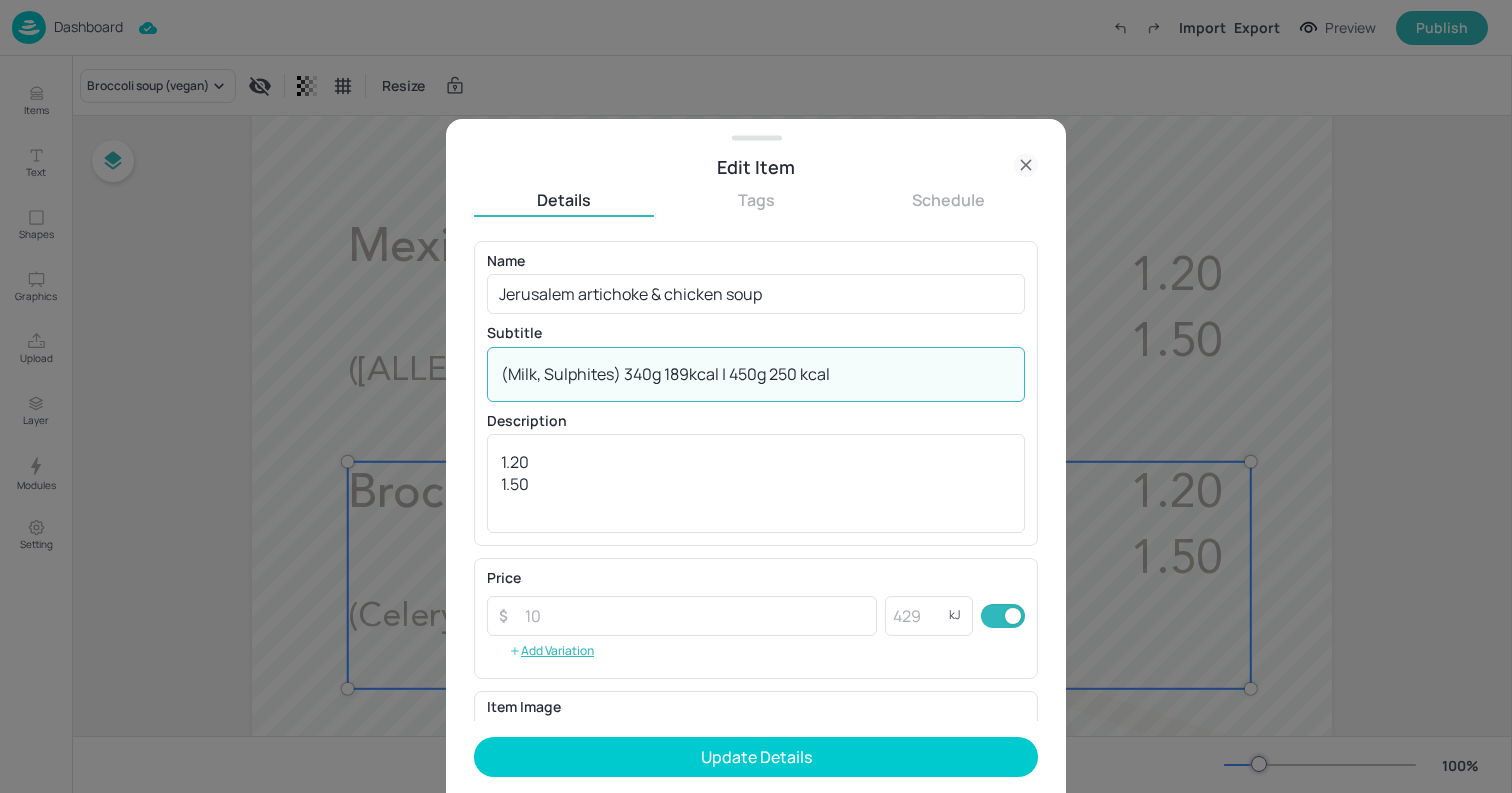 click on "(Milk, Sulphites) 340g 189kcal | 450g 250 kcal" at bounding box center (756, 374) 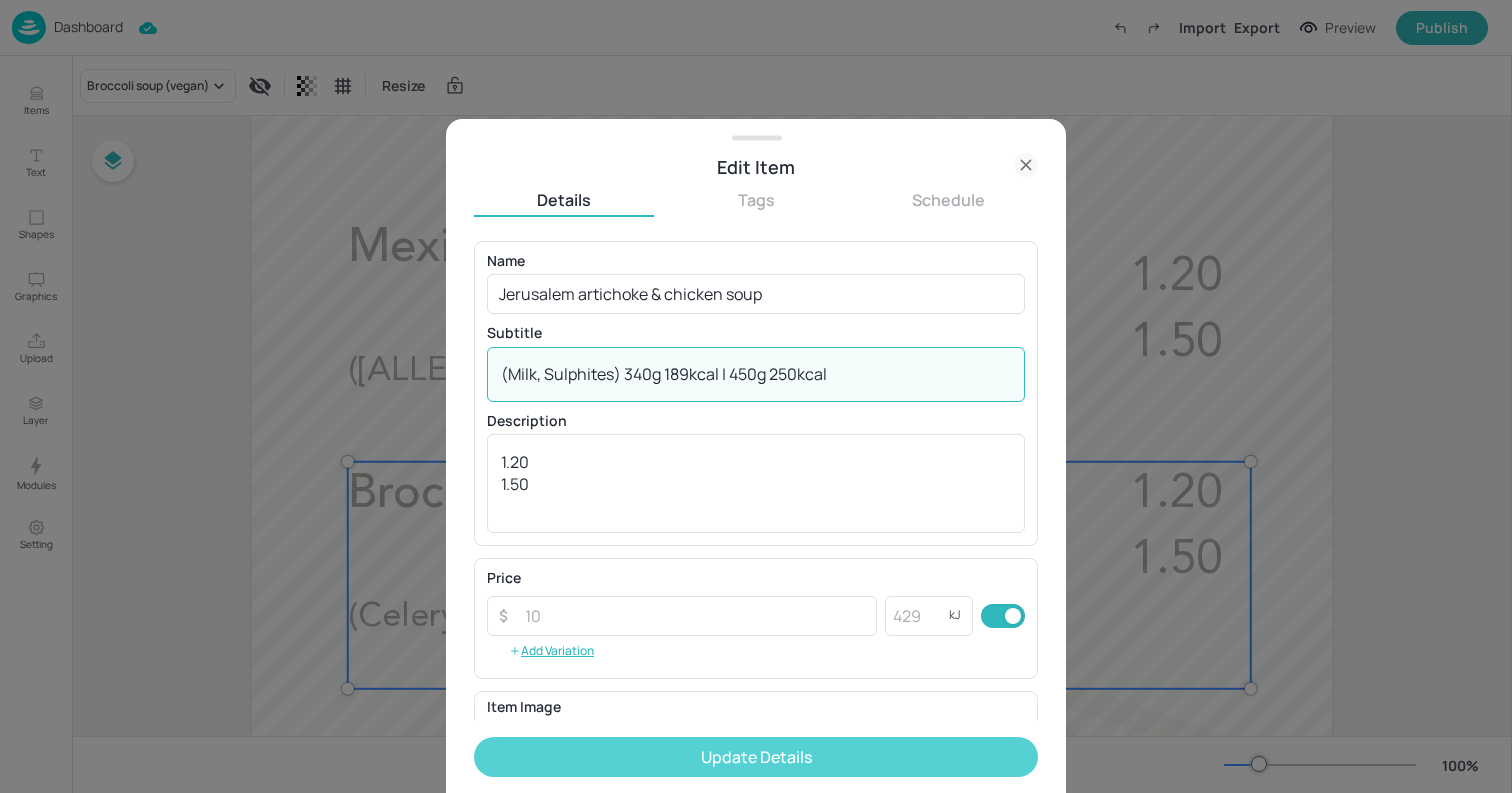type on "(Milk, Sulphites) 340g 189kcal | 450g 250kcal" 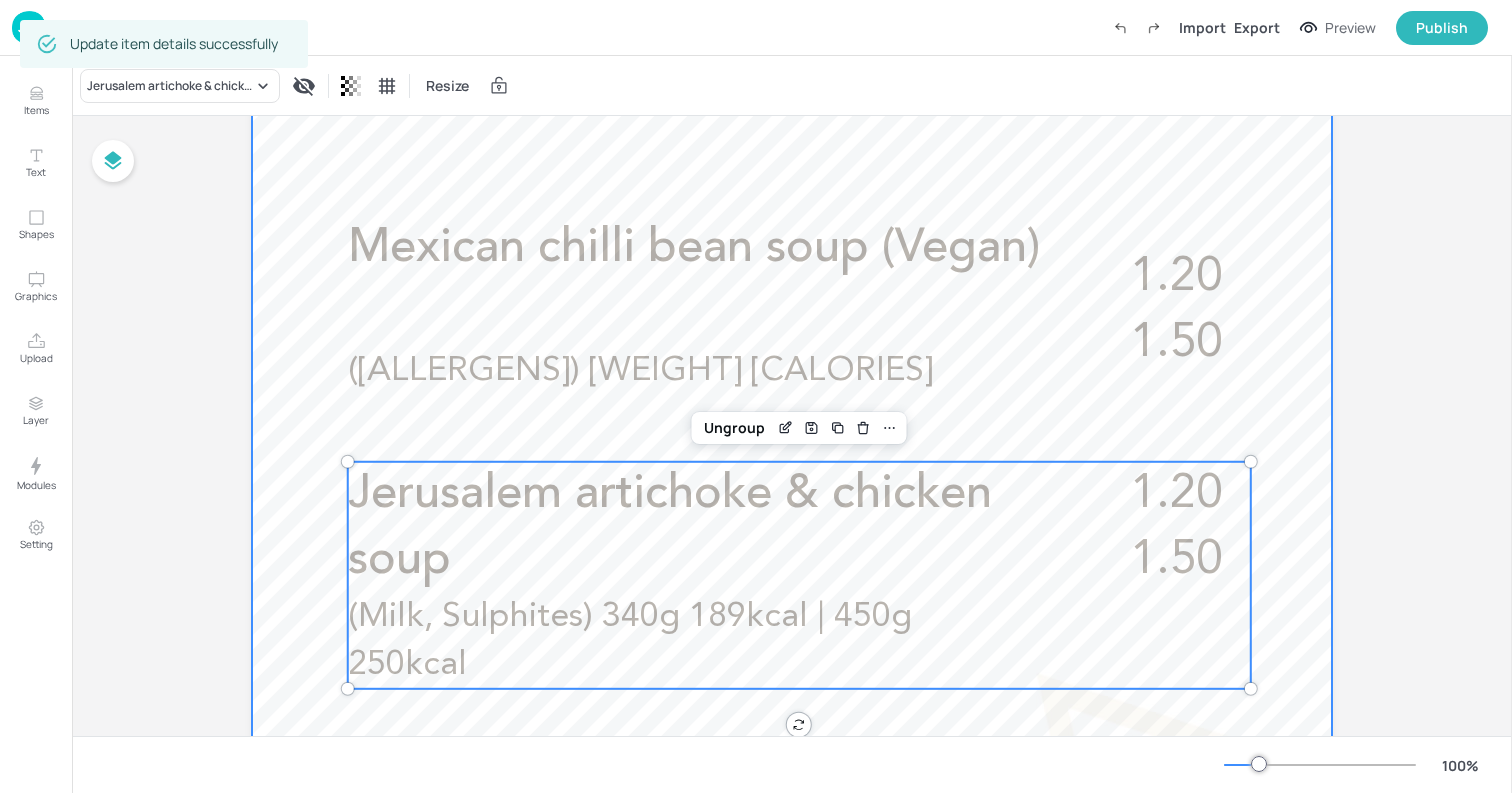 click at bounding box center [792, 488] 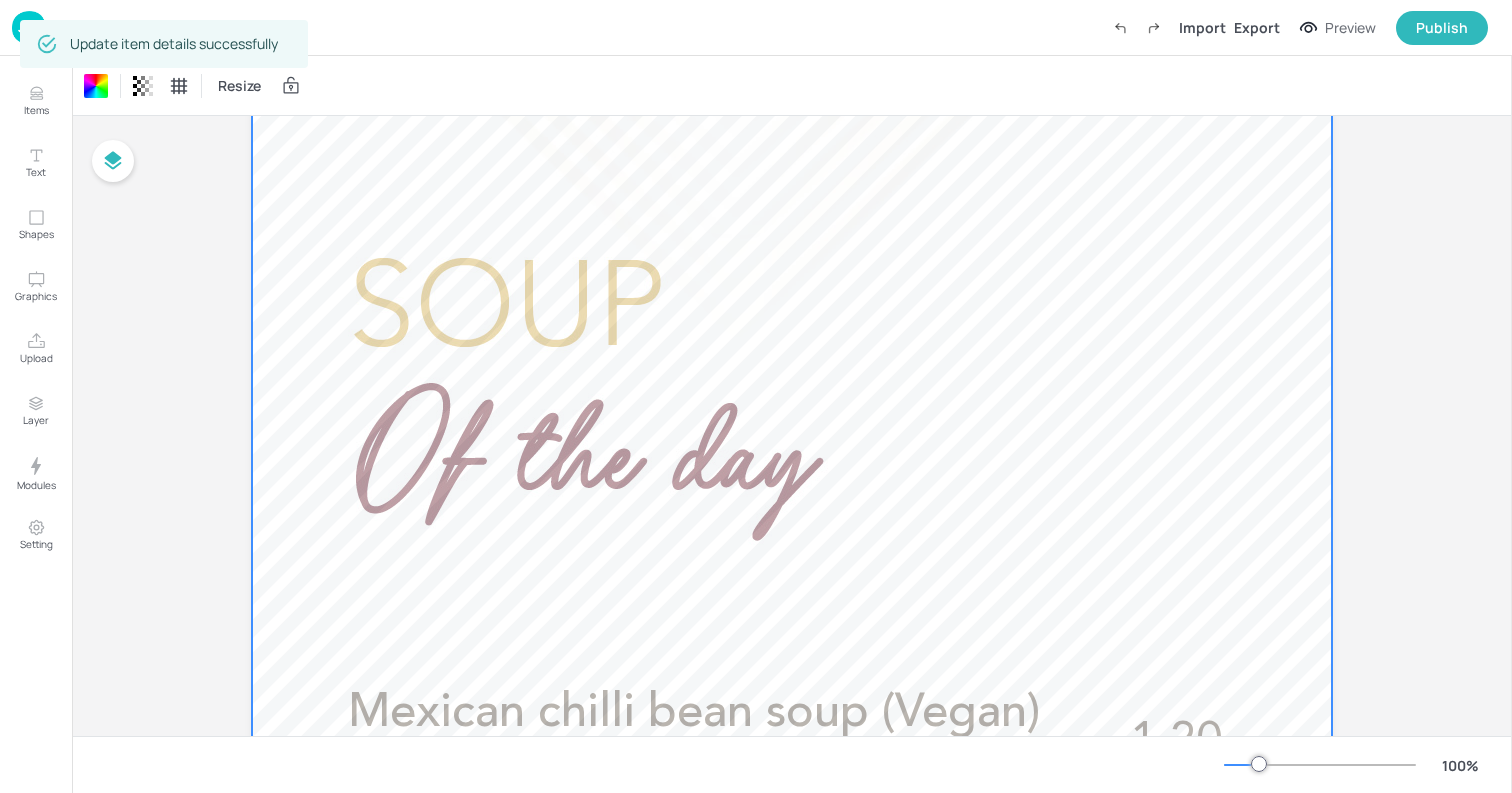 scroll, scrollTop: 0, scrollLeft: 0, axis: both 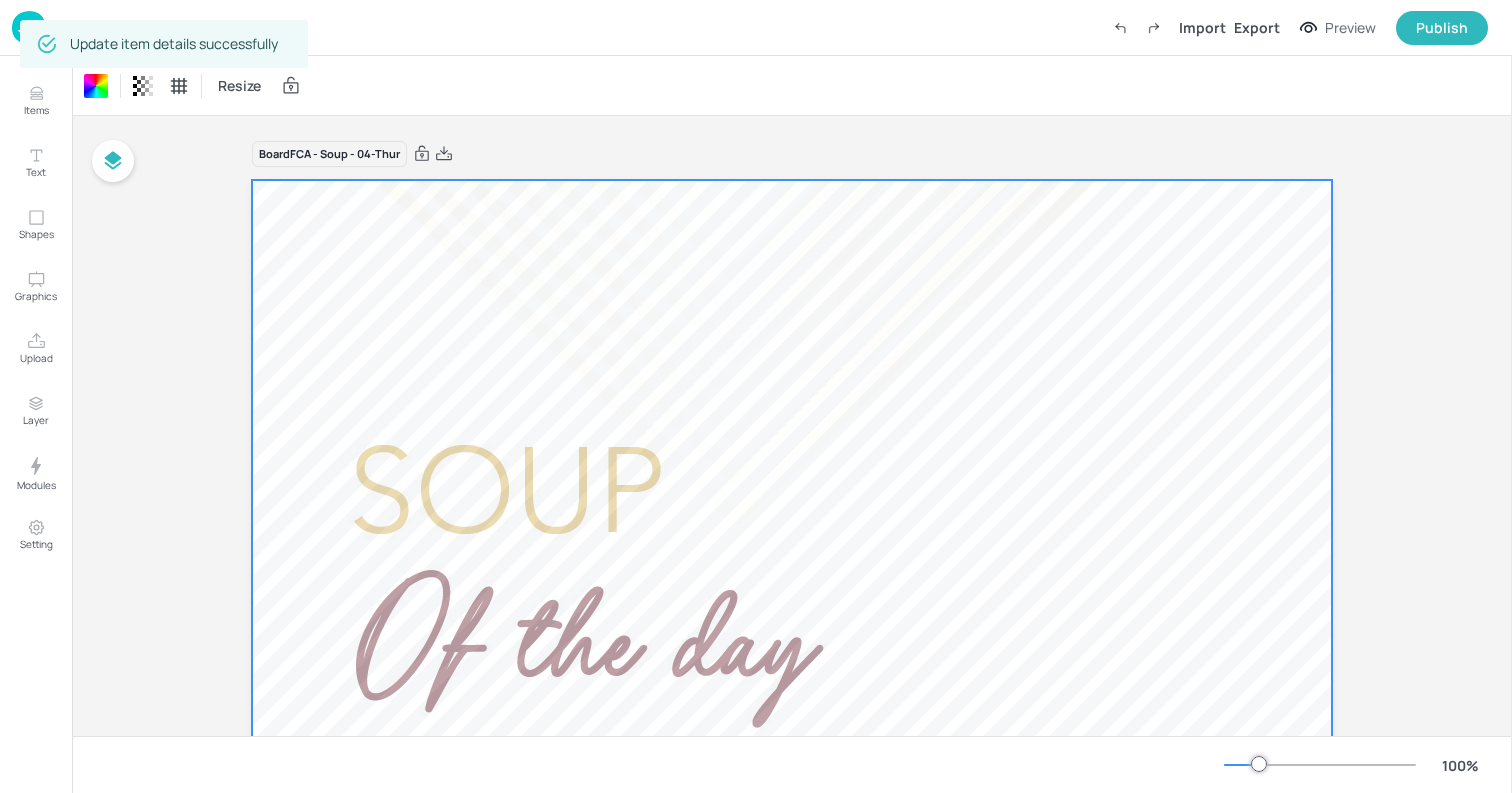 click at bounding box center [29, 27] 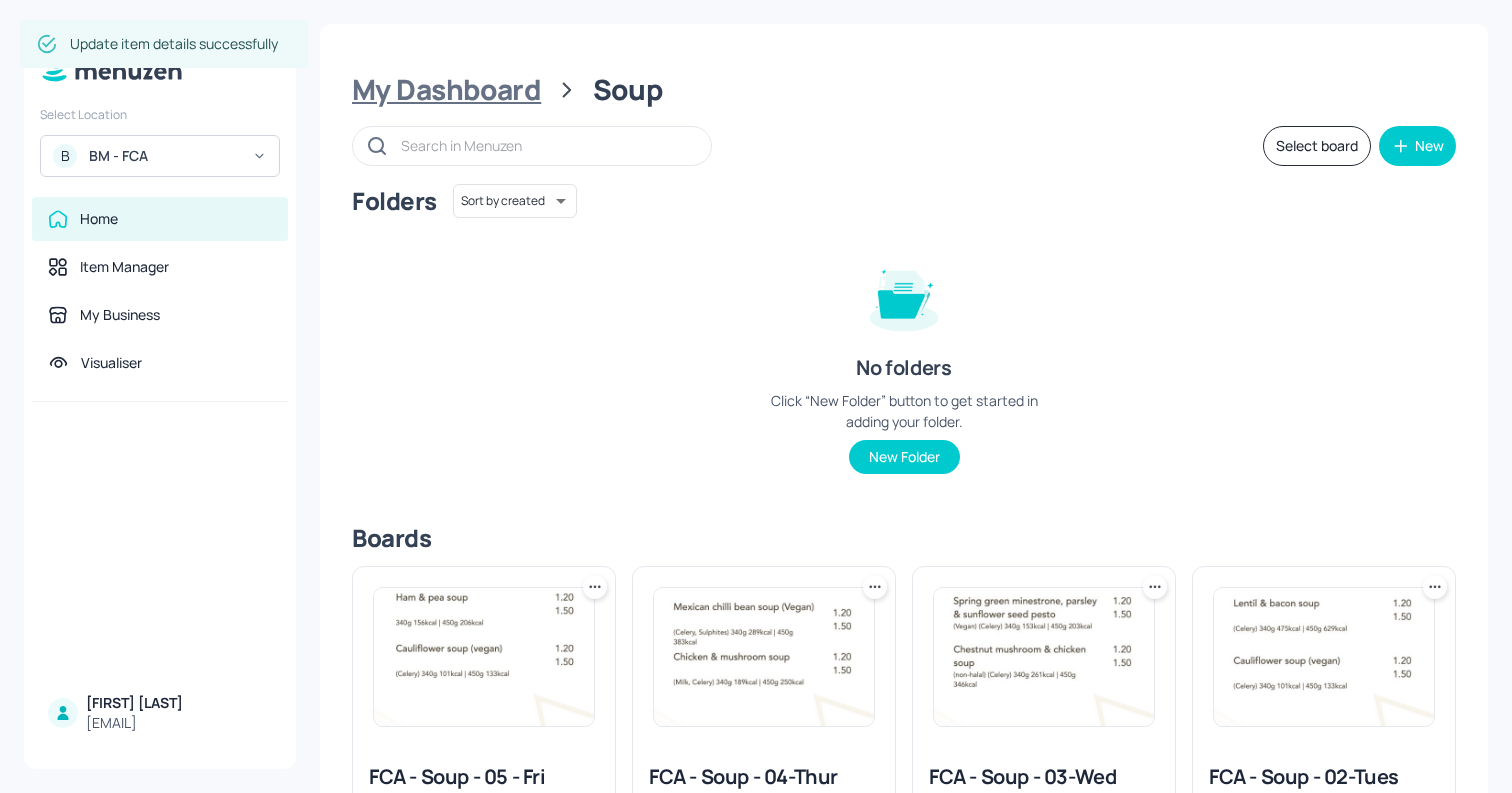 click on "My Dashboard" at bounding box center (446, 90) 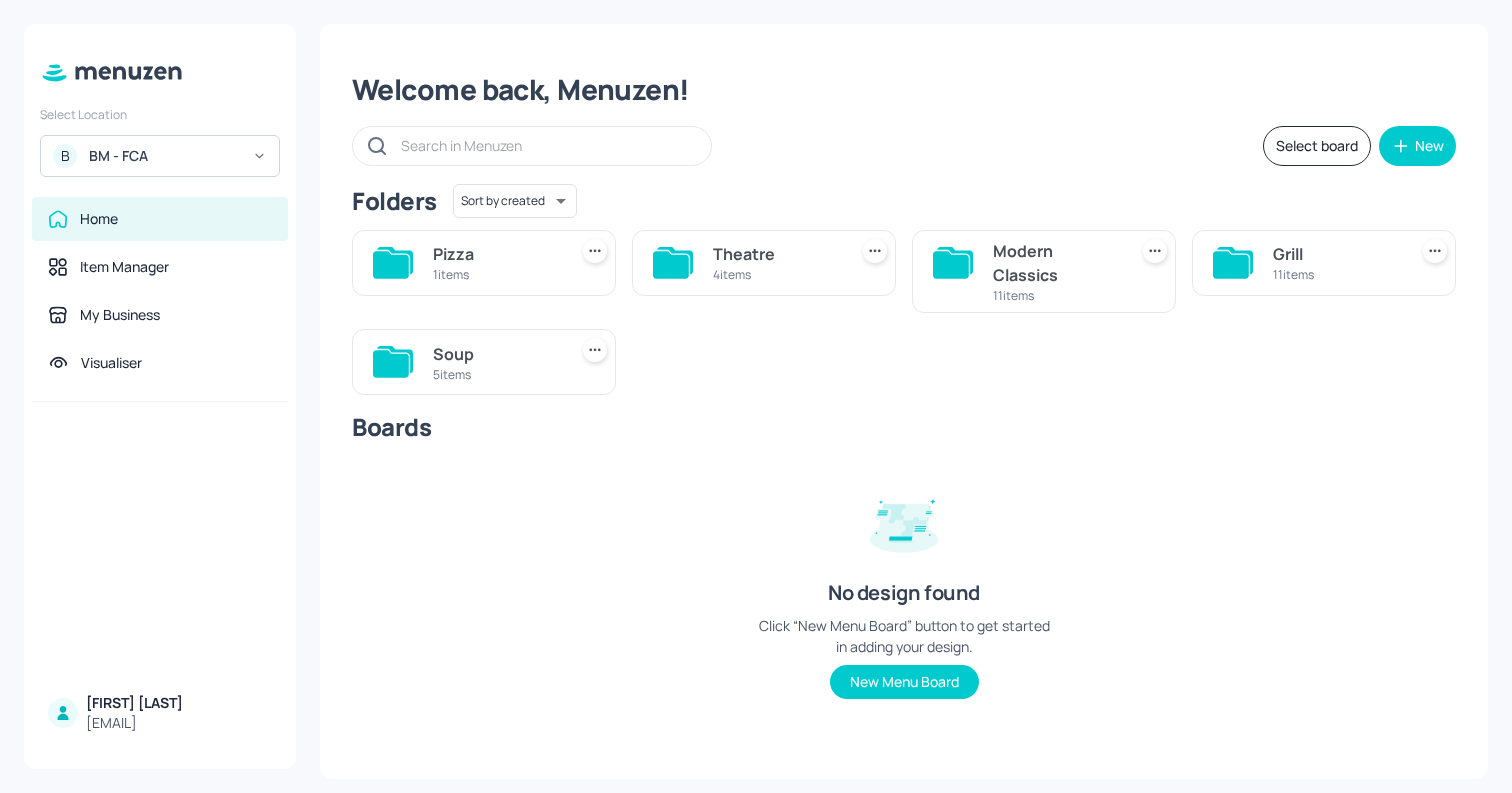 click on "Soup 5  items" at bounding box center [484, 362] 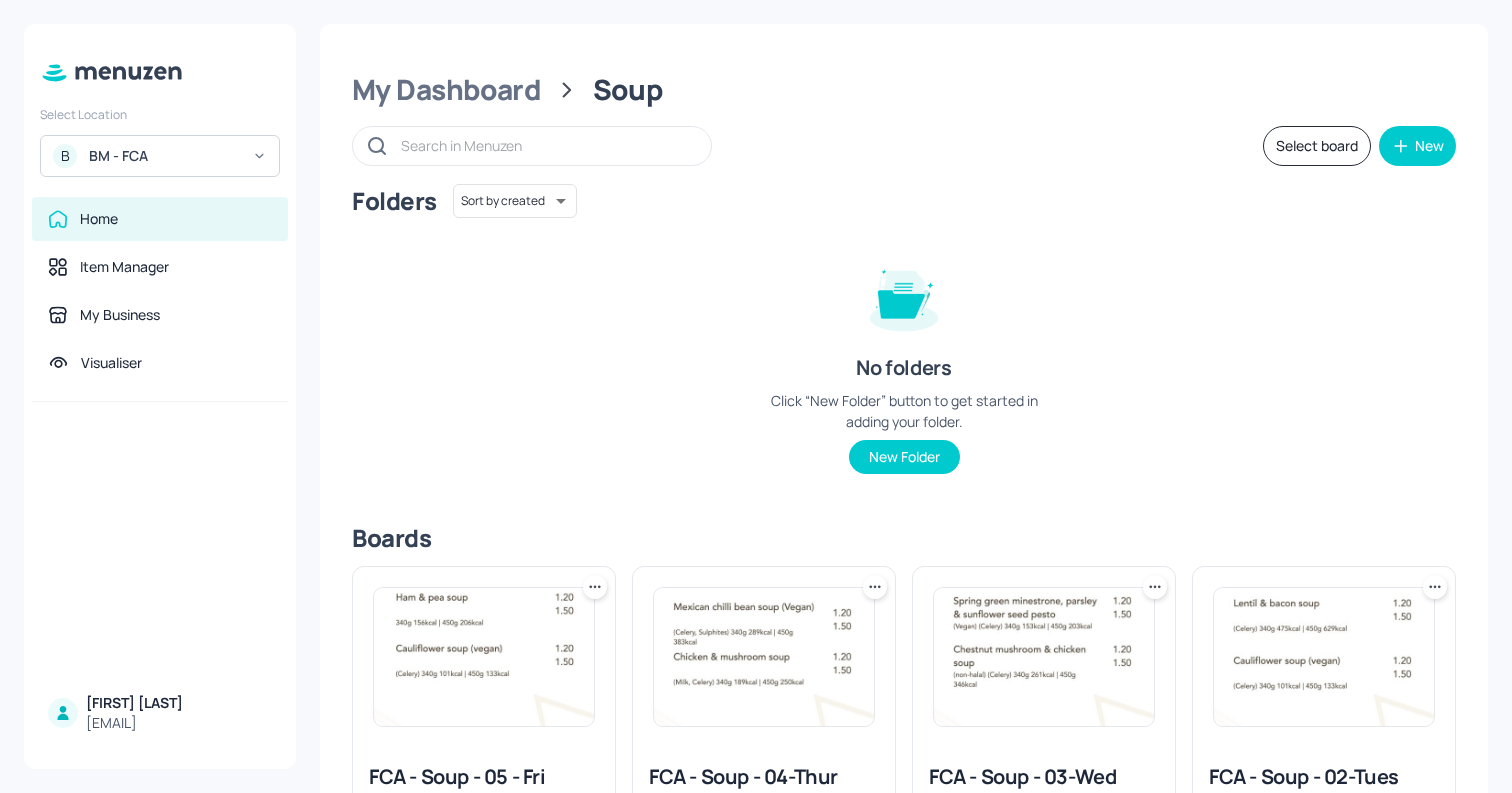 click at bounding box center [484, 657] 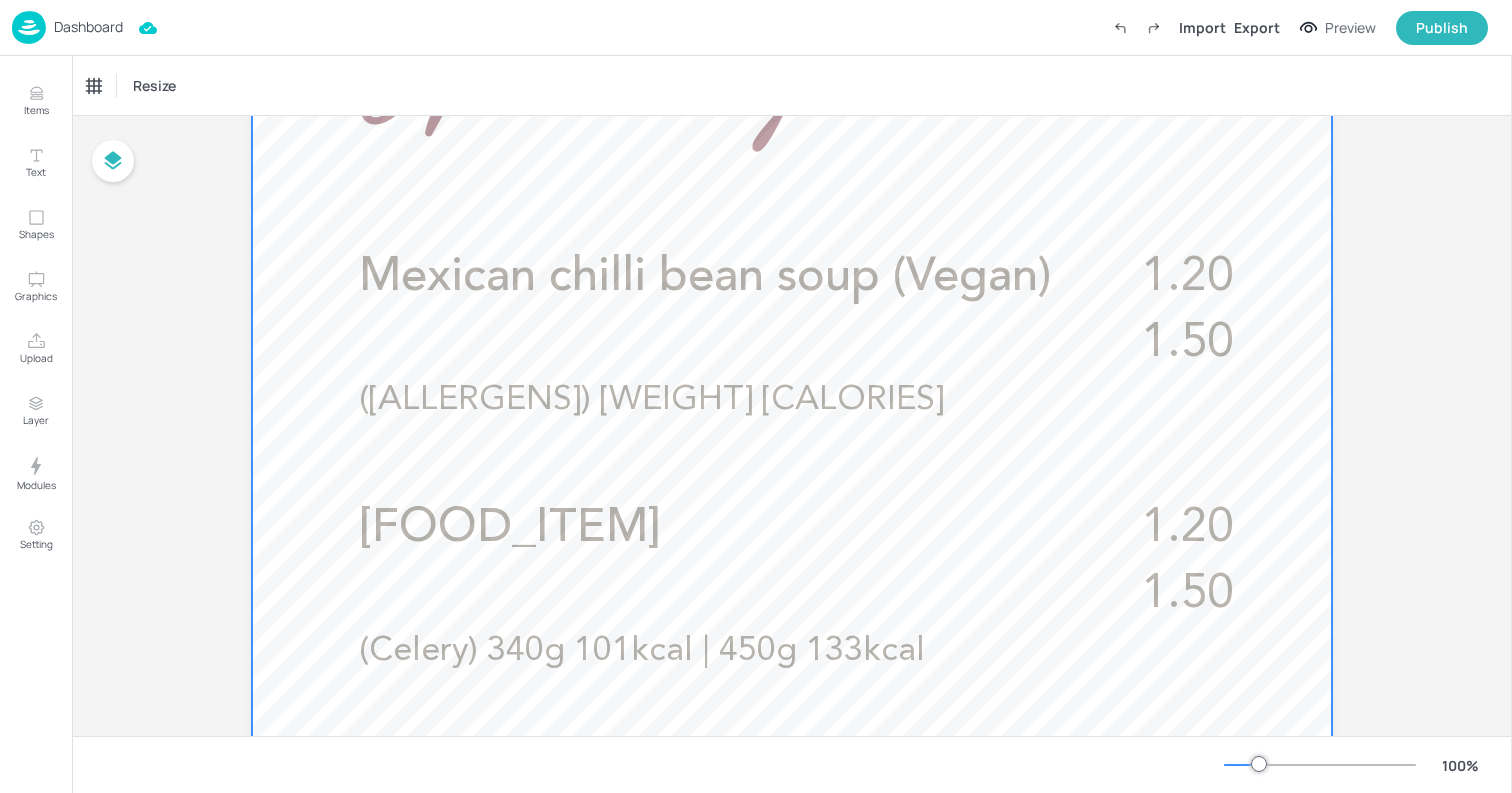 scroll, scrollTop: 581, scrollLeft: 0, axis: vertical 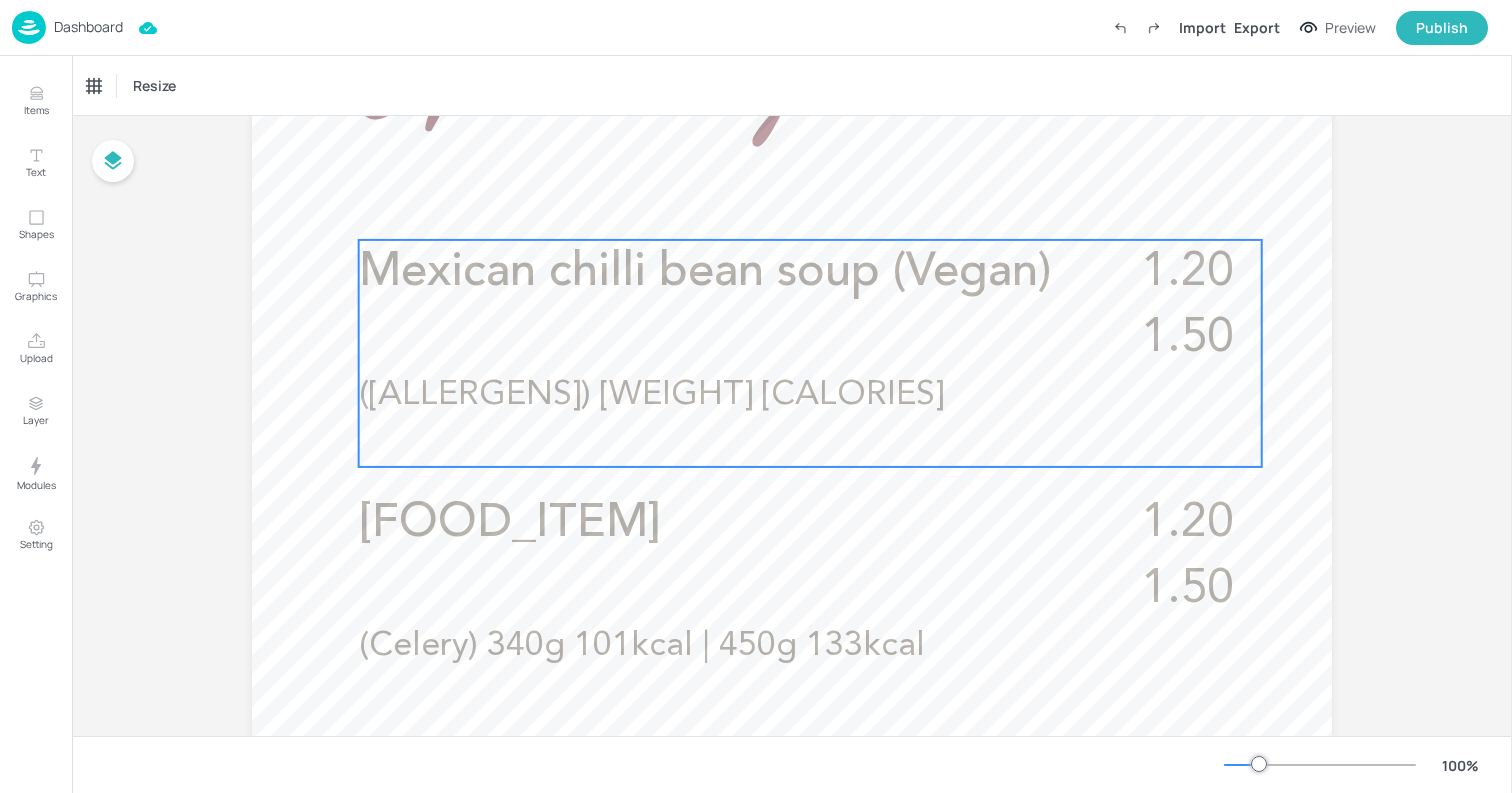 click on "Mexican chilli bean soup (Vegan)" at bounding box center [705, 272] 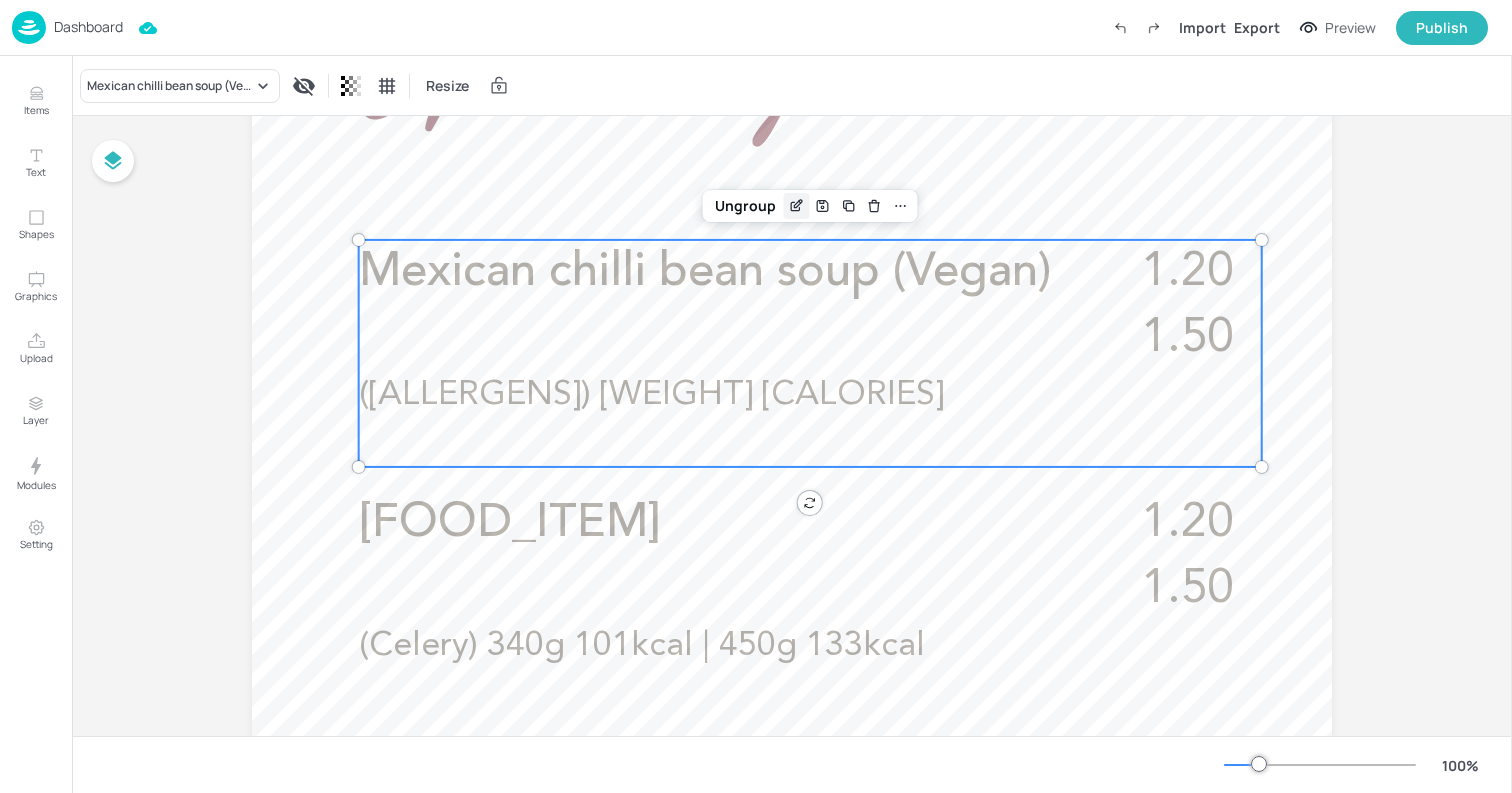 click 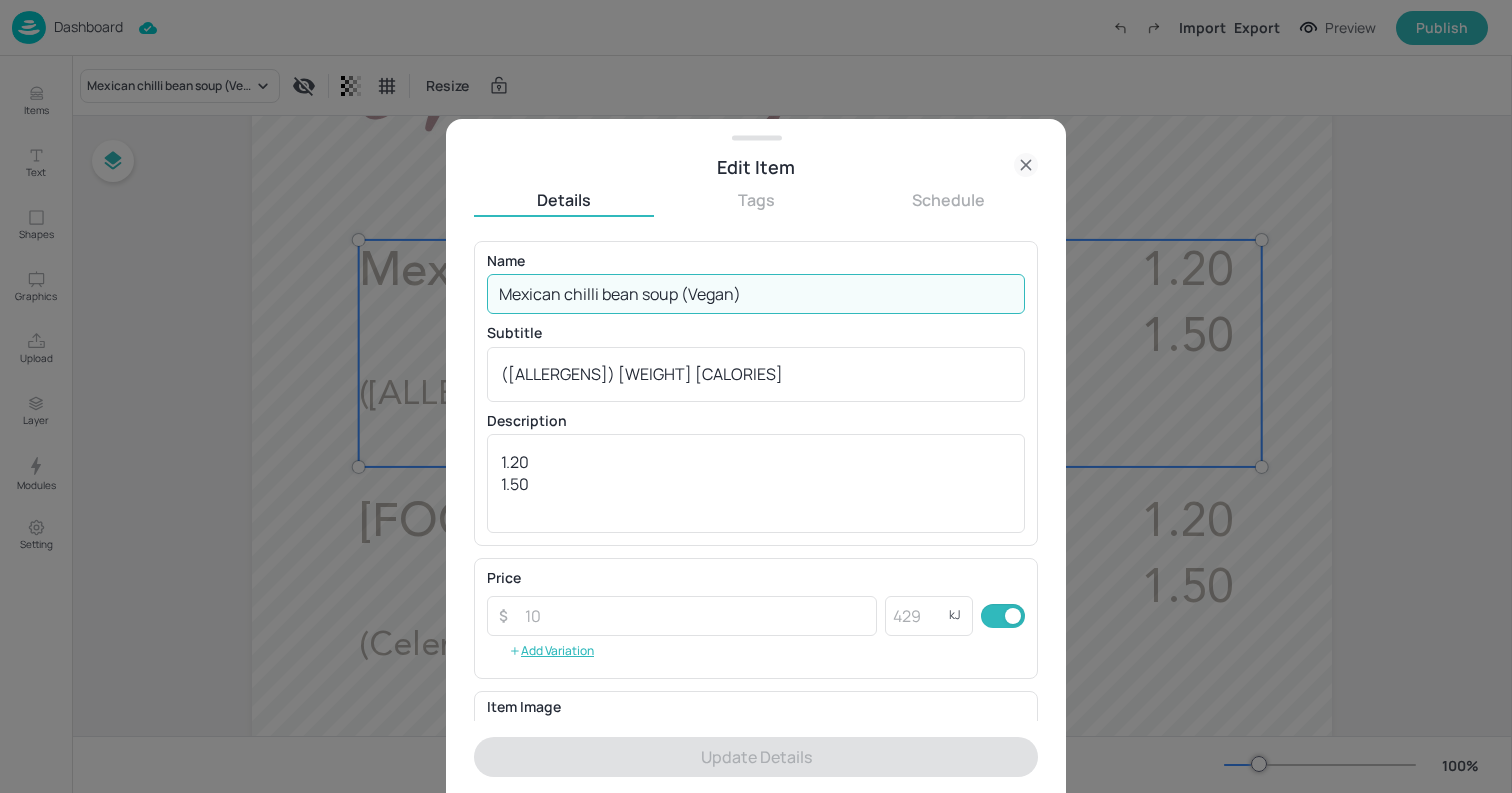 drag, startPoint x: 674, startPoint y: 298, endPoint x: 488, endPoint y: 301, distance: 186.02419 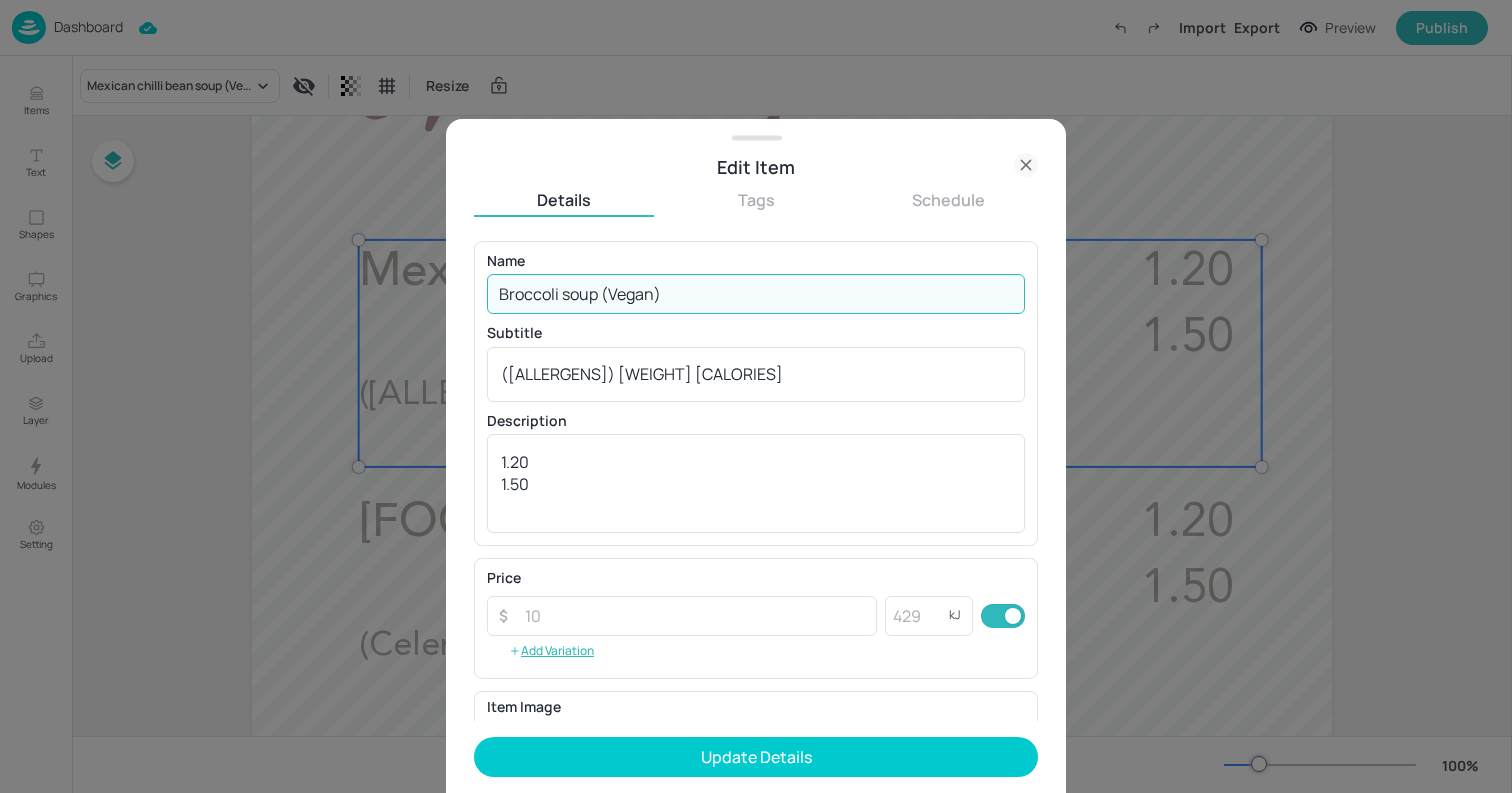 type on "Broccoli soup (Vegan)" 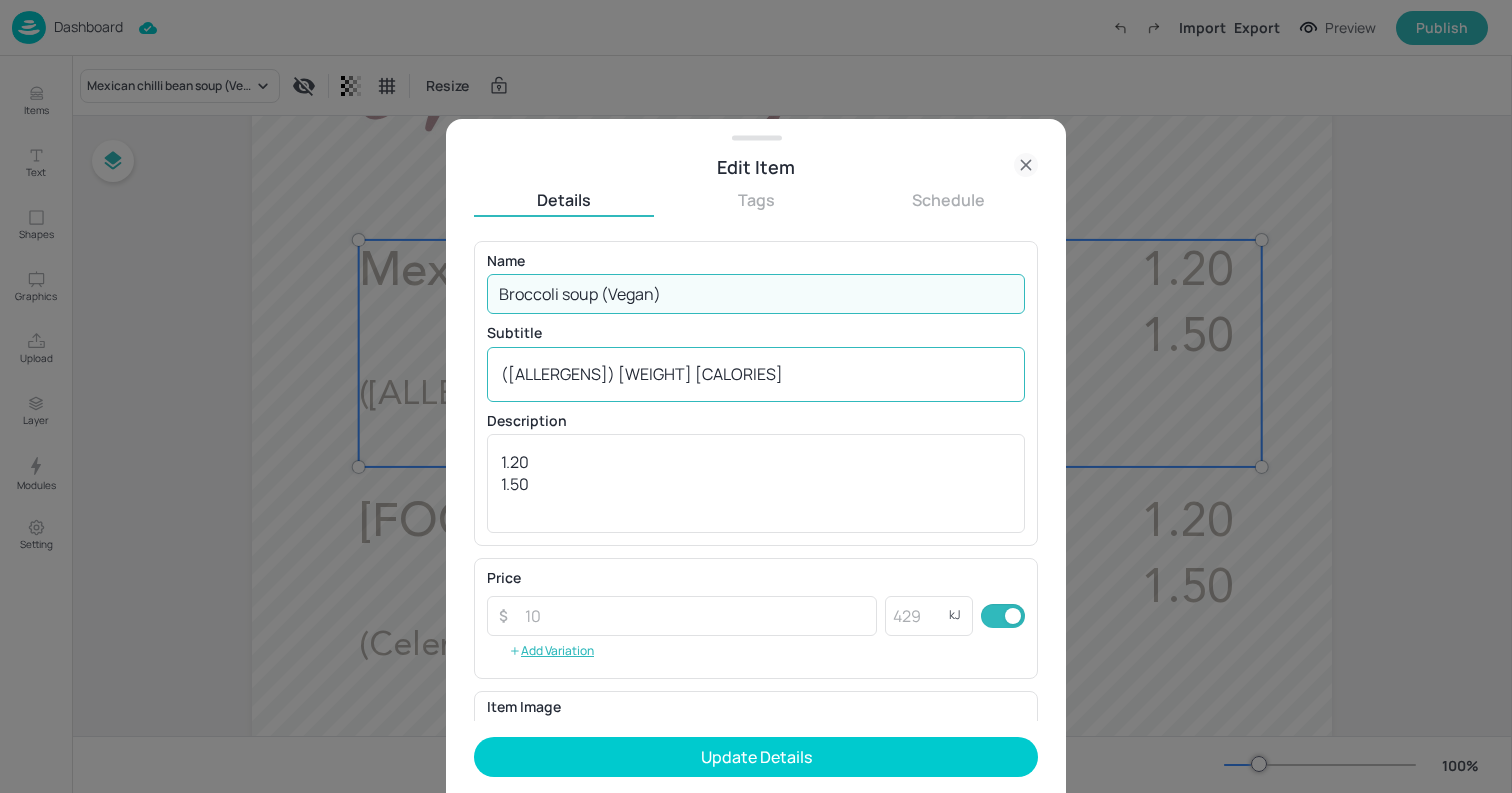 click on "([ALLERGENS]) [WEIGHT] [CALORIES] | [WEIGHT] [CALORIES] x" at bounding box center [756, 374] 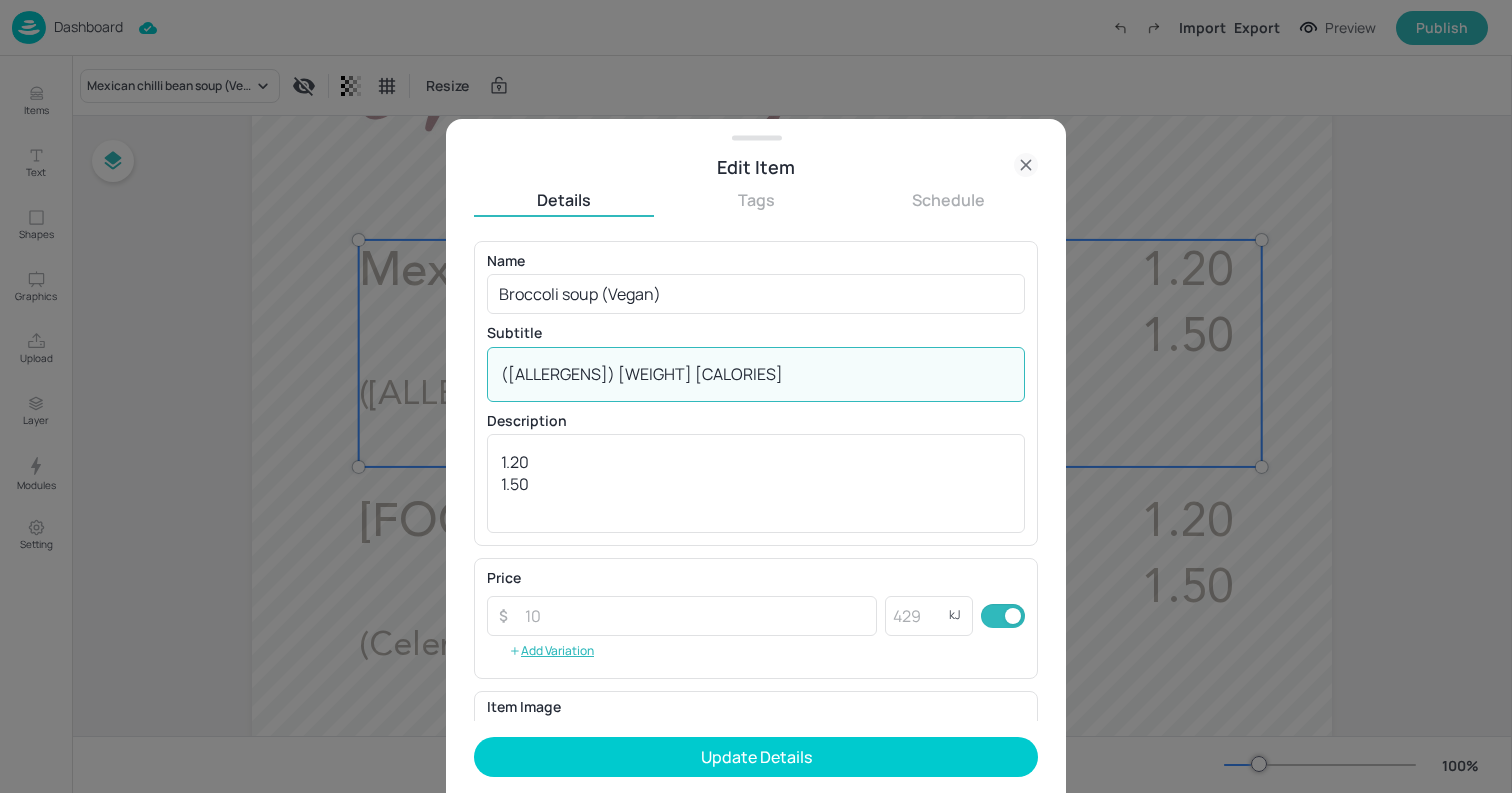 click on "([ALLERGENS]) [WEIGHT] [CALORIES] | [WEIGHT] [CALORIES] x" at bounding box center (756, 374) 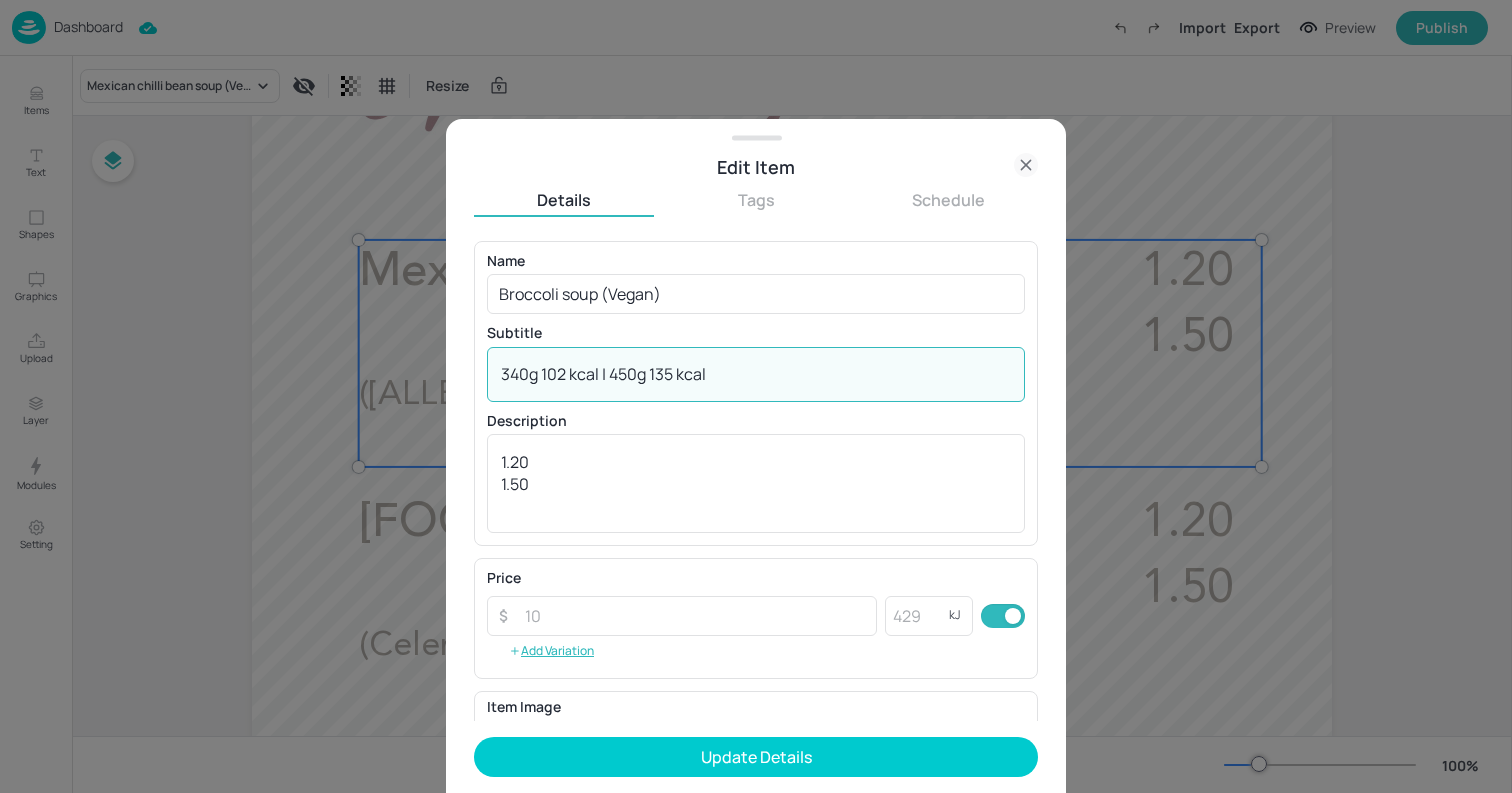 click on "340g 102 kcal | 450g 135 kcal" at bounding box center (756, 374) 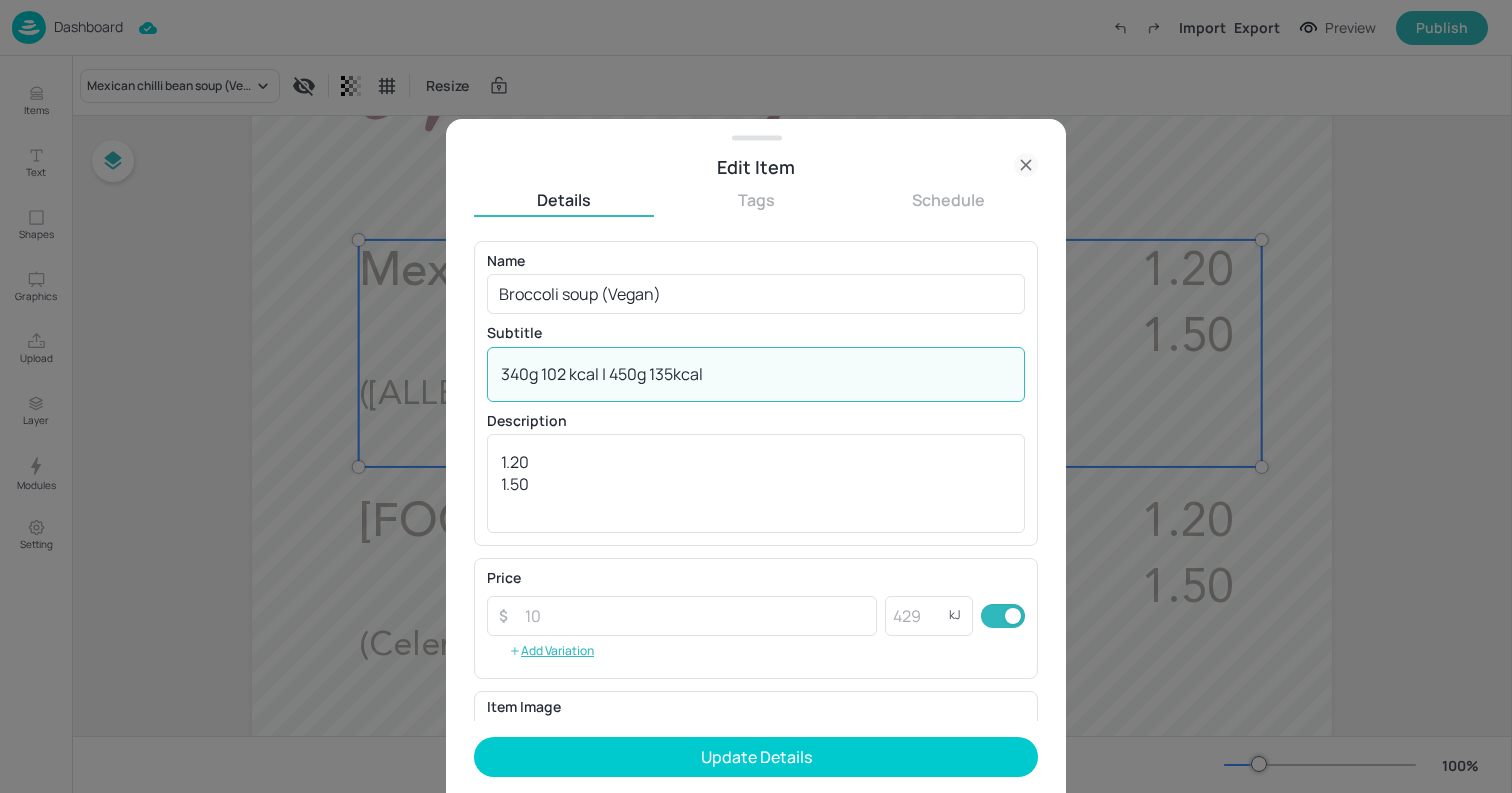 click on "340g 102 kcal | 450g 135kcal" at bounding box center (756, 374) 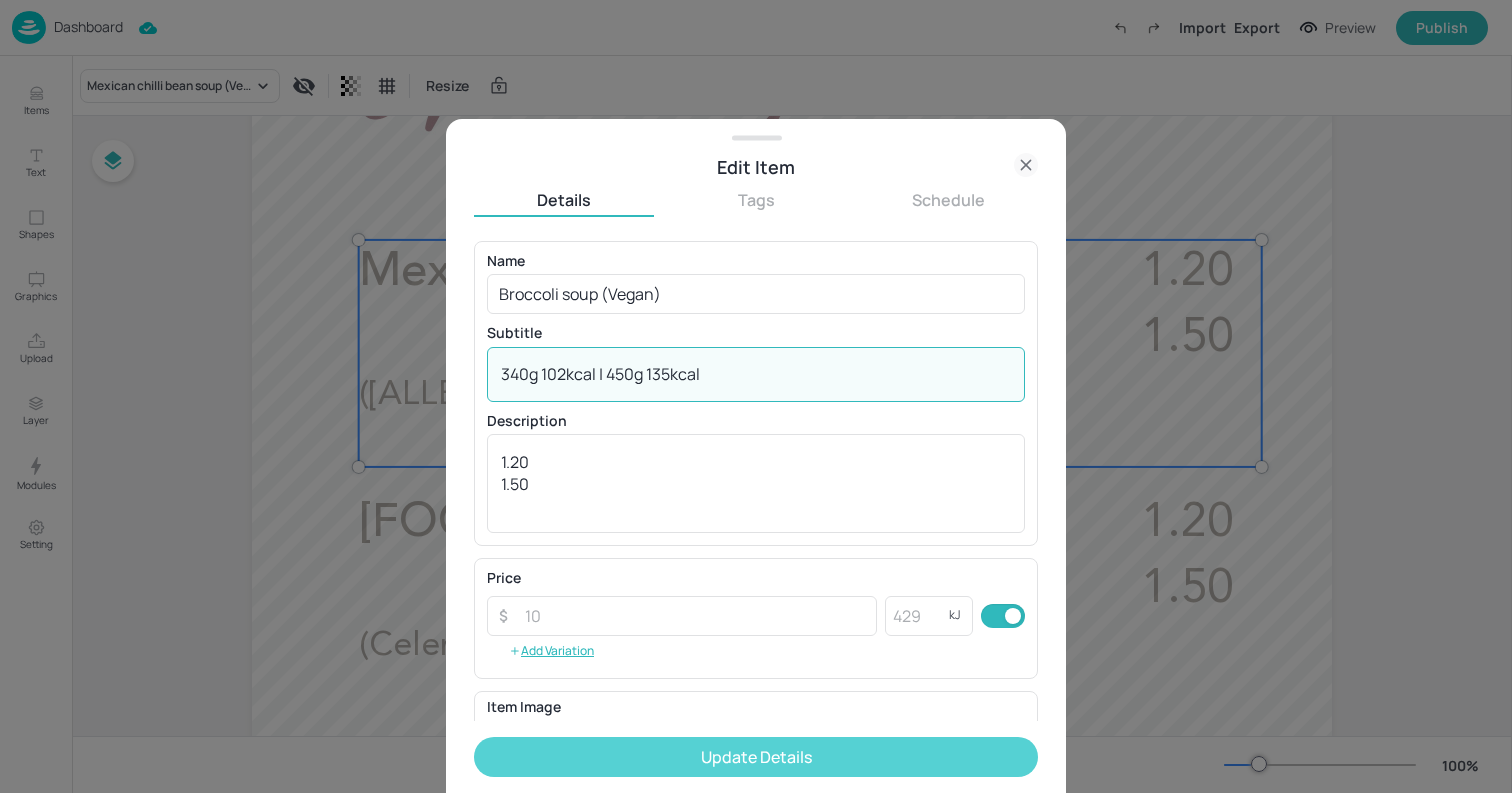 type on "340g 102kcal | 450g 135kcal" 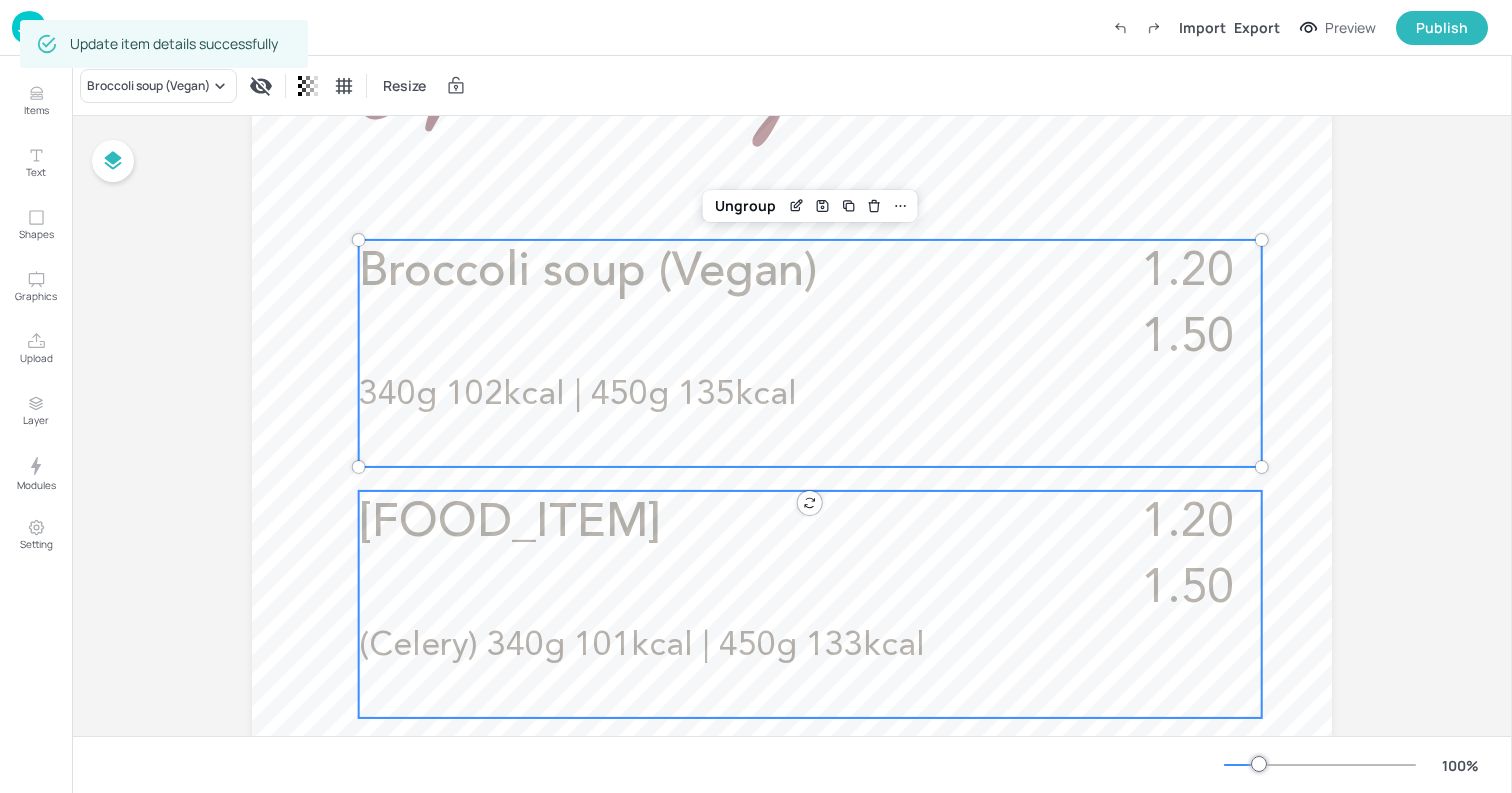 click on "[FOOD_ITEM] 1.20
1.50 ([ALLERGENS]) [WEIGHT] [CALORIES] | [WEIGHT] [CALORIES]" at bounding box center (810, 604) 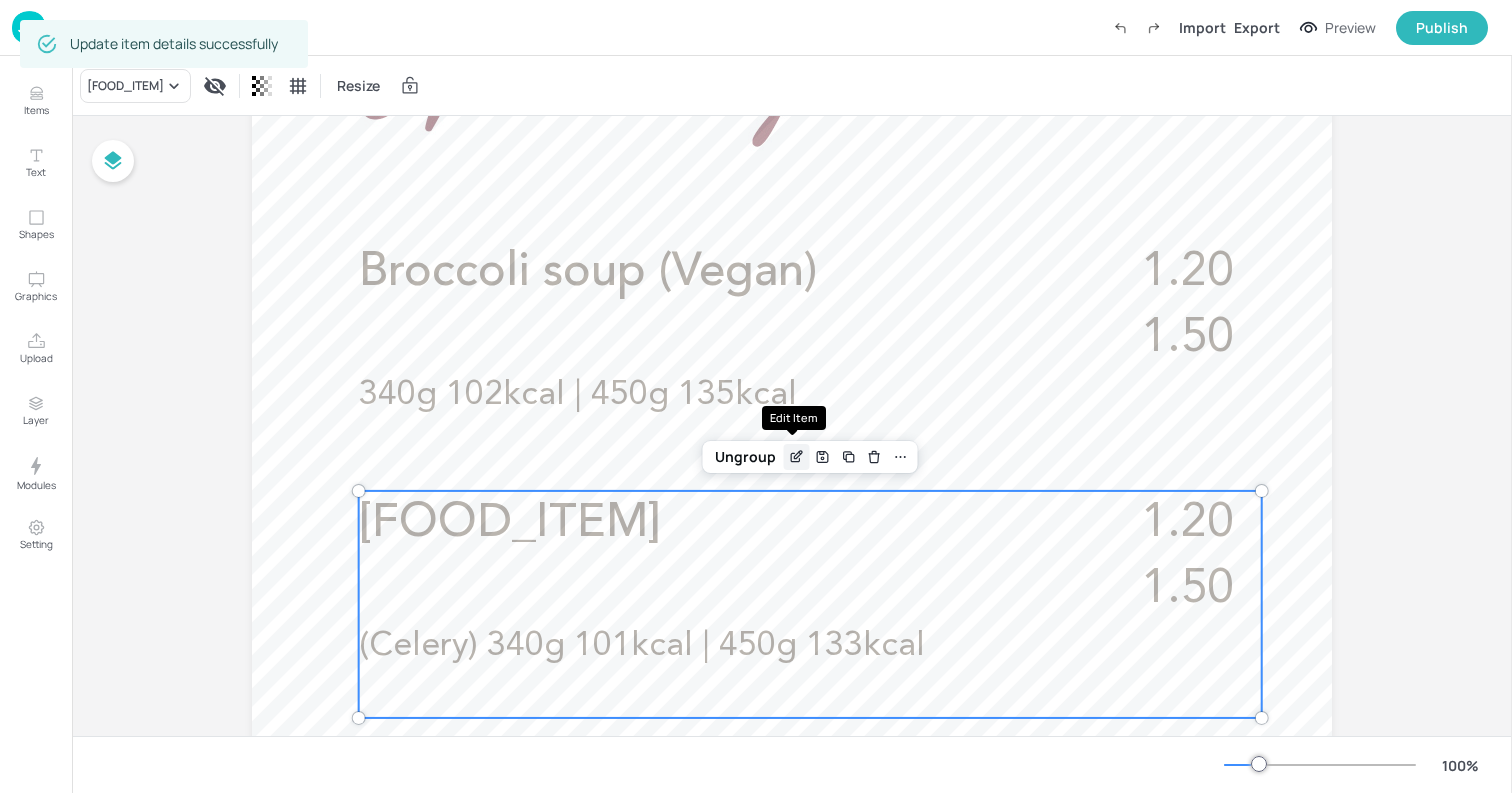 click 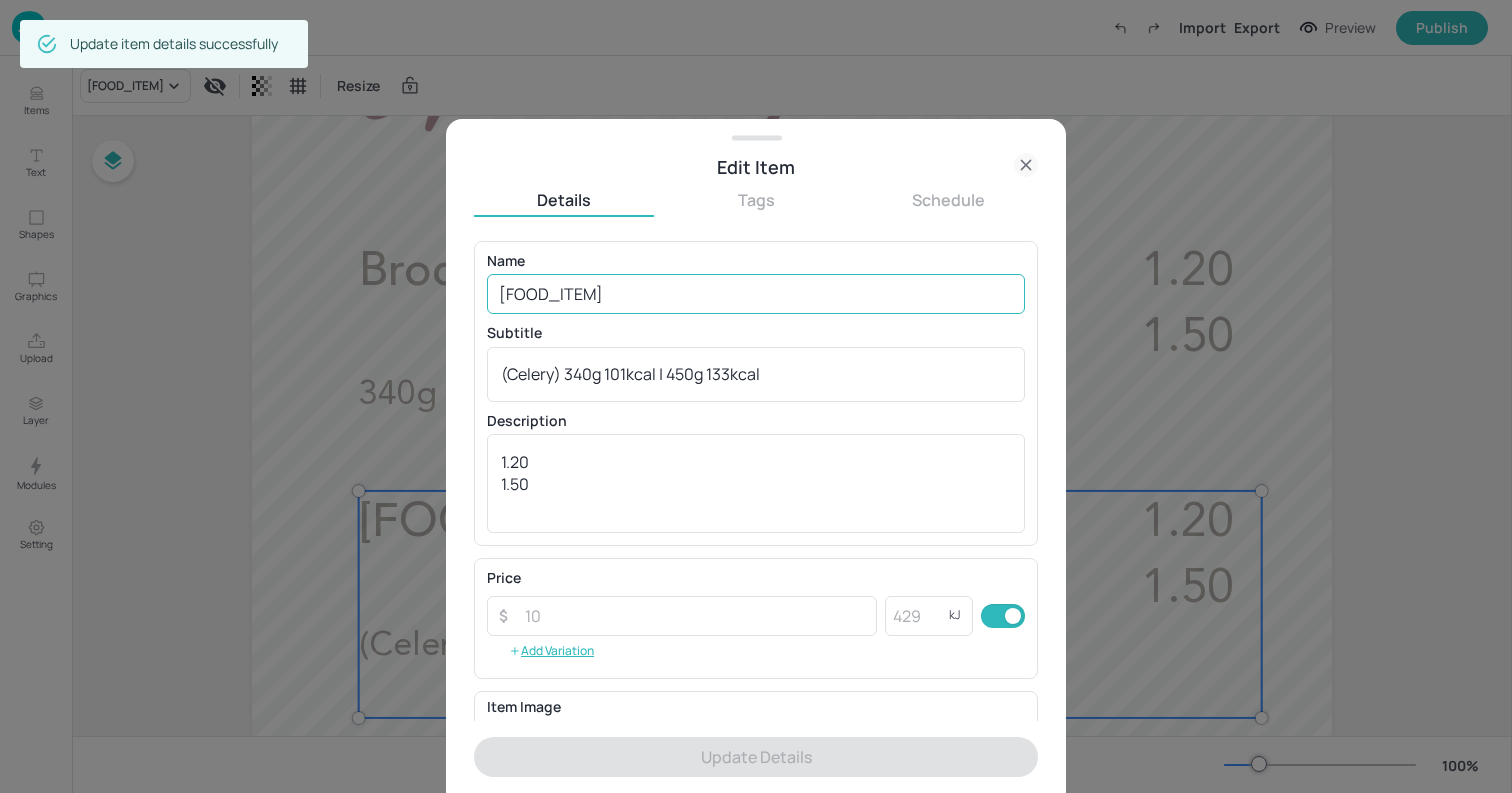 click on "[FOOD_ITEM]" at bounding box center [756, 294] 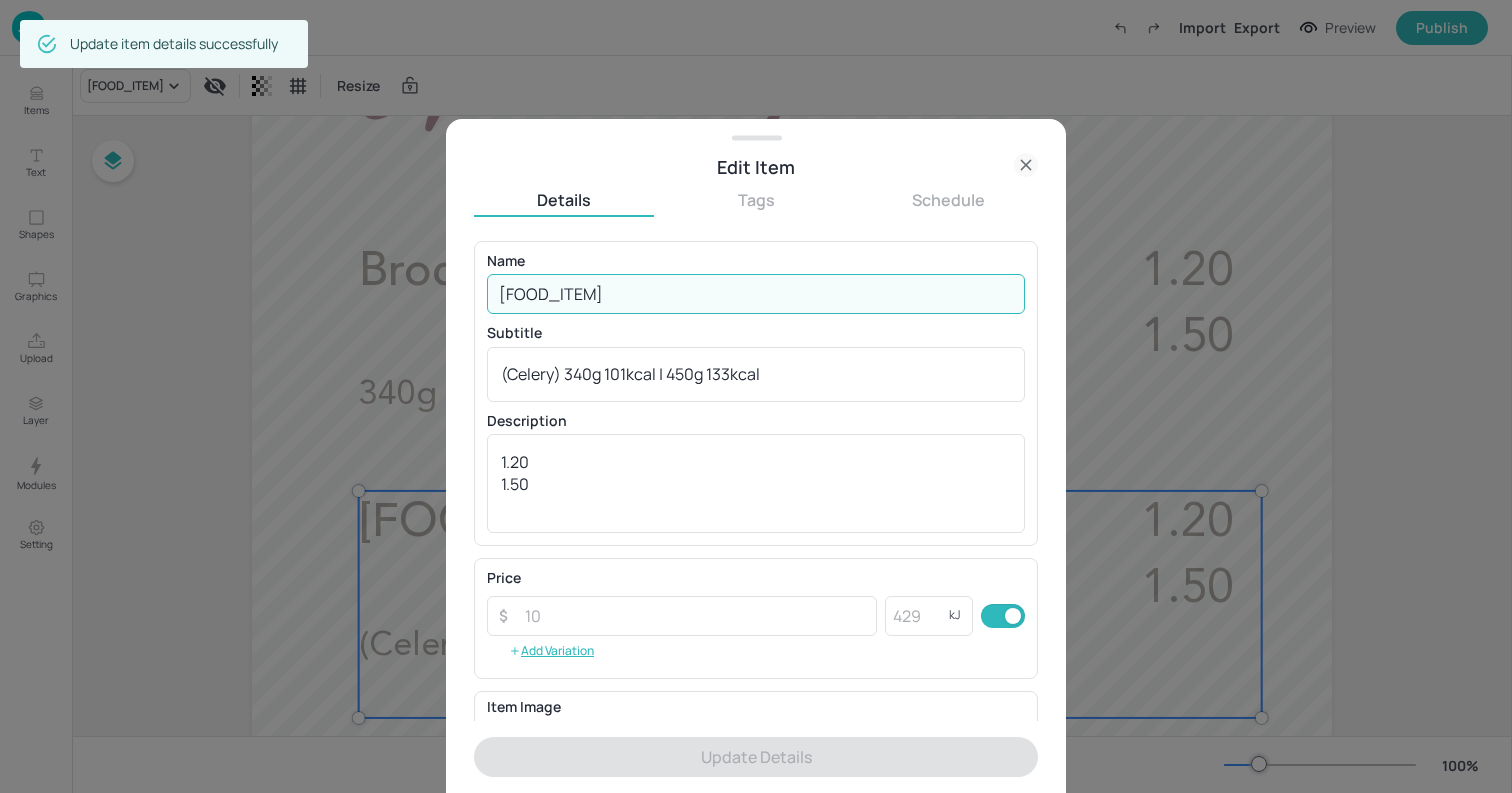 click on "[FOOD_ITEM]" at bounding box center [756, 294] 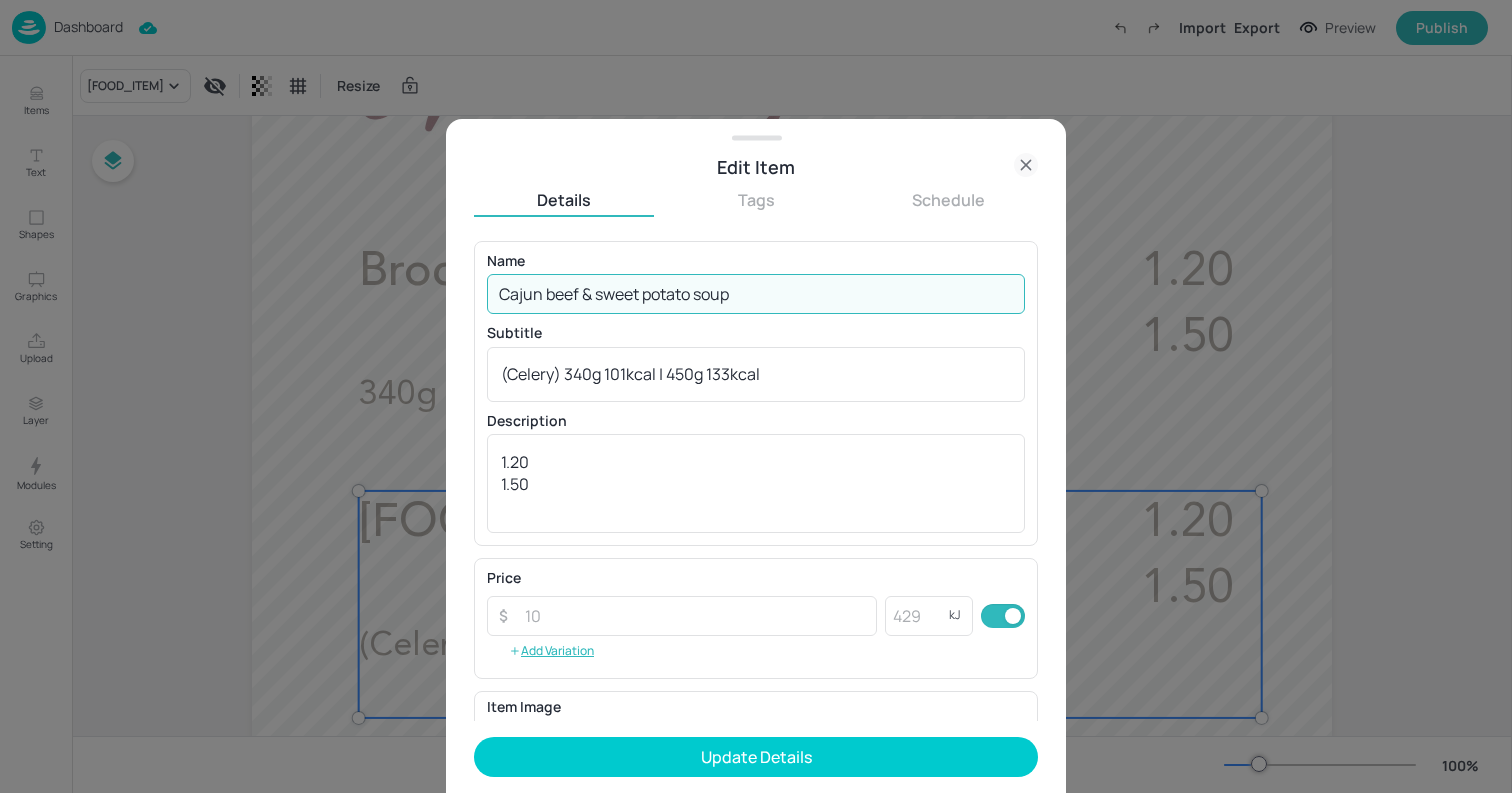 type on "Cajun beef & sweet potato soup" 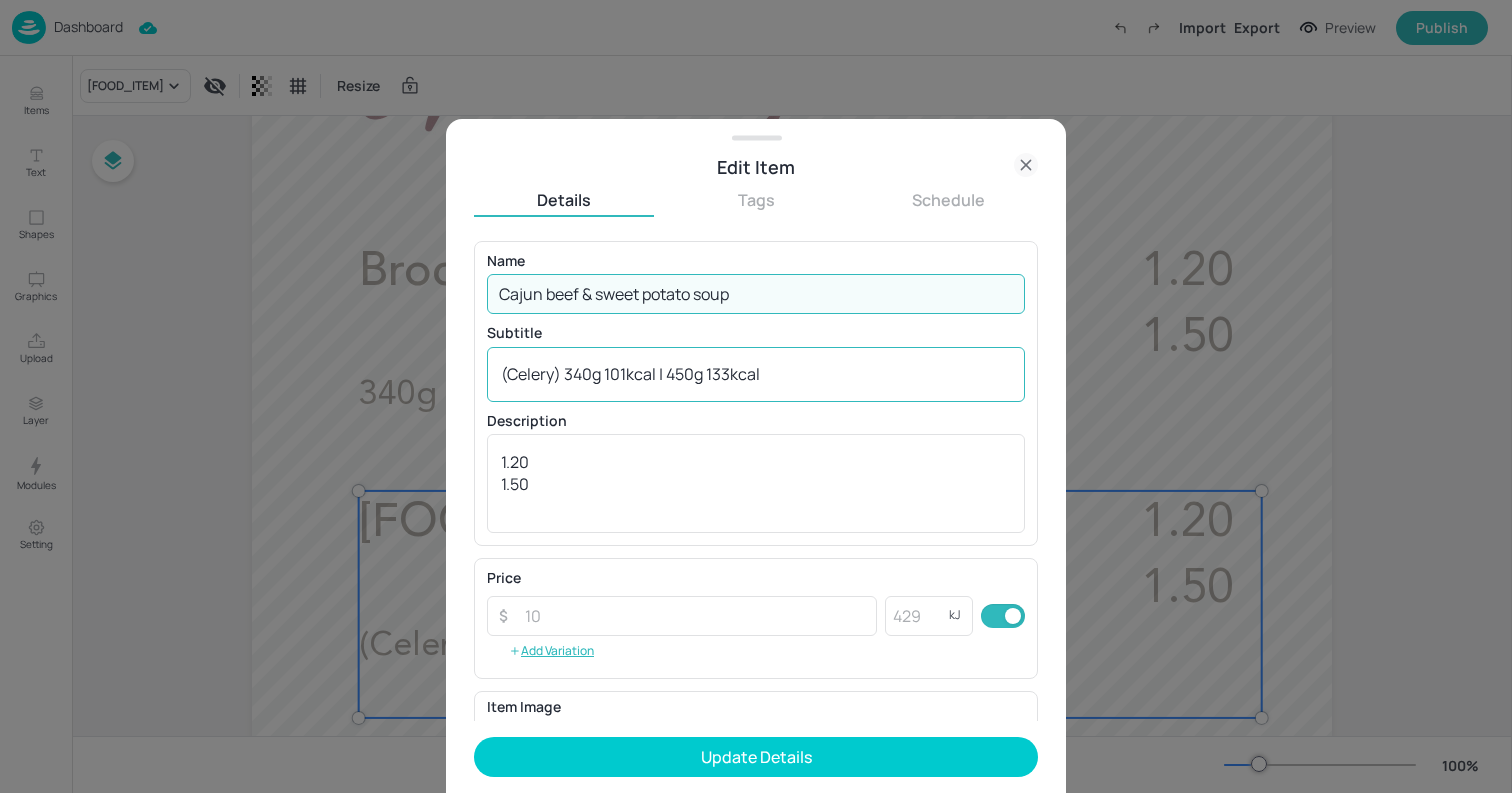 click on "(Celery) 340g 101kcal | 450g 133kcal" at bounding box center (756, 374) 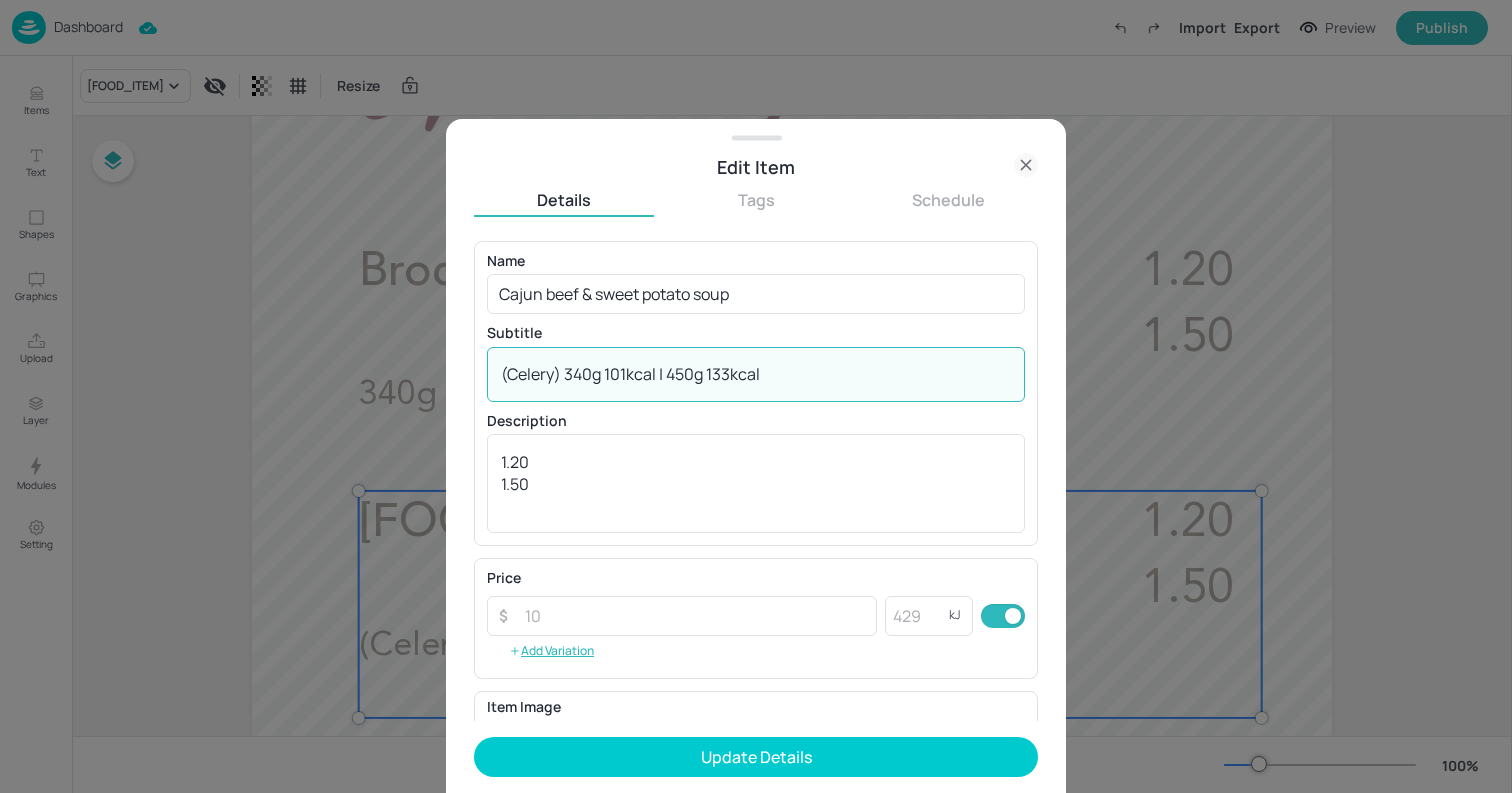 click on "(Celery) 340g 101kcal | 450g 133kcal" at bounding box center [756, 374] 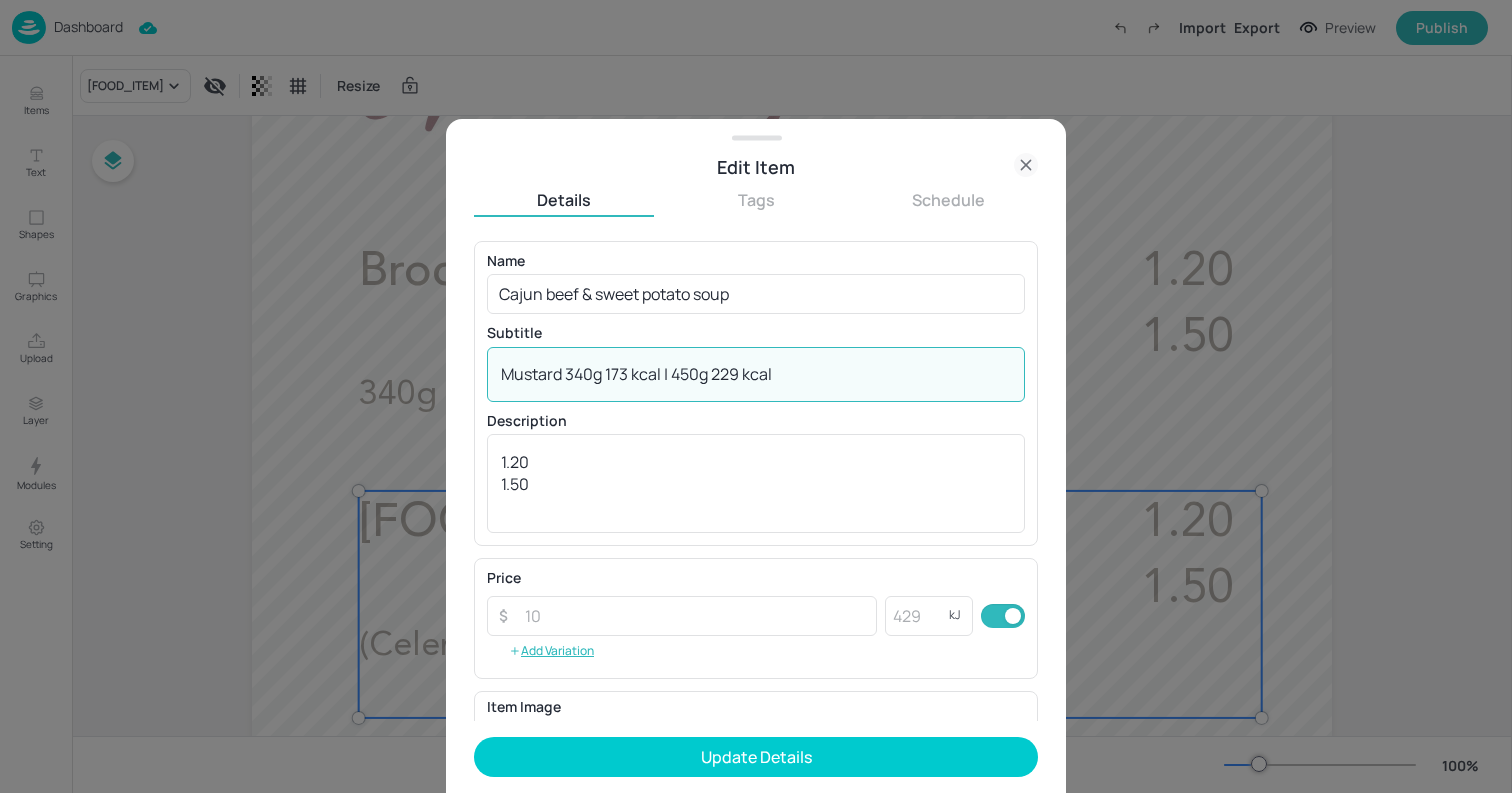 click on "Mustard 340g 173 kcal | 450g 229 kcal" at bounding box center (756, 374) 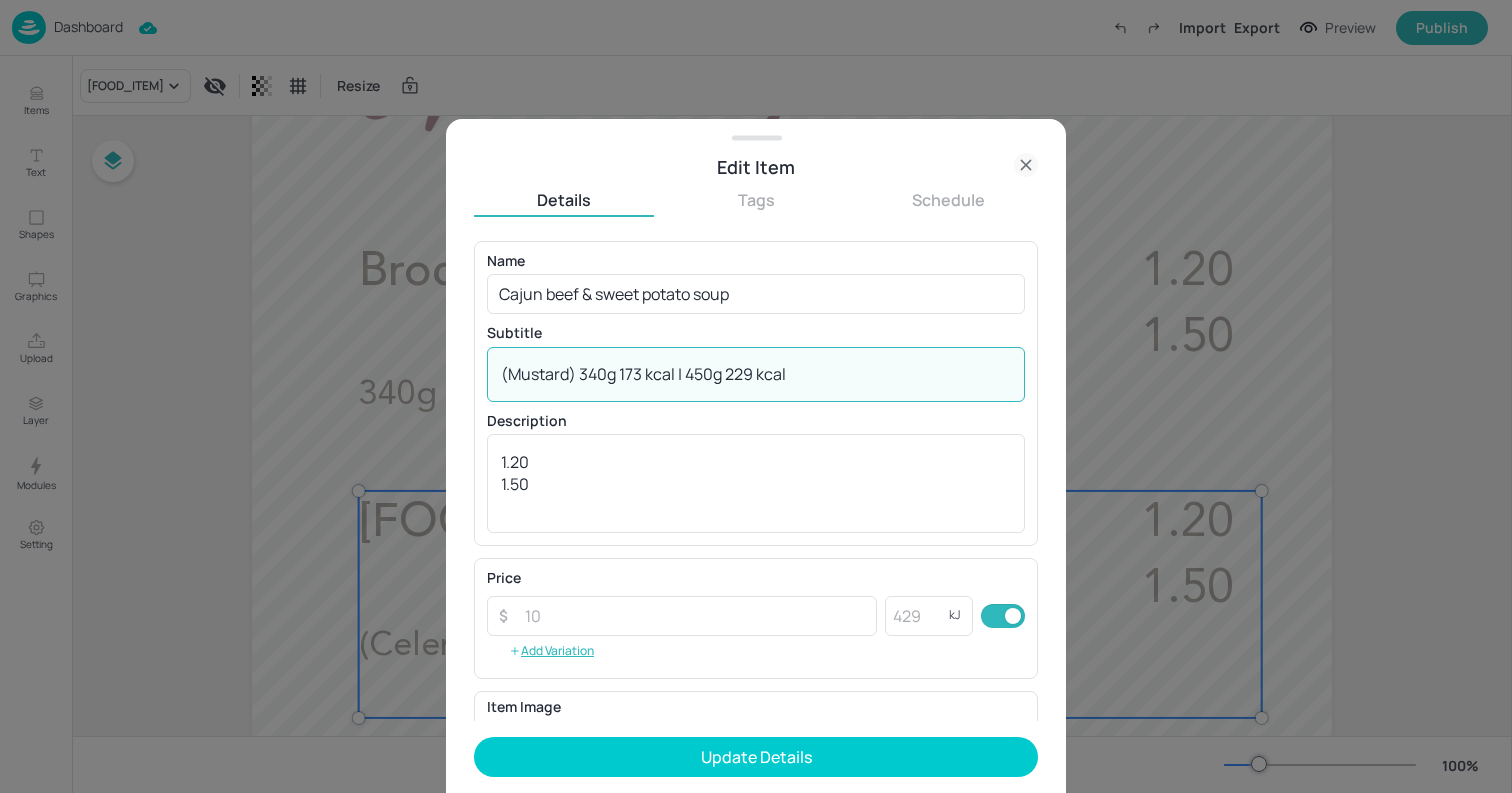 click on "(Mustard) 340g 173 kcal | 450g 229 kcal" at bounding box center (756, 374) 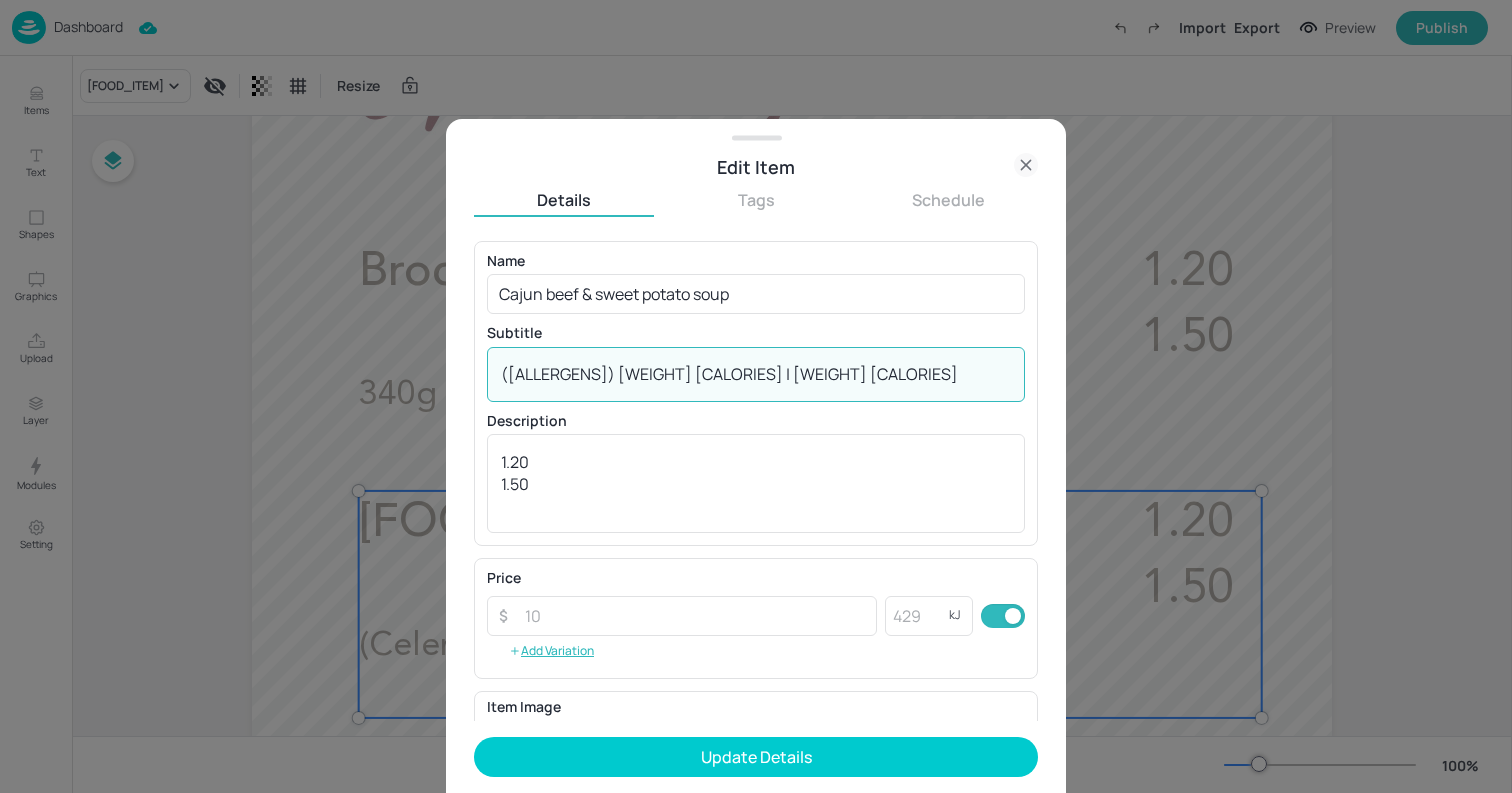 click on "([ALLERGENS]) [WEIGHT] [CALORIES] | [WEIGHT] [CALORIES]" at bounding box center [756, 374] 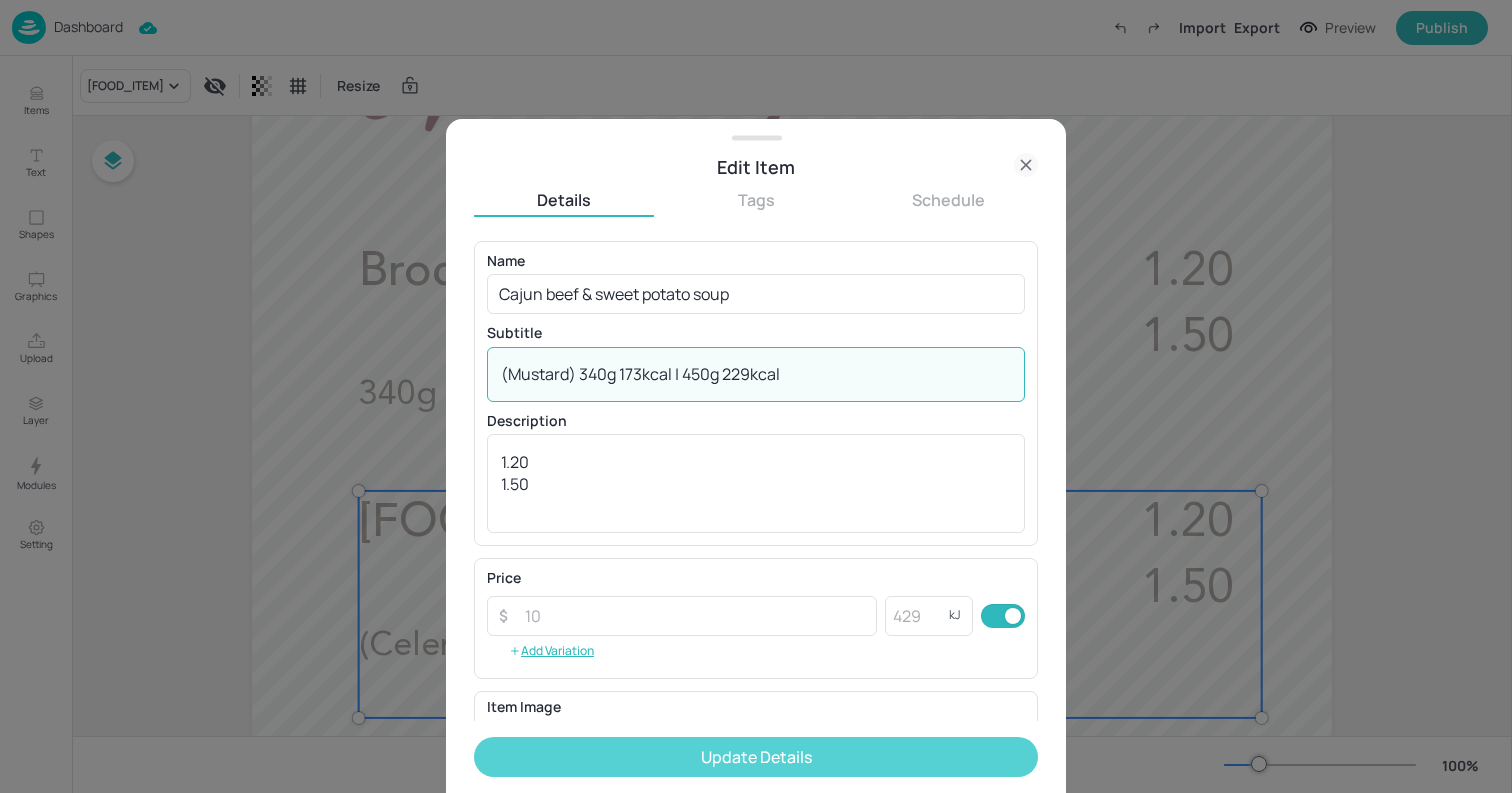 type on "(Mustard) 340g 173kcal | 450g 229kcal" 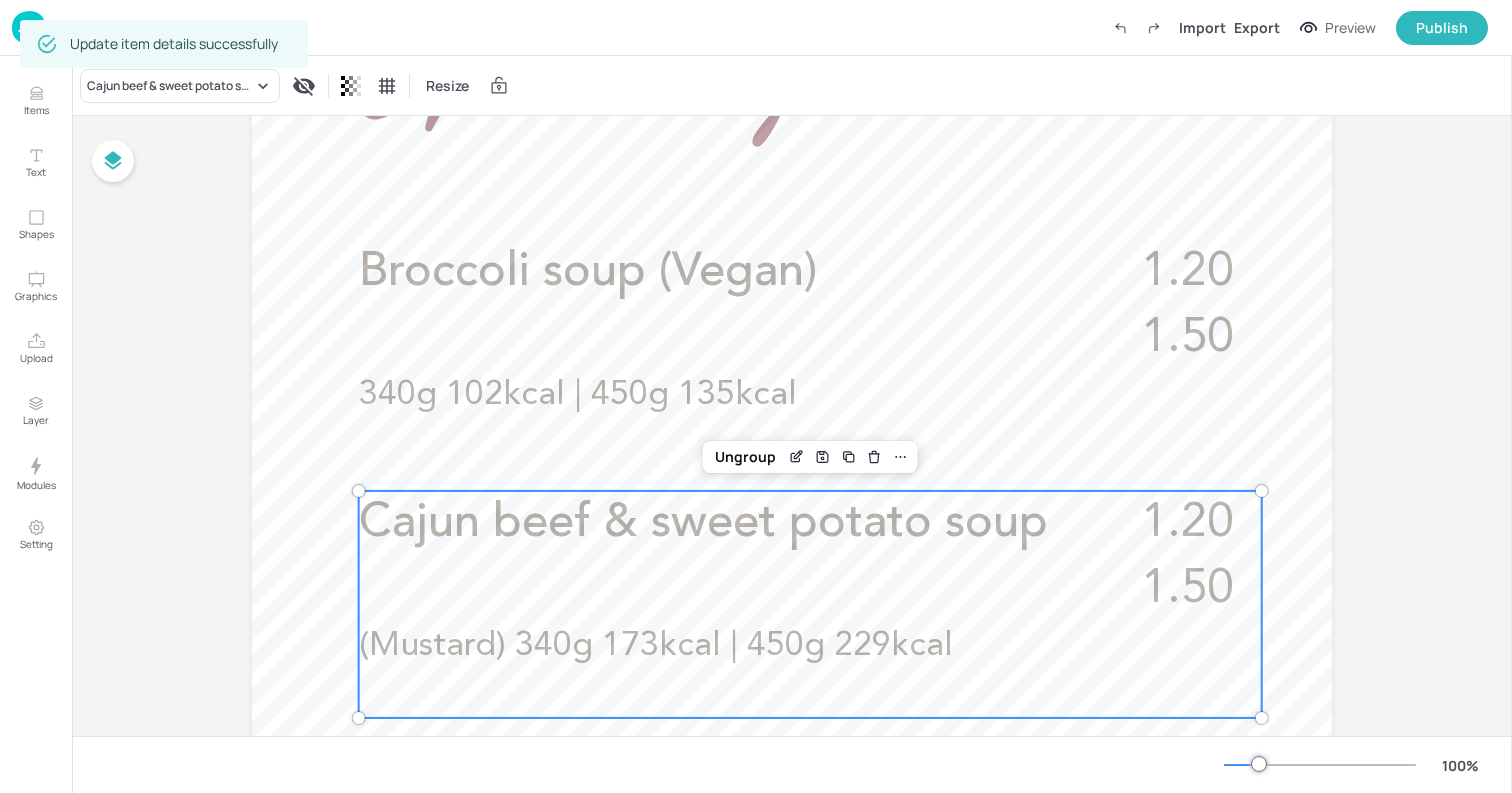 click at bounding box center [792, 559] 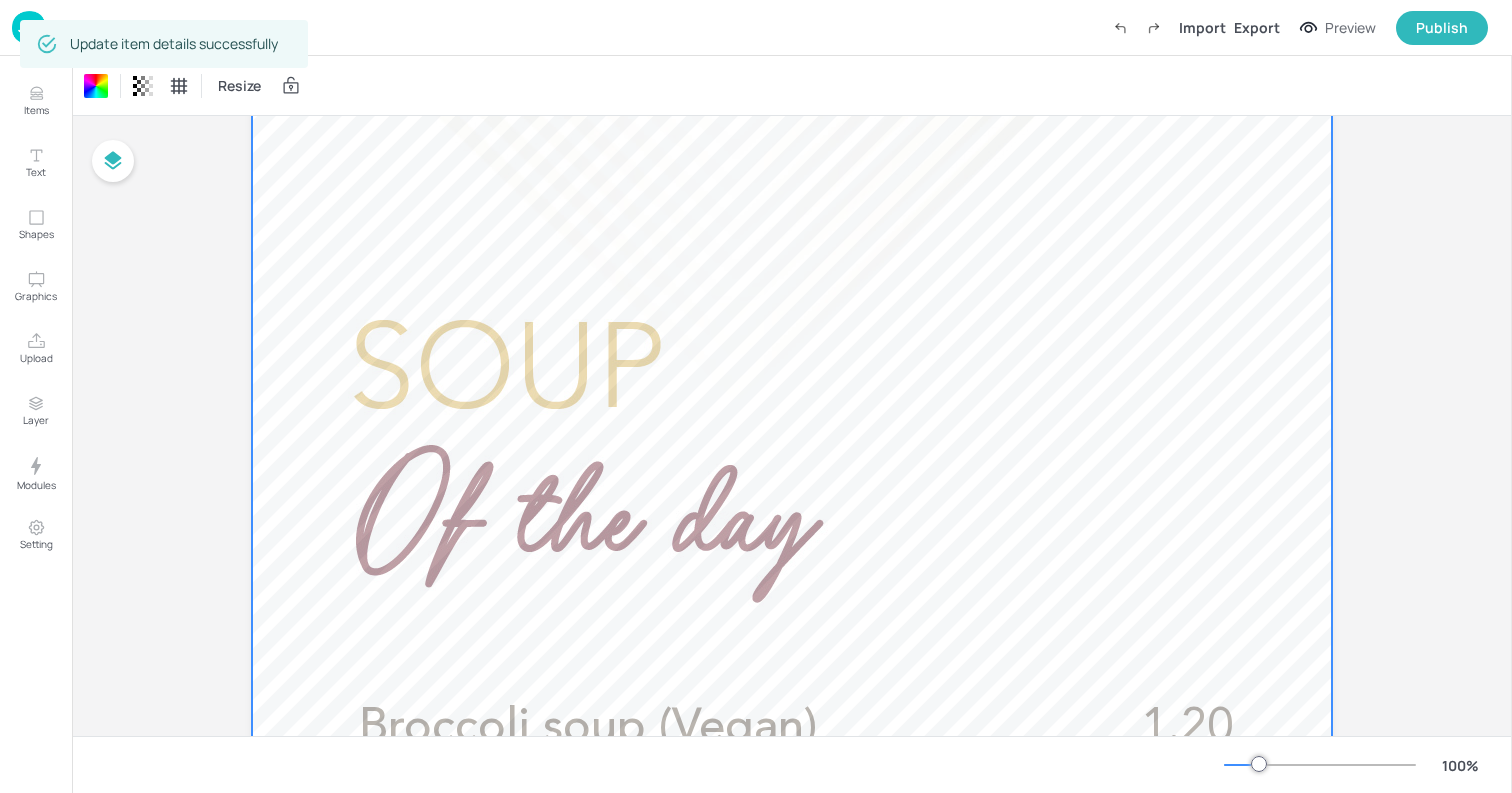 scroll, scrollTop: 0, scrollLeft: 0, axis: both 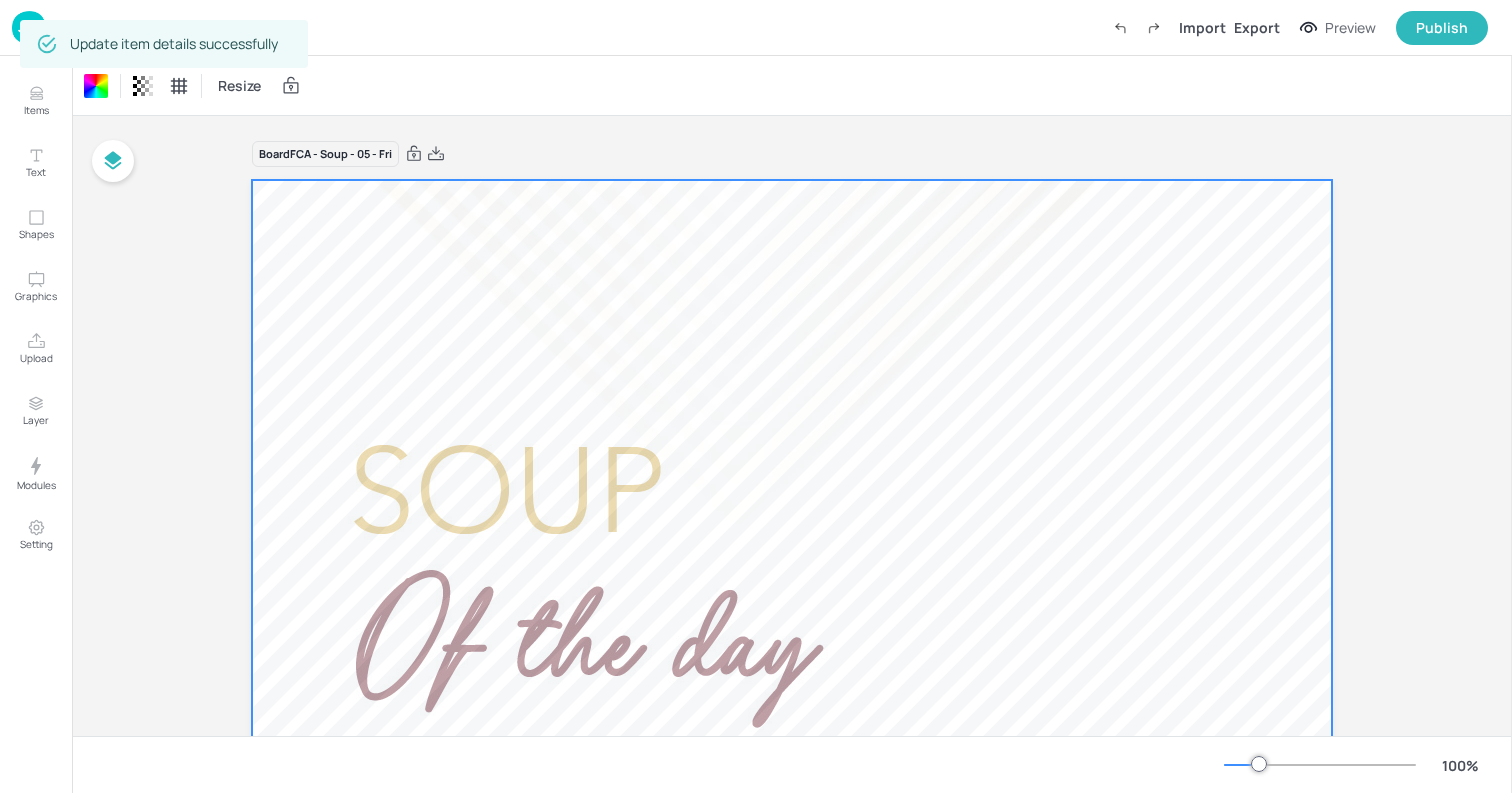 click at bounding box center [29, 27] 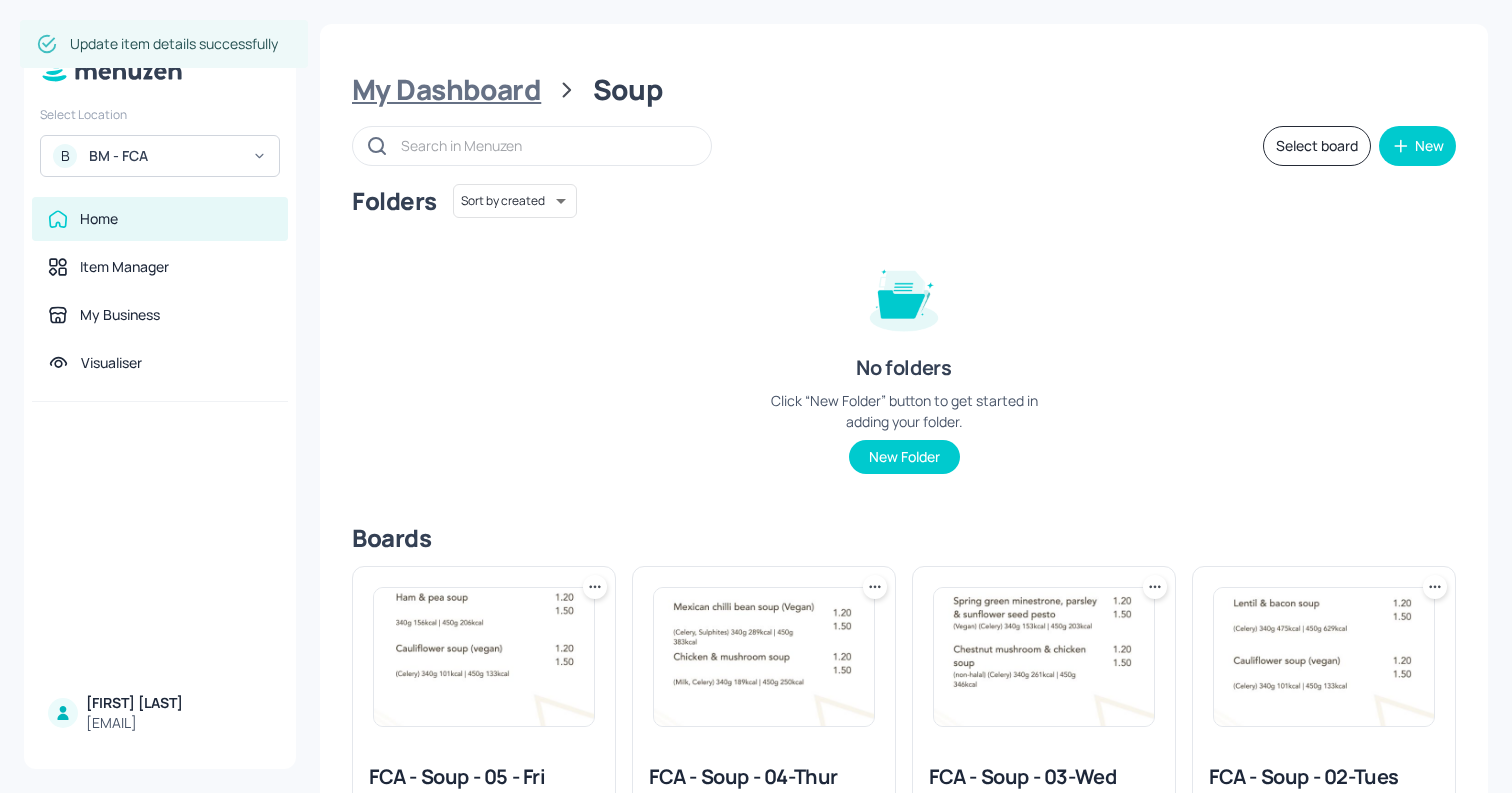 click on "My Dashboard" at bounding box center (446, 90) 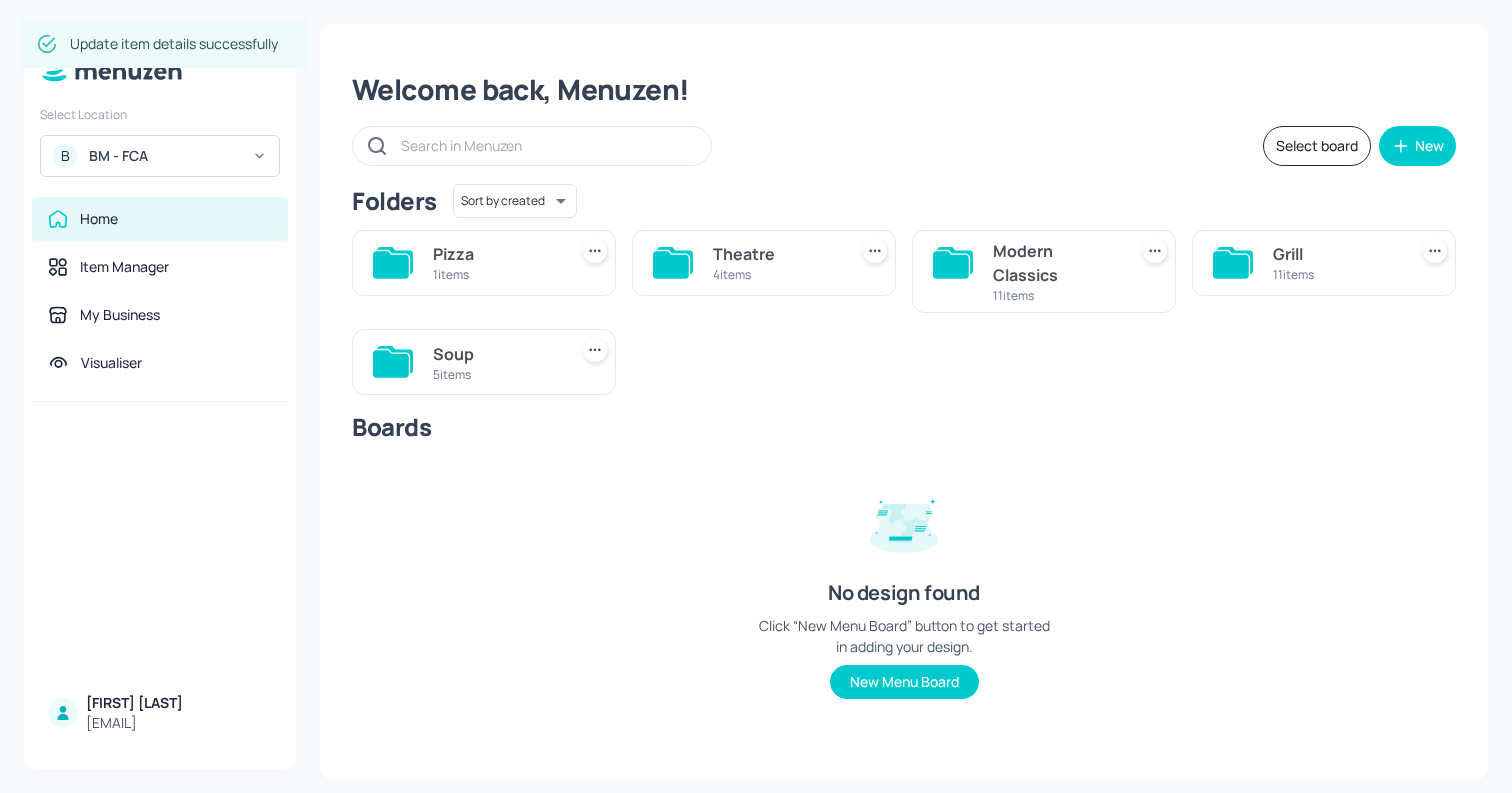 click on "Modern Classics" at bounding box center (1056, 263) 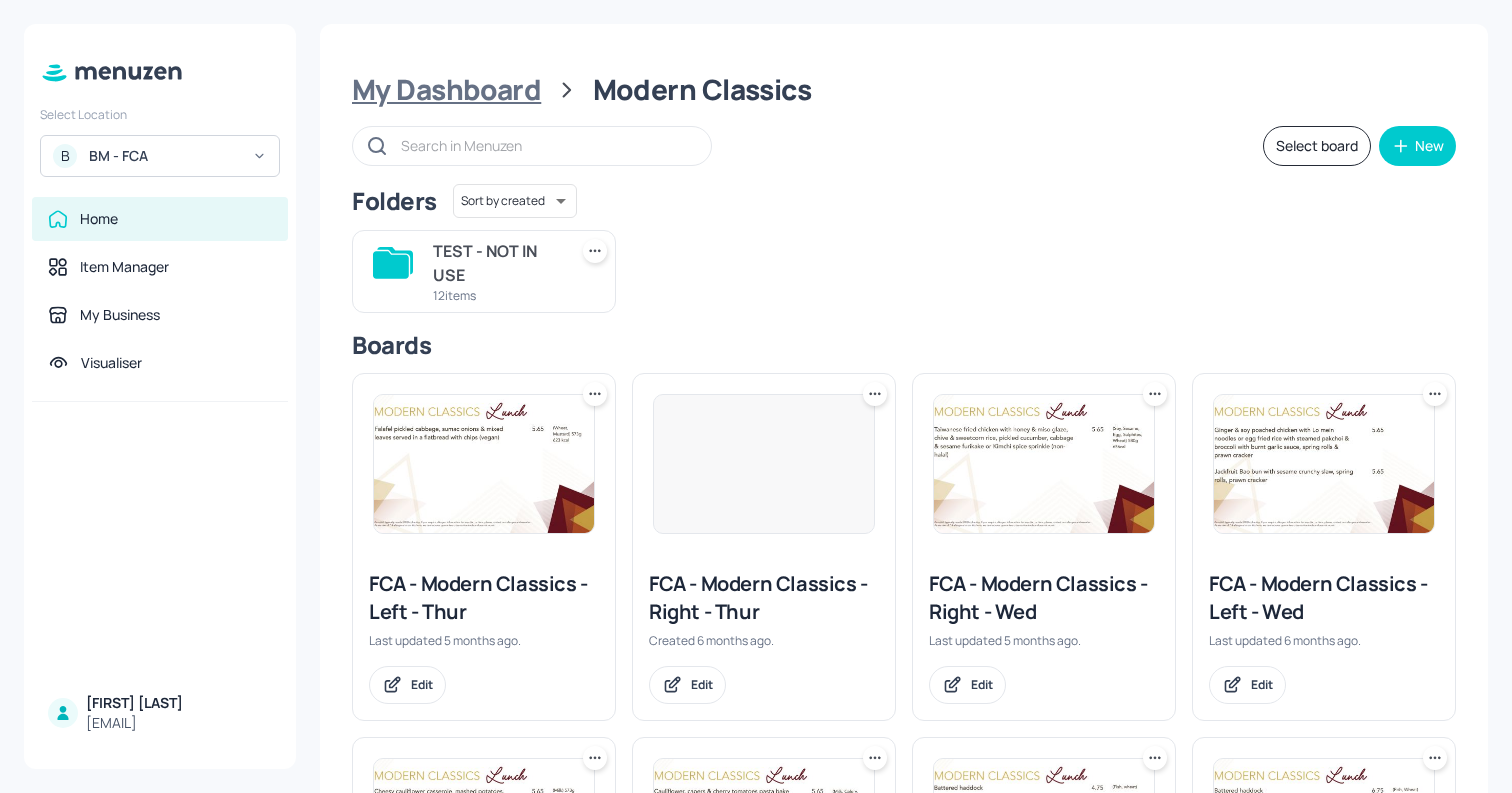 click on "My Dashboard" at bounding box center [446, 90] 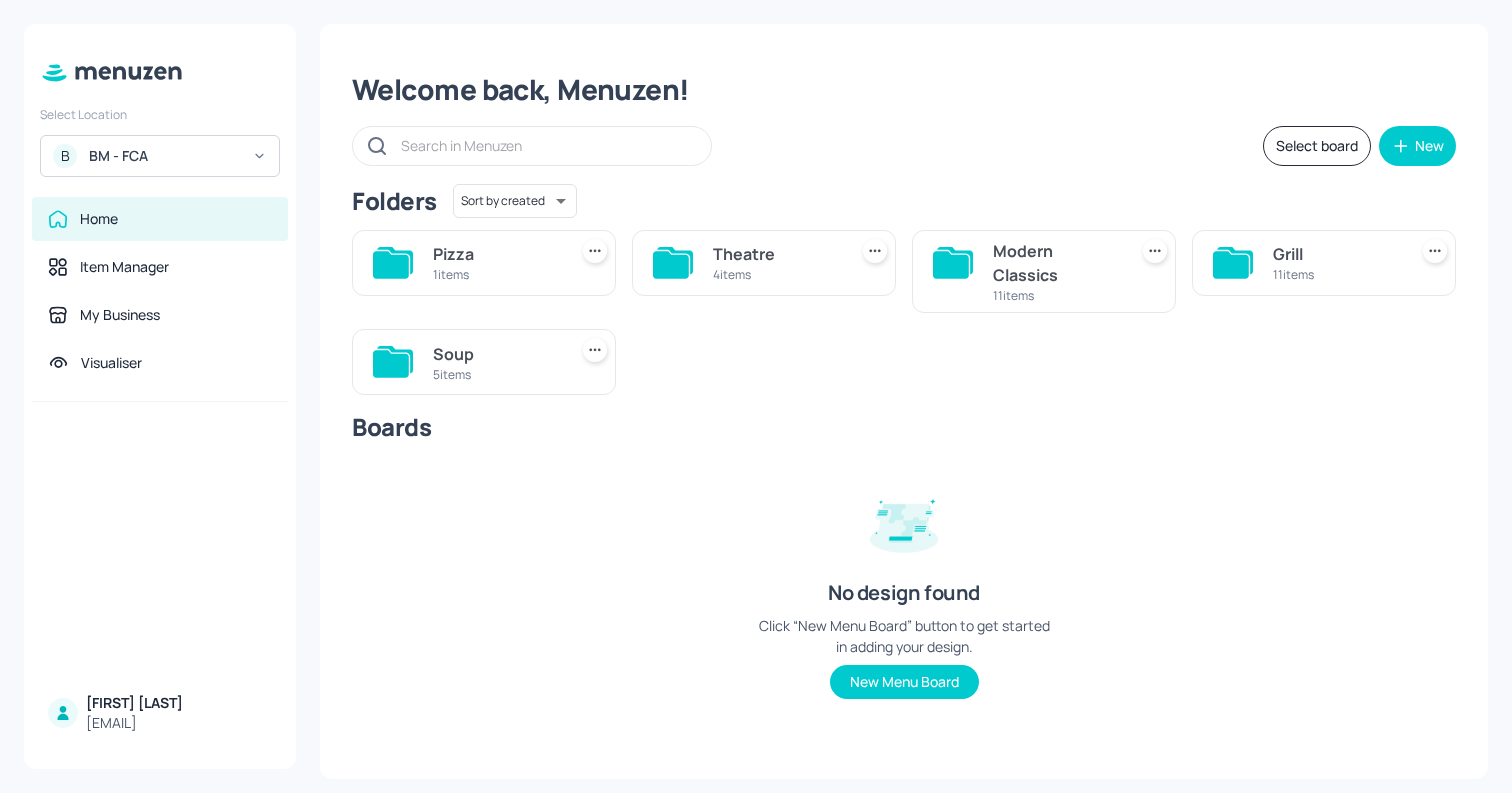 click on "11  items" at bounding box center [1336, 274] 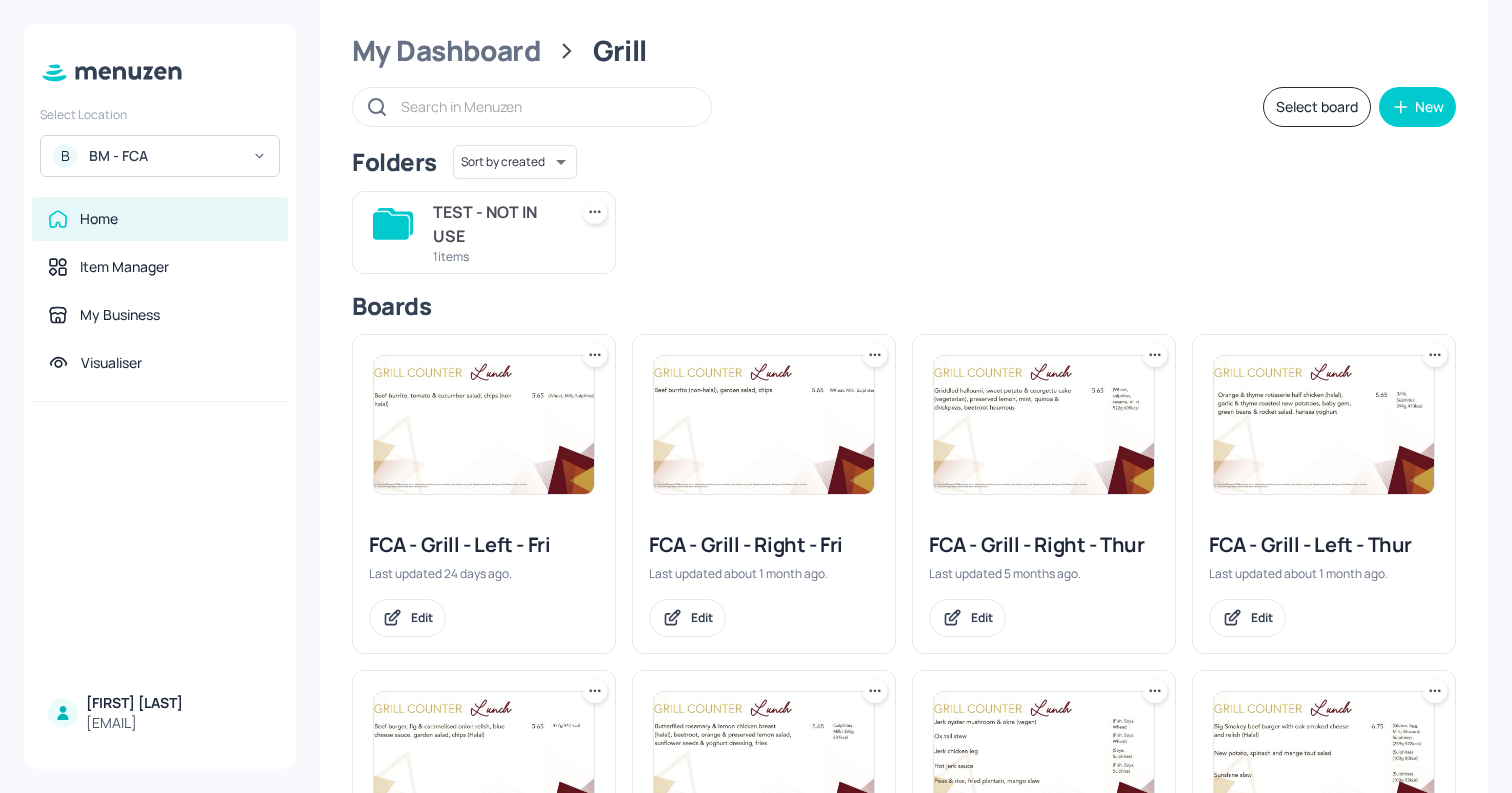 scroll, scrollTop: 0, scrollLeft: 0, axis: both 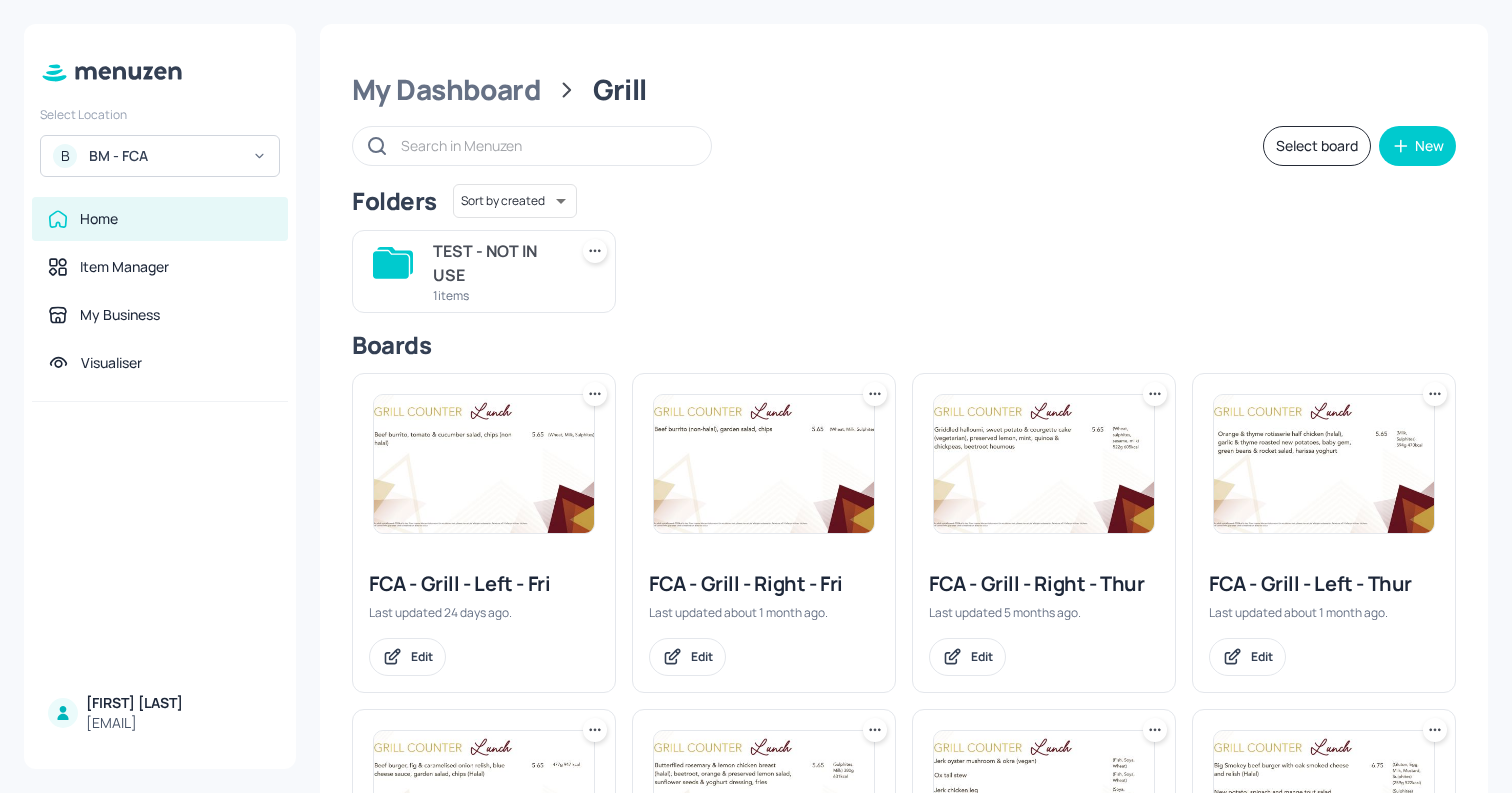 click on "Folders Sort by created id ​" at bounding box center [904, 201] 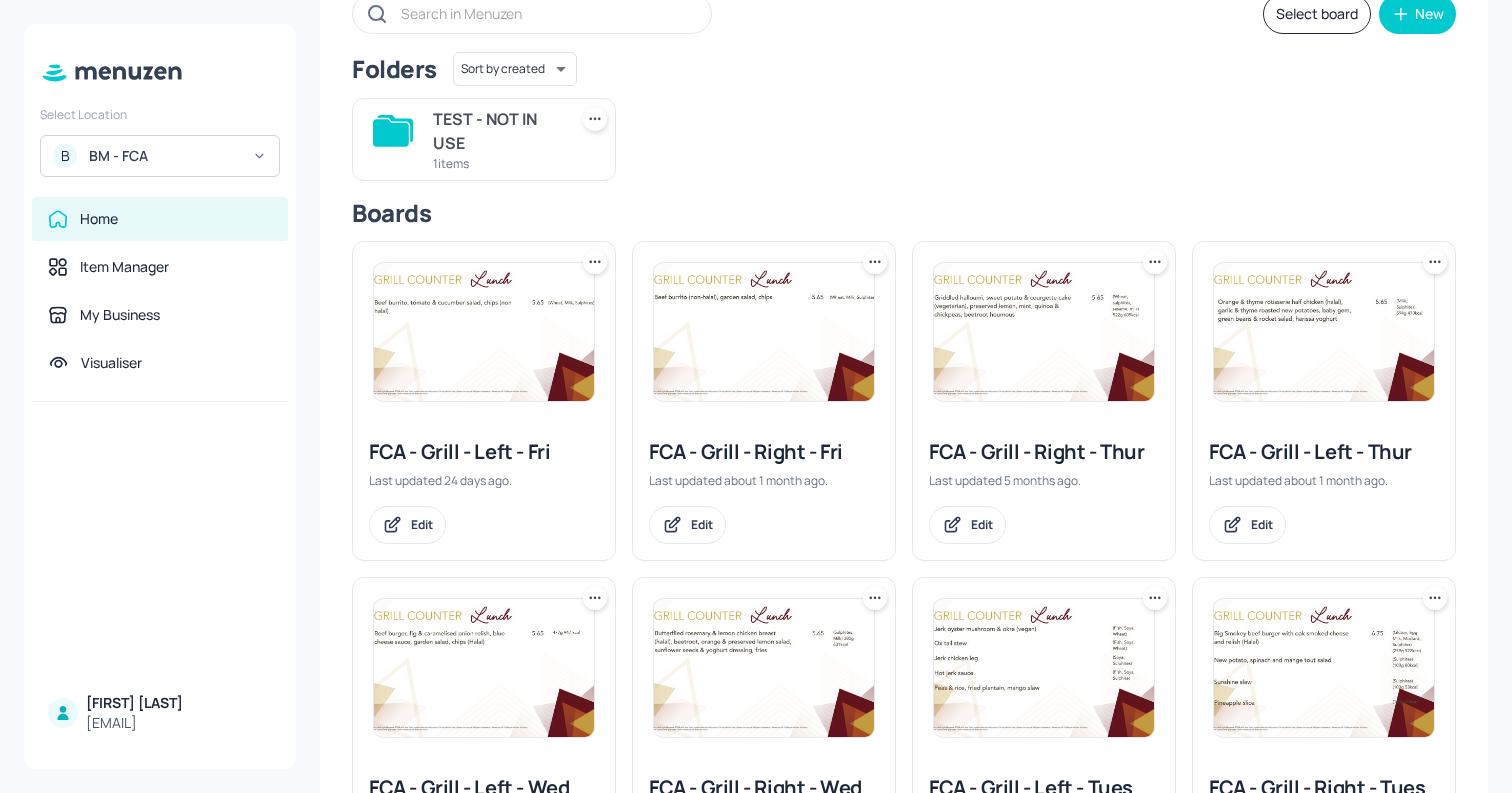 scroll, scrollTop: 0, scrollLeft: 0, axis: both 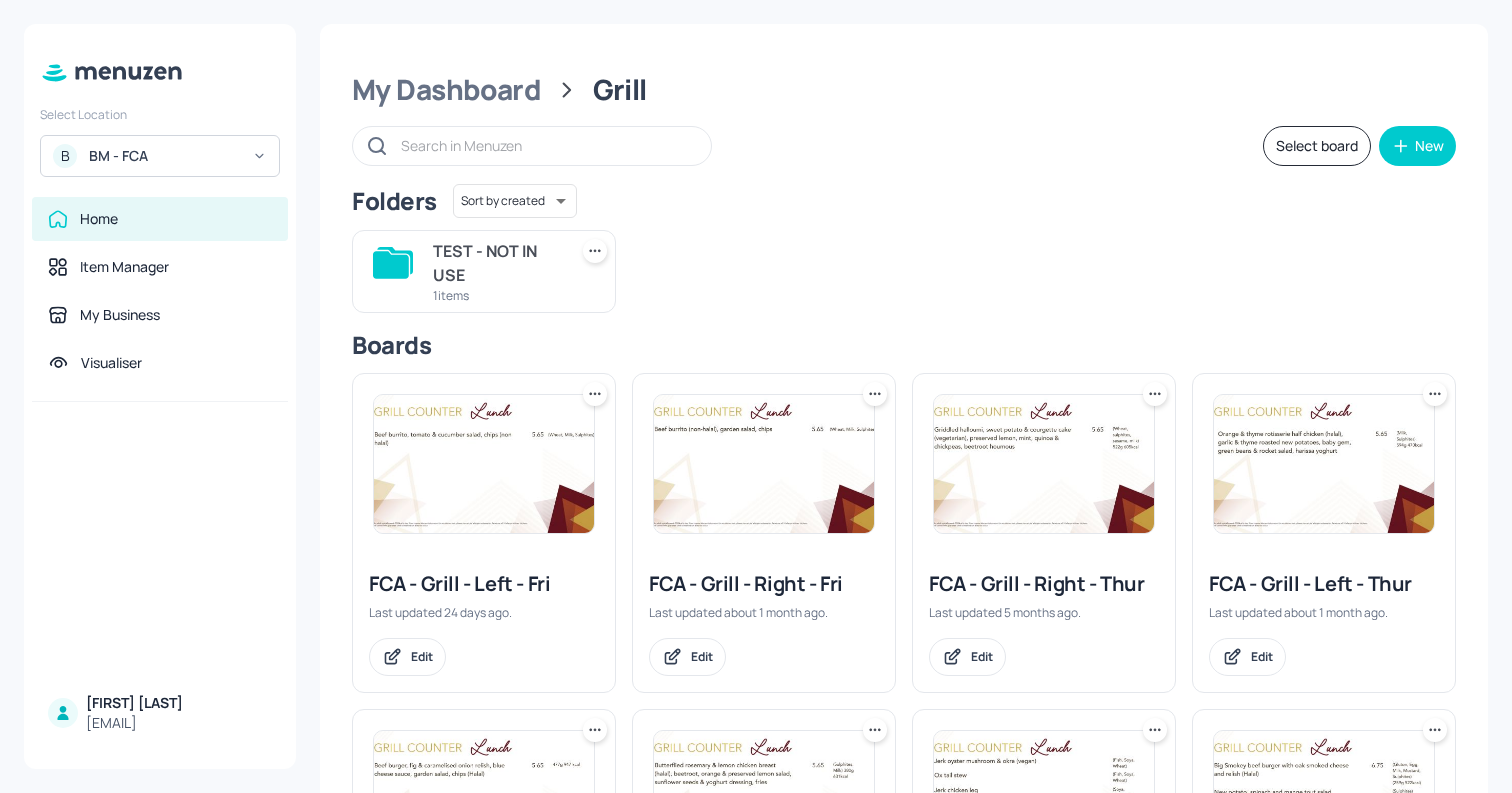 click at bounding box center (1044, 464) 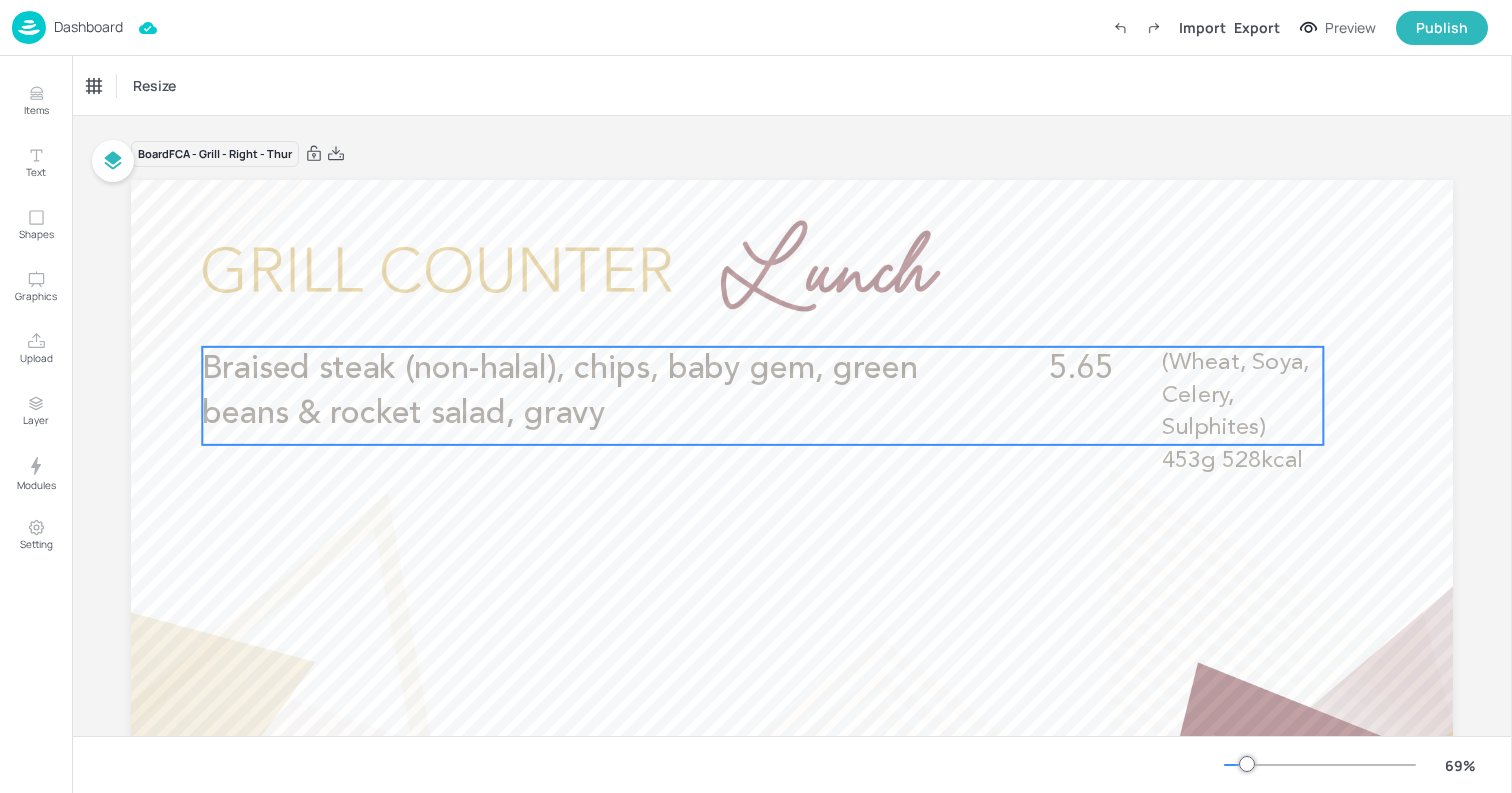 click on "Braised steak (non-halal), chips, baby gem, green beans & rocket salad, gravy" at bounding box center (576, 392) 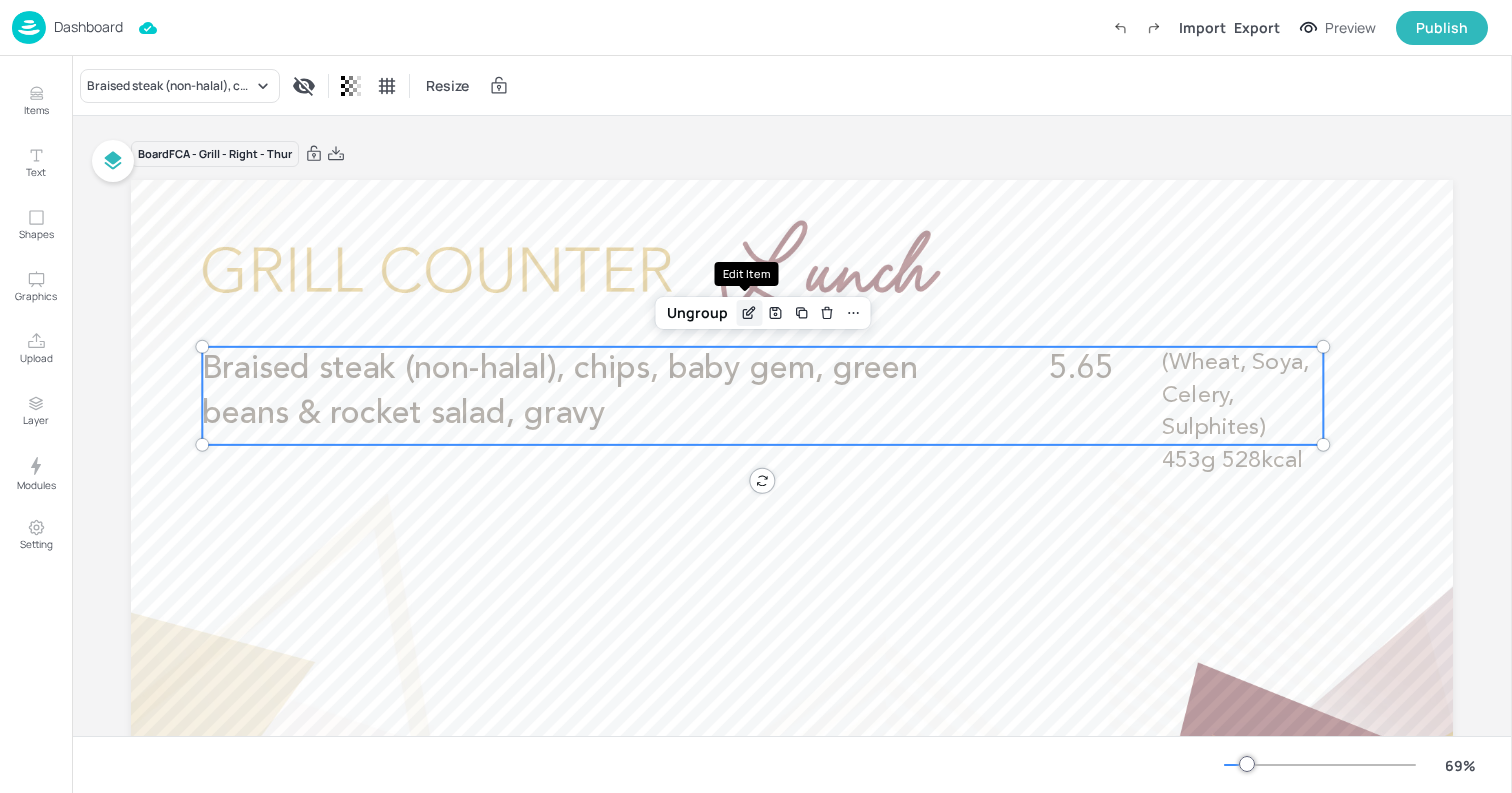 click 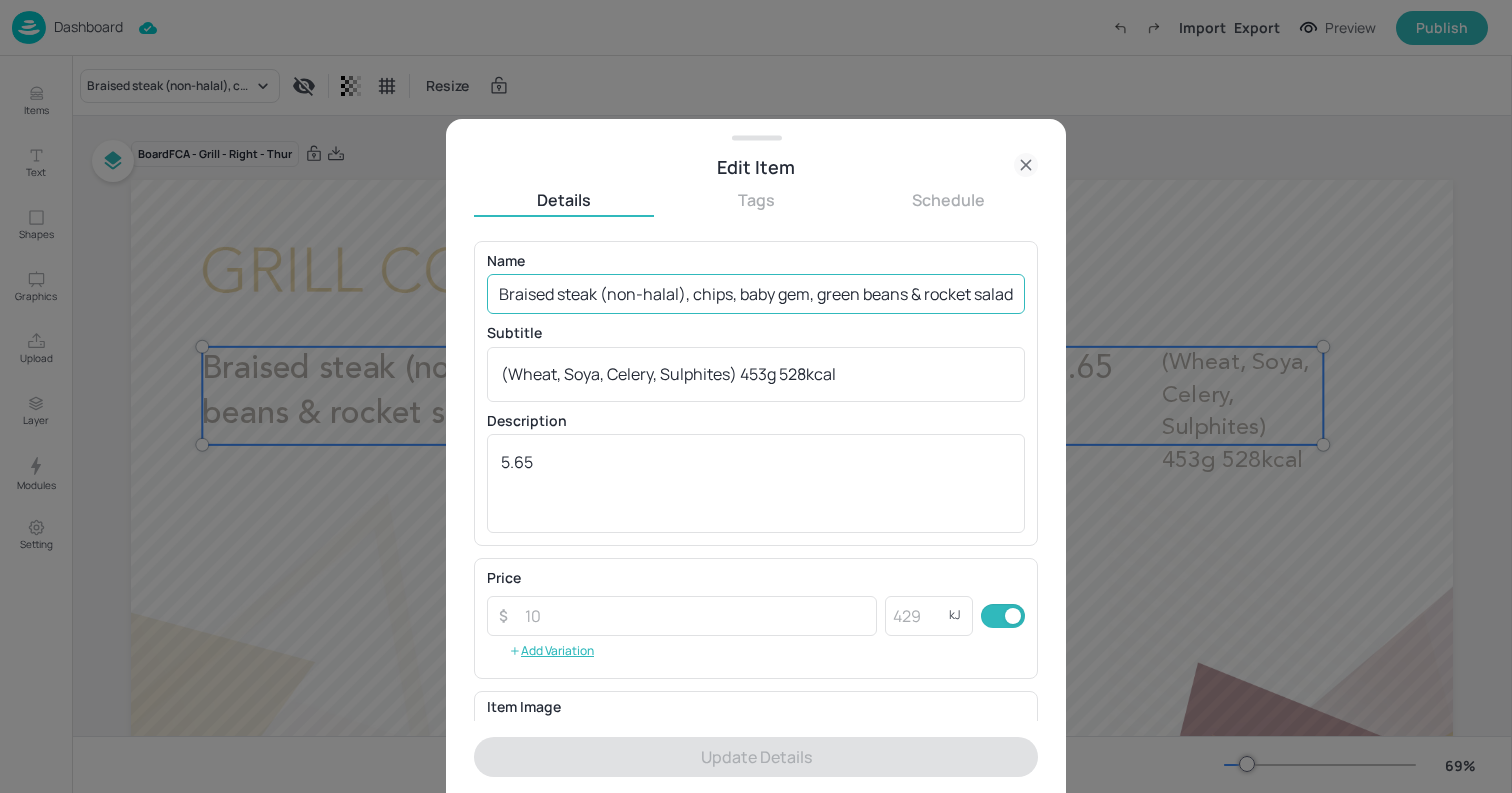 click on "Braised steak (non-halal), chips, baby gem, green beans & rocket salad, gravy" at bounding box center [756, 294] 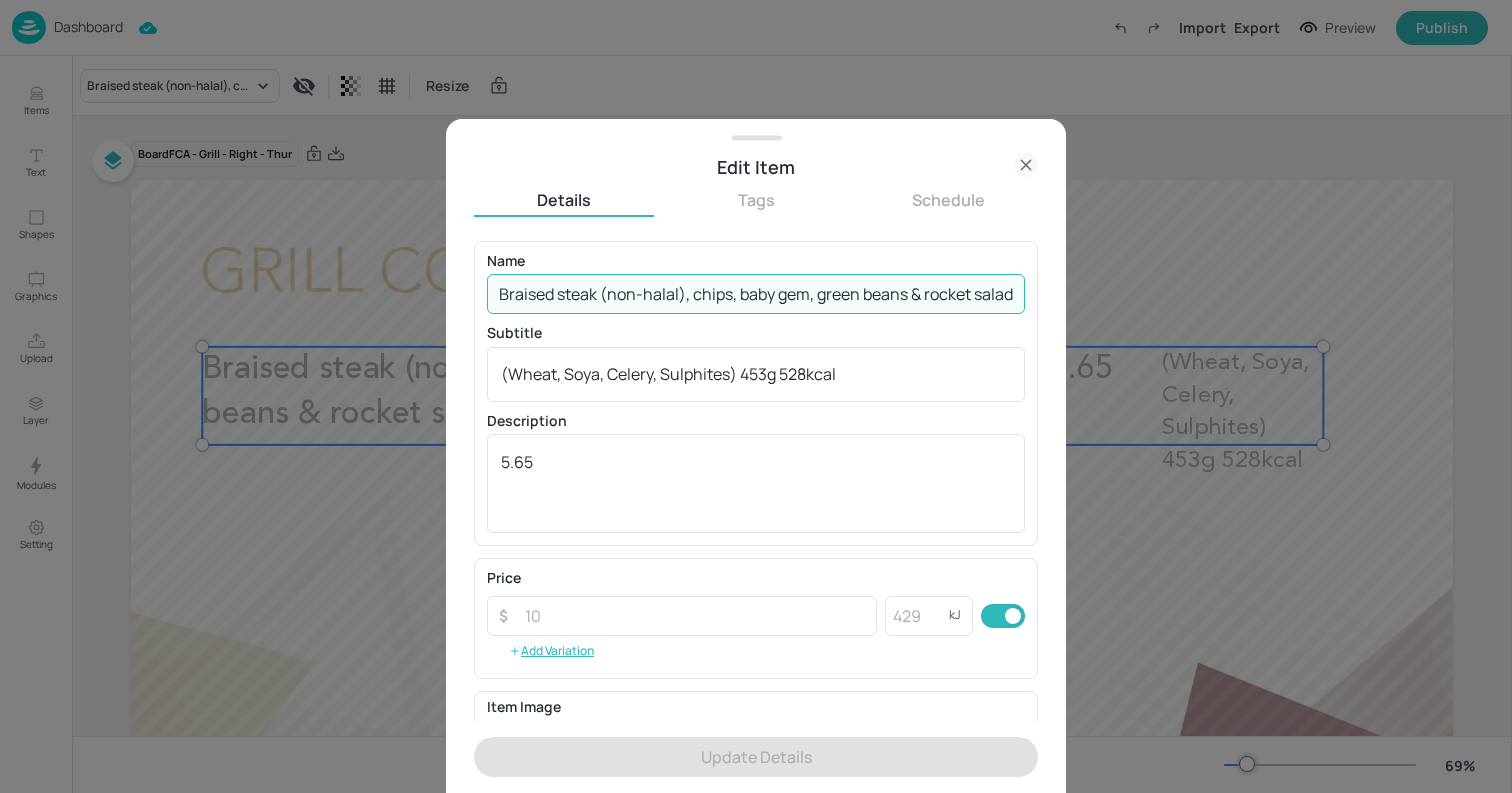 click on "Braised steak (non-halal), chips, baby gem, green beans & rocket salad, gravy" at bounding box center (756, 294) 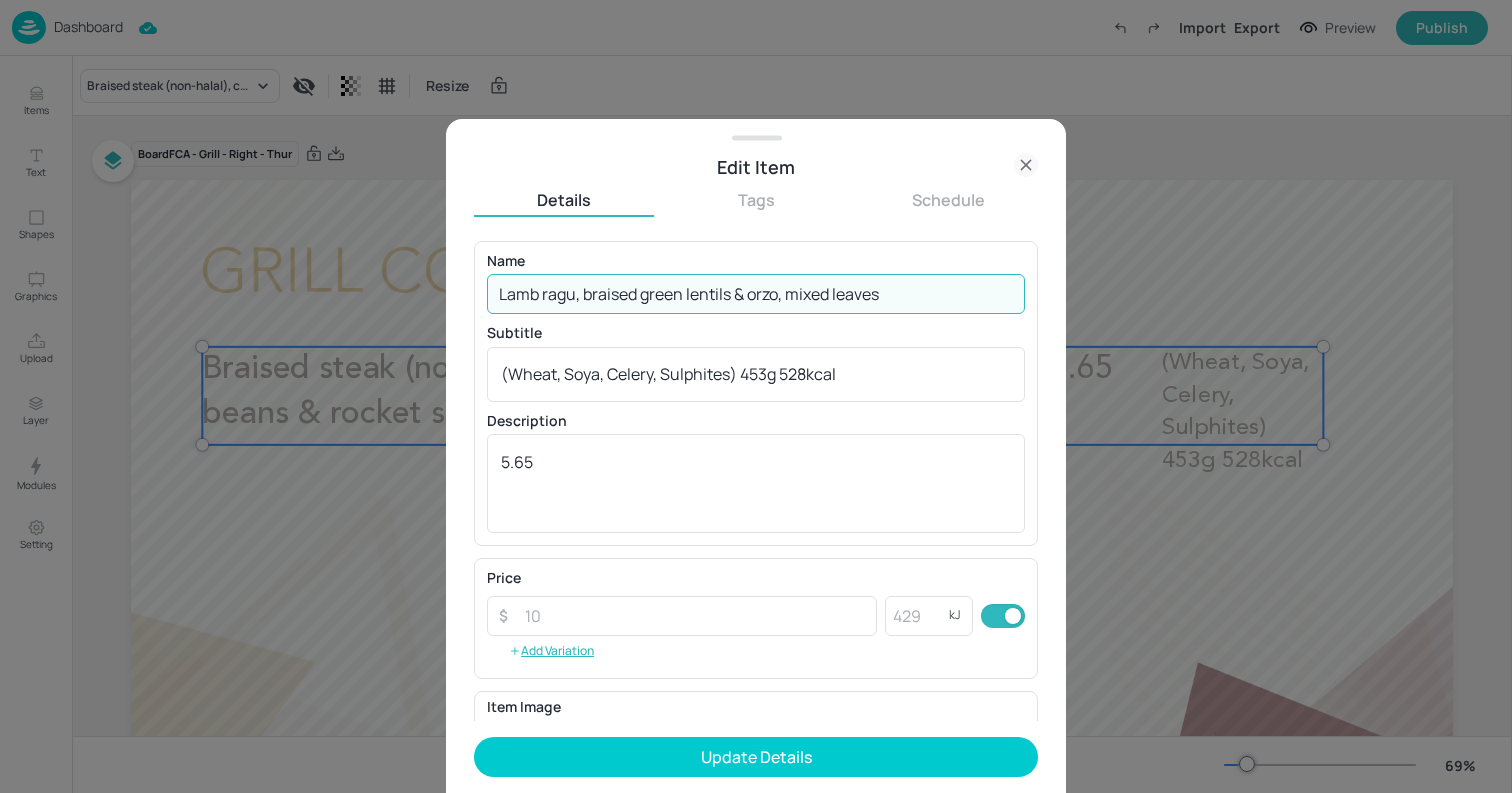 type on "Lamb ragu, braised green lentils & orzo, mixed leaves" 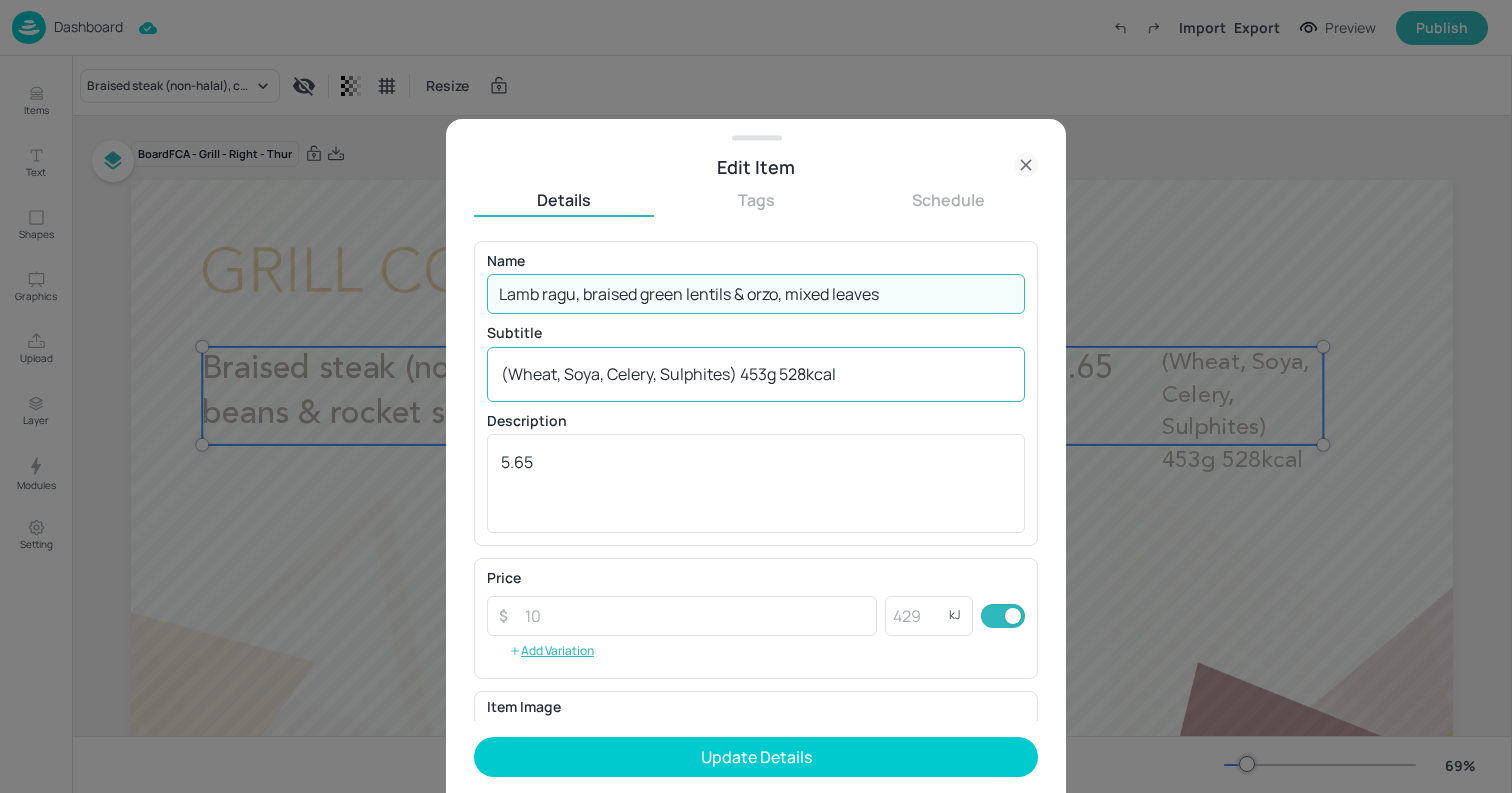 click on "(Wheat, Soya, Celery, Sulphites) 453g 528kcal" at bounding box center (756, 374) 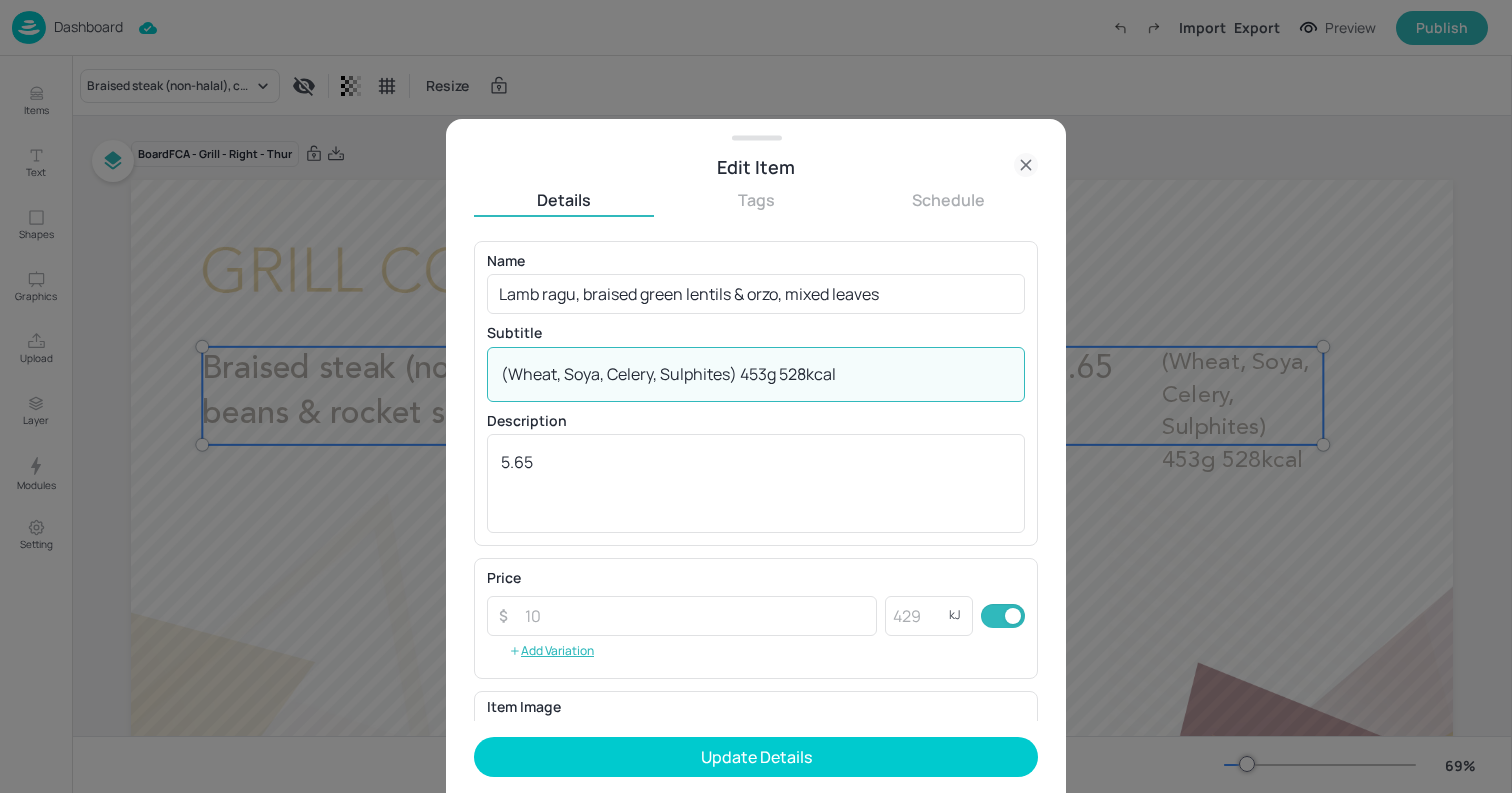 click on "(Wheat, Soya, Celery, Sulphites) 453g 528kcal" at bounding box center (756, 374) 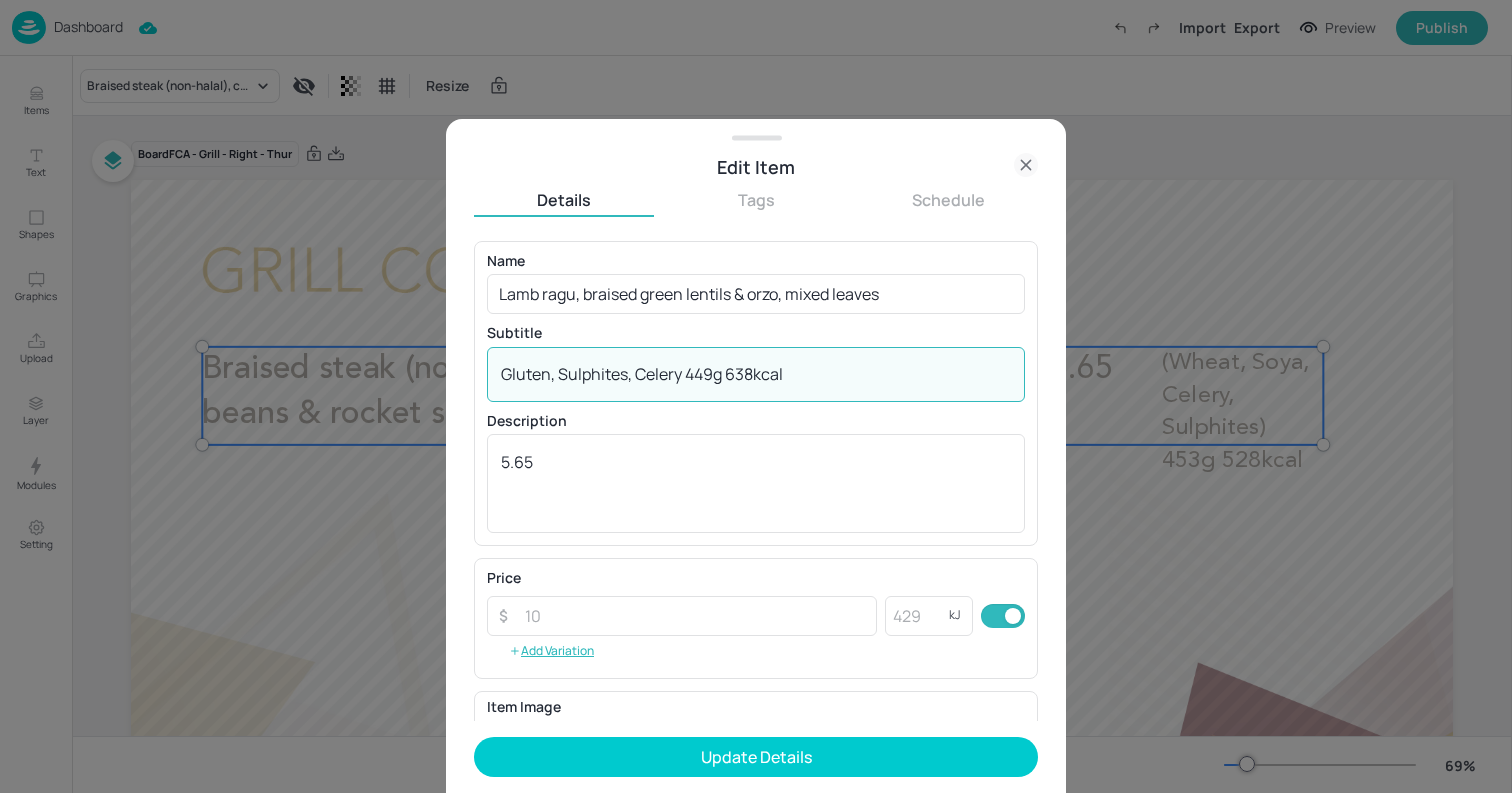 click on "Gluten, Sulphites, Celery 449g 638kcal" at bounding box center [756, 374] 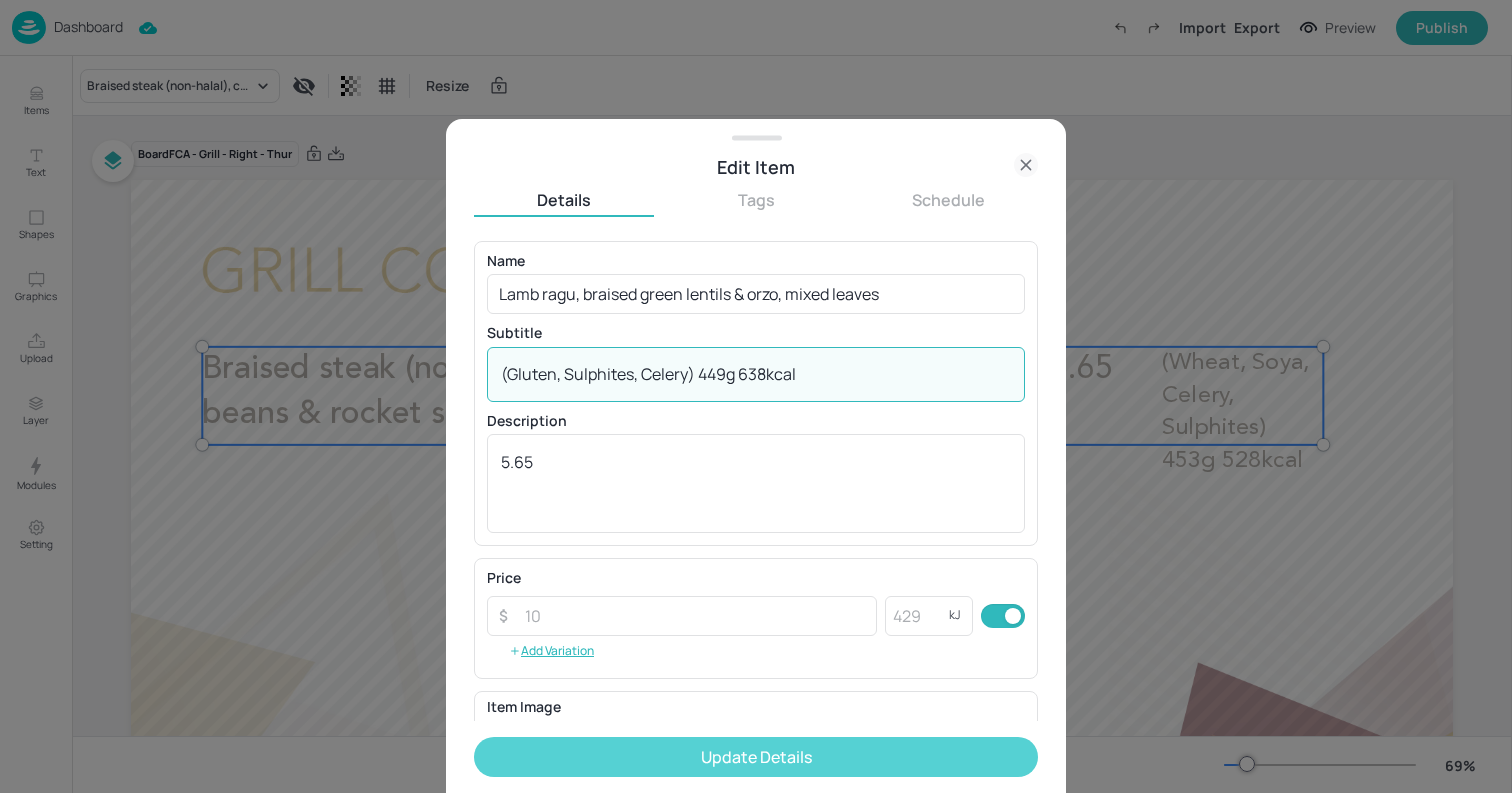type on "(Gluten, Sulphites, Celery) 449g 638kcal" 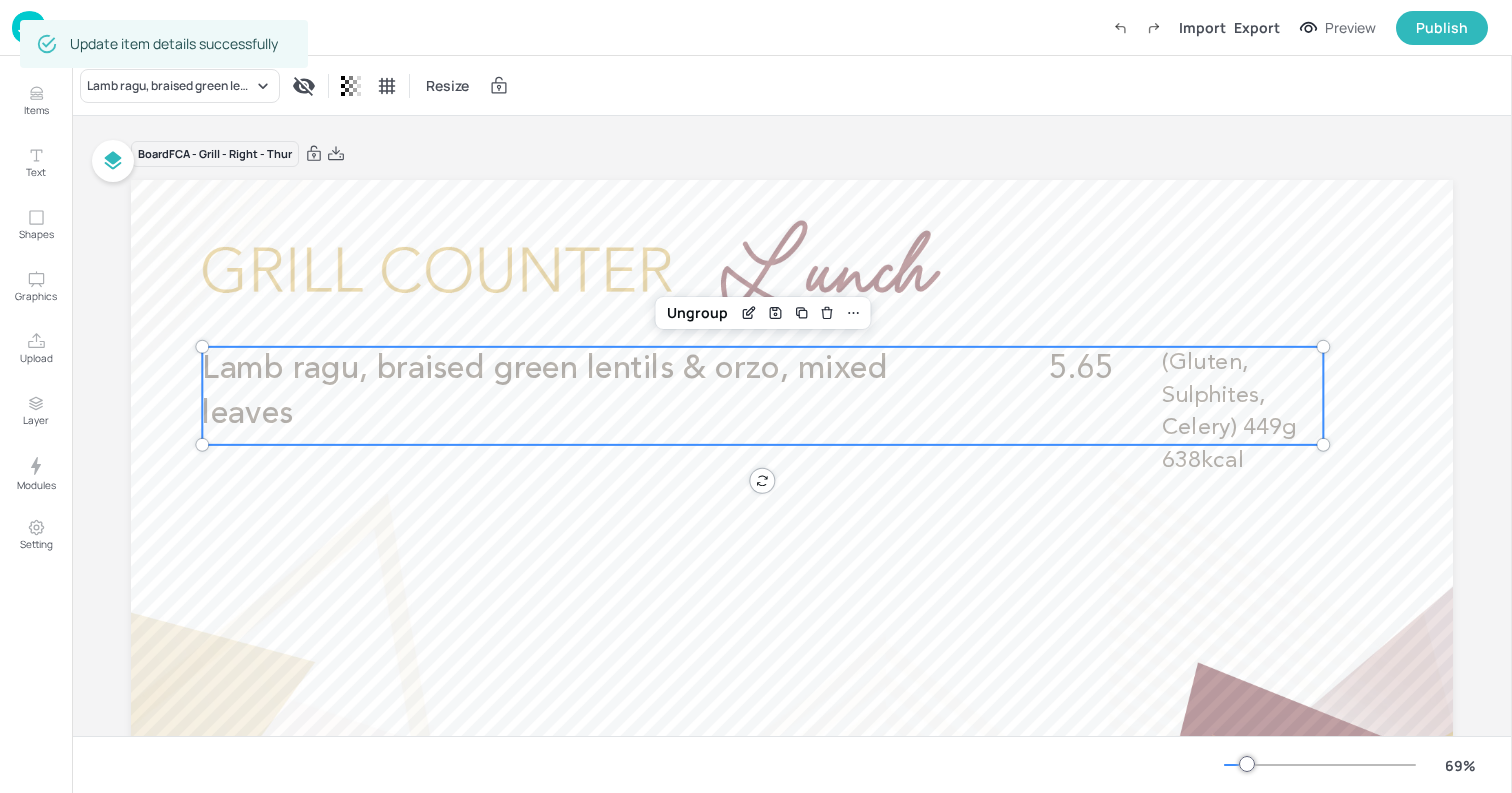 click at bounding box center (792, 552) 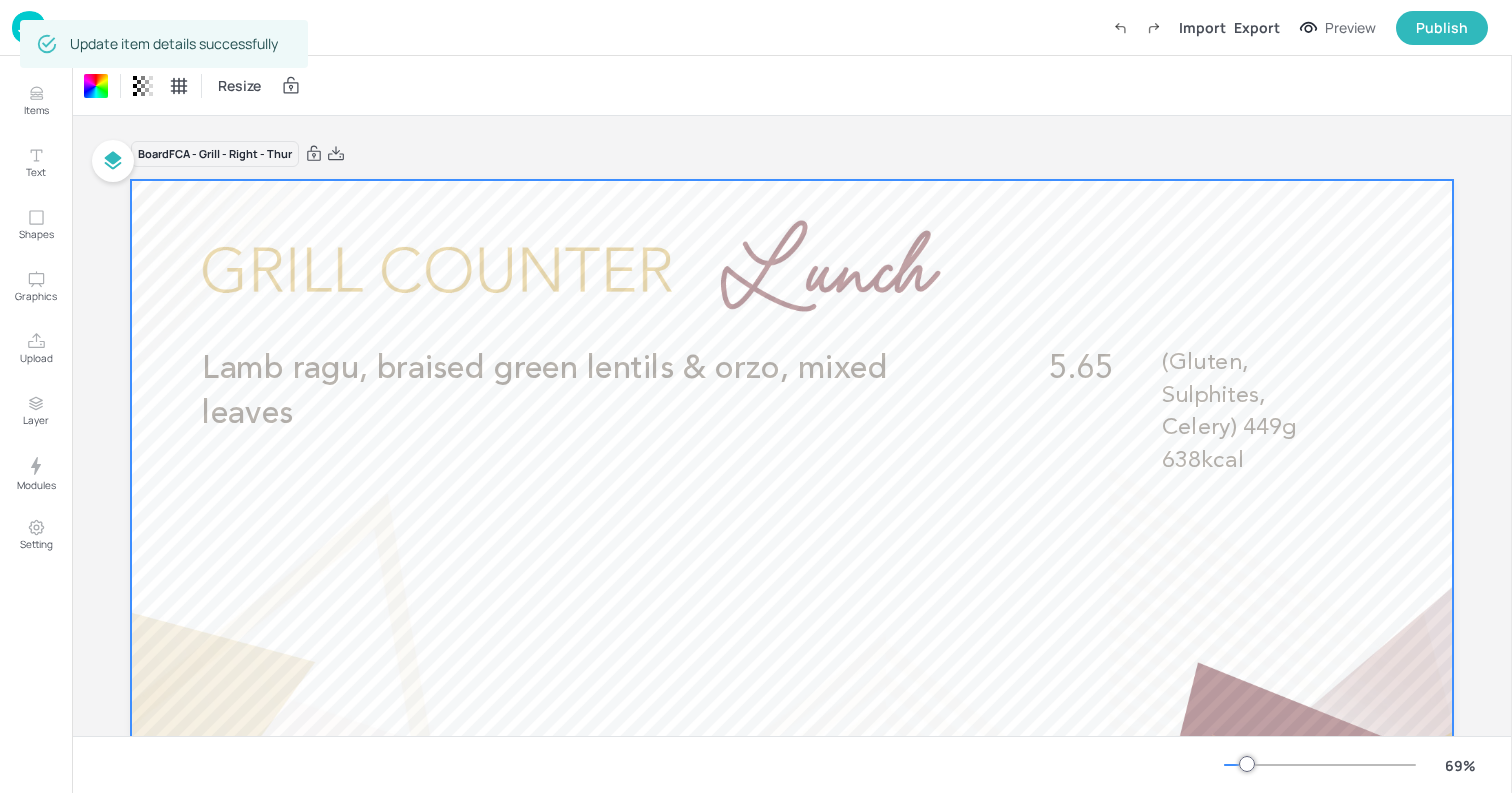 click at bounding box center (29, 27) 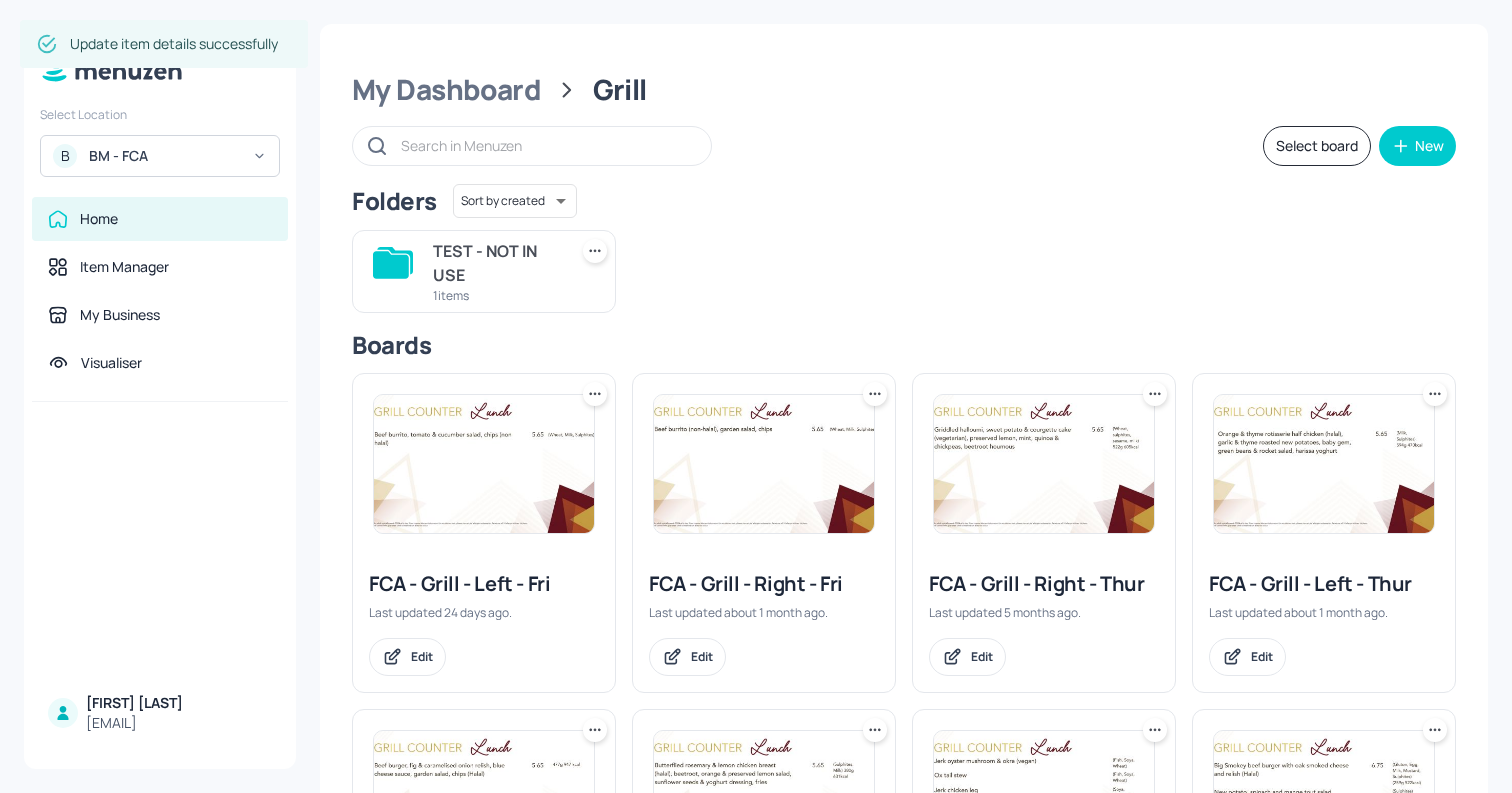 click at bounding box center (1324, 464) 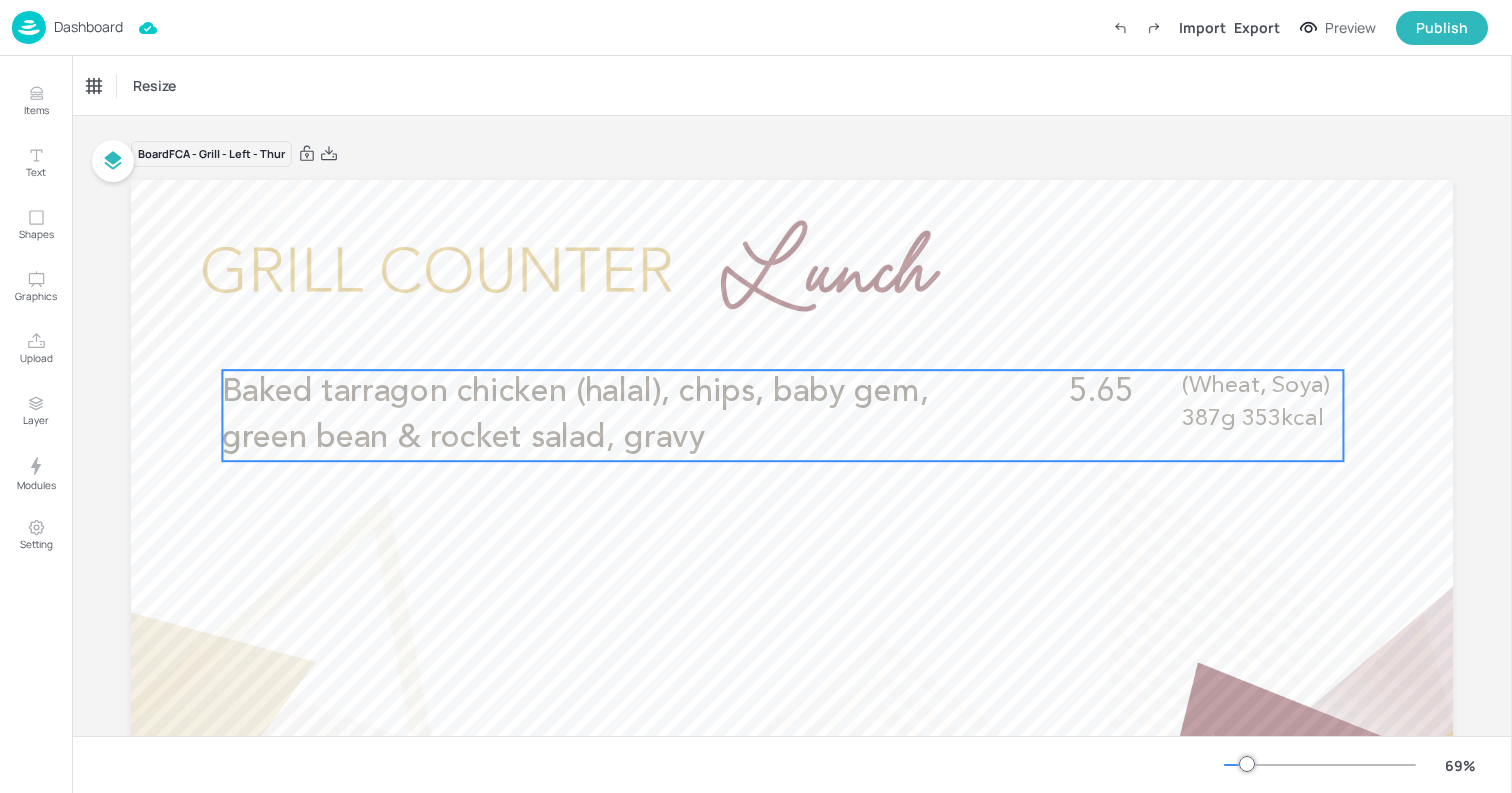 click on "Baked tarragon chicken (halal), chips, baby gem, green bean & rocket salad, gravy" at bounding box center [575, 415] 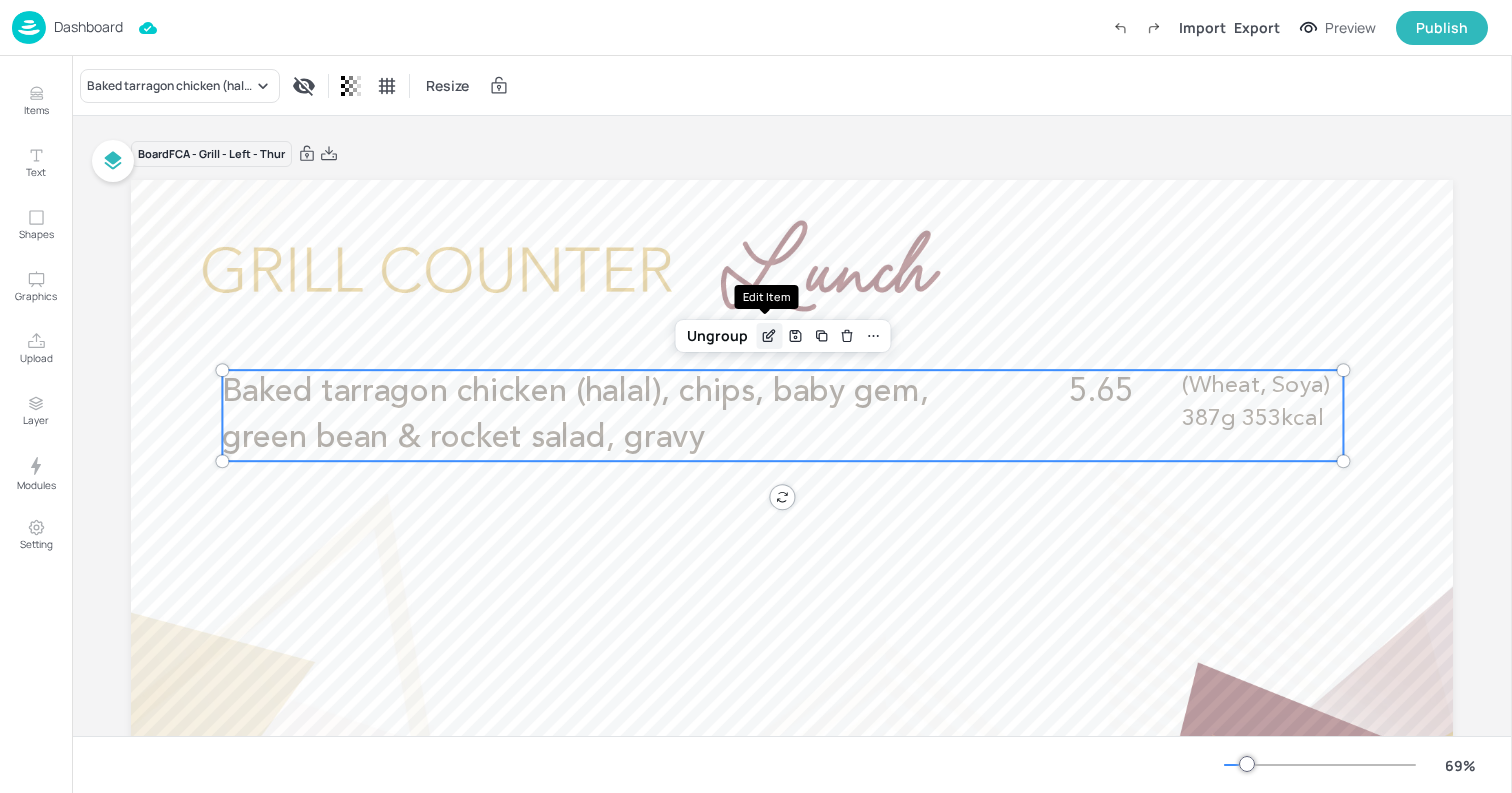click 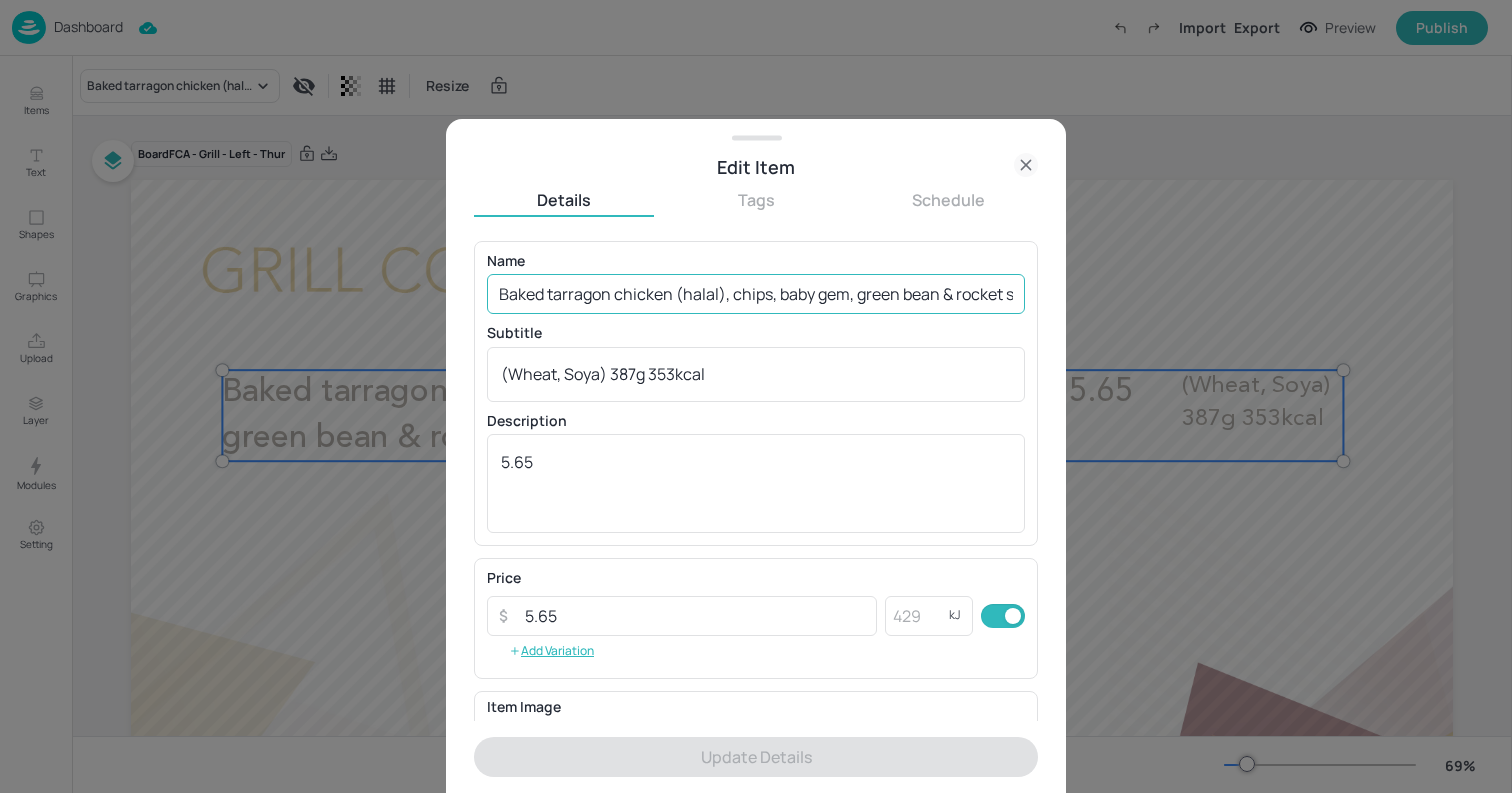 click on "Baked tarragon chicken (halal), chips, baby gem, green bean & rocket salad, gravy" at bounding box center (756, 294) 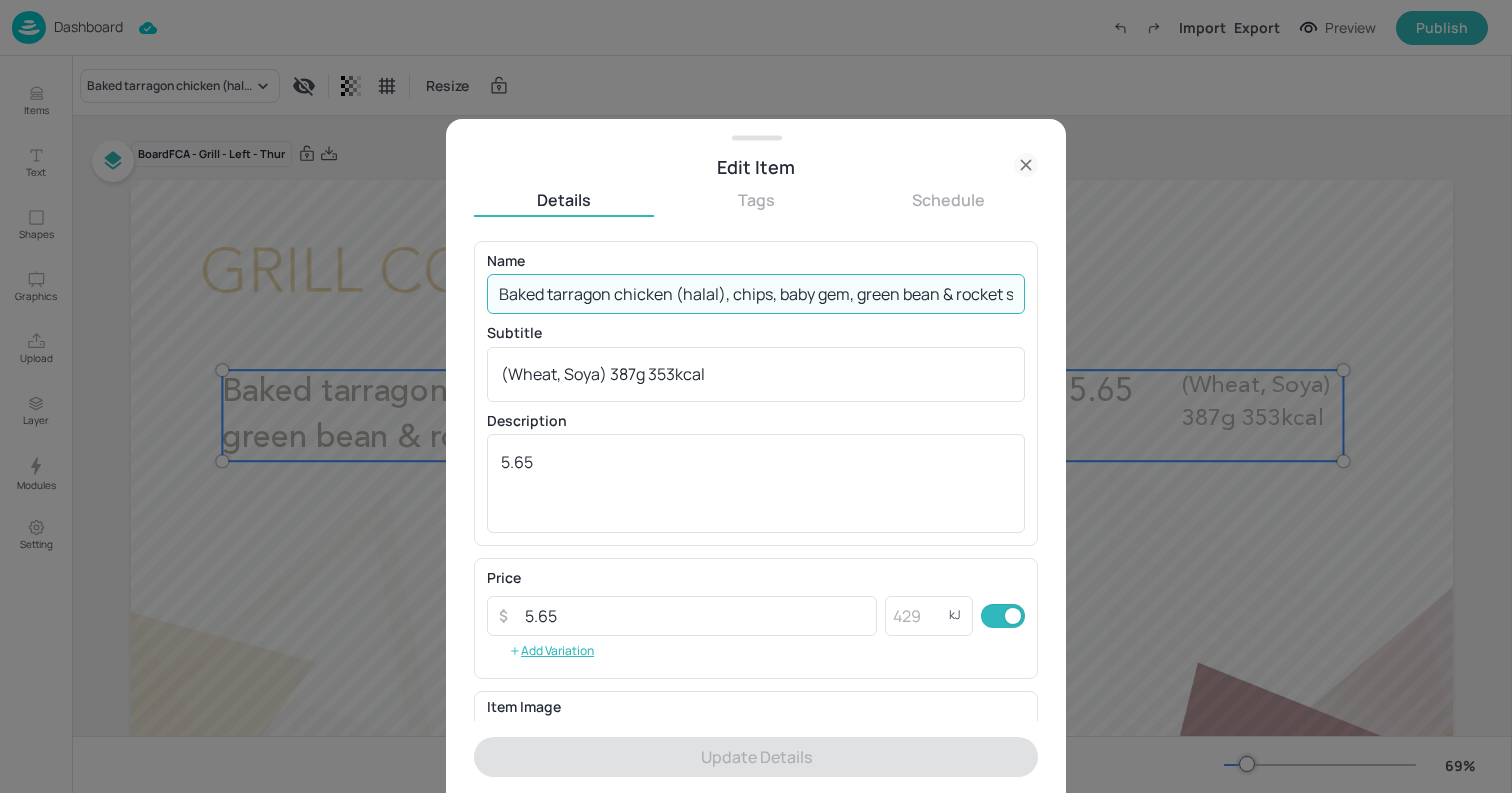 click on "Baked tarragon chicken (halal), chips, baby gem, green bean & rocket salad, gravy" at bounding box center (756, 294) 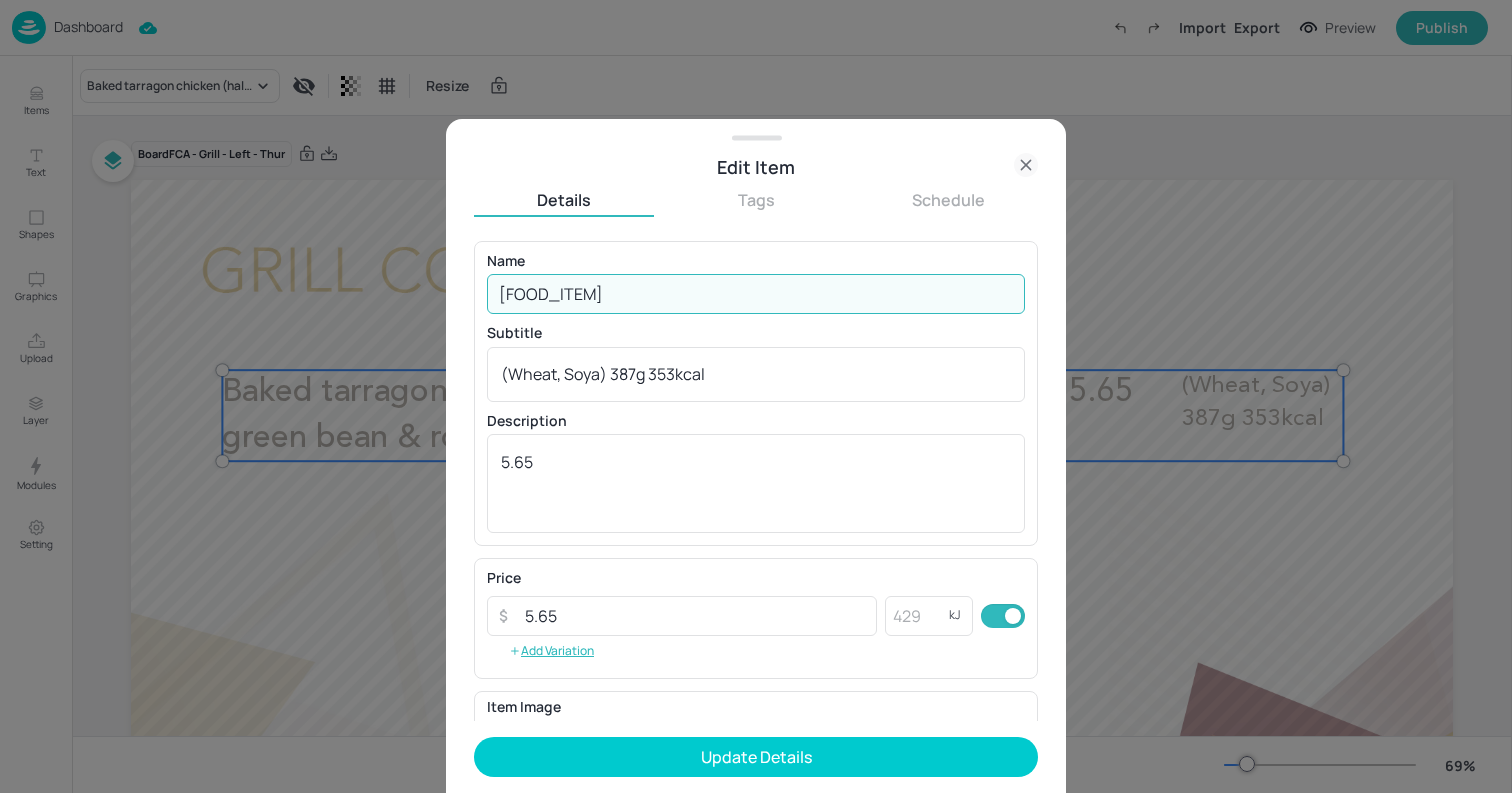 scroll, scrollTop: 0, scrollLeft: 192, axis: horizontal 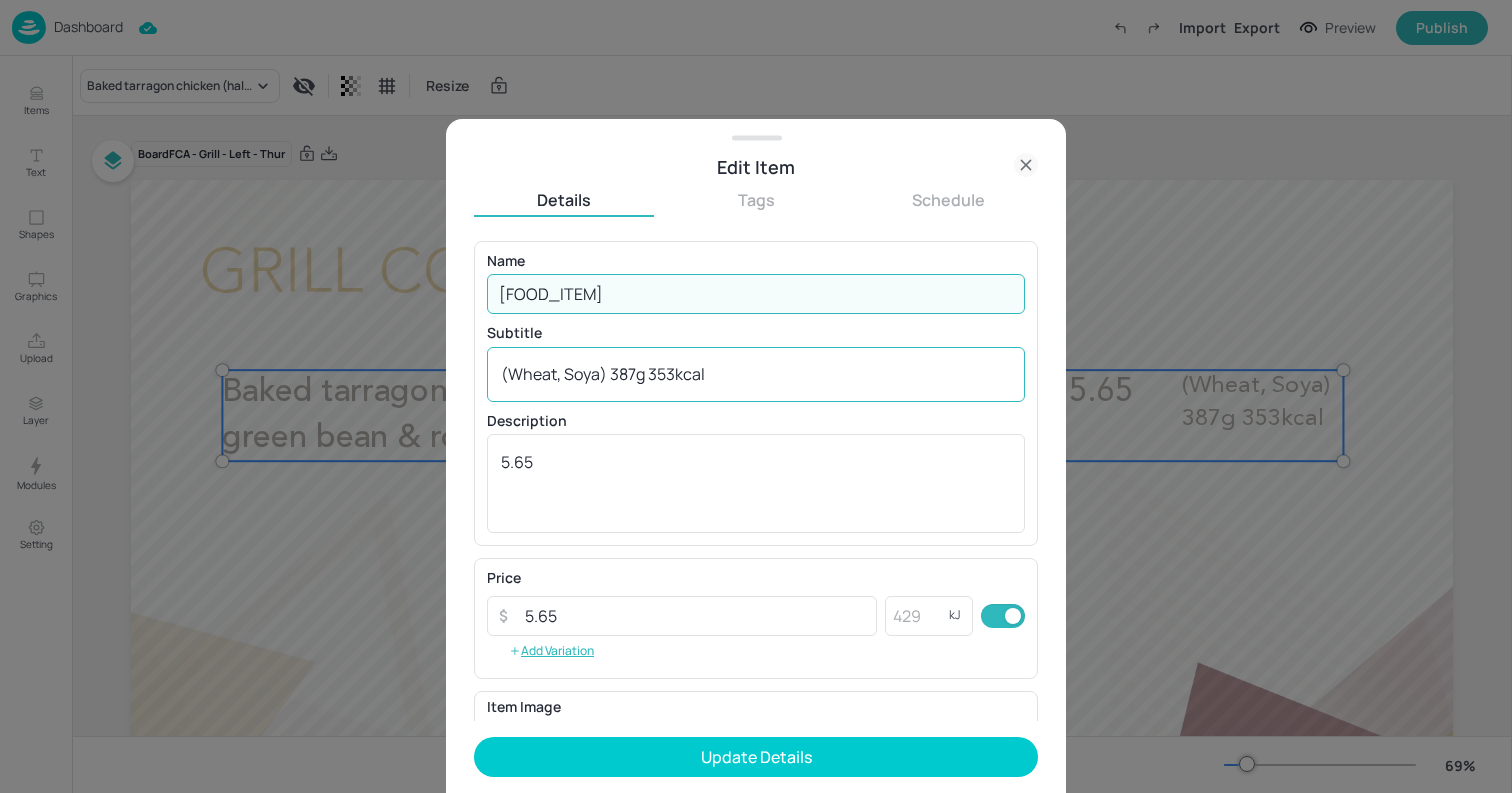 click on "(Wheat, Soya) 387g 353kcal" at bounding box center [756, 374] 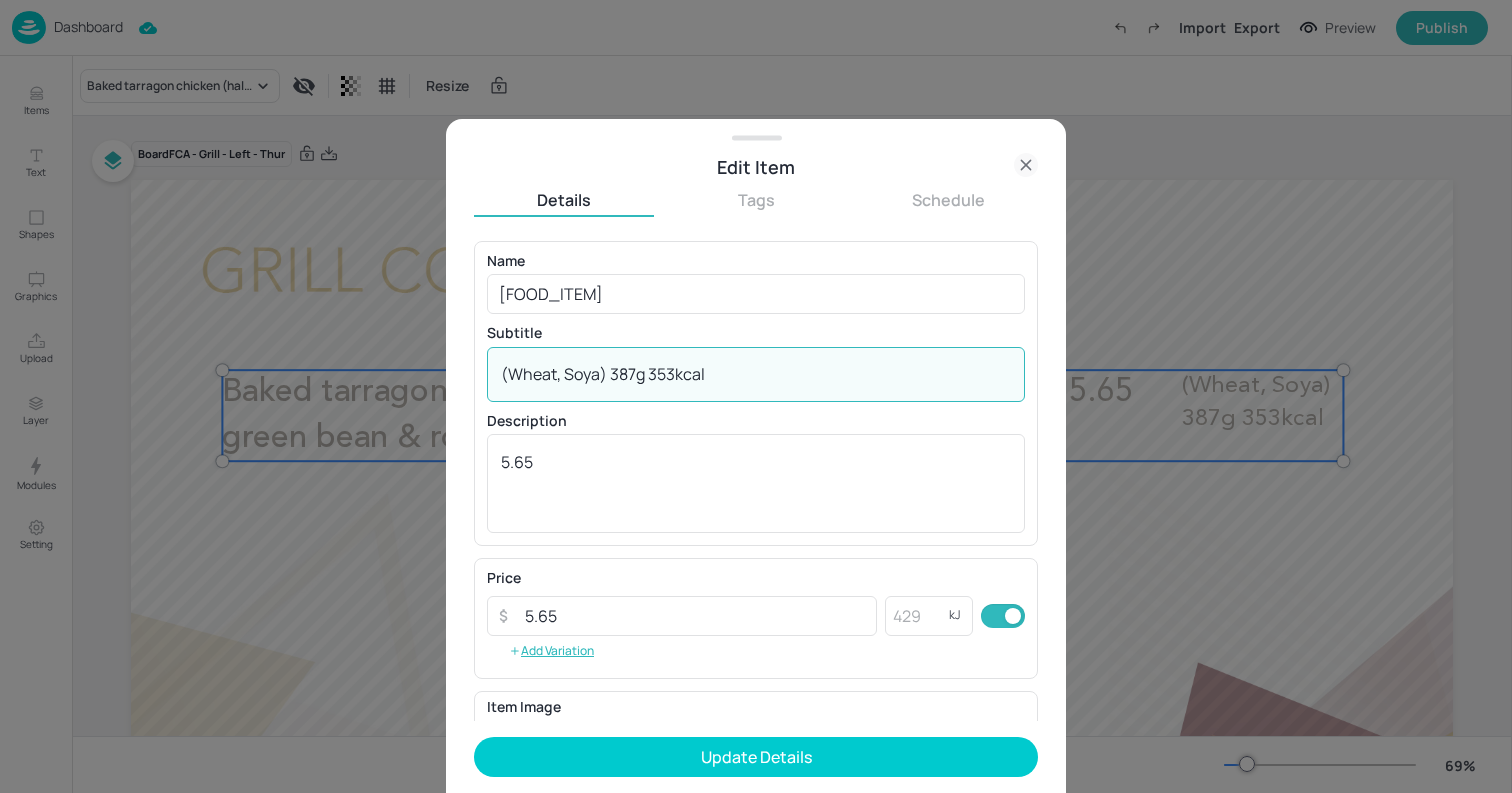 click on "(Wheat, Soya) 387g 353kcal" at bounding box center [756, 374] 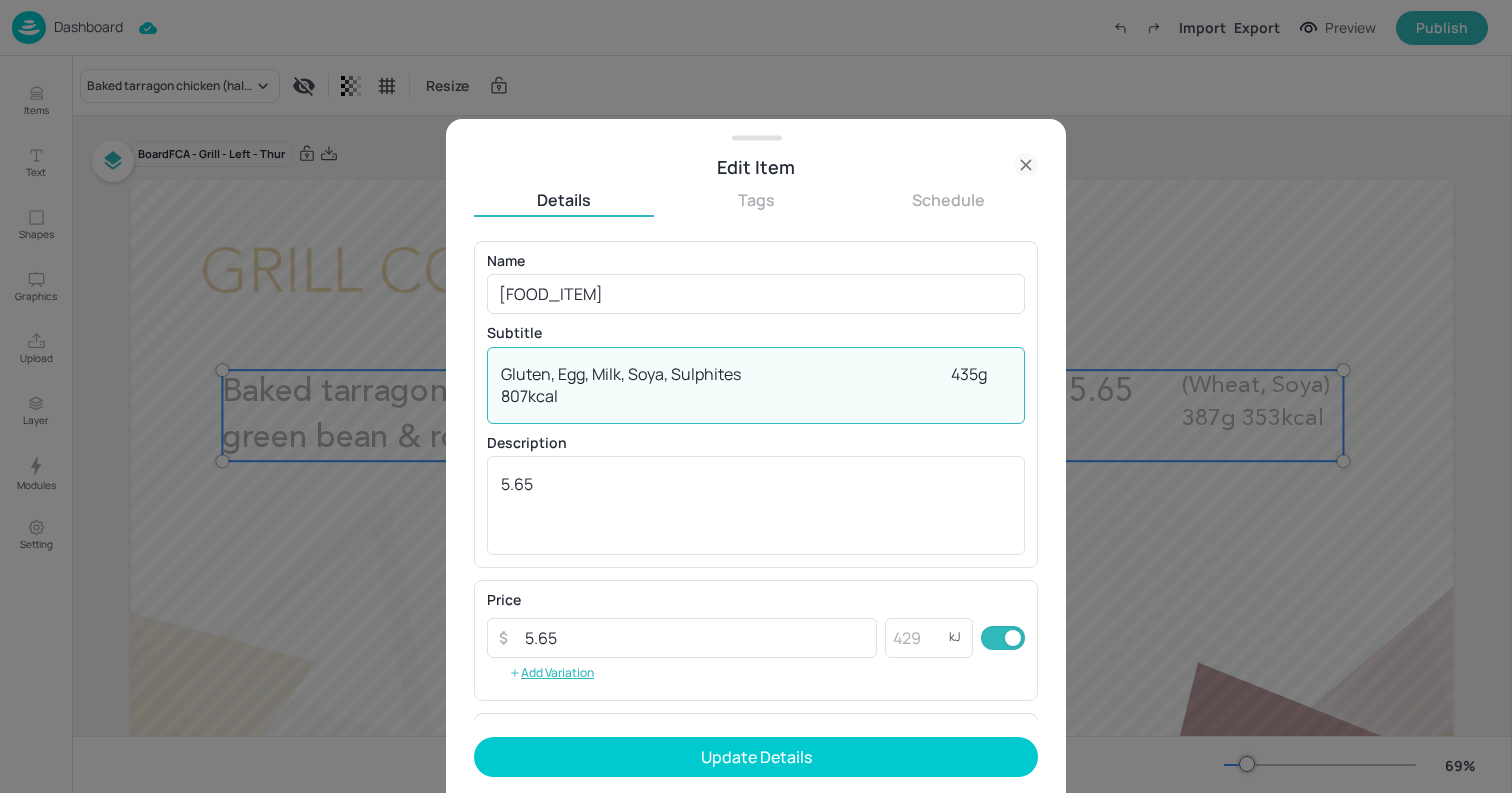 click on "Gluten, Egg, Milk, Soya, Sulphites                                                                      435g 807kcal" at bounding box center (756, 385) 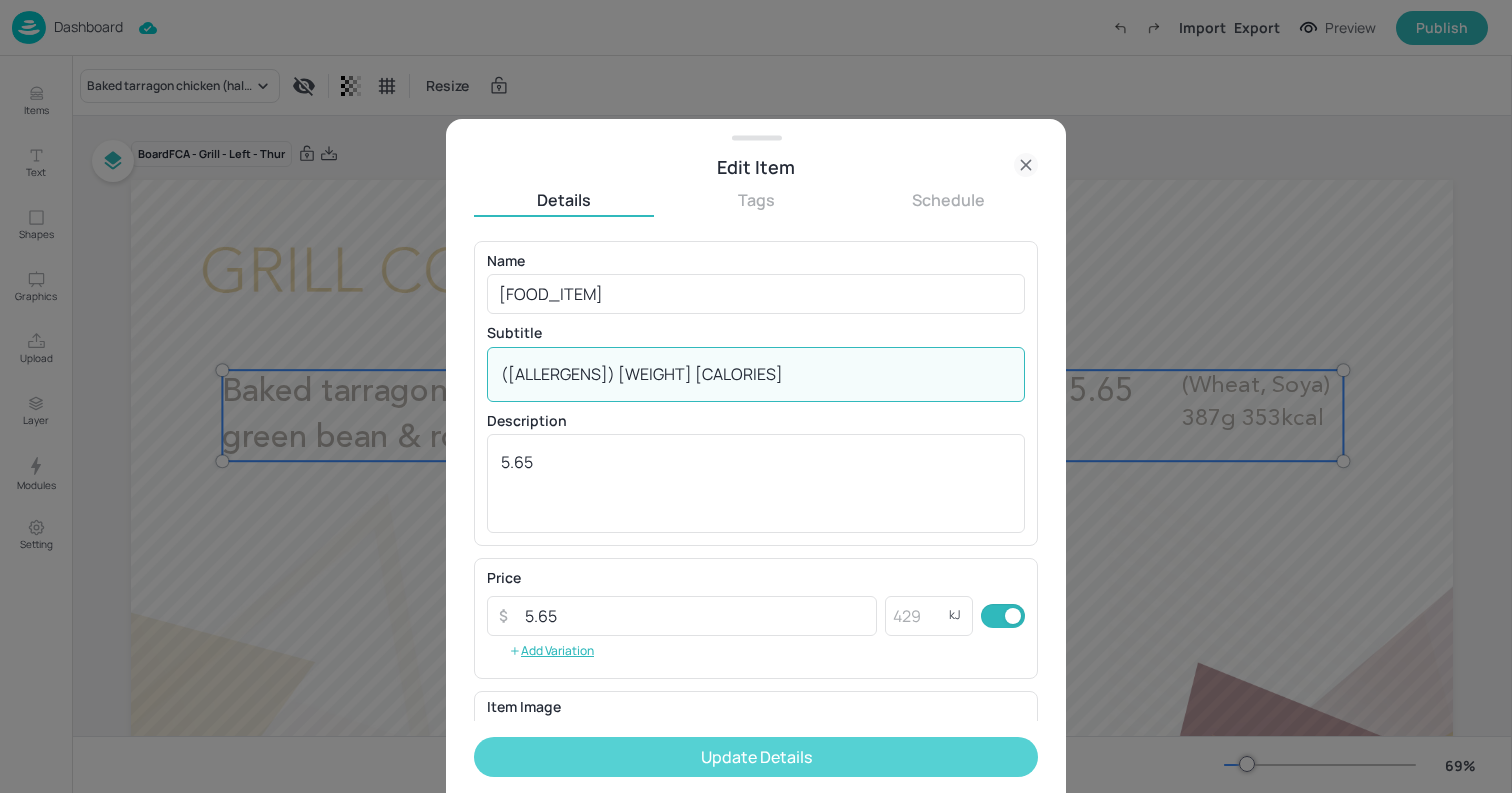 type on "([ALLERGENS]) [WEIGHT] [CALORIES]" 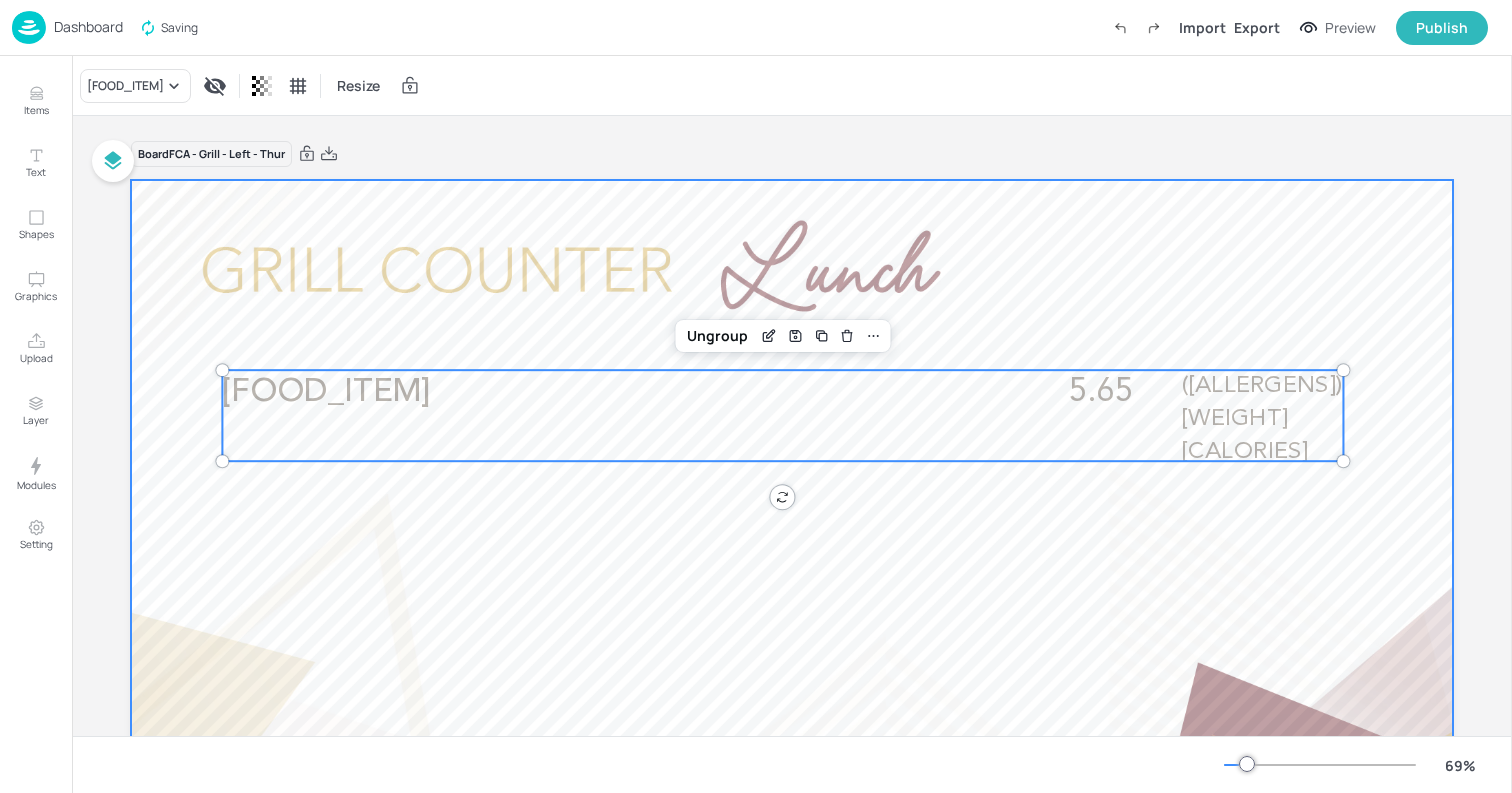 click at bounding box center [792, 552] 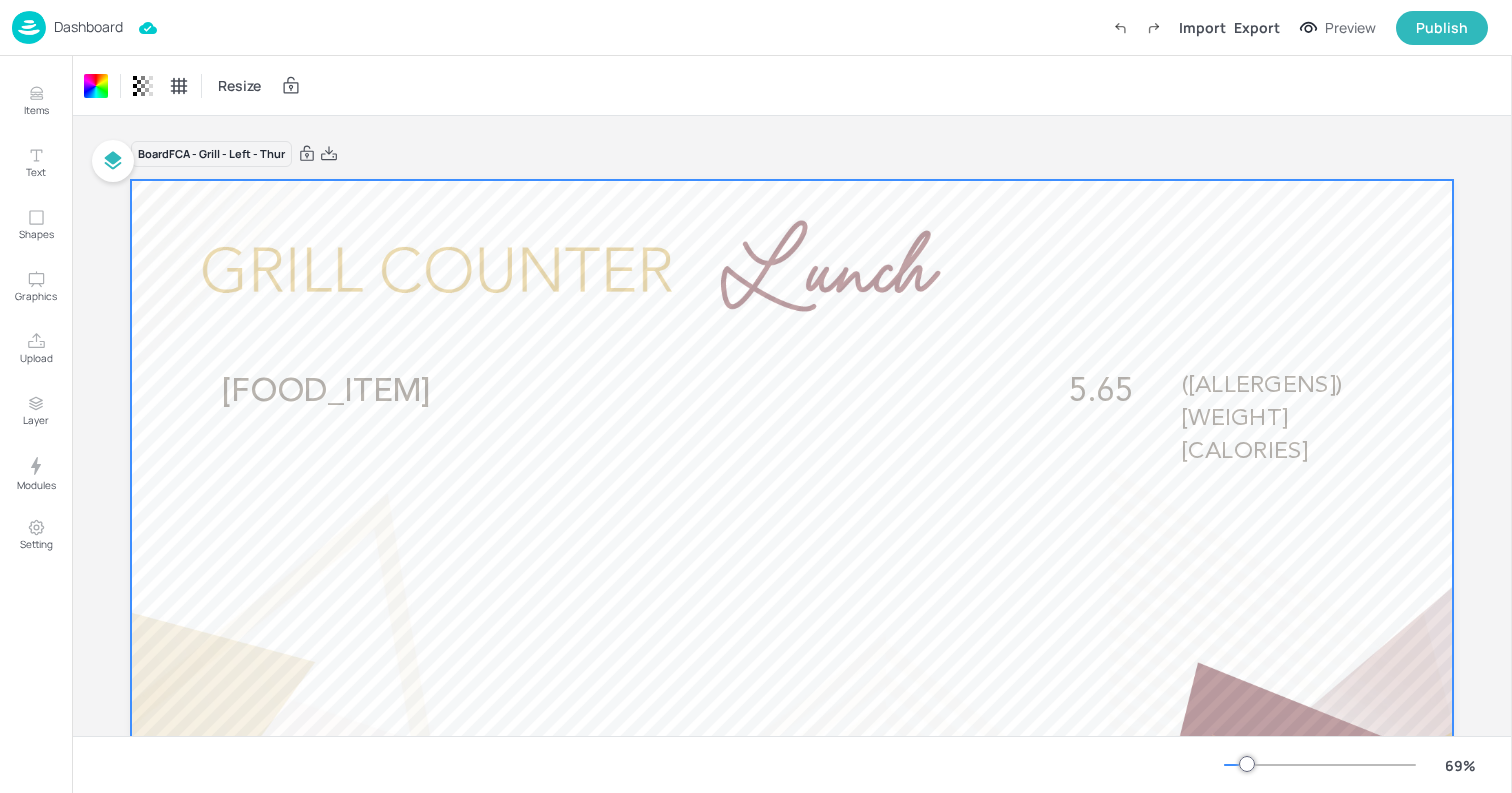 click on "Dashboard" at bounding box center [67, 27] 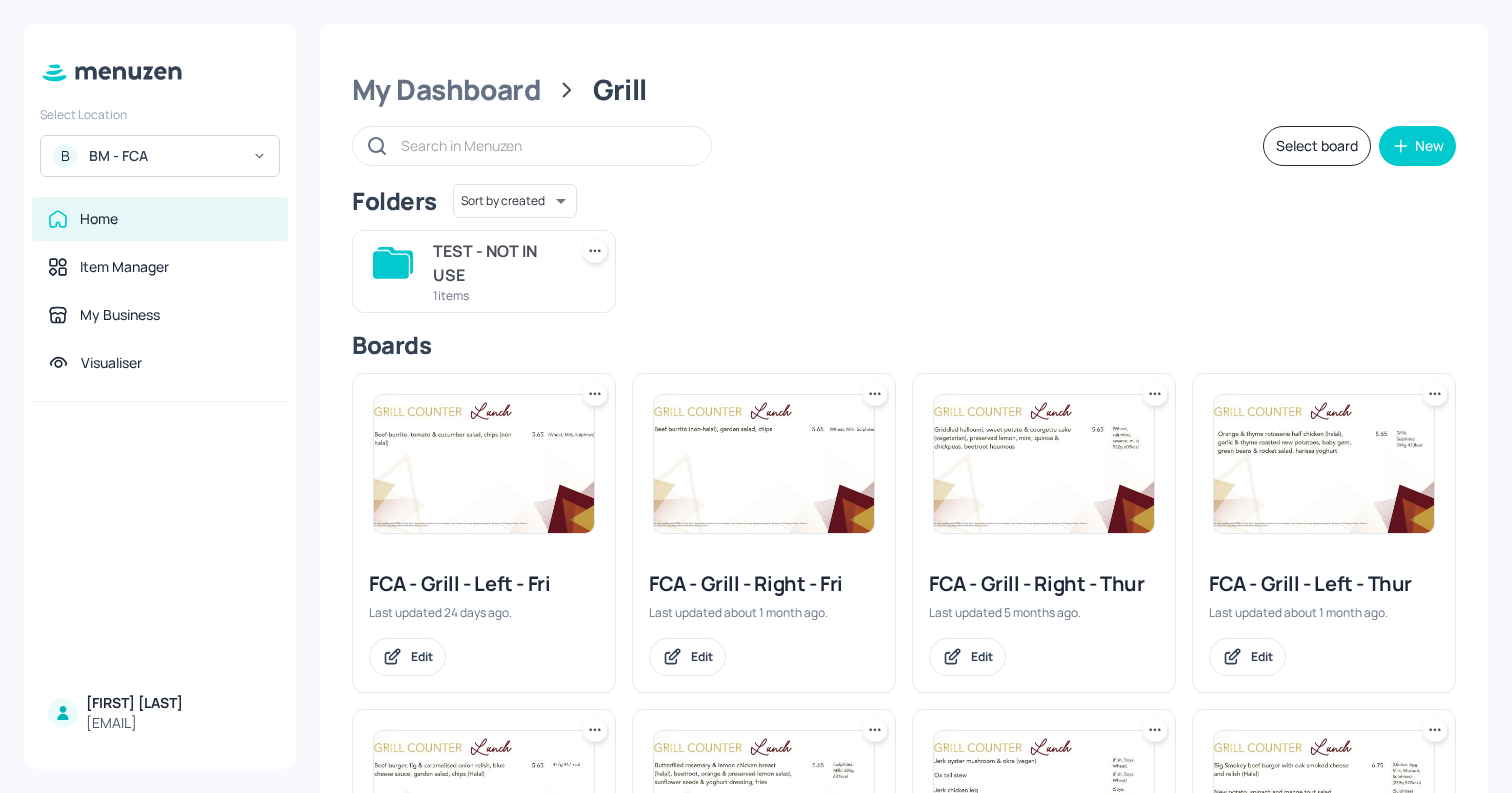 click at bounding box center [764, 464] 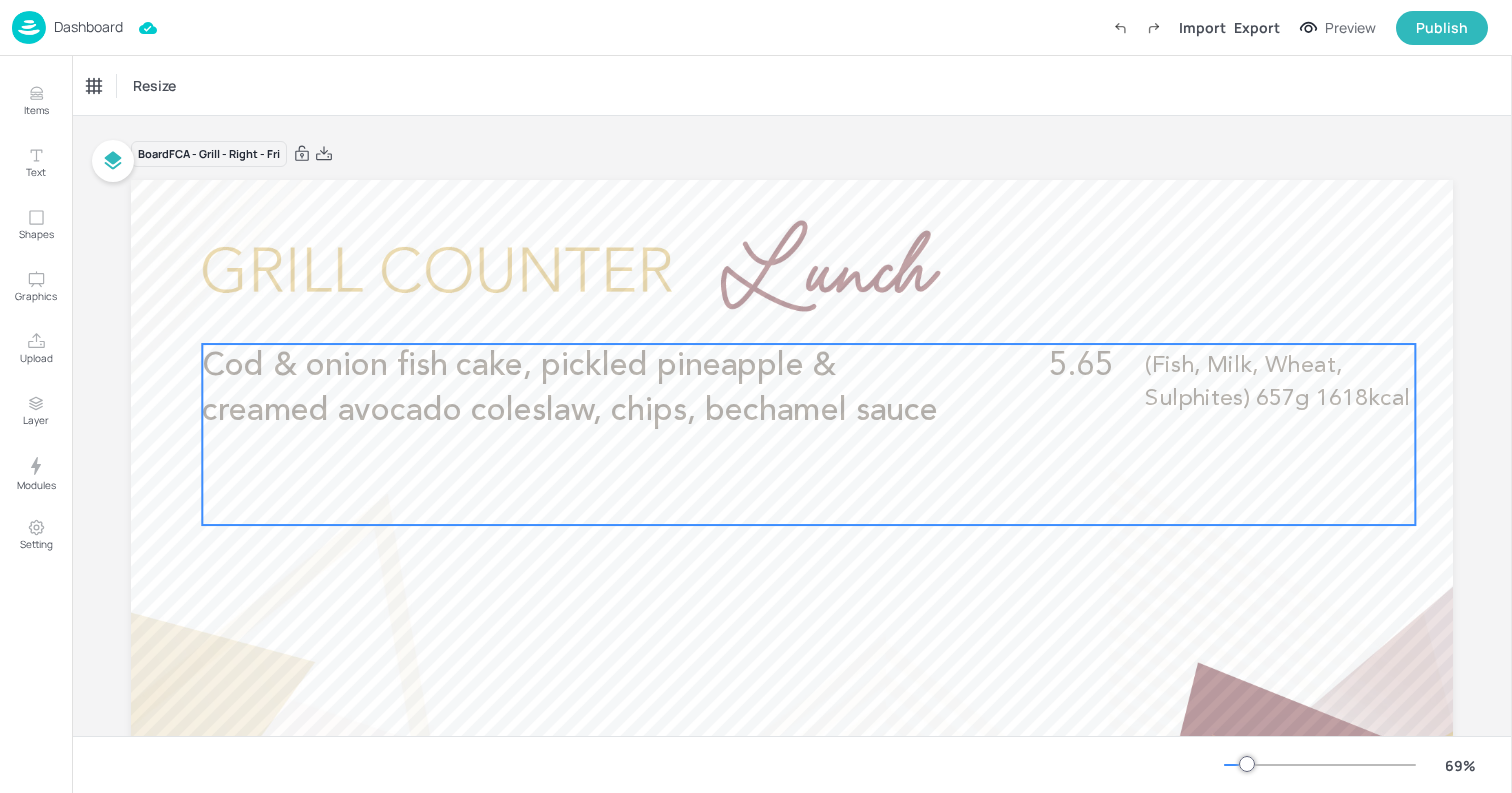 click on "Cod & onion fish cake, pickled pineapple & creamed avocado coleslaw, chips, bechamel sauce" at bounding box center (576, 389) 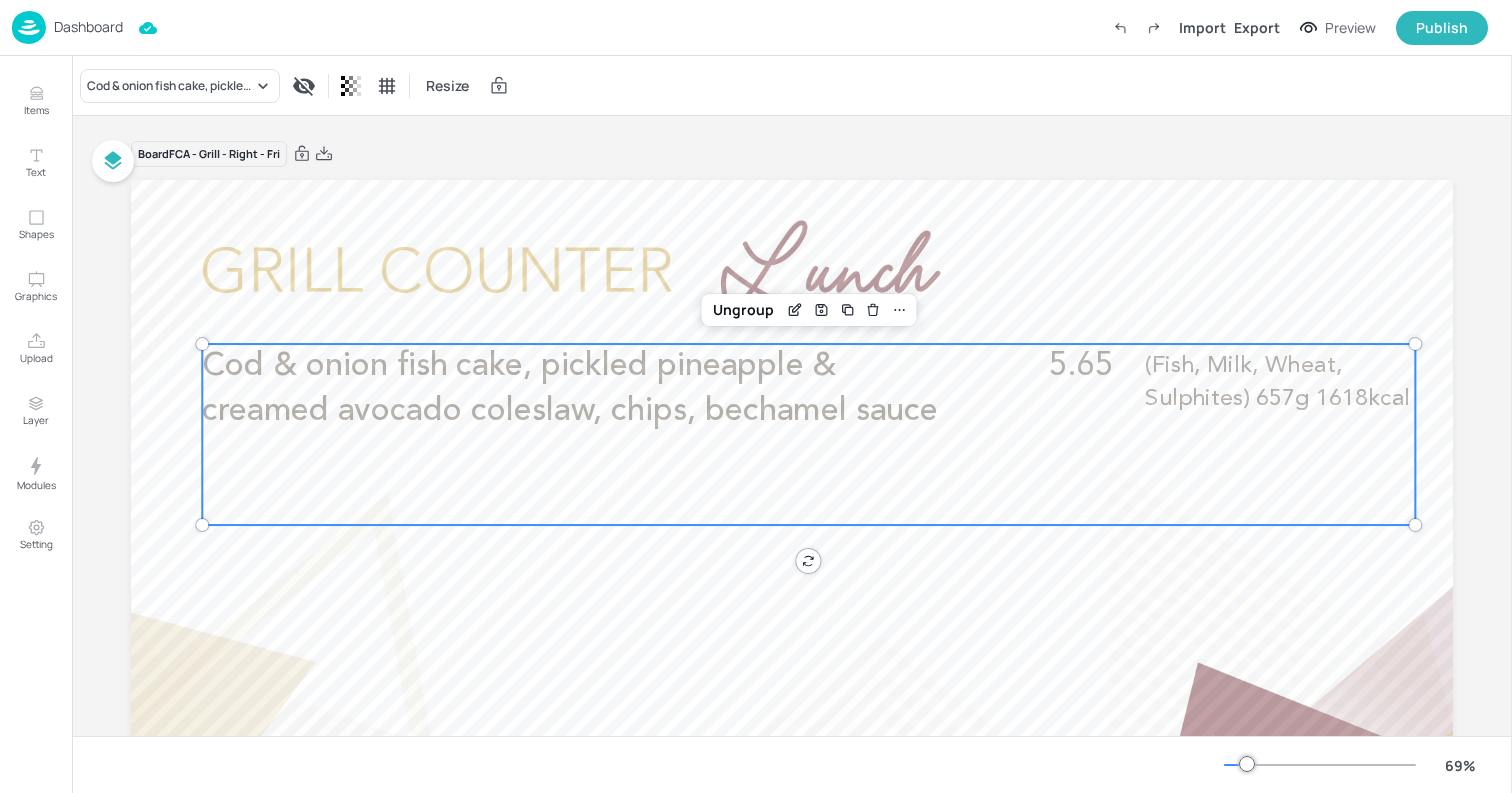 click on "Dashboard" at bounding box center [88, 27] 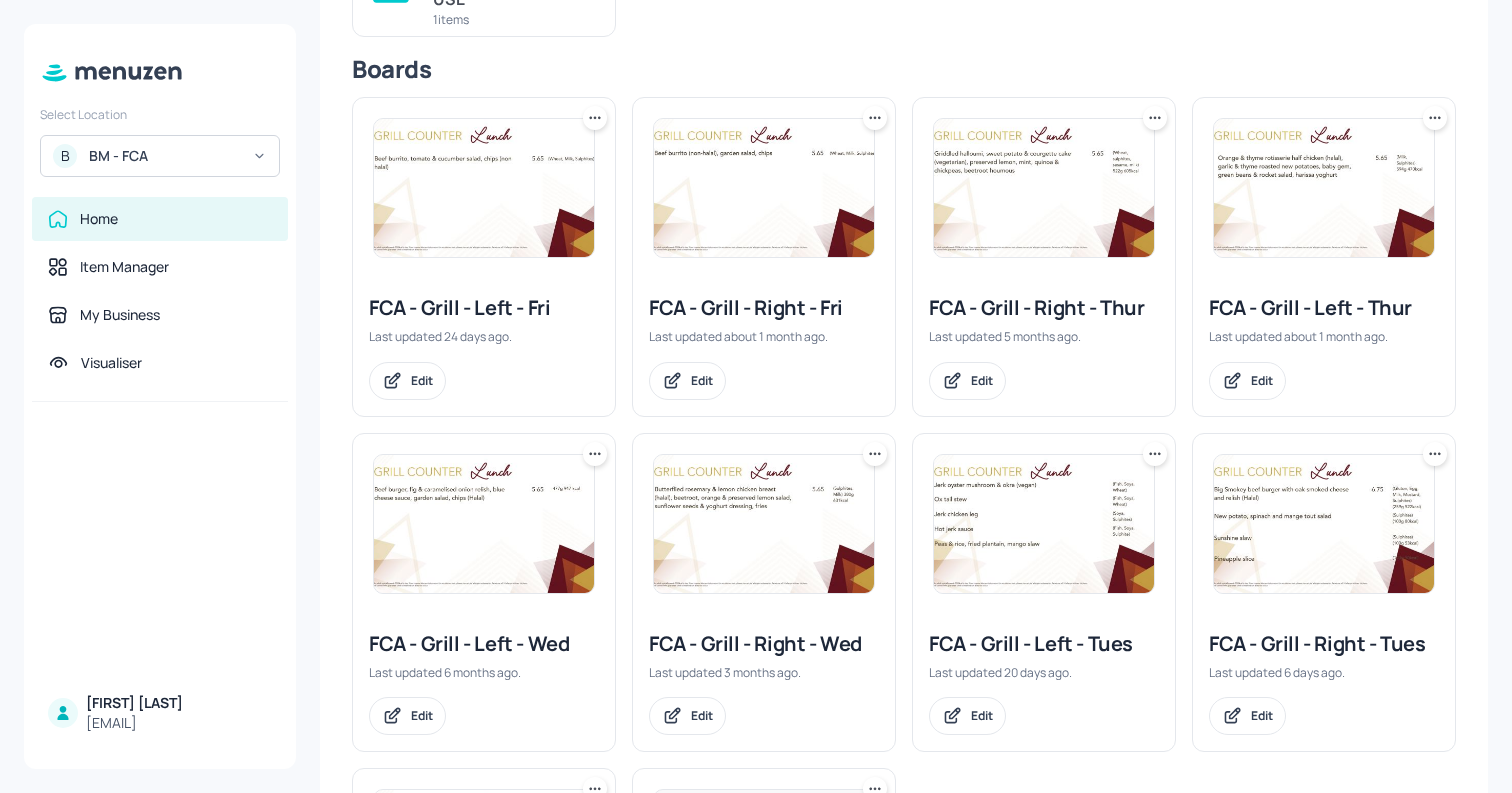 scroll, scrollTop: 618, scrollLeft: 0, axis: vertical 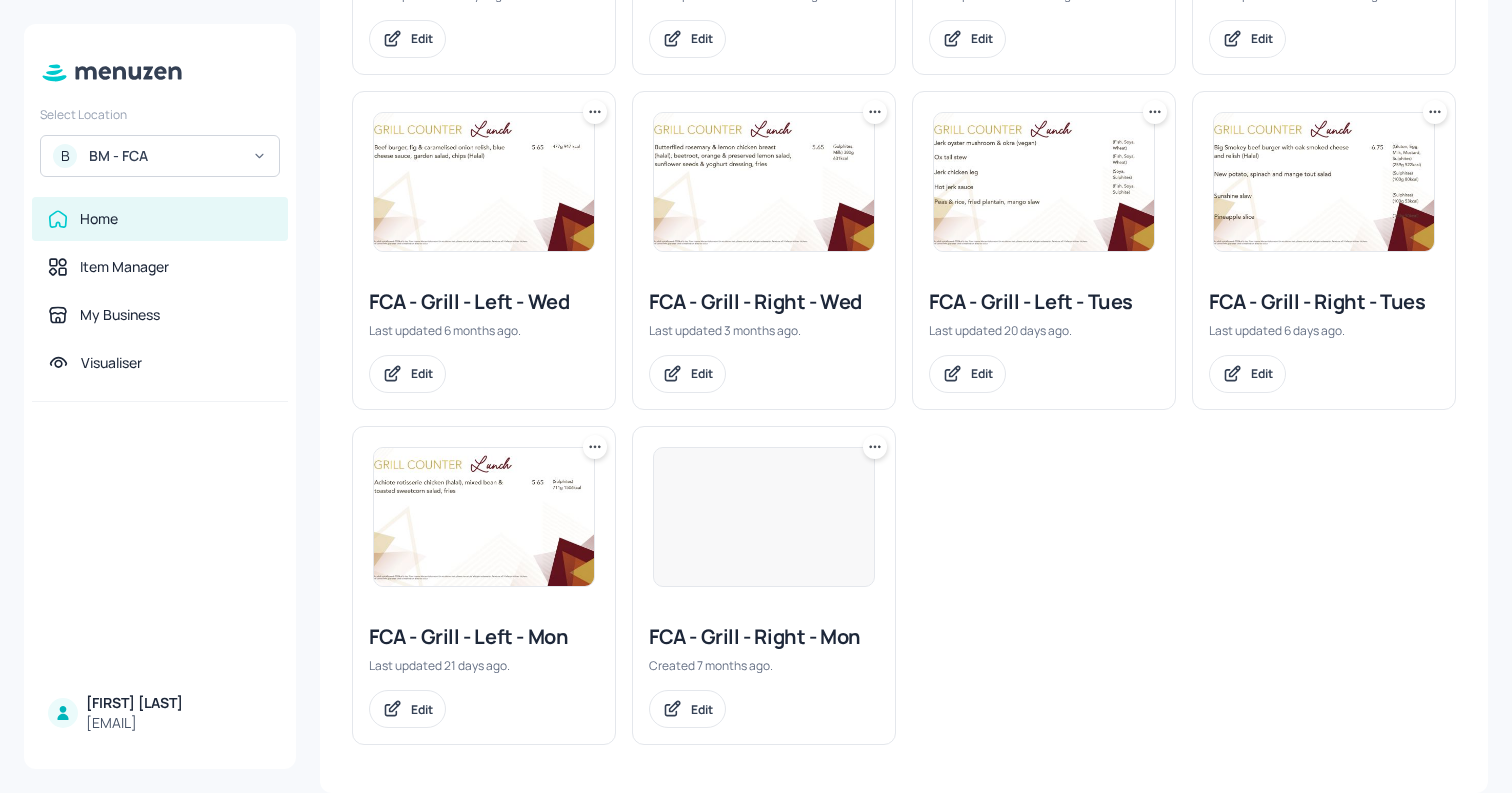 click at bounding box center (484, 517) 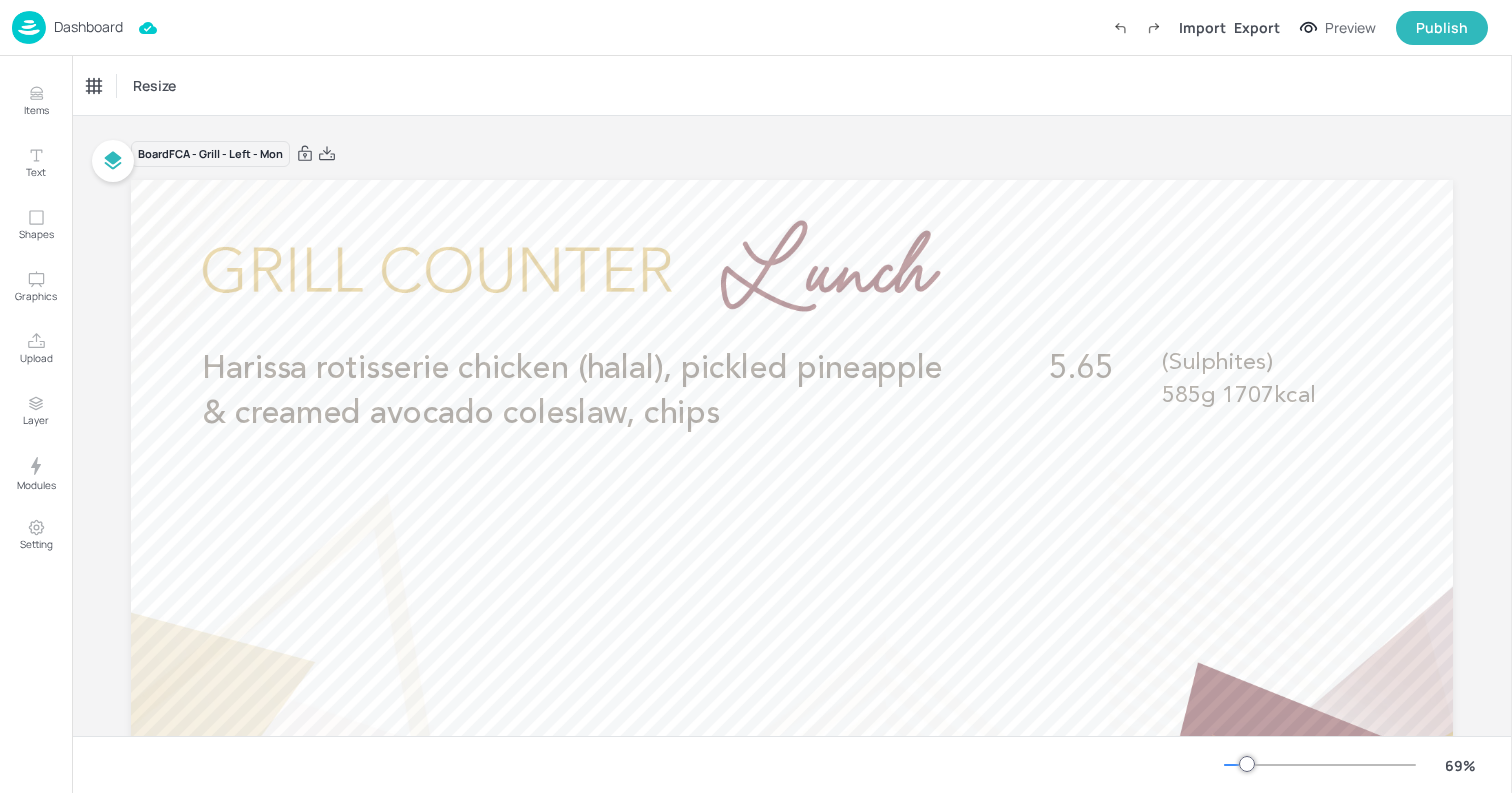 click on "Dashboard" at bounding box center (88, 27) 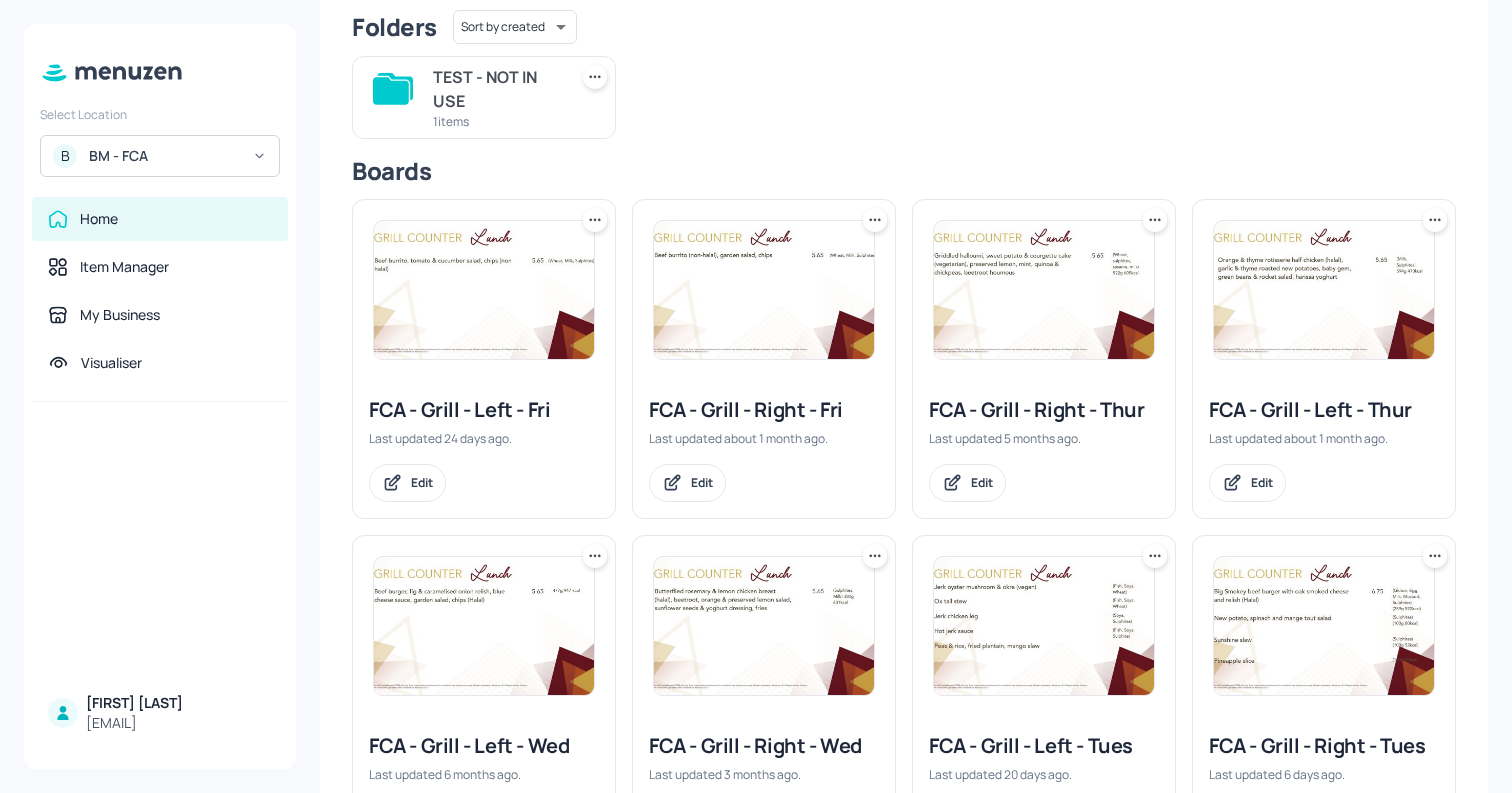 scroll, scrollTop: 618, scrollLeft: 0, axis: vertical 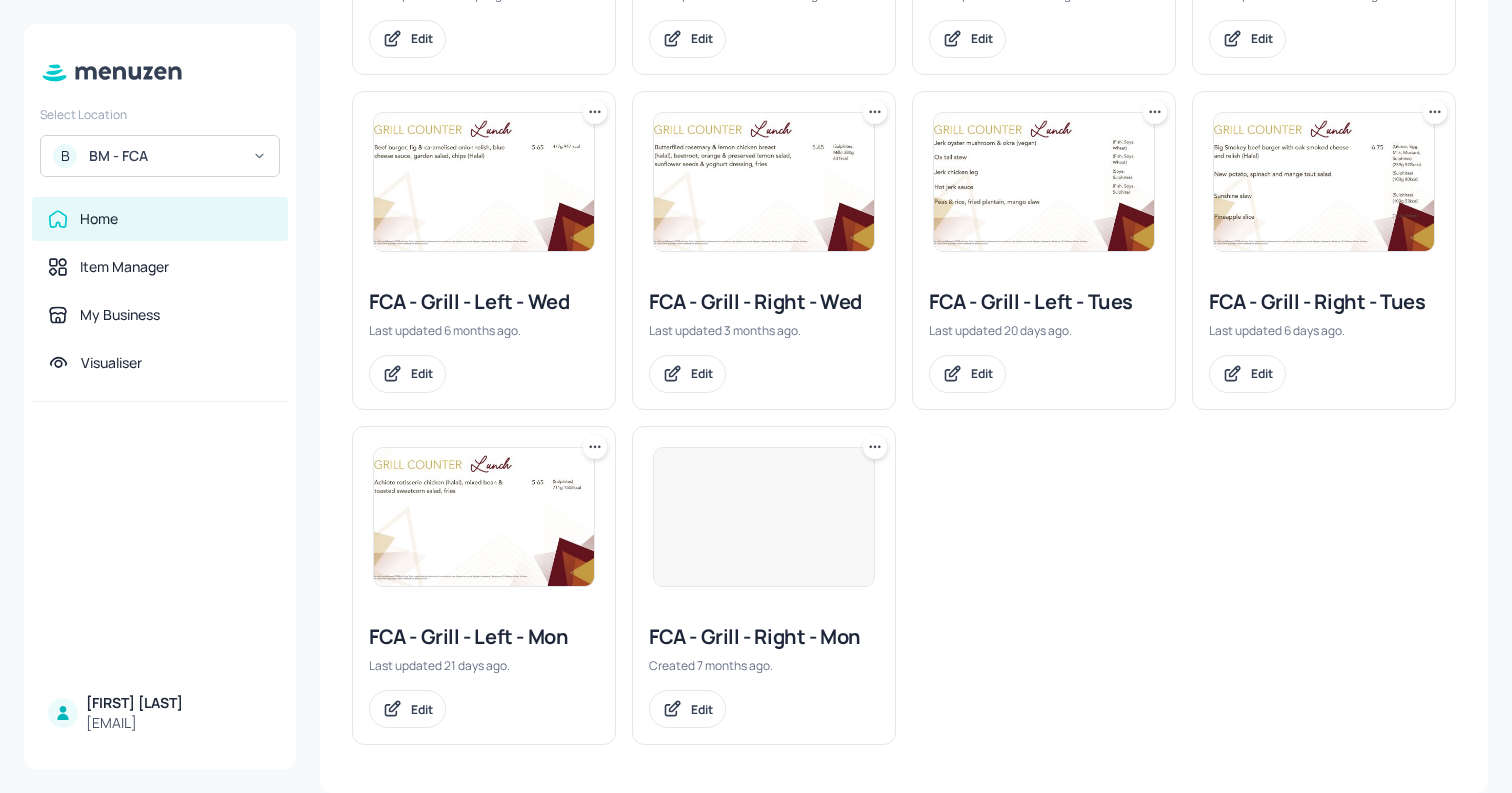 click at bounding box center [764, 517] 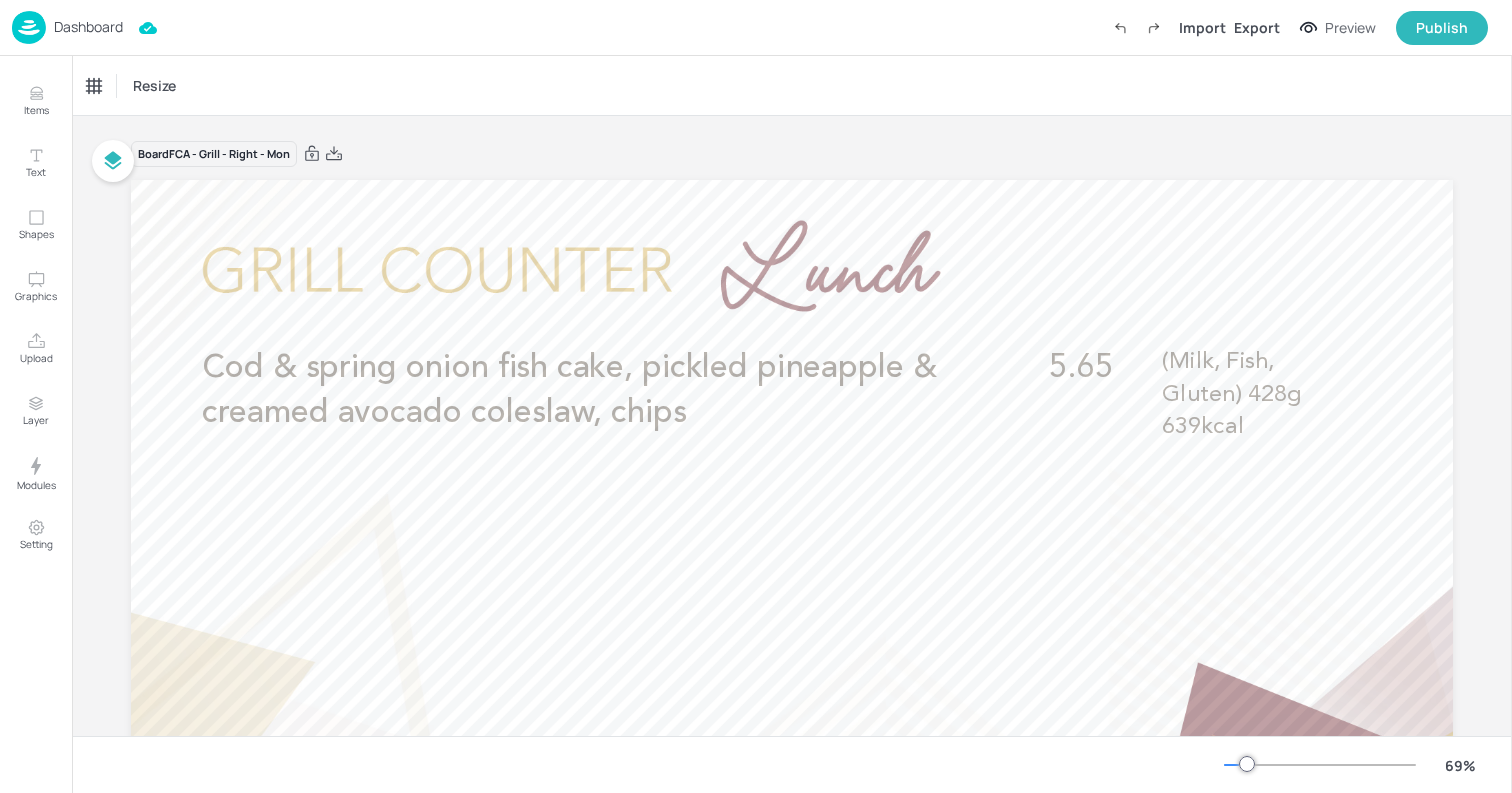 click on "Dashboard" at bounding box center [88, 27] 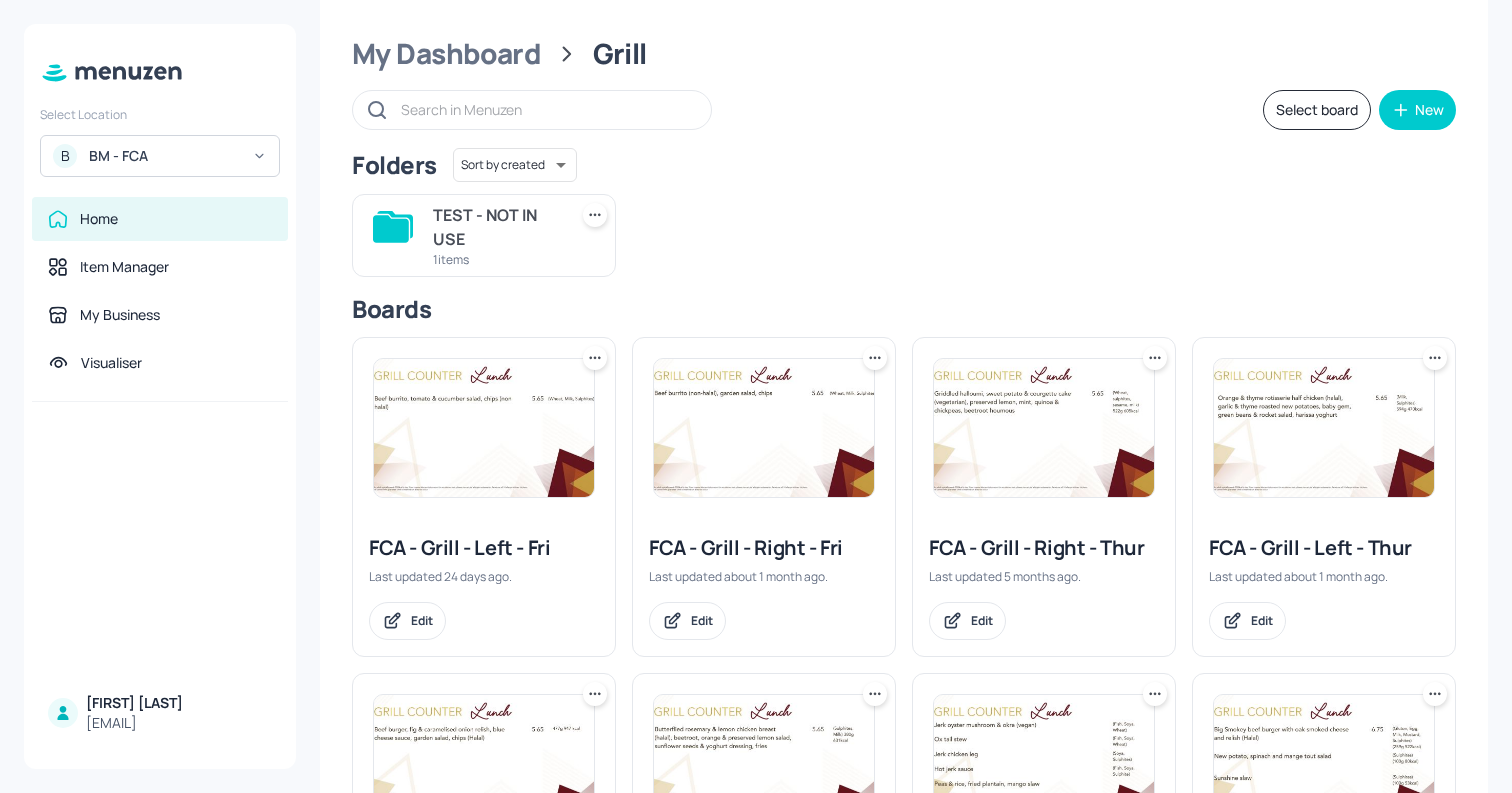 scroll, scrollTop: 0, scrollLeft: 0, axis: both 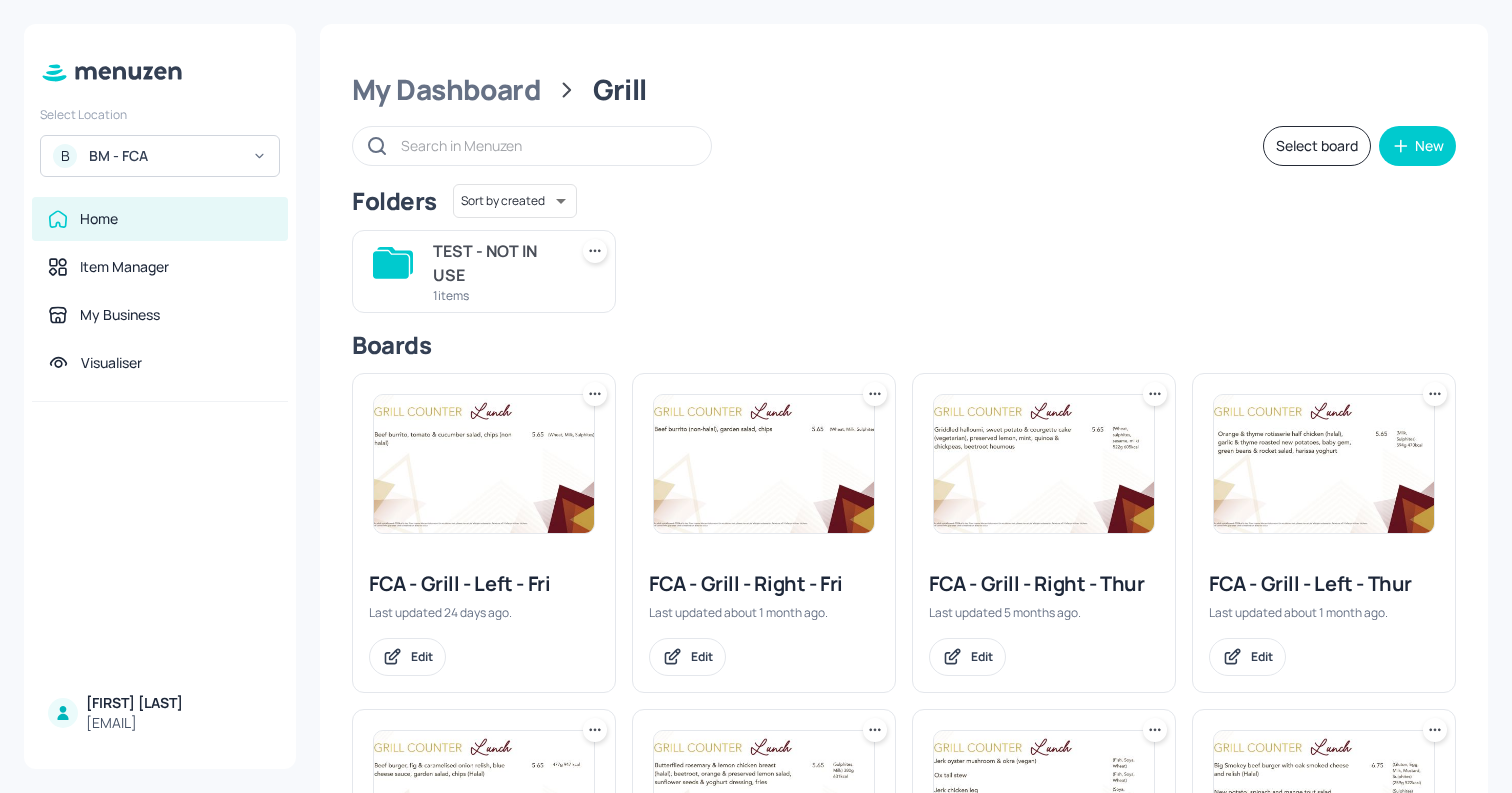 click at bounding box center [764, 464] 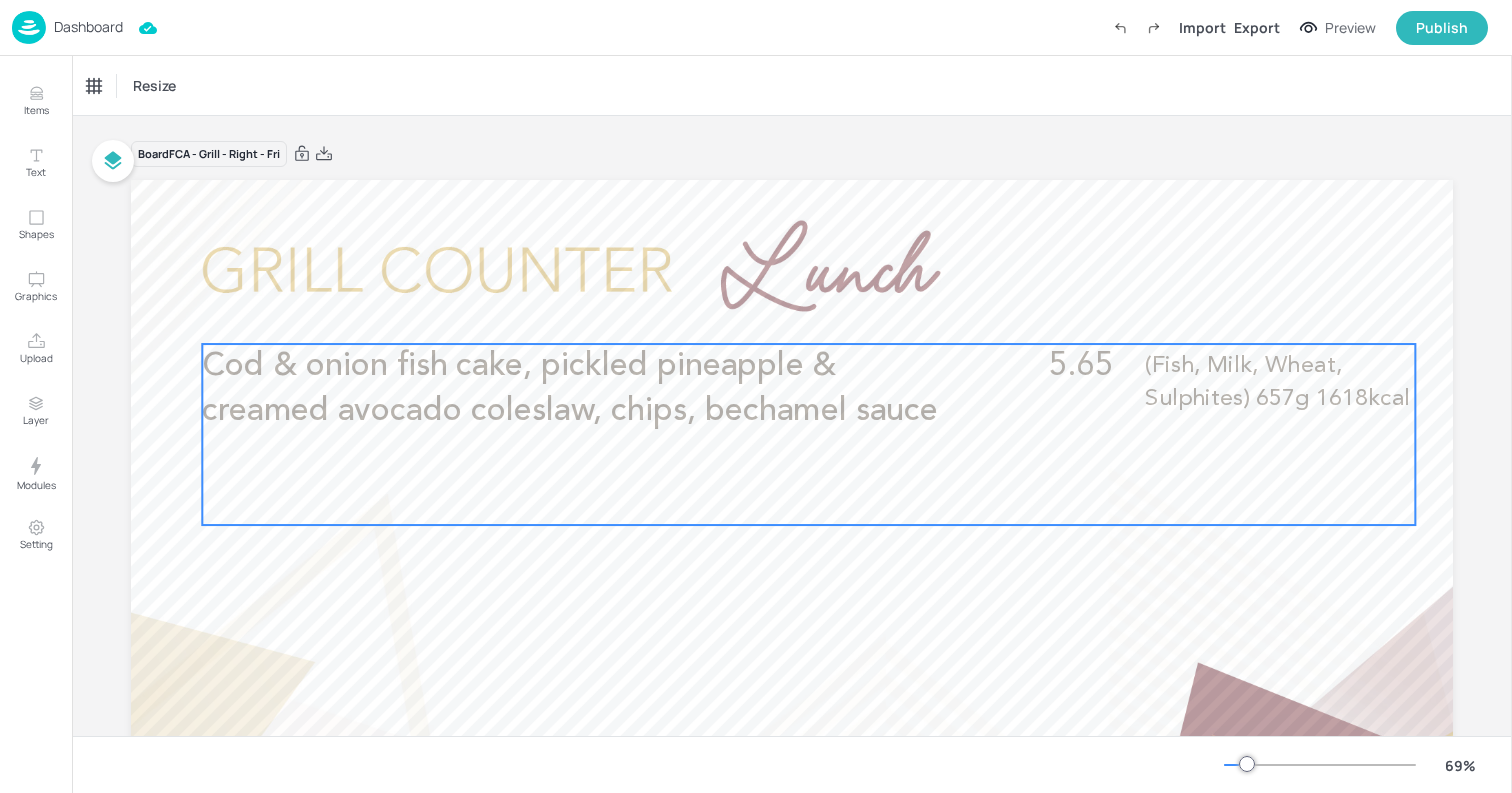 click on "Cod & onion fish cake, pickled pineapple & creamed avocado coleslaw, chips, bechamel sauce" at bounding box center (576, 389) 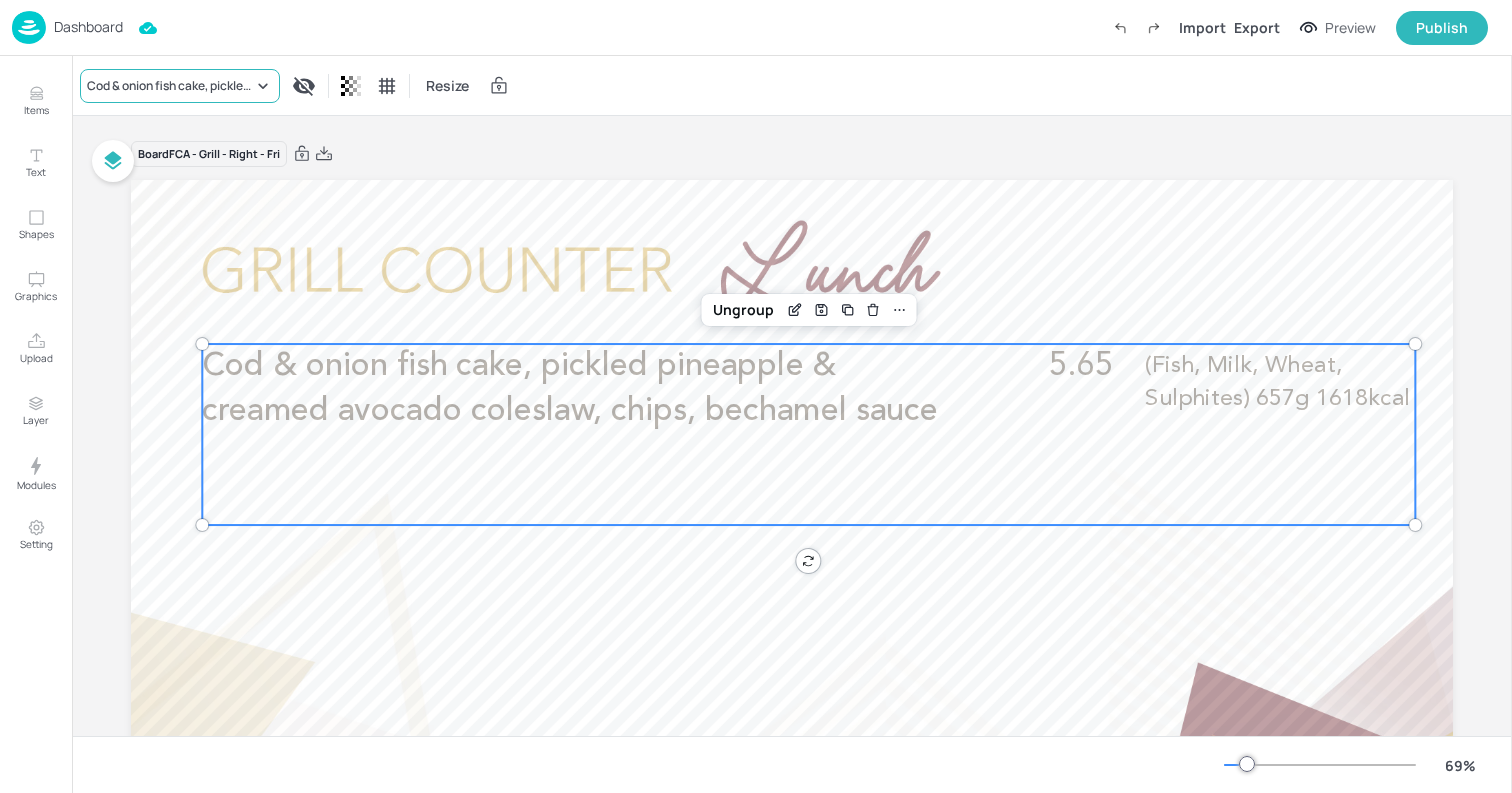 click on "Cod & onion fish cake, pickled pineapple & creamed avocado coleslaw, chips, bechamel sauce" at bounding box center (170, 86) 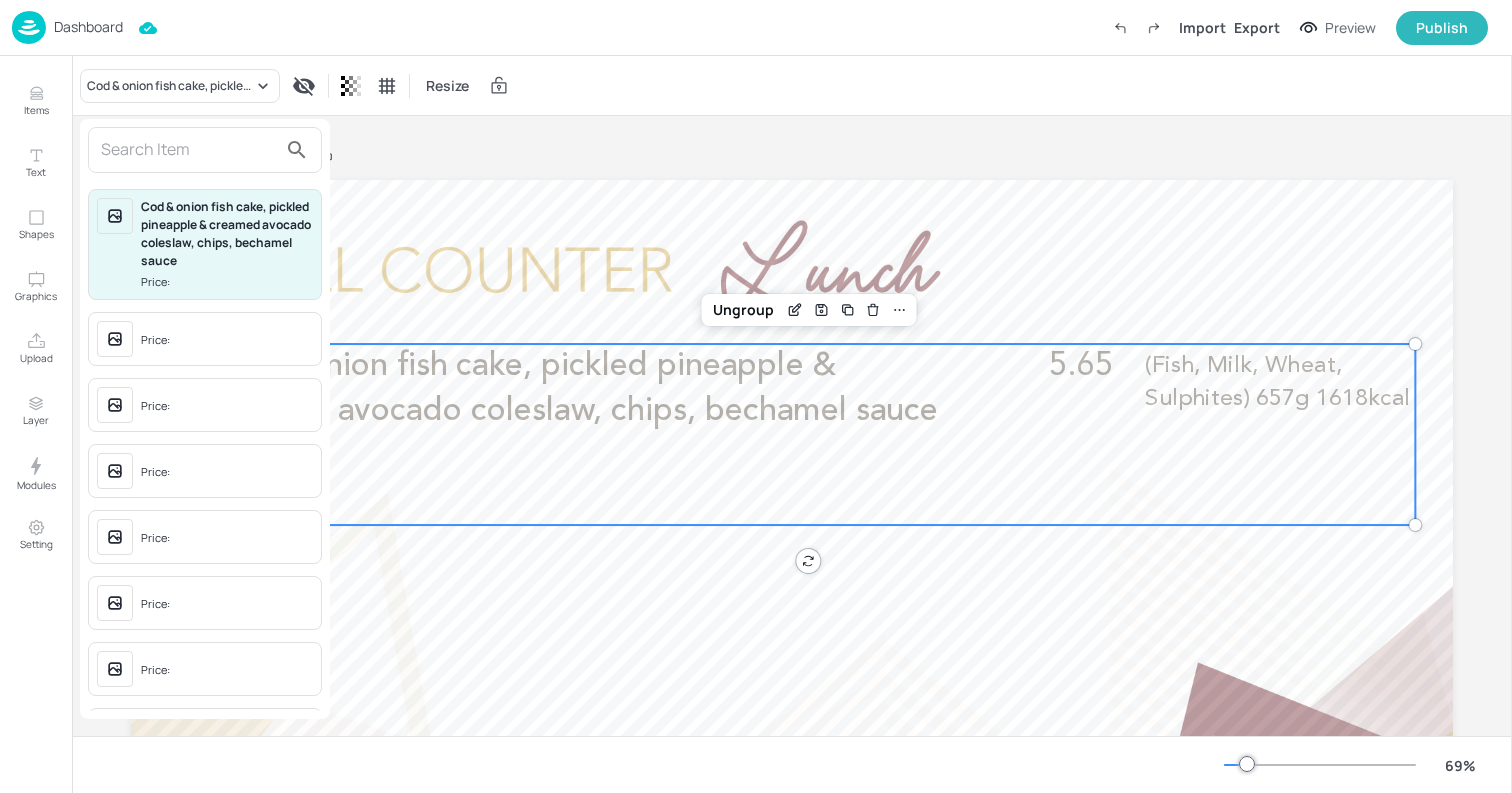 click at bounding box center [189, 150] 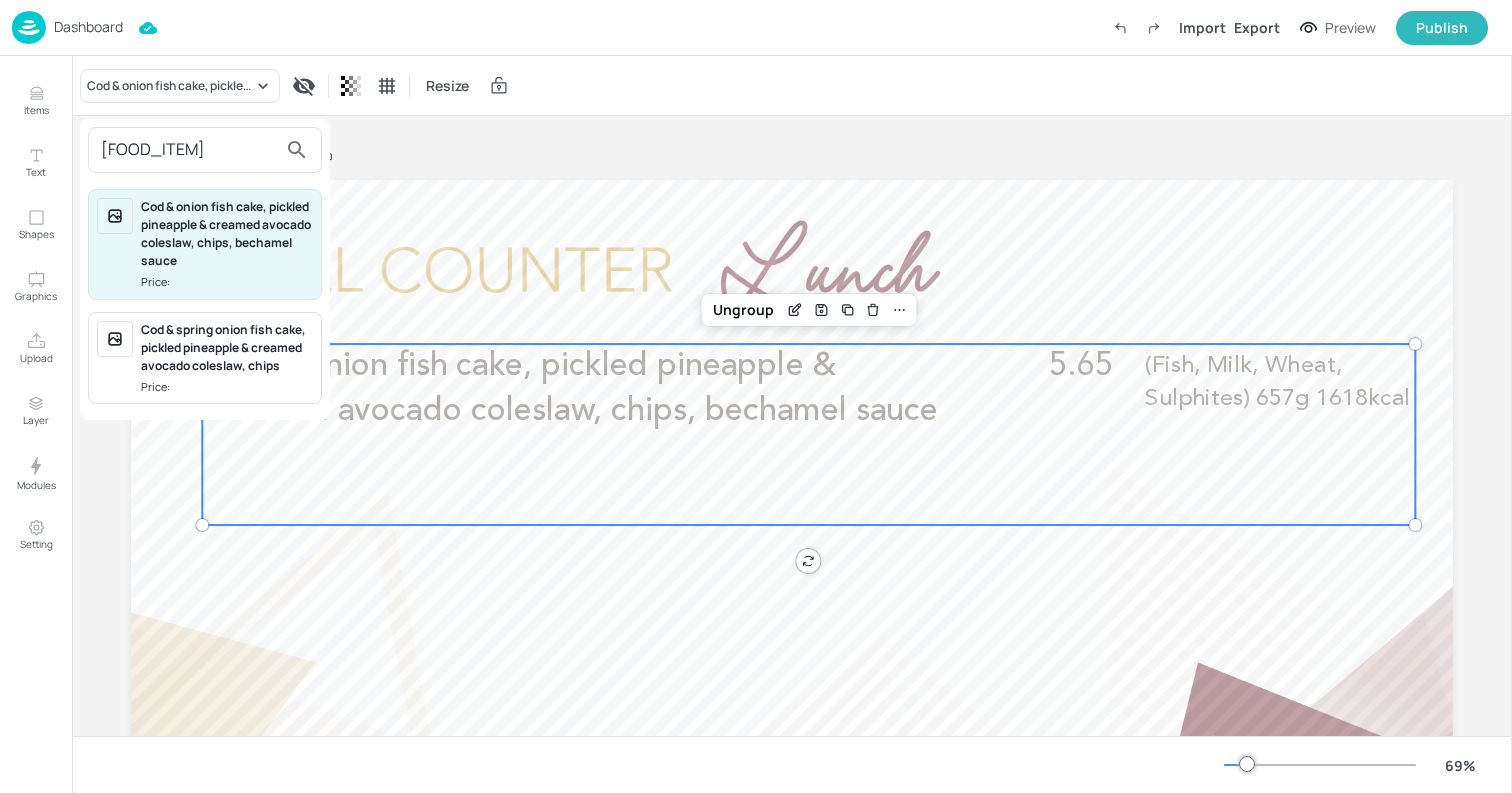 type on "[FOOD_ITEM]" 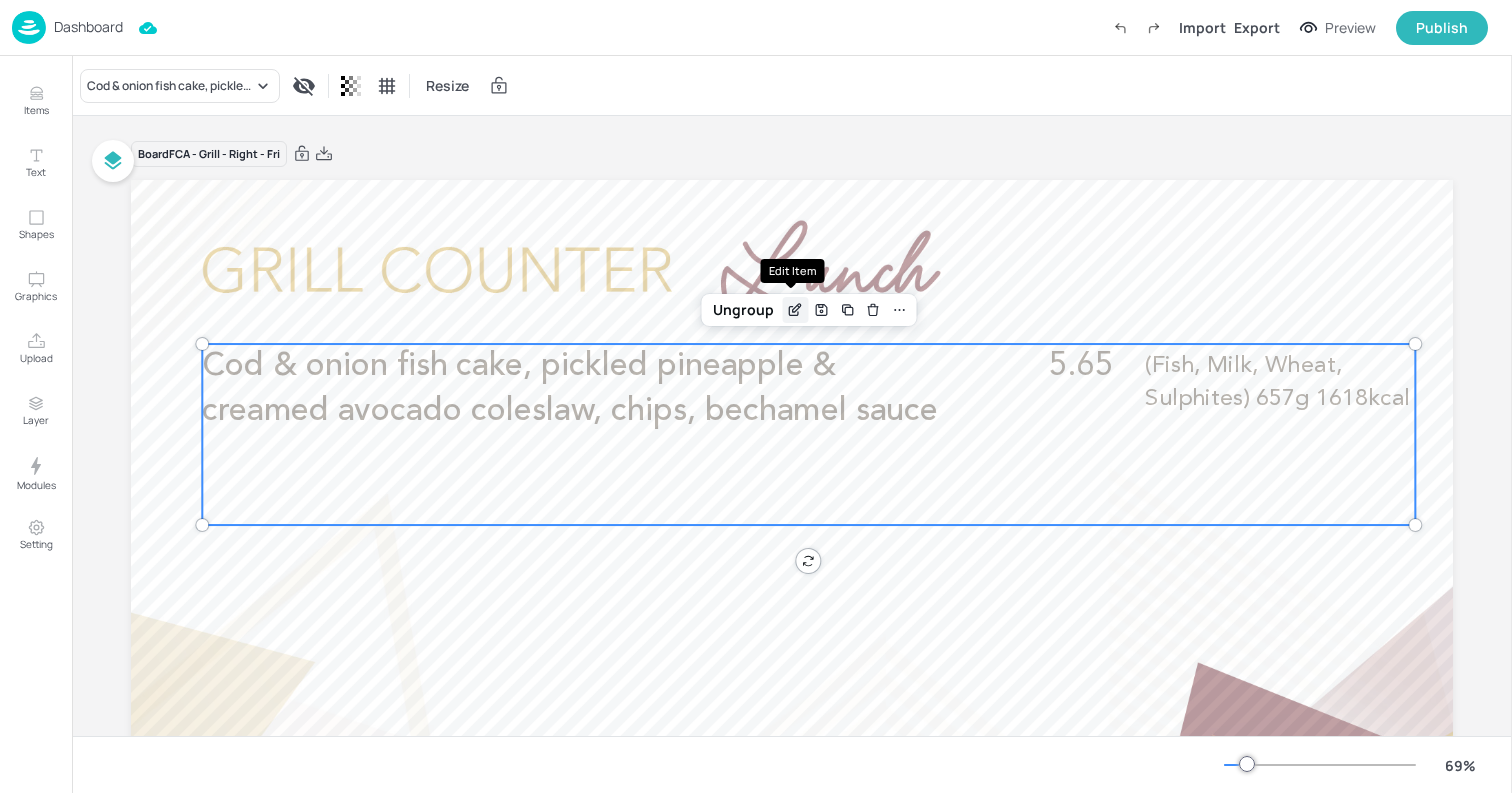 click 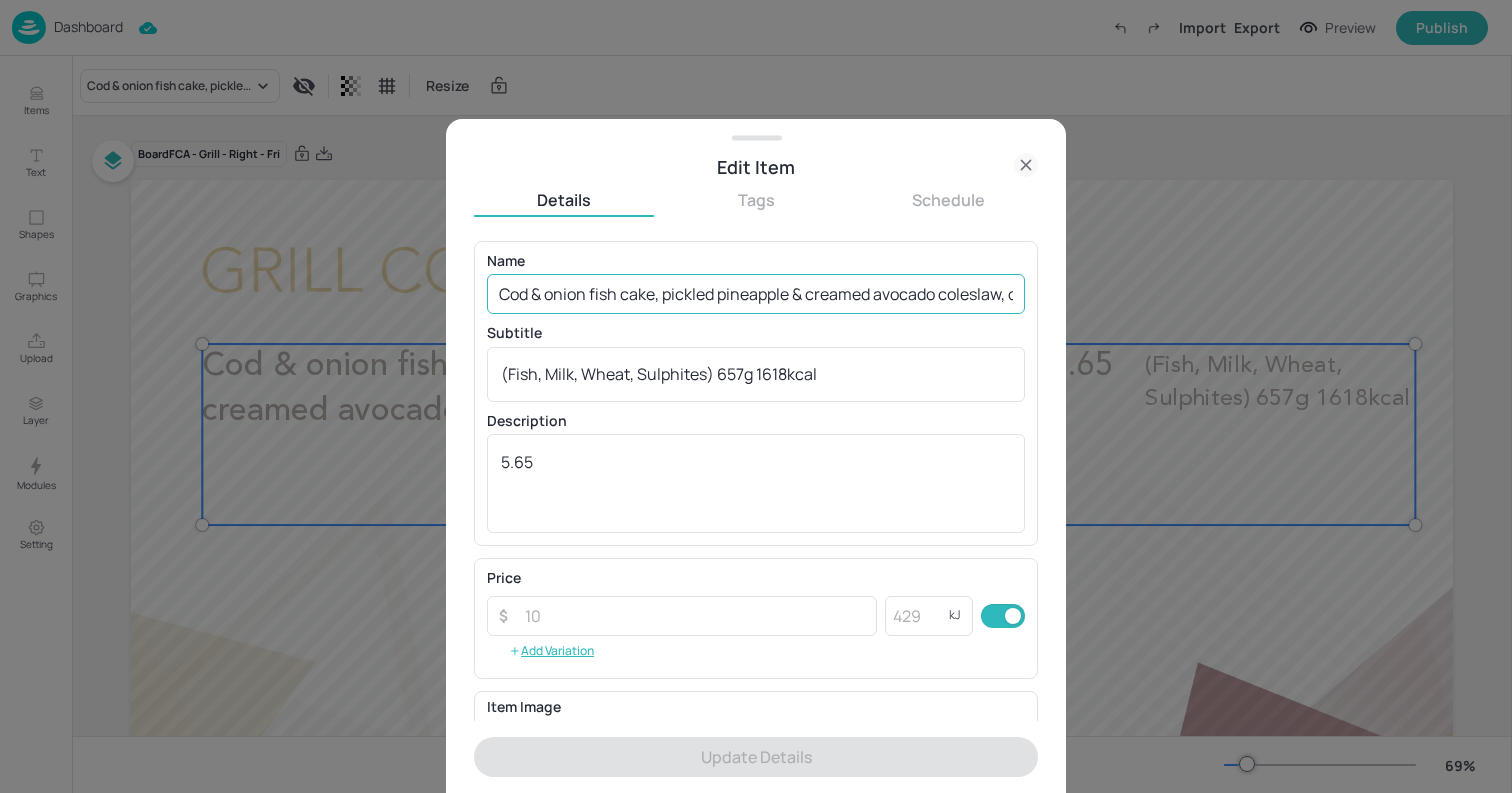 click on "Cod & onion fish cake, pickled pineapple & creamed avocado coleslaw, chips, bechamel sauce" at bounding box center [756, 294] 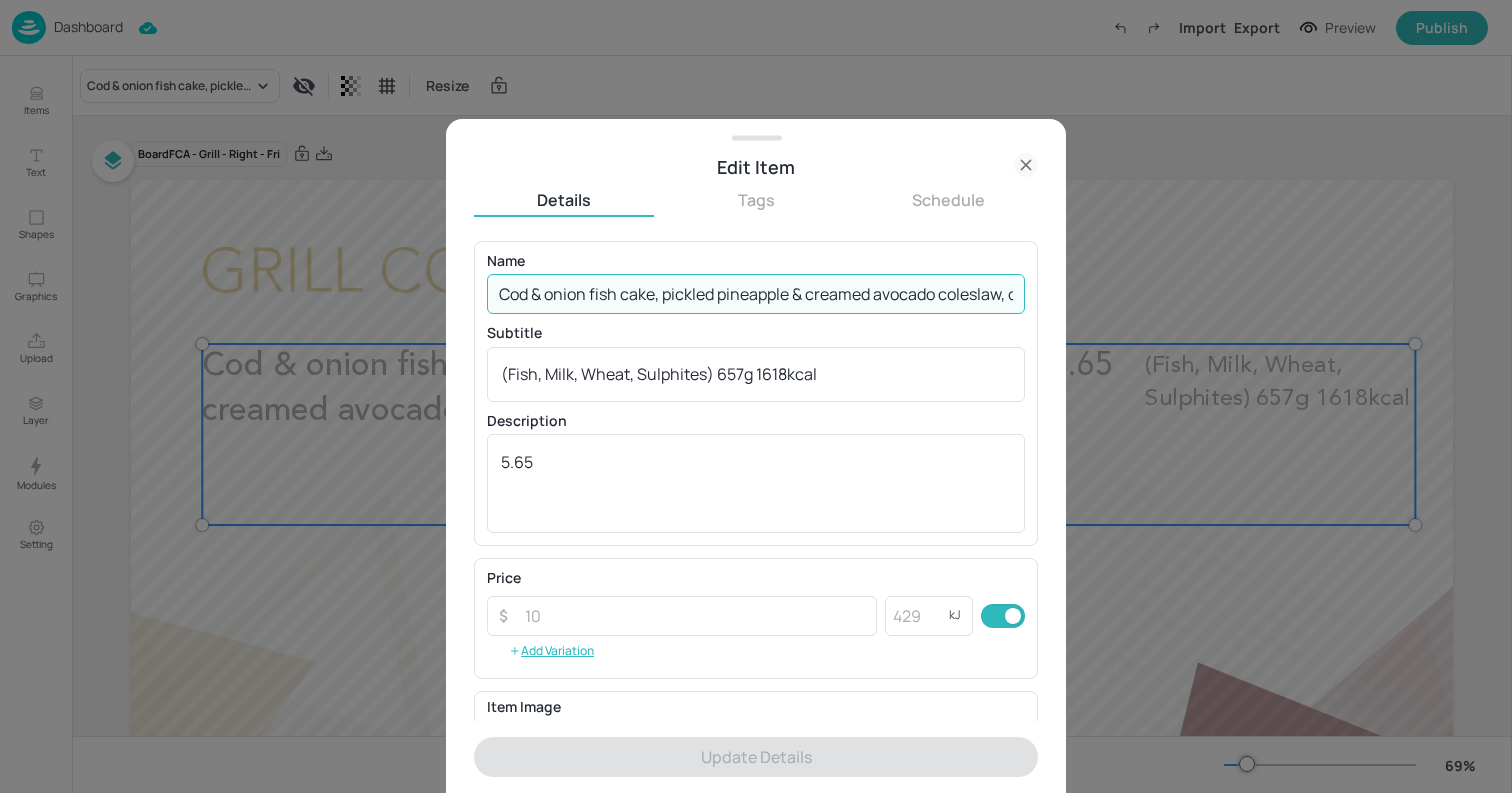 click on "Cod & onion fish cake, pickled pineapple & creamed avocado coleslaw, chips, bechamel sauce" at bounding box center (756, 294) 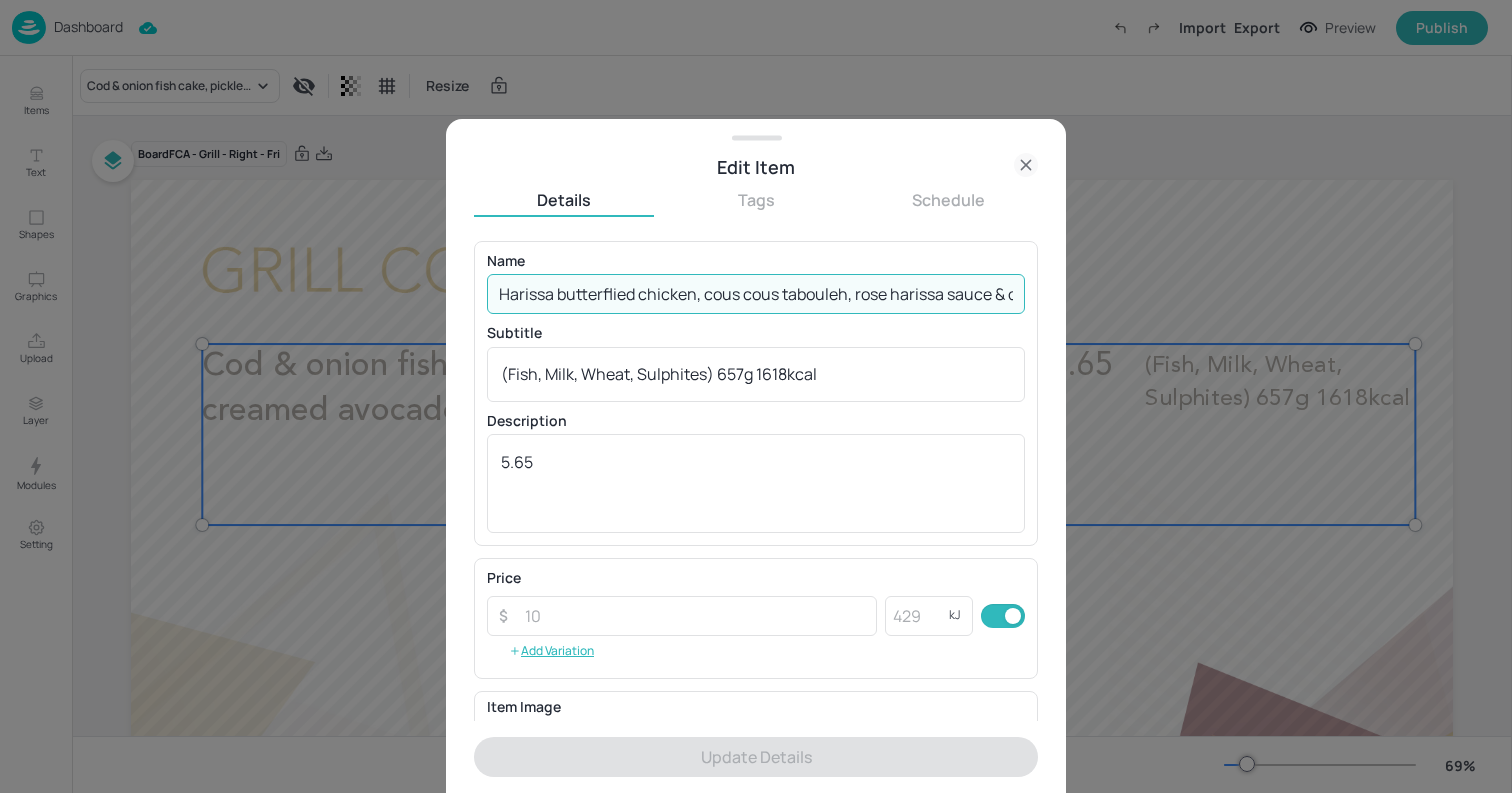 scroll, scrollTop: 0, scrollLeft: 43, axis: horizontal 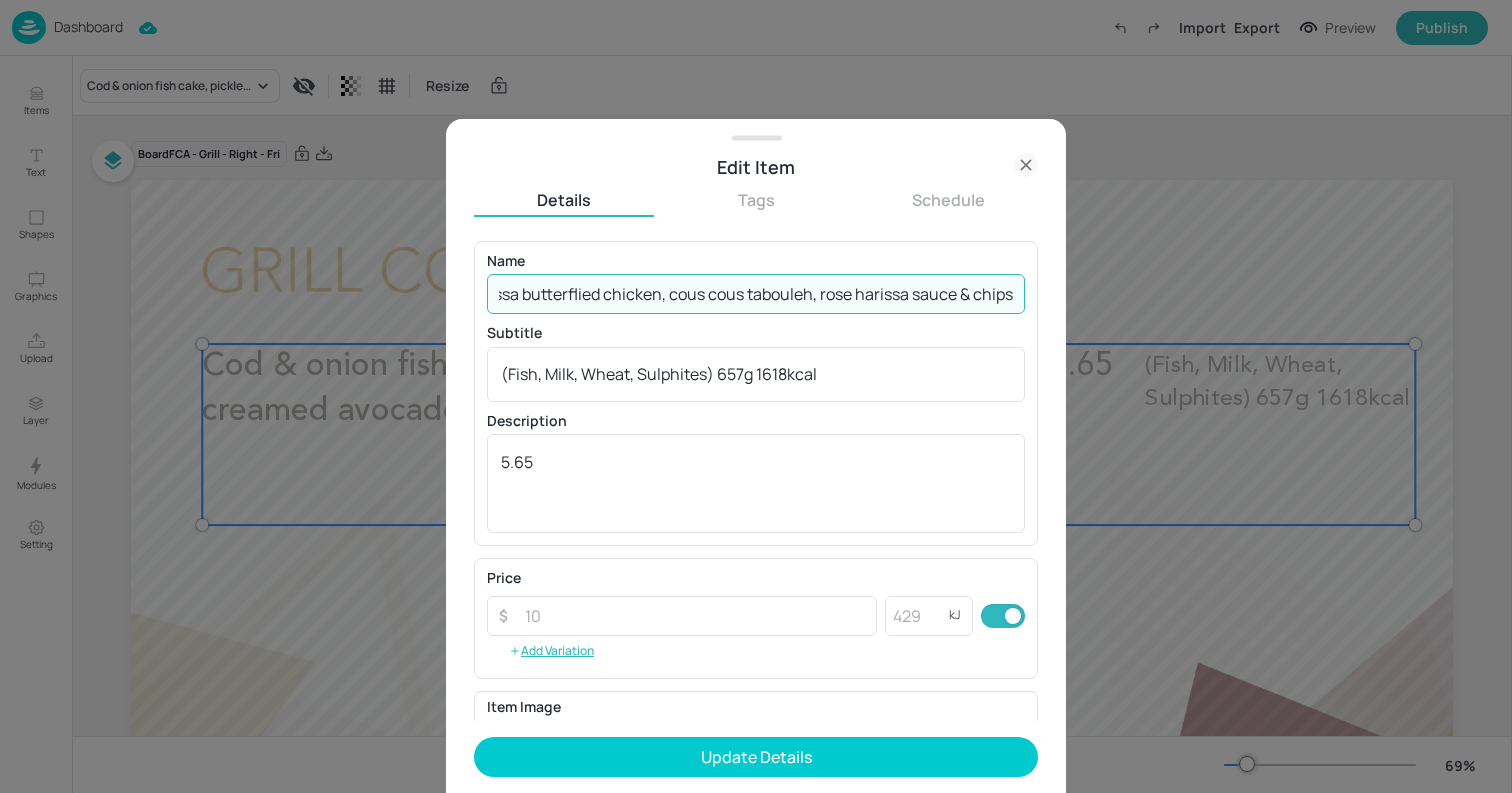 type on "Harissa butterflied chicken, cous cous tabouleh, rose harissa sauce & chips" 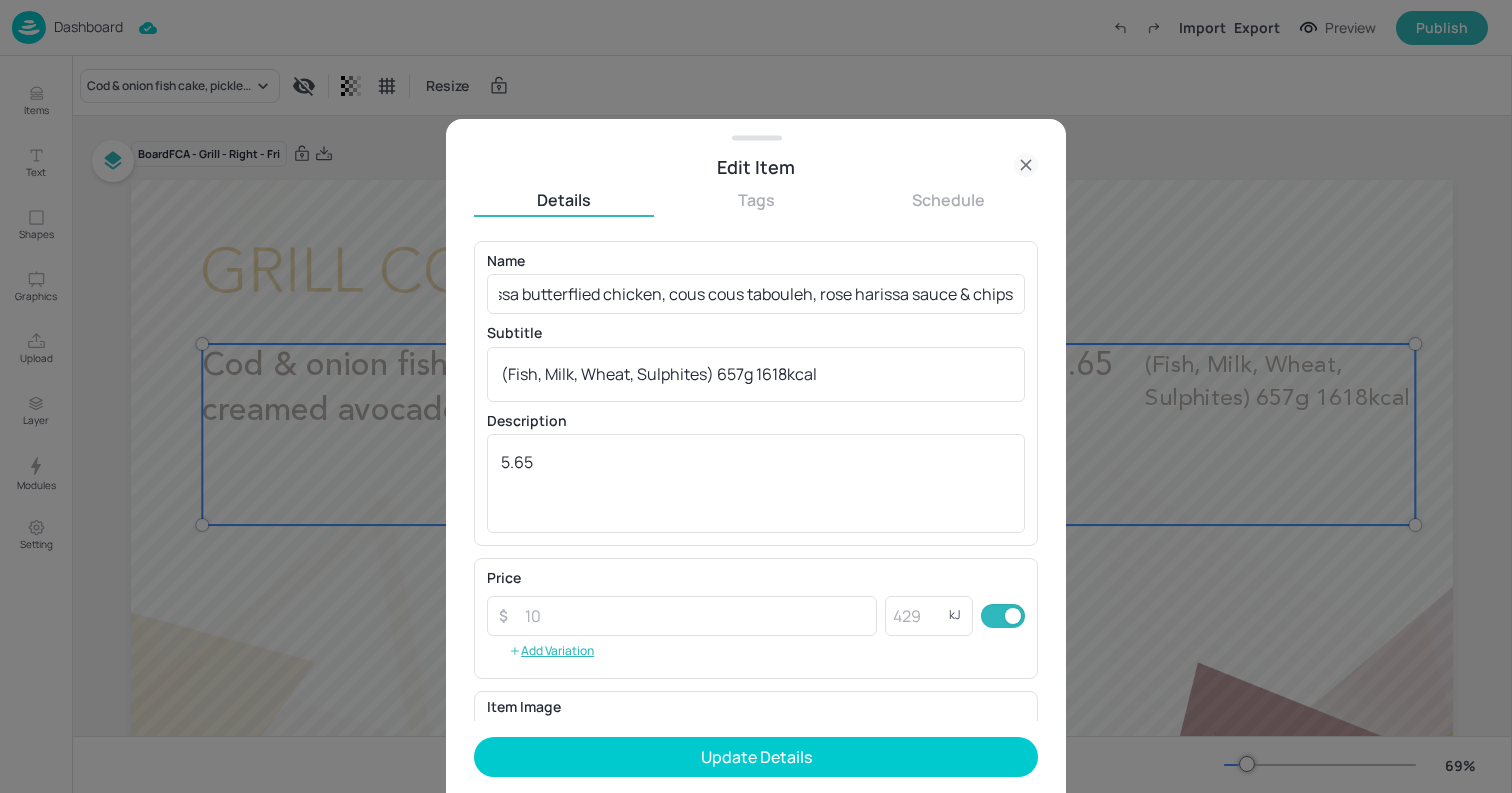 scroll, scrollTop: 0, scrollLeft: 0, axis: both 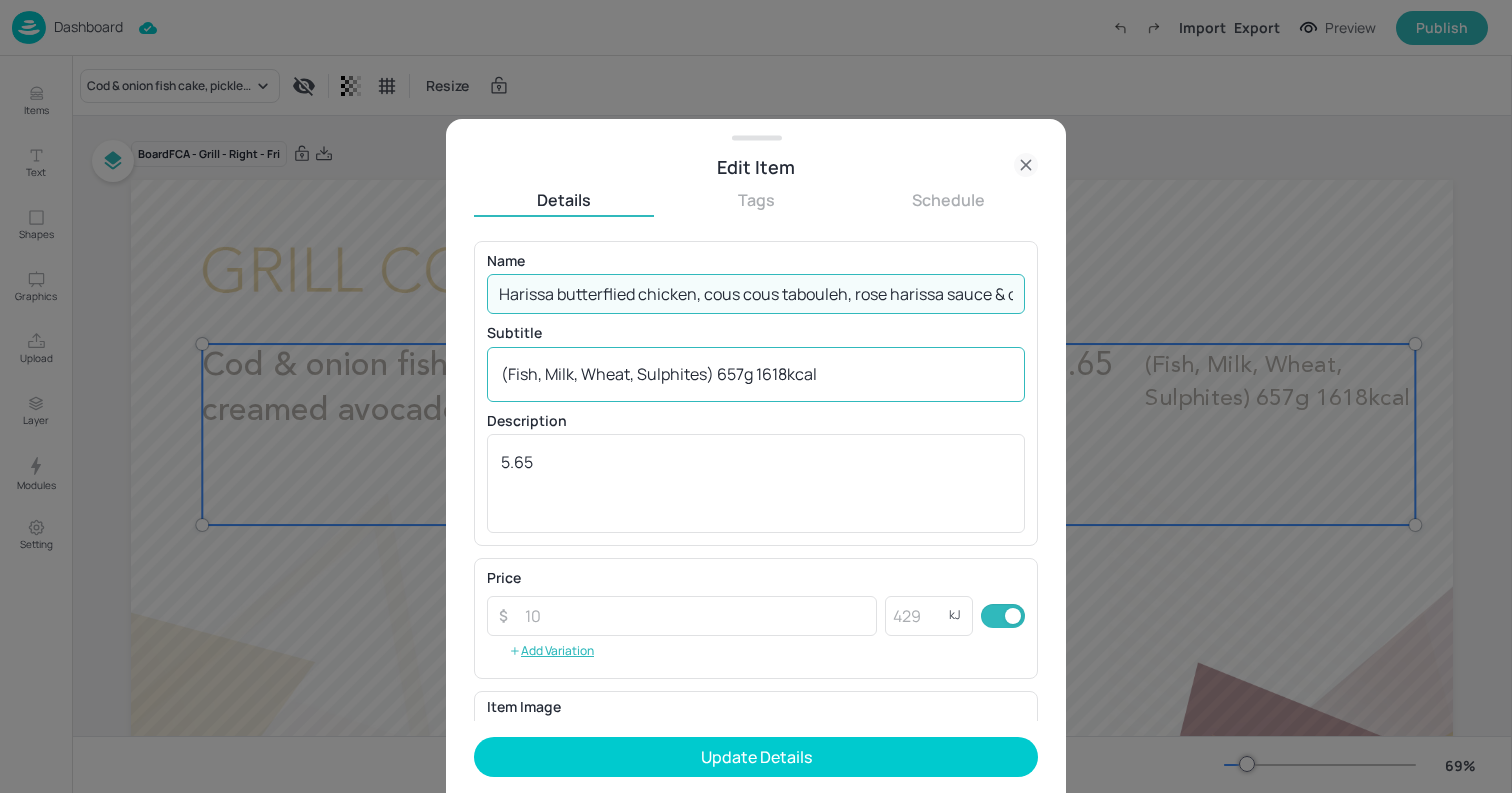 click on "(Fish, Milk, Wheat, Sulphites) 657g 1618kcal" at bounding box center (756, 374) 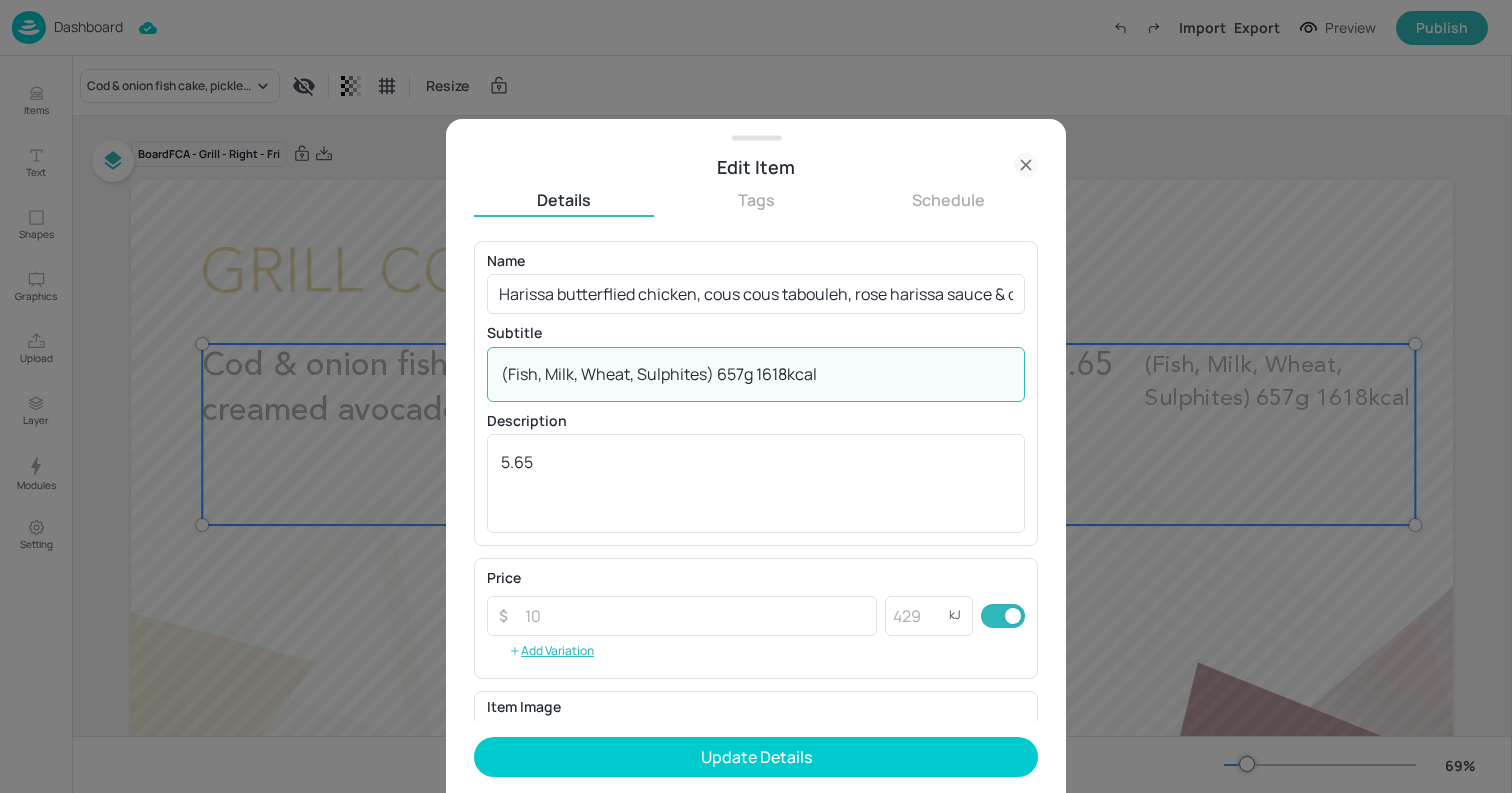 click on "(Fish, Milk, Wheat, Sulphites) 657g 1618kcal" at bounding box center (756, 374) 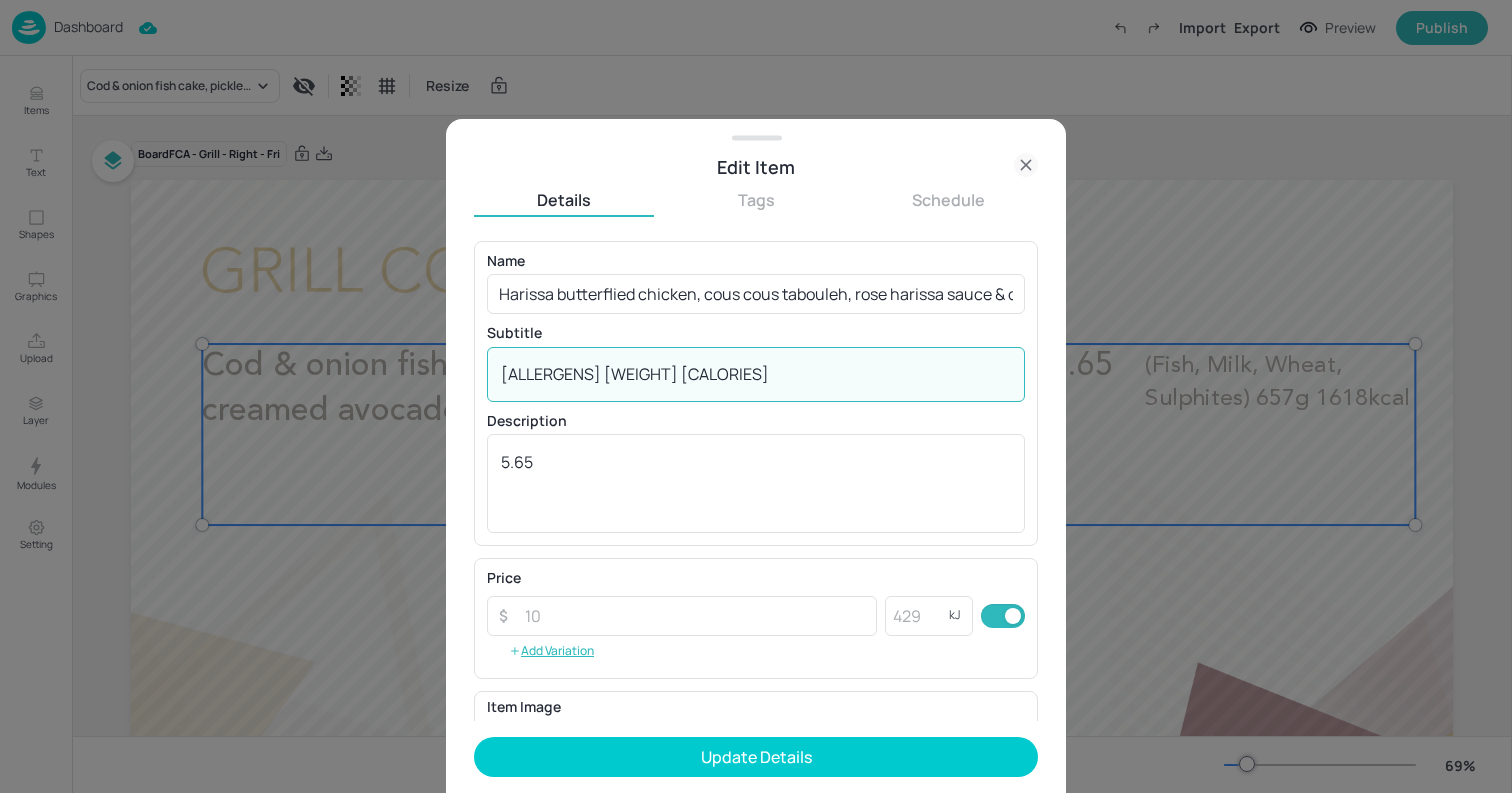 click on "[ALLERGENS] [WEIGHT] [CALORIES]" at bounding box center [756, 374] 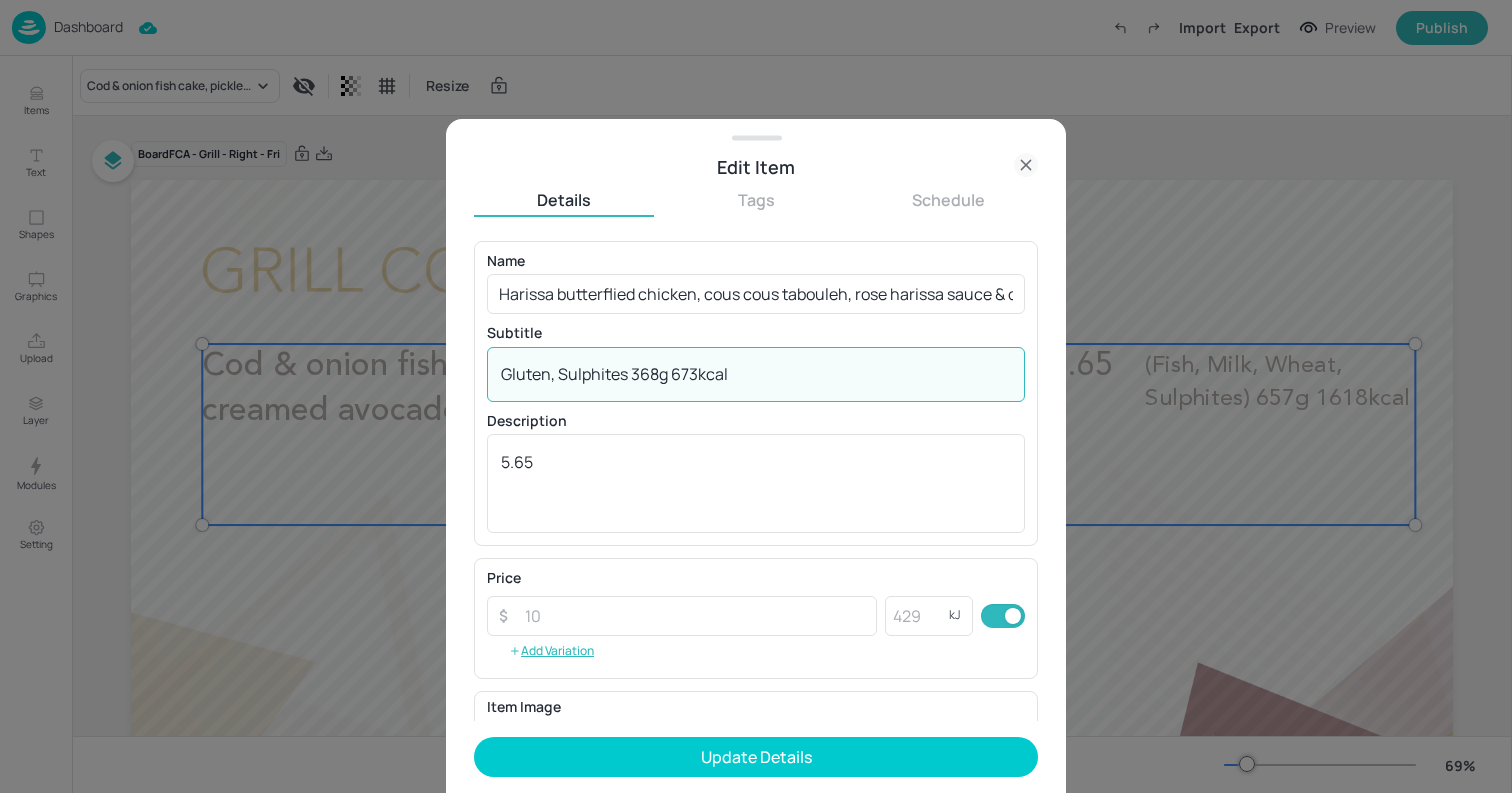 click on "Gluten, Sulphites 368g 673kcal" at bounding box center (756, 374) 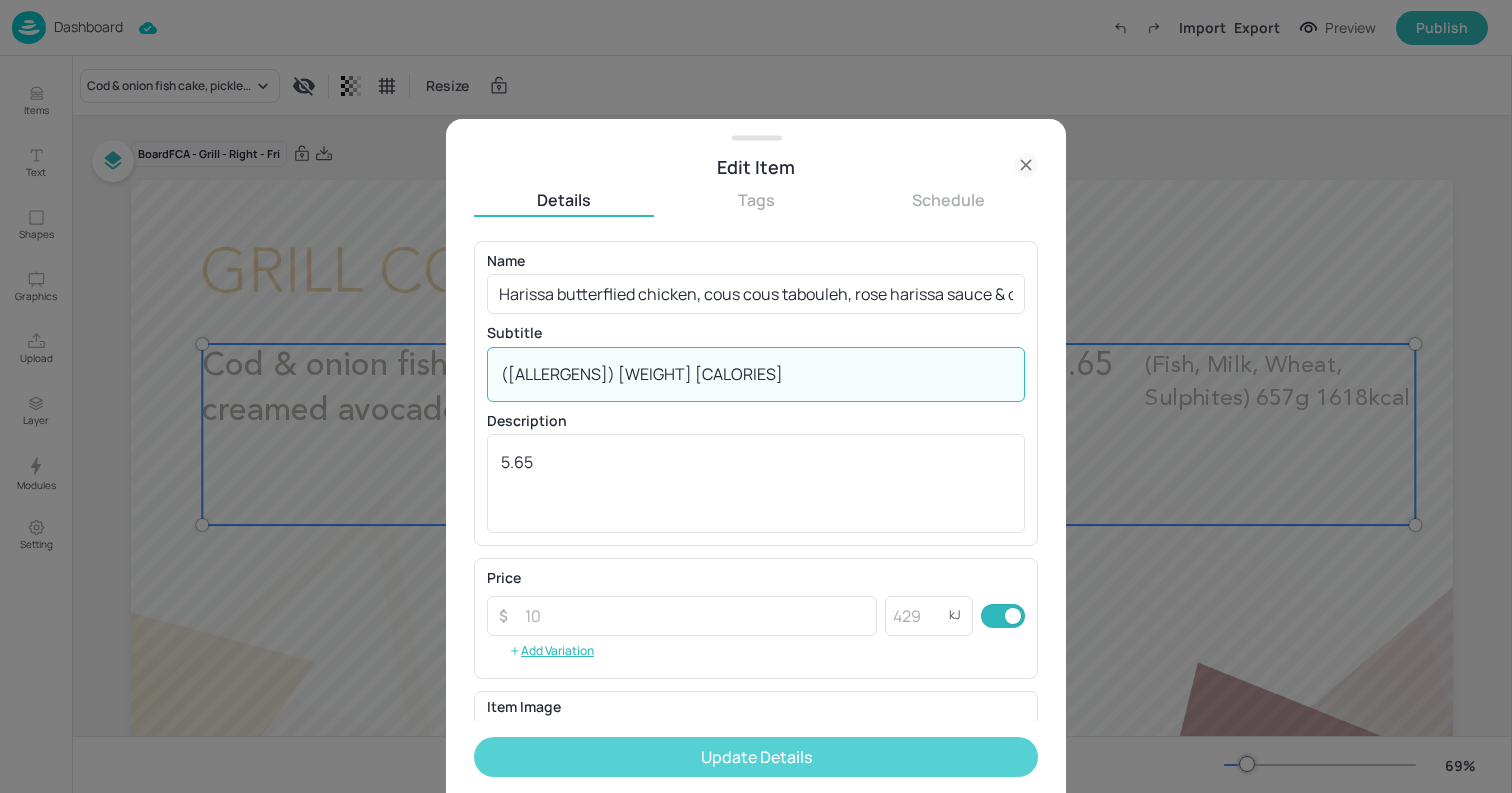 type on "([ALLERGENS]) [WEIGHT] [CALORIES]" 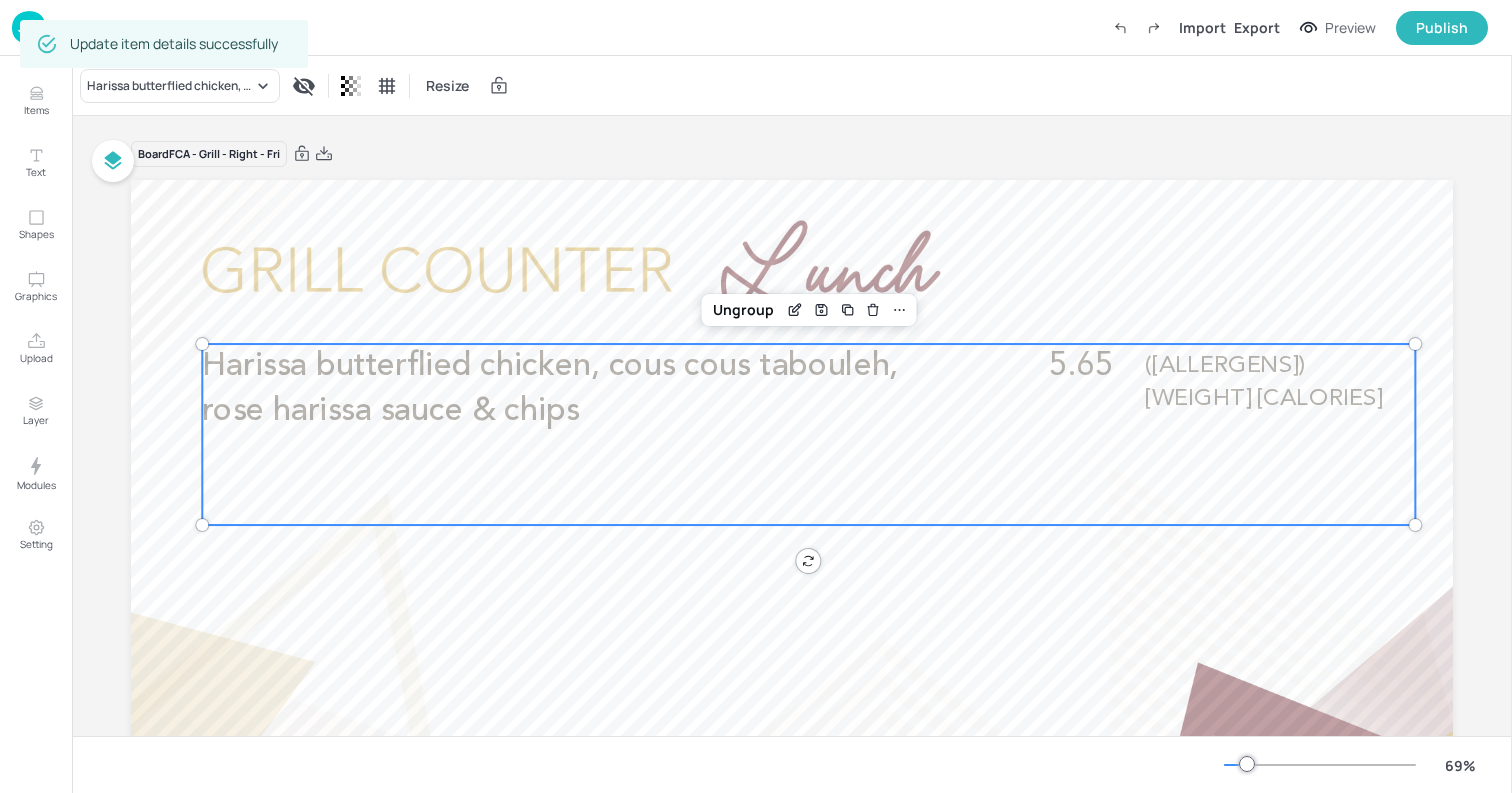 click at bounding box center [756, 396] 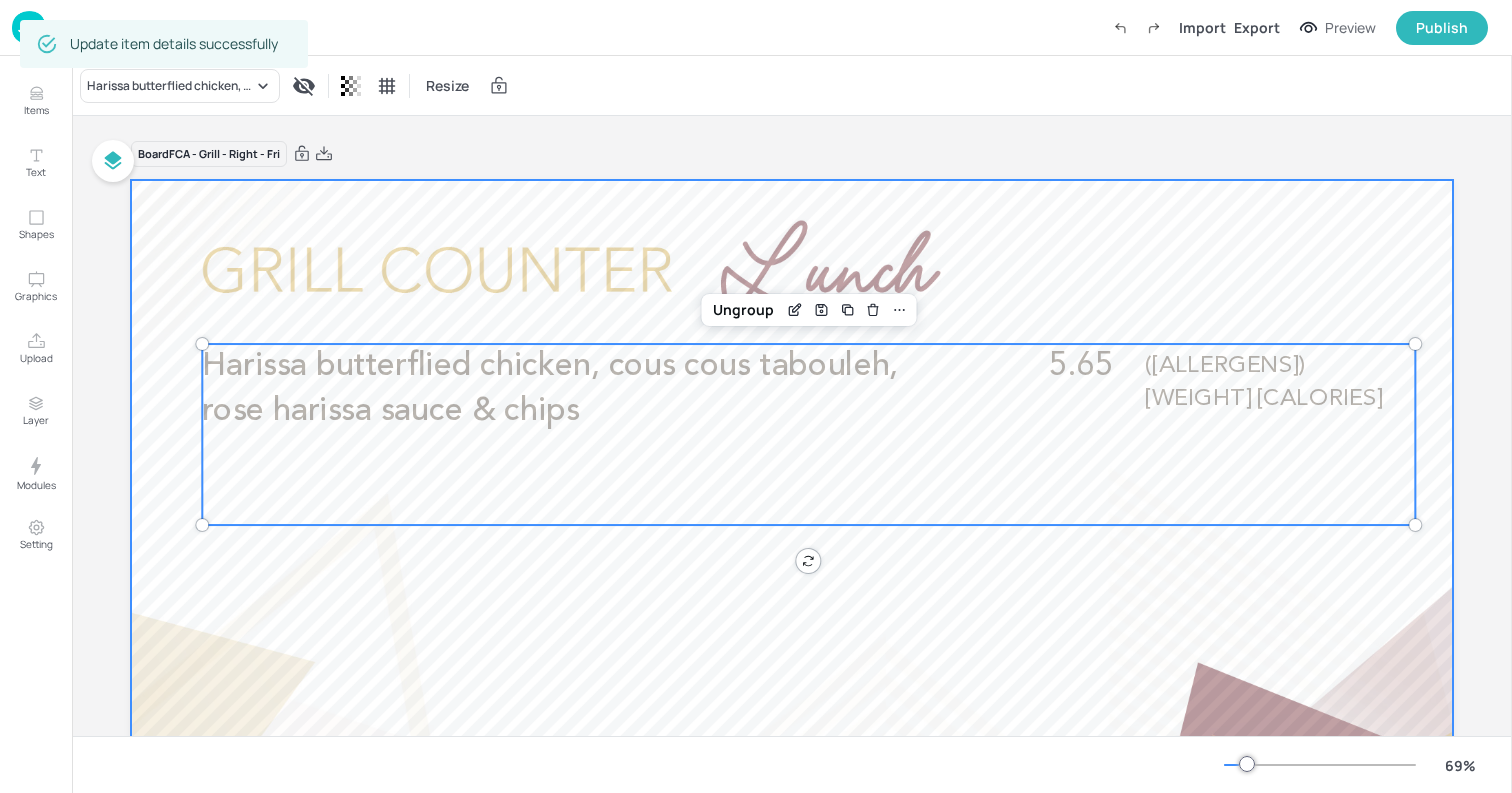 click at bounding box center [792, 552] 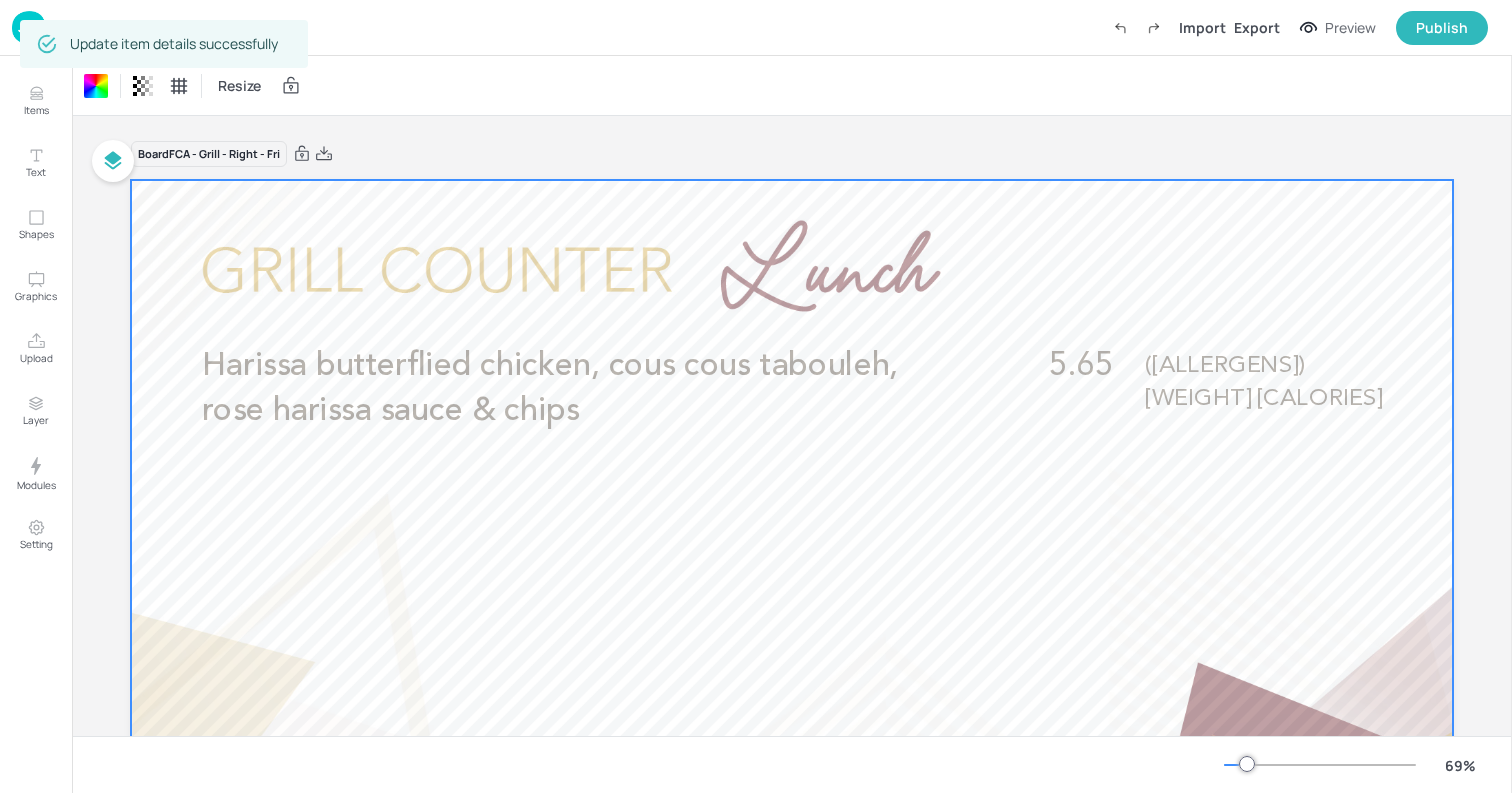 click at bounding box center (29, 27) 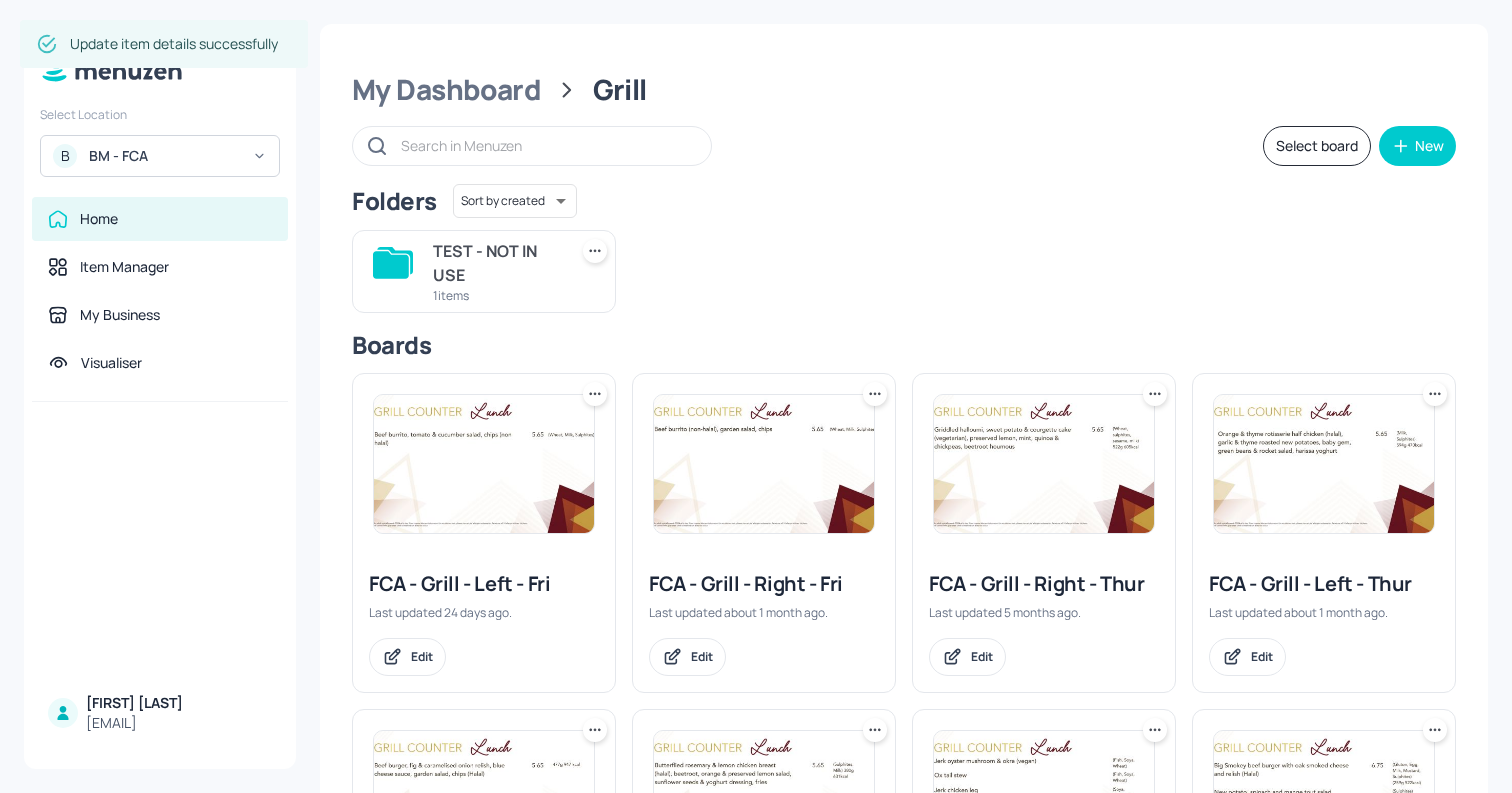 click at bounding box center (484, 464) 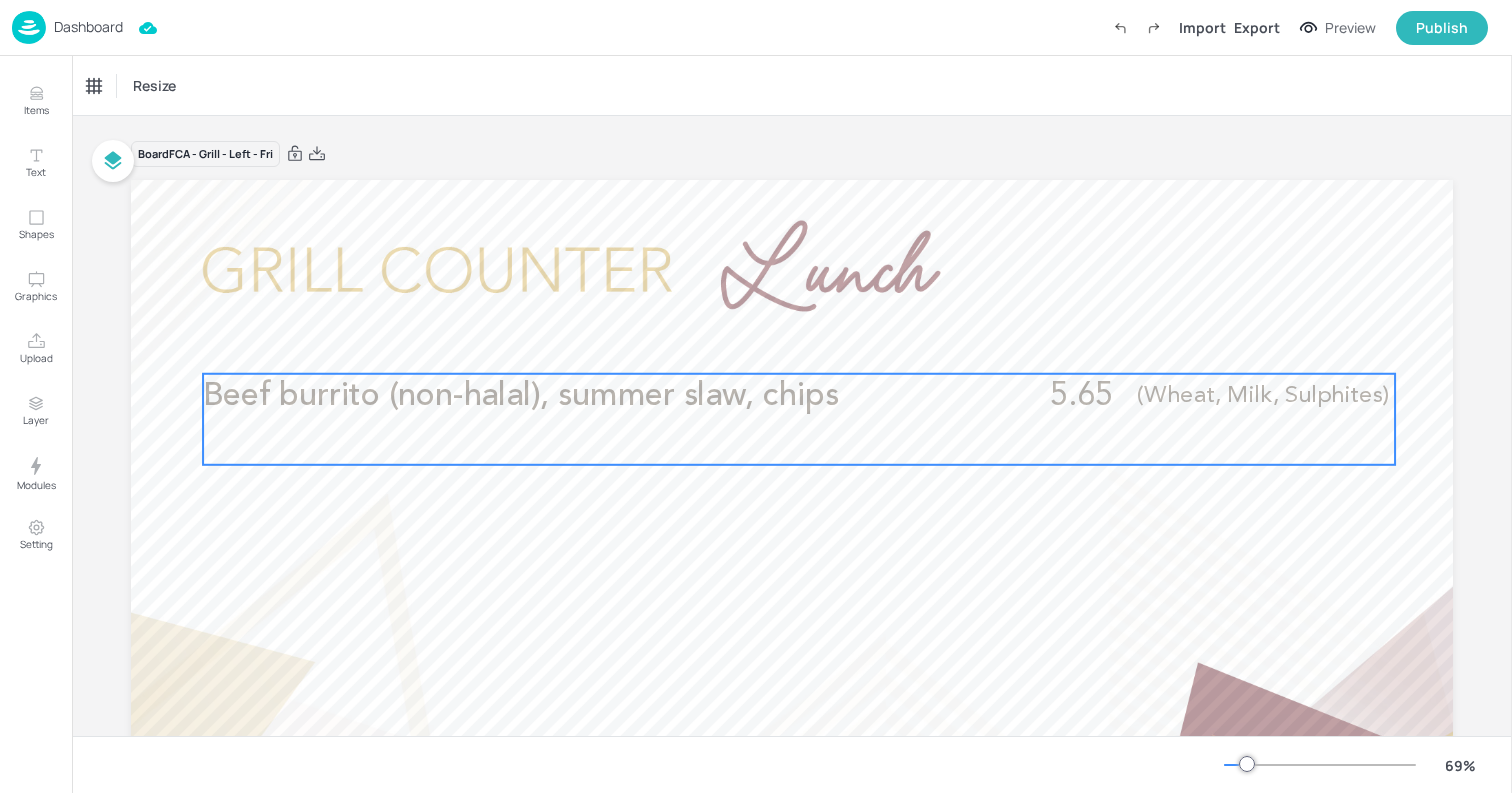 click on "Beef burrito (non-halal), summer slaw, chips" at bounding box center (577, 396) 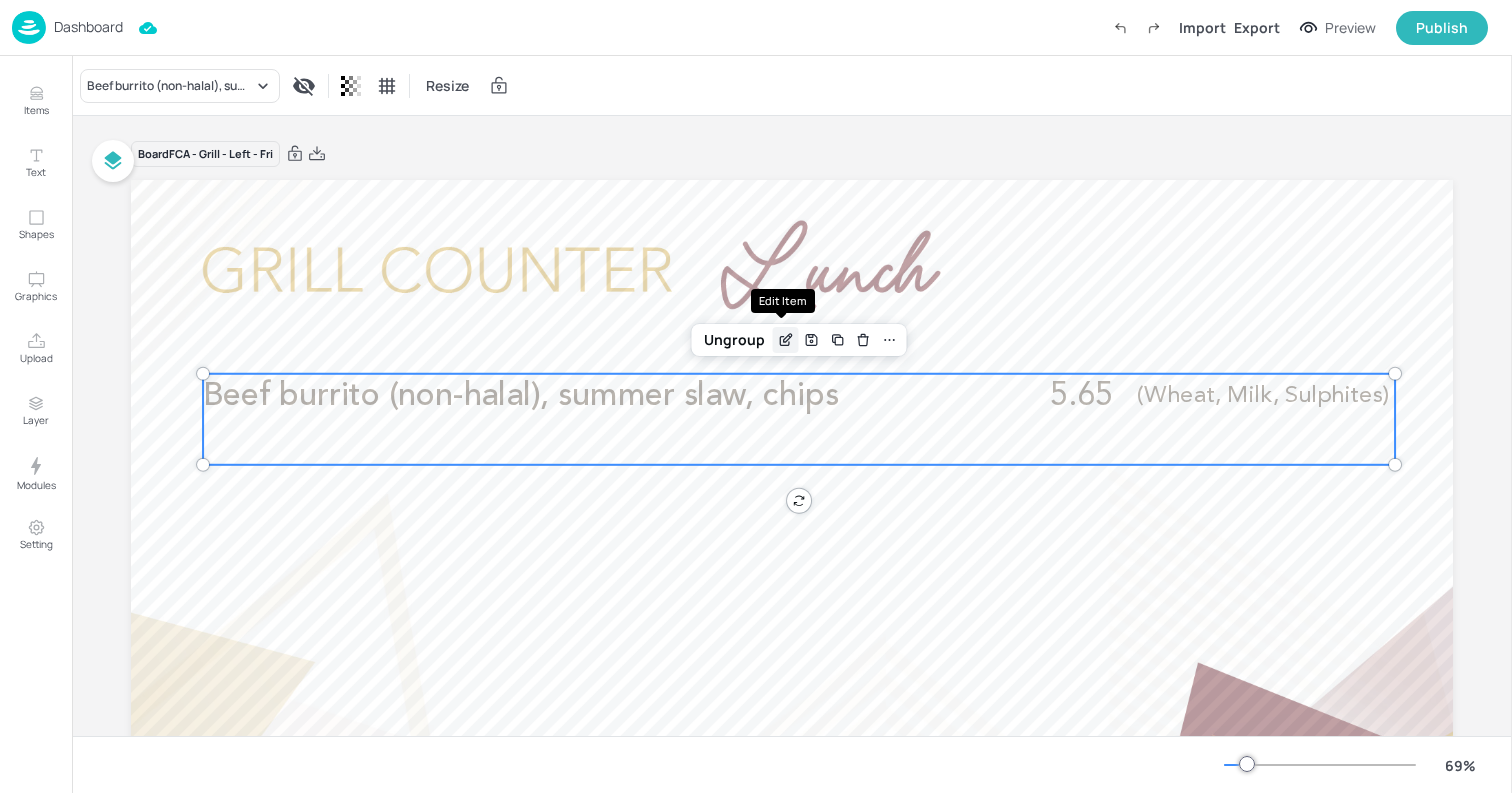 click 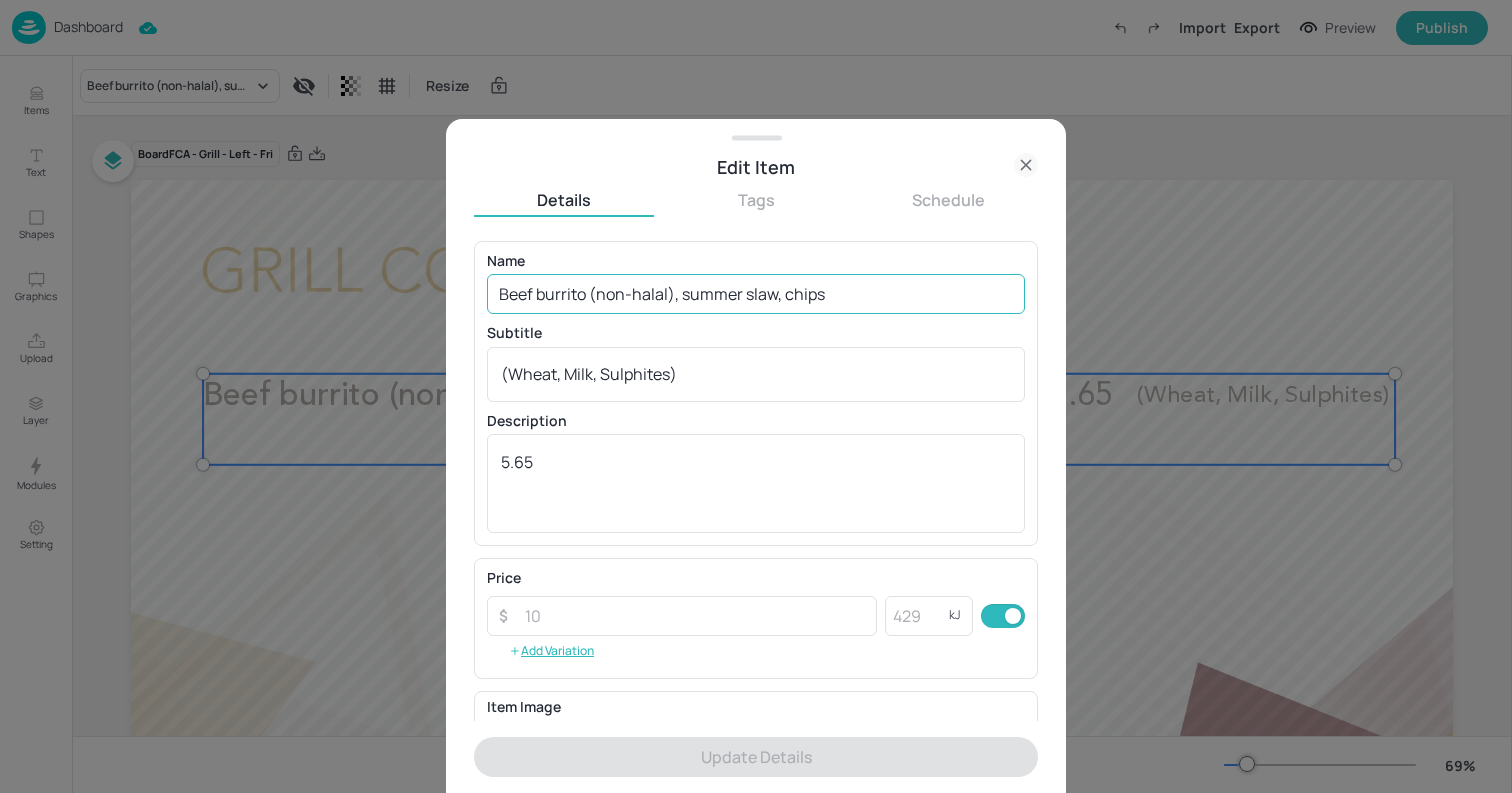 click on "Beef burrito (non-halal), summer slaw, chips" at bounding box center (756, 294) 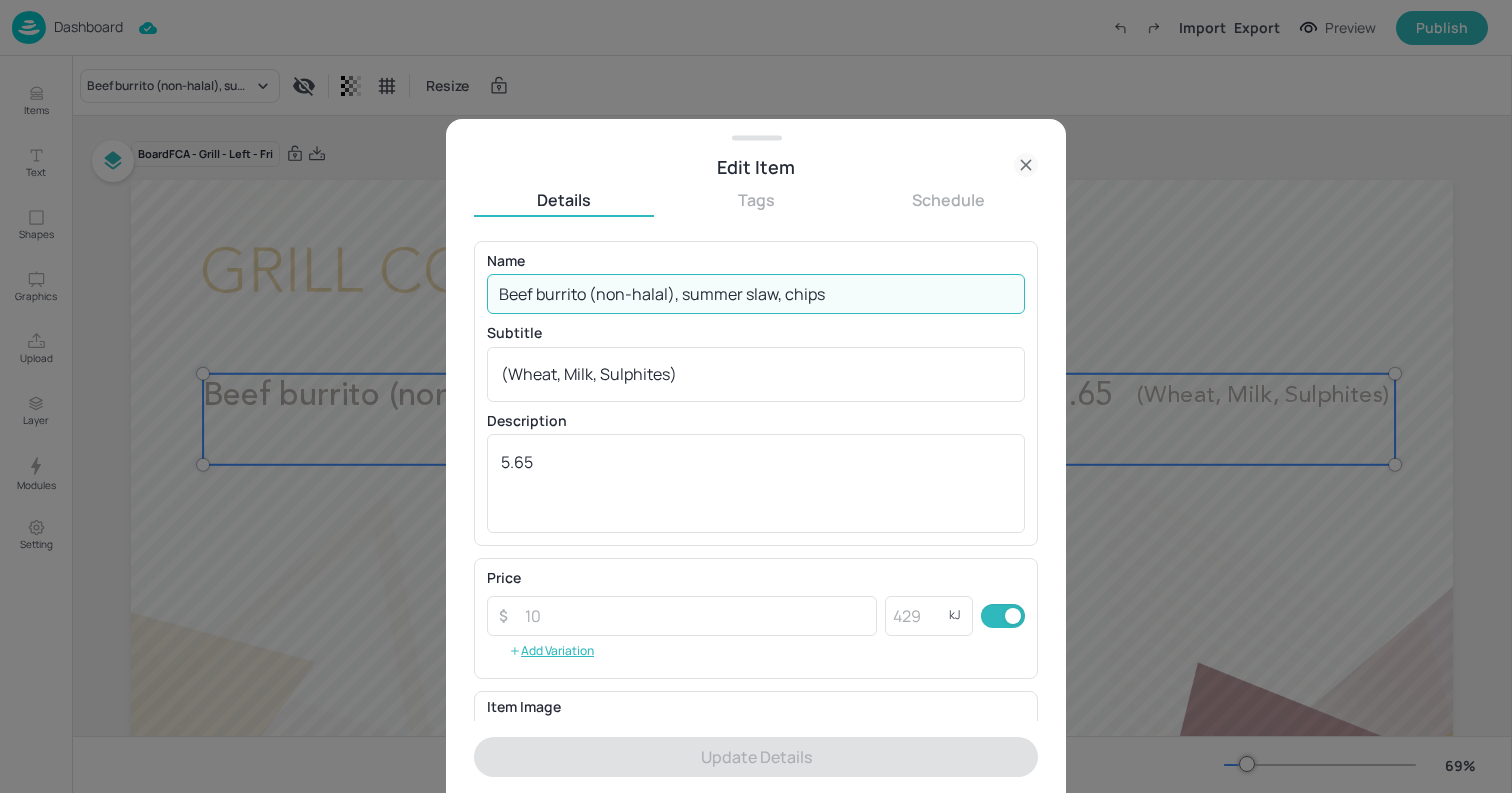click on "Beef burrito (non-halal), summer slaw, chips" at bounding box center [756, 294] 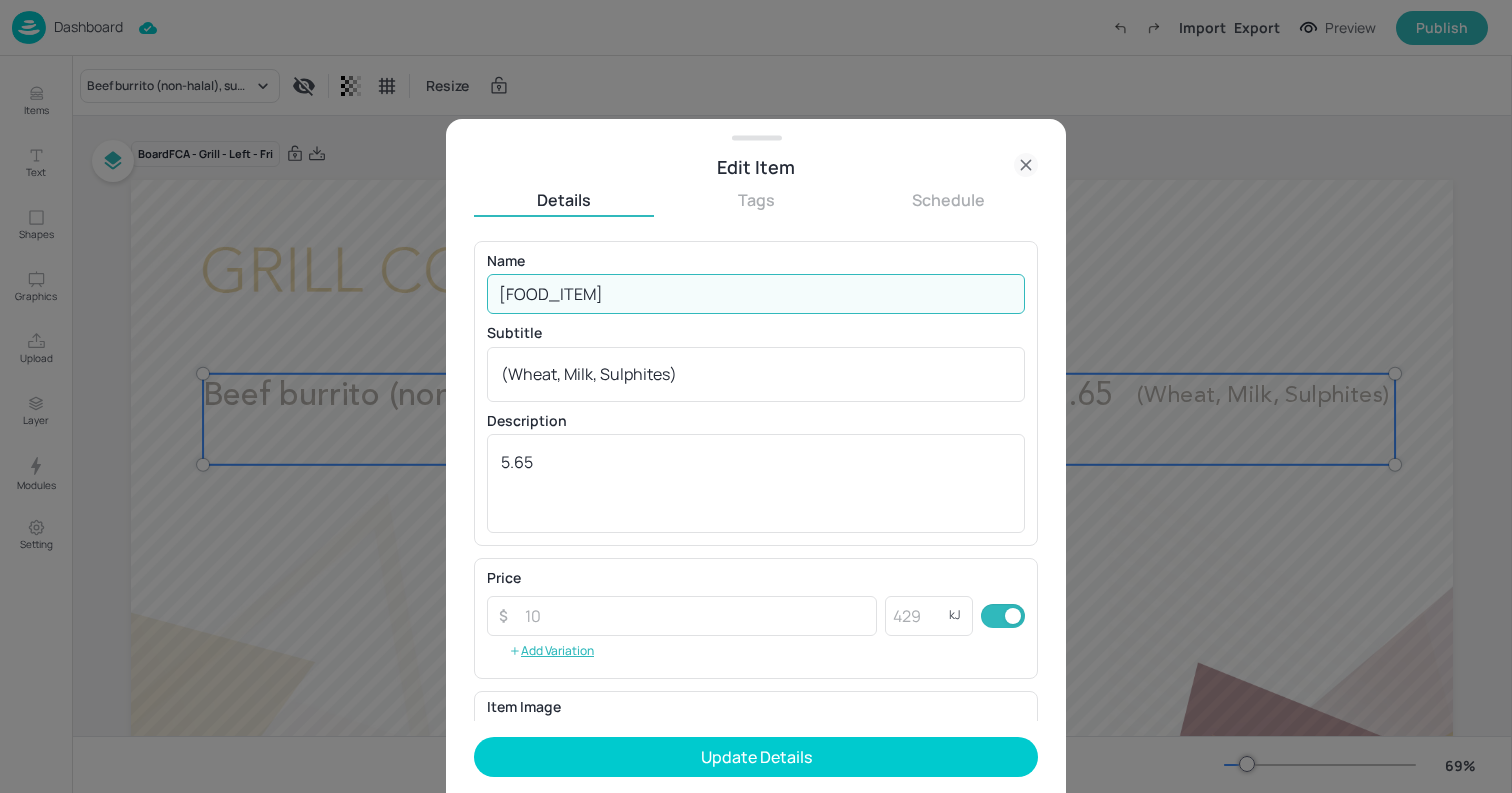 scroll, scrollTop: 0, scrollLeft: 34, axis: horizontal 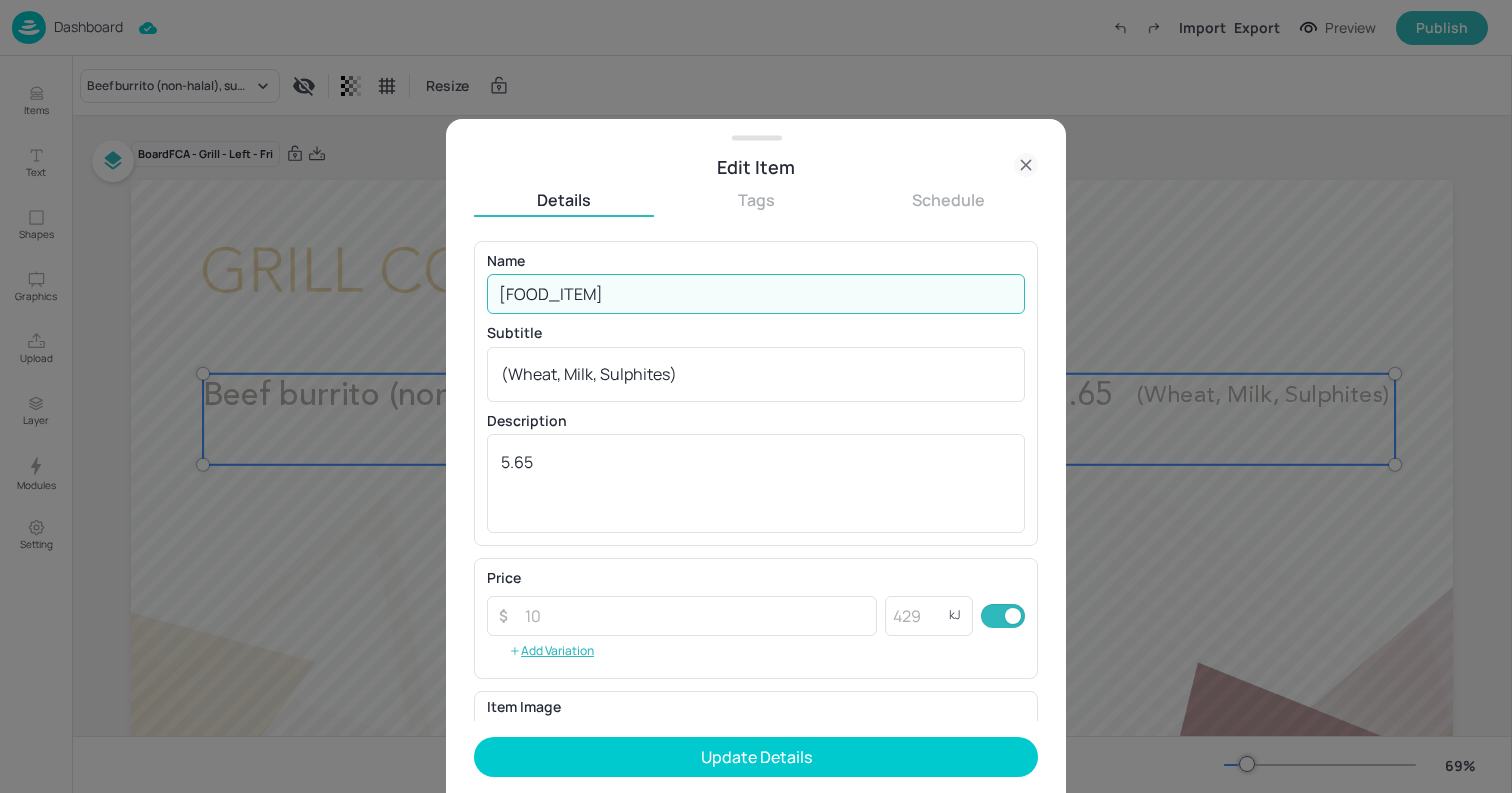 type on "[FOOD_ITEM]" 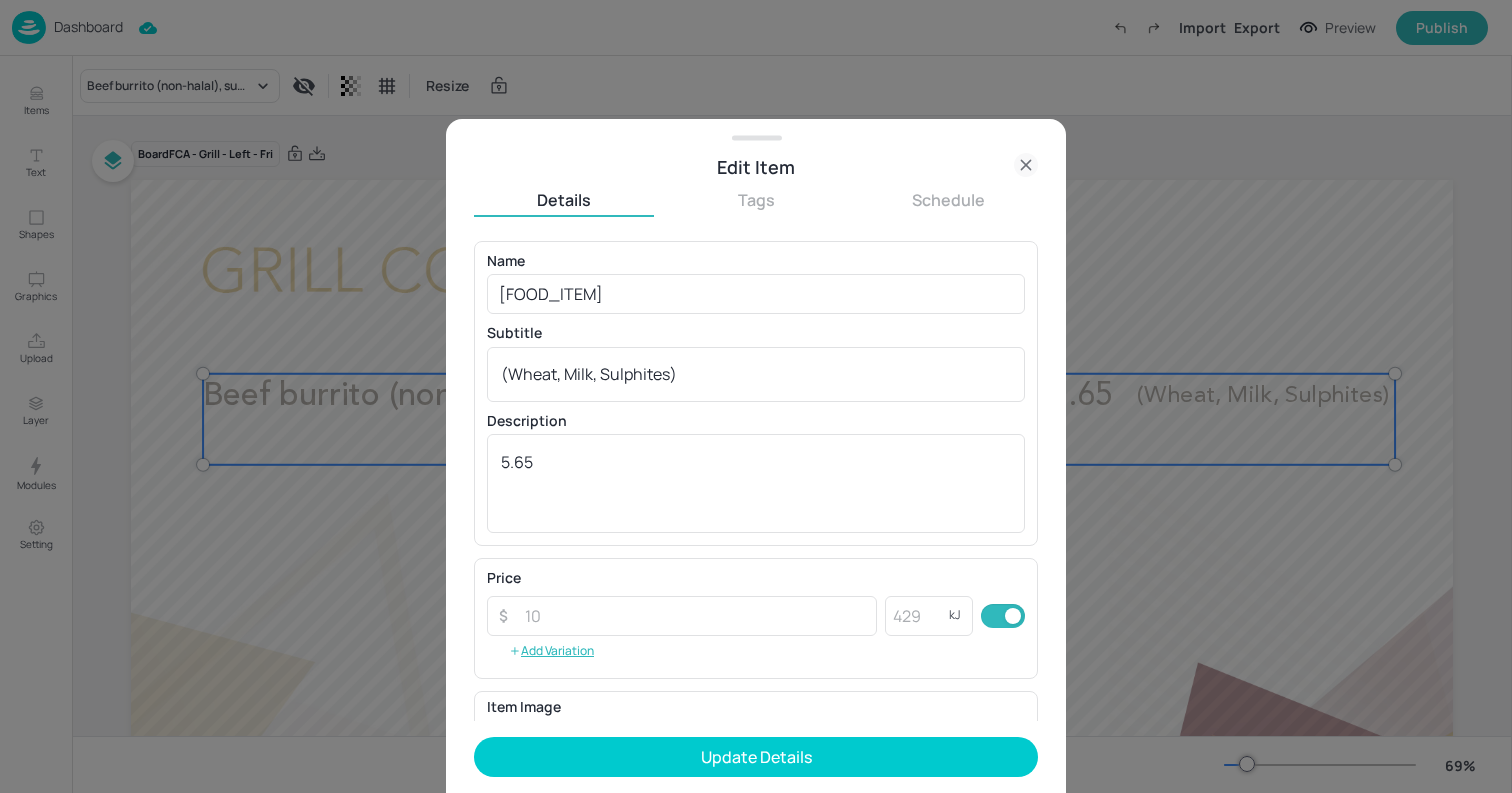 scroll, scrollTop: 0, scrollLeft: 0, axis: both 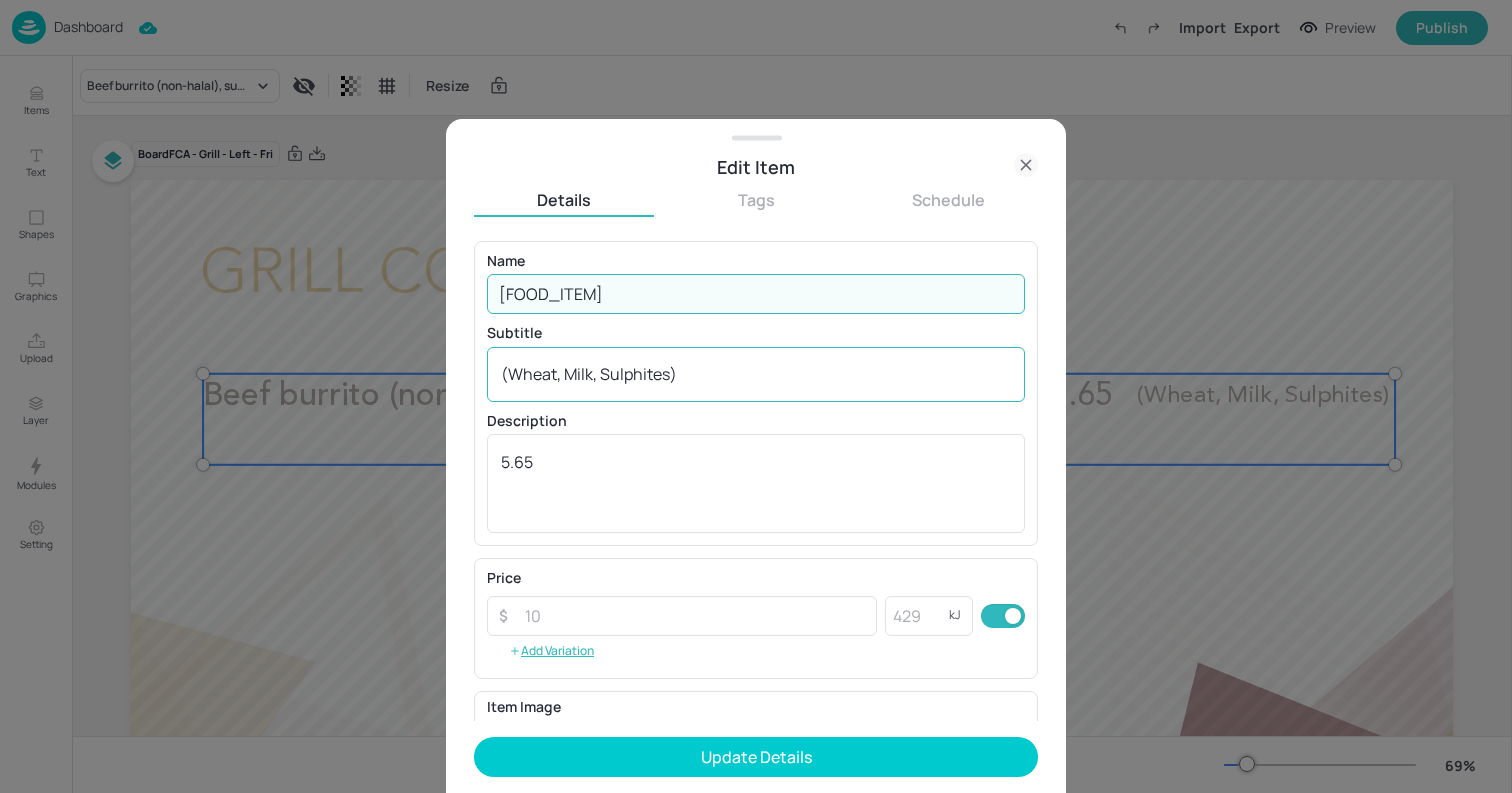 click on "(Wheat, Milk, Sulphites)" at bounding box center (756, 374) 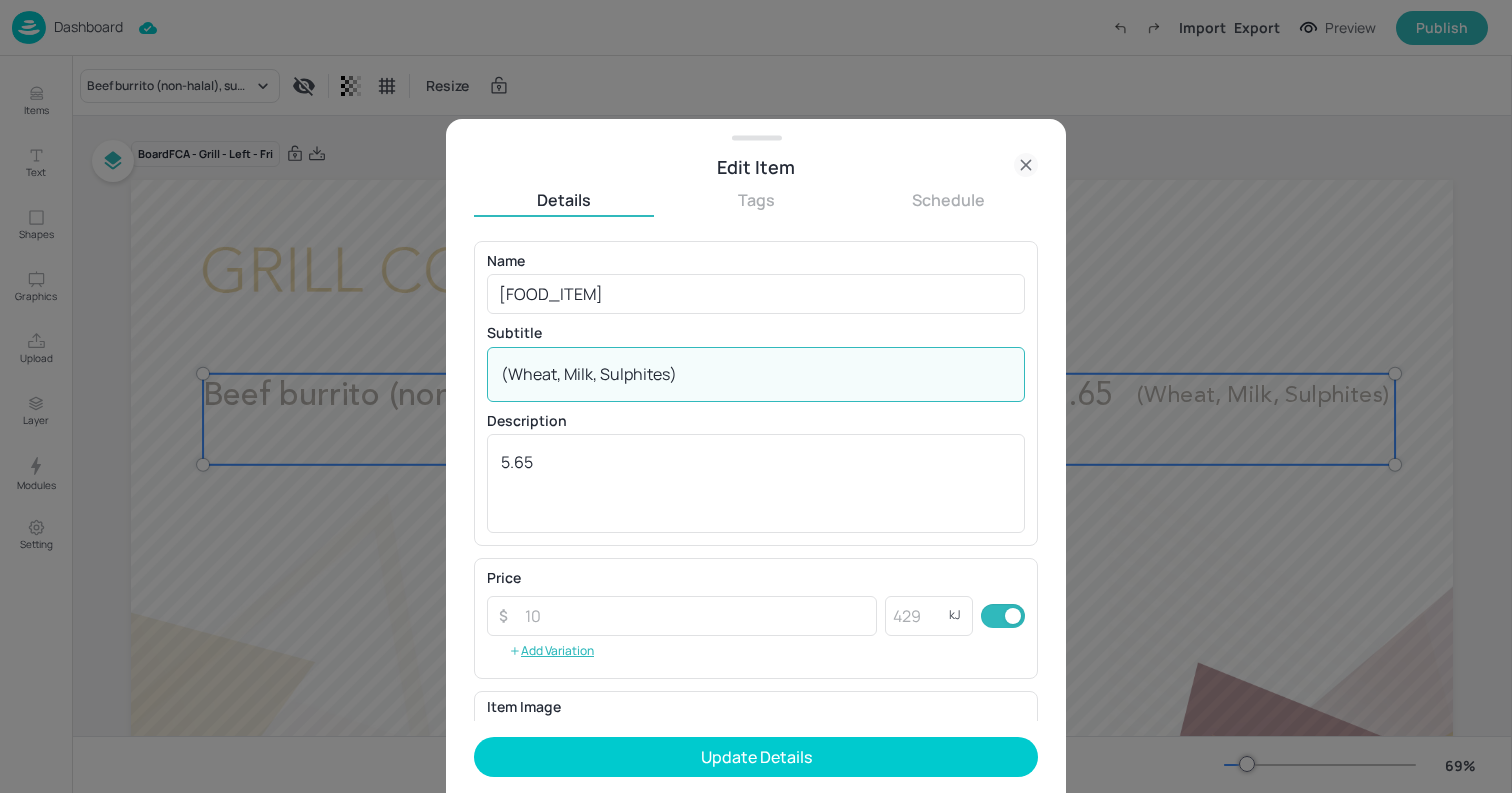 click on "(Wheat, Milk, Sulphites)" at bounding box center (756, 374) 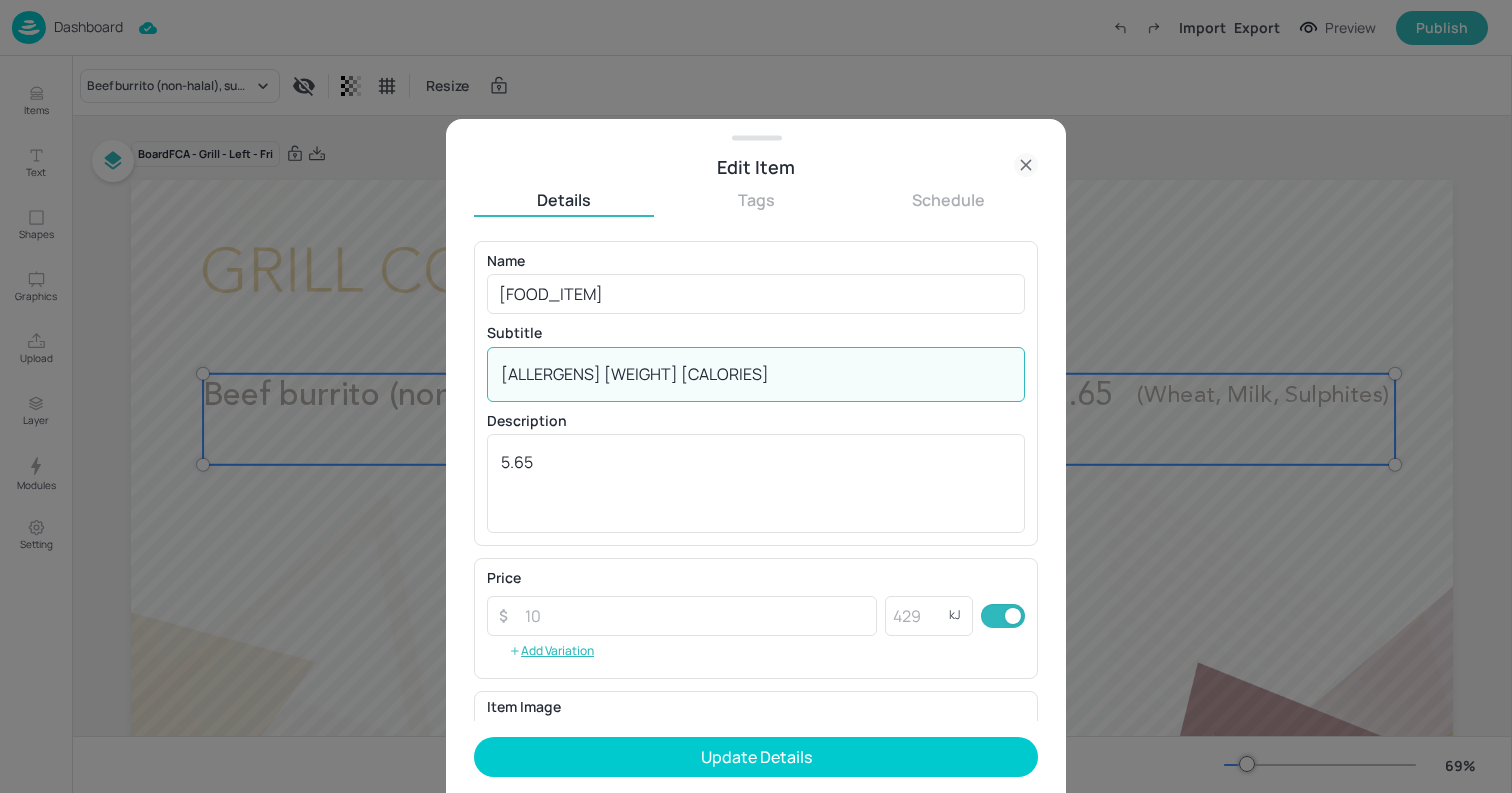 click on "[ALLERGENS] [WEIGHT] [CALORIES]" at bounding box center [756, 374] 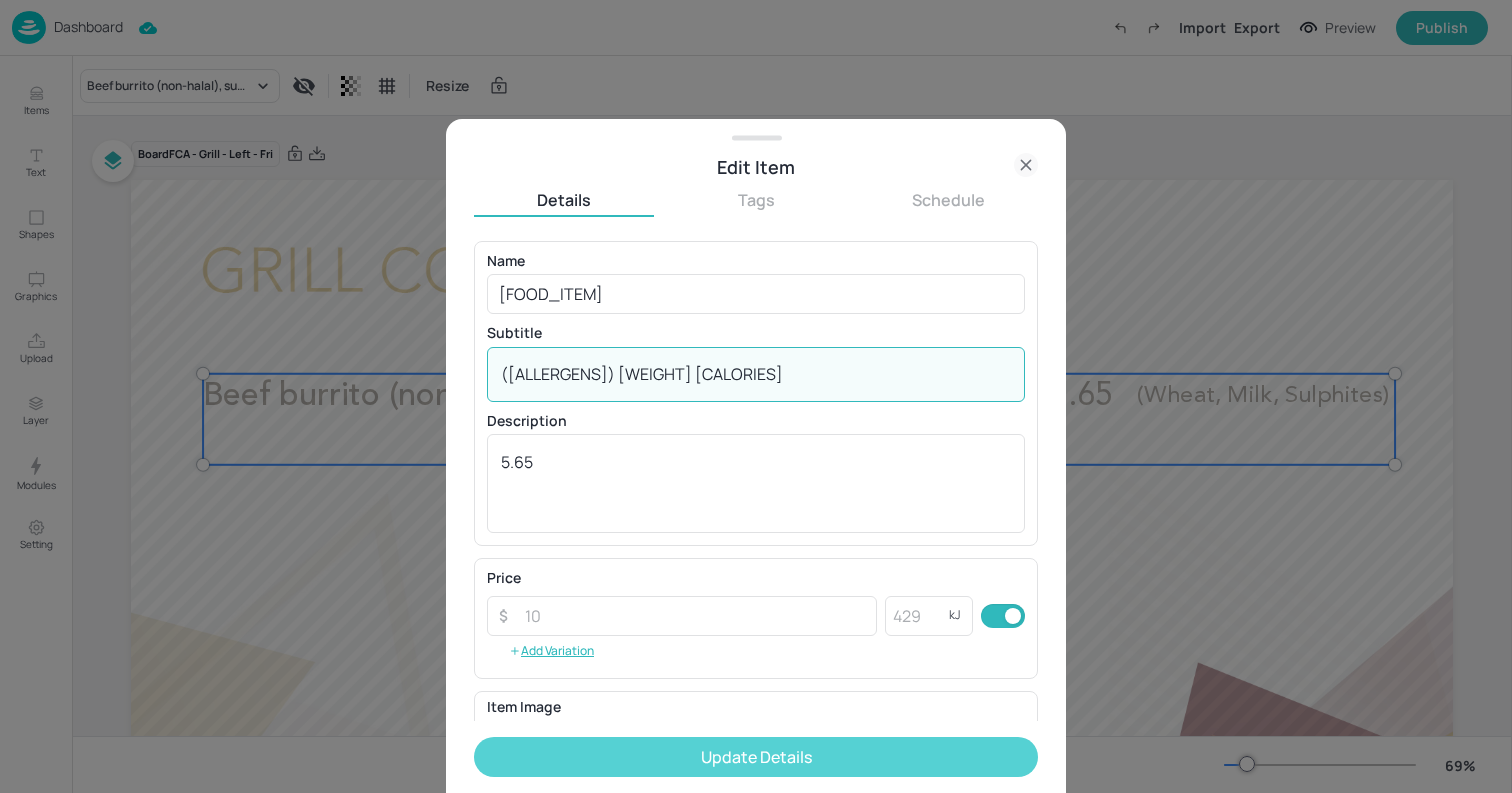 type on "([ALLERGENS]) [WEIGHT] [CALORIES]" 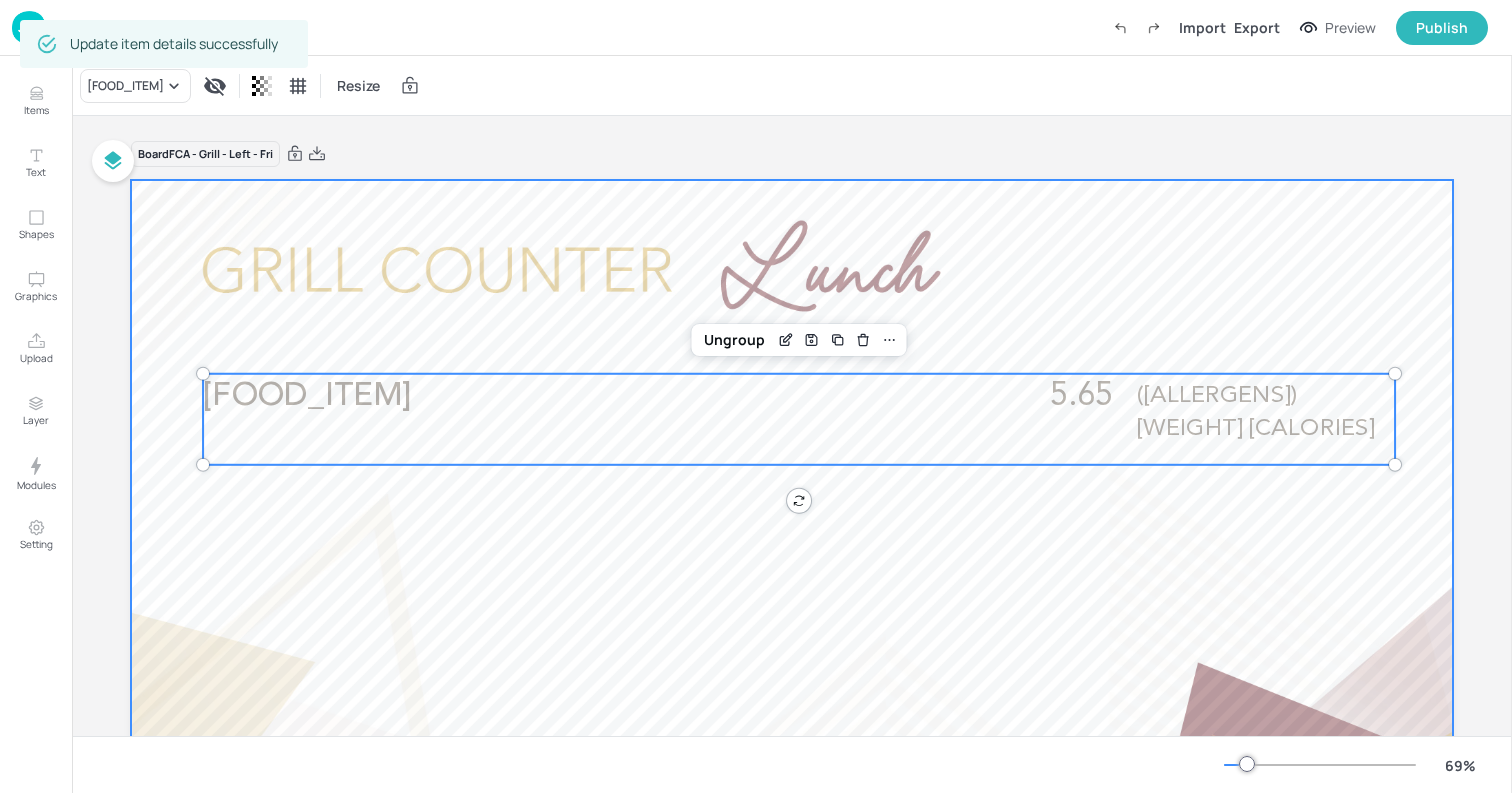 click at bounding box center [792, 552] 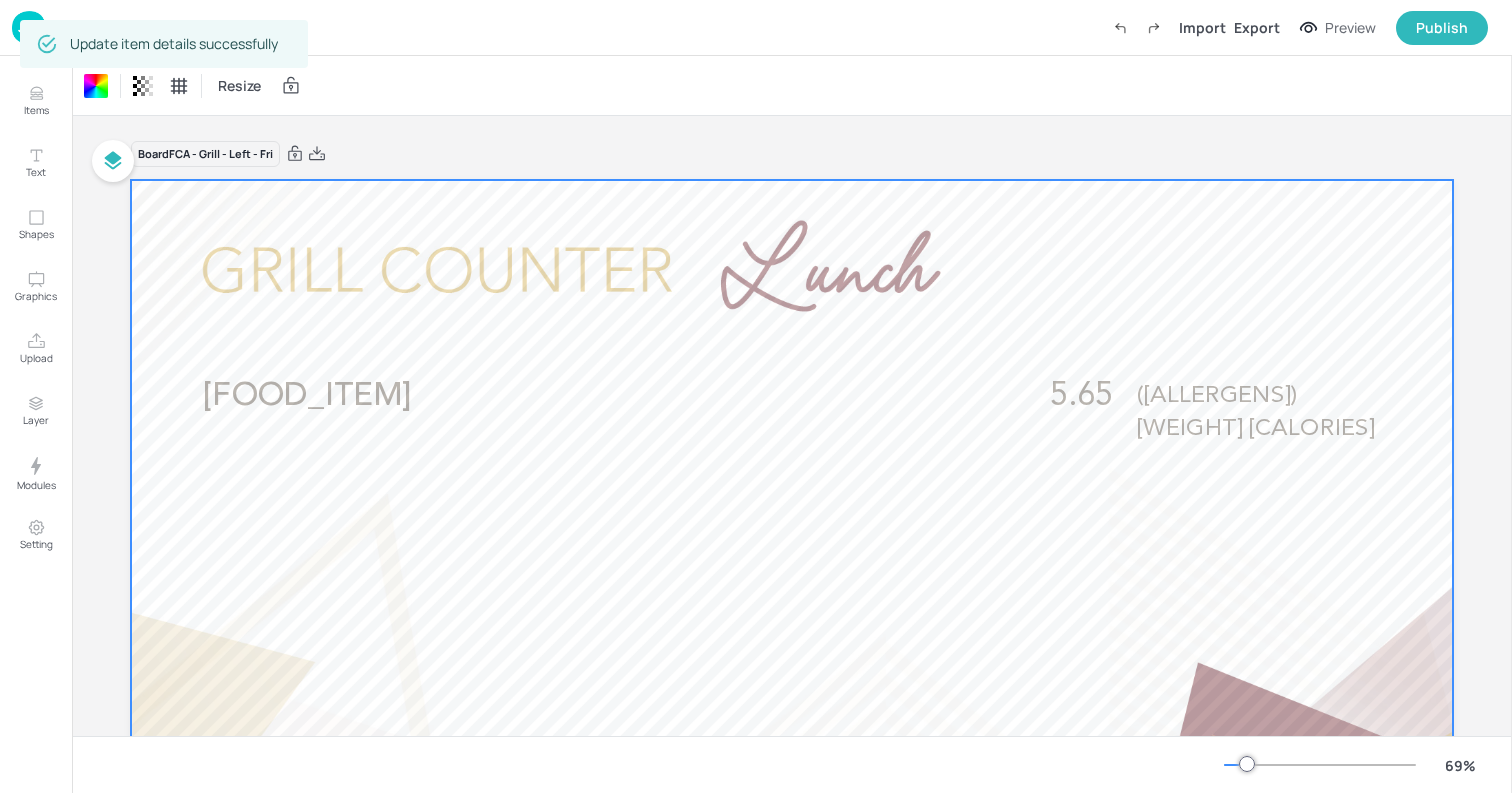 click at bounding box center (29, 27) 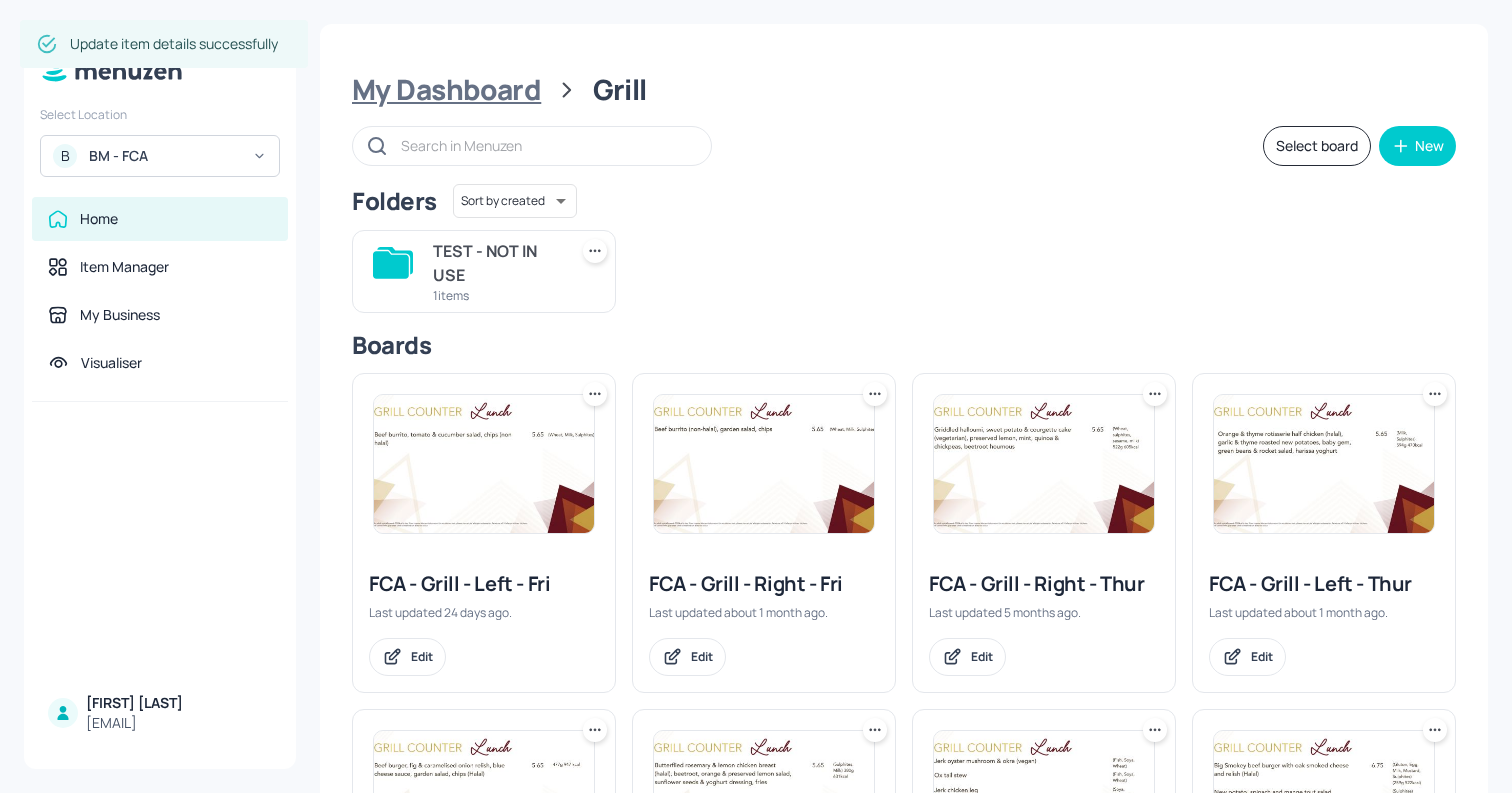 click on "My Dashboard" at bounding box center [446, 90] 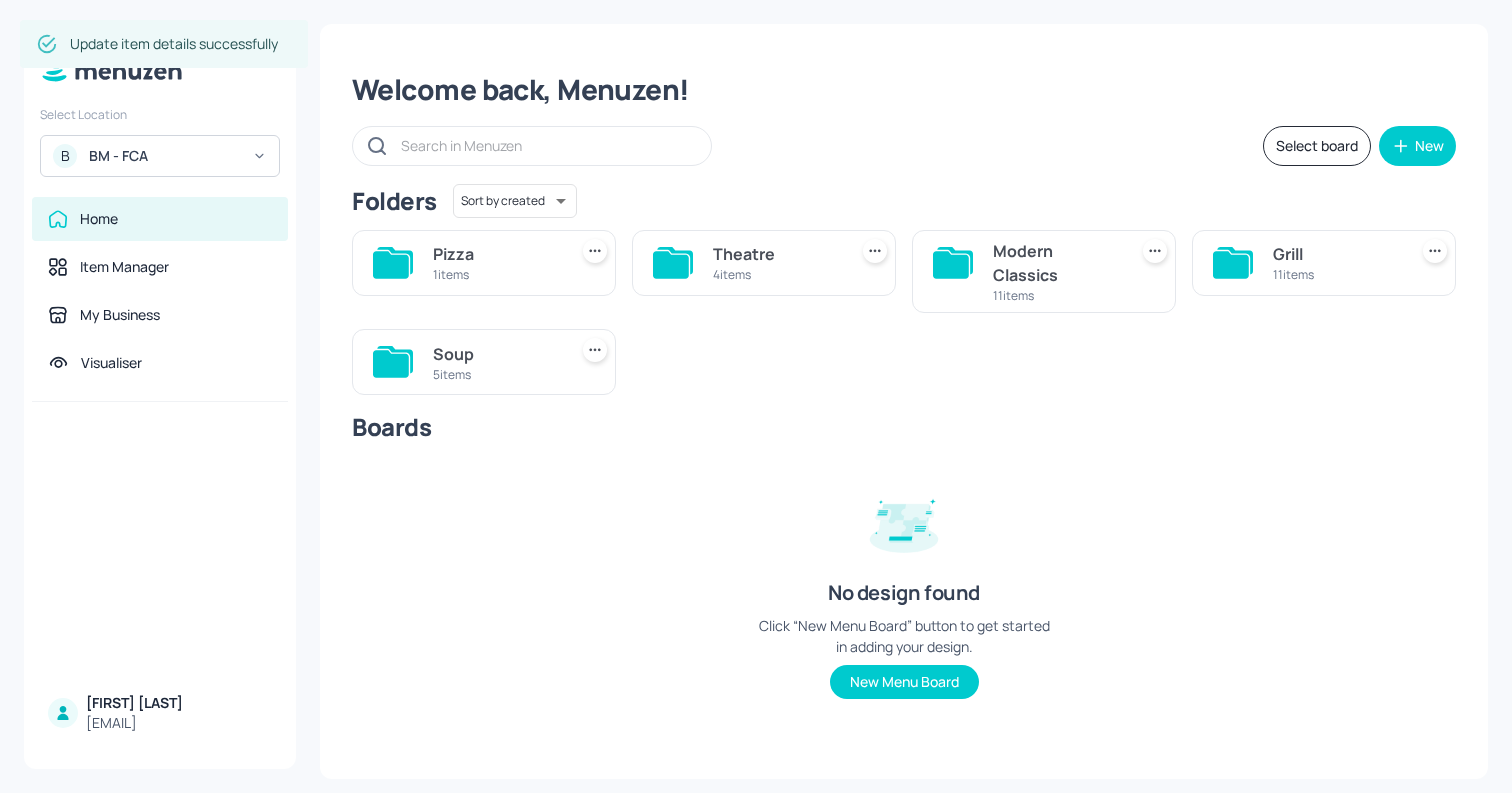 click on "Modern Classics" at bounding box center (1056, 263) 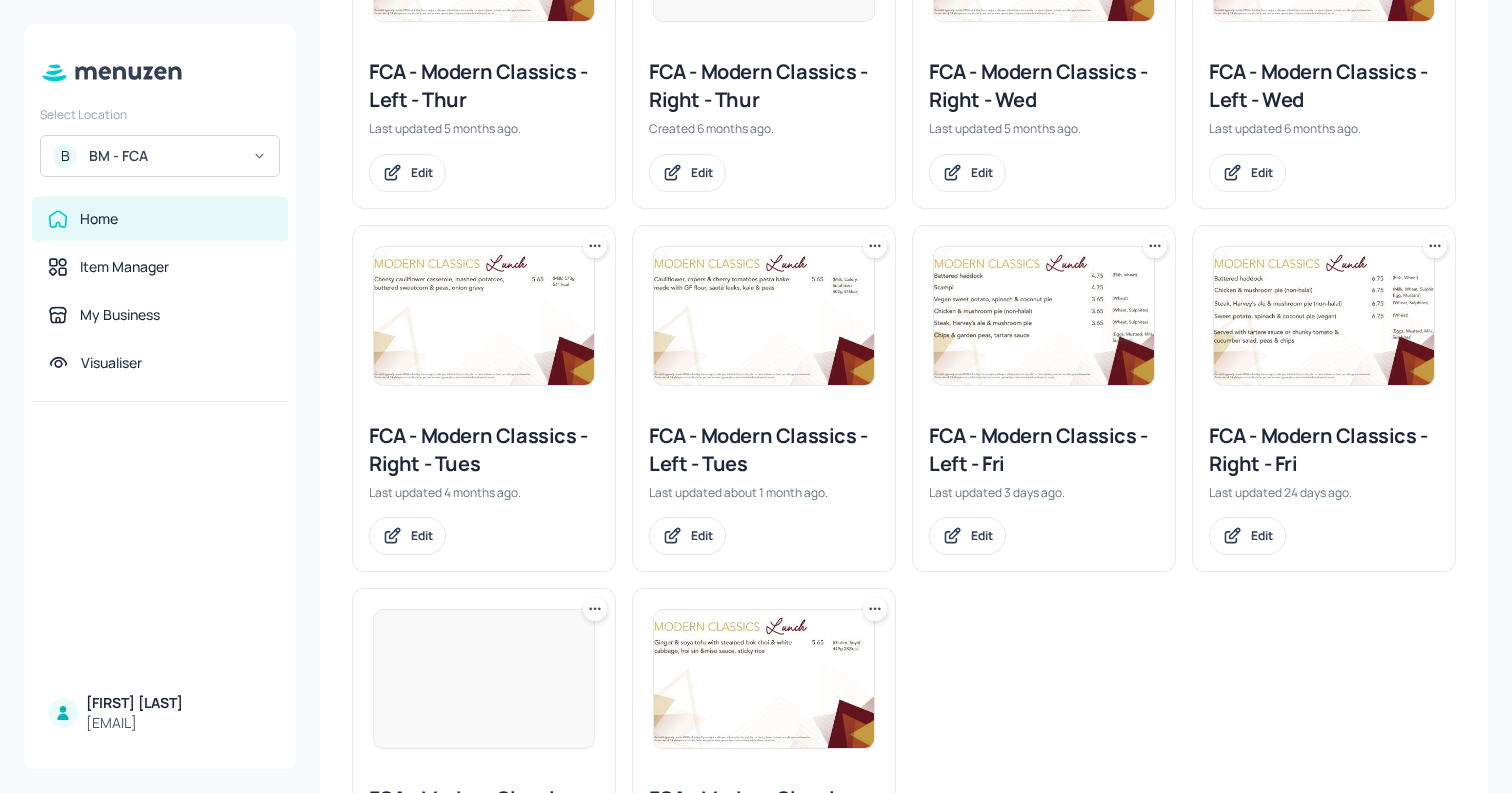 scroll, scrollTop: 527, scrollLeft: 0, axis: vertical 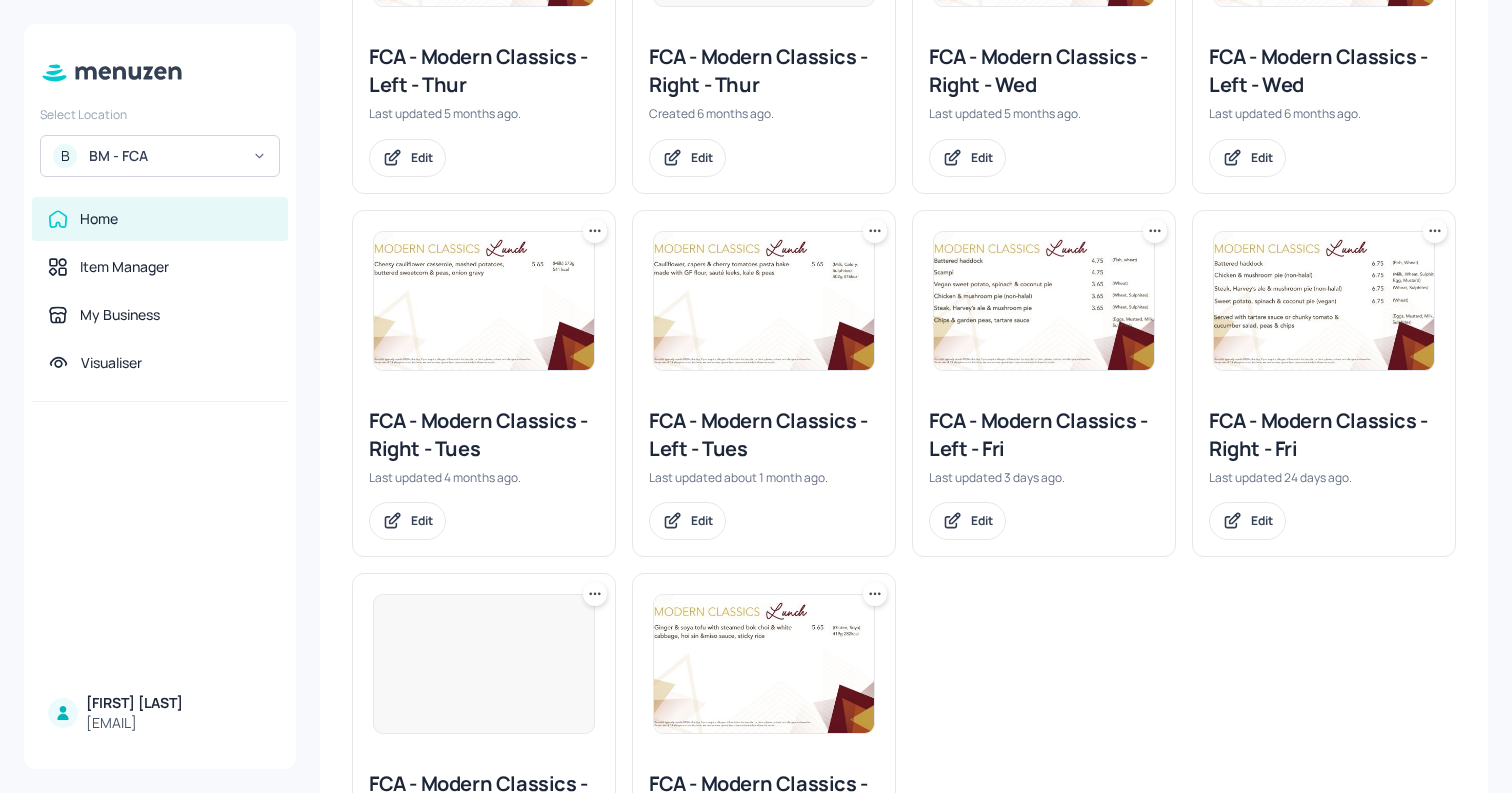 click at bounding box center [1044, 301] 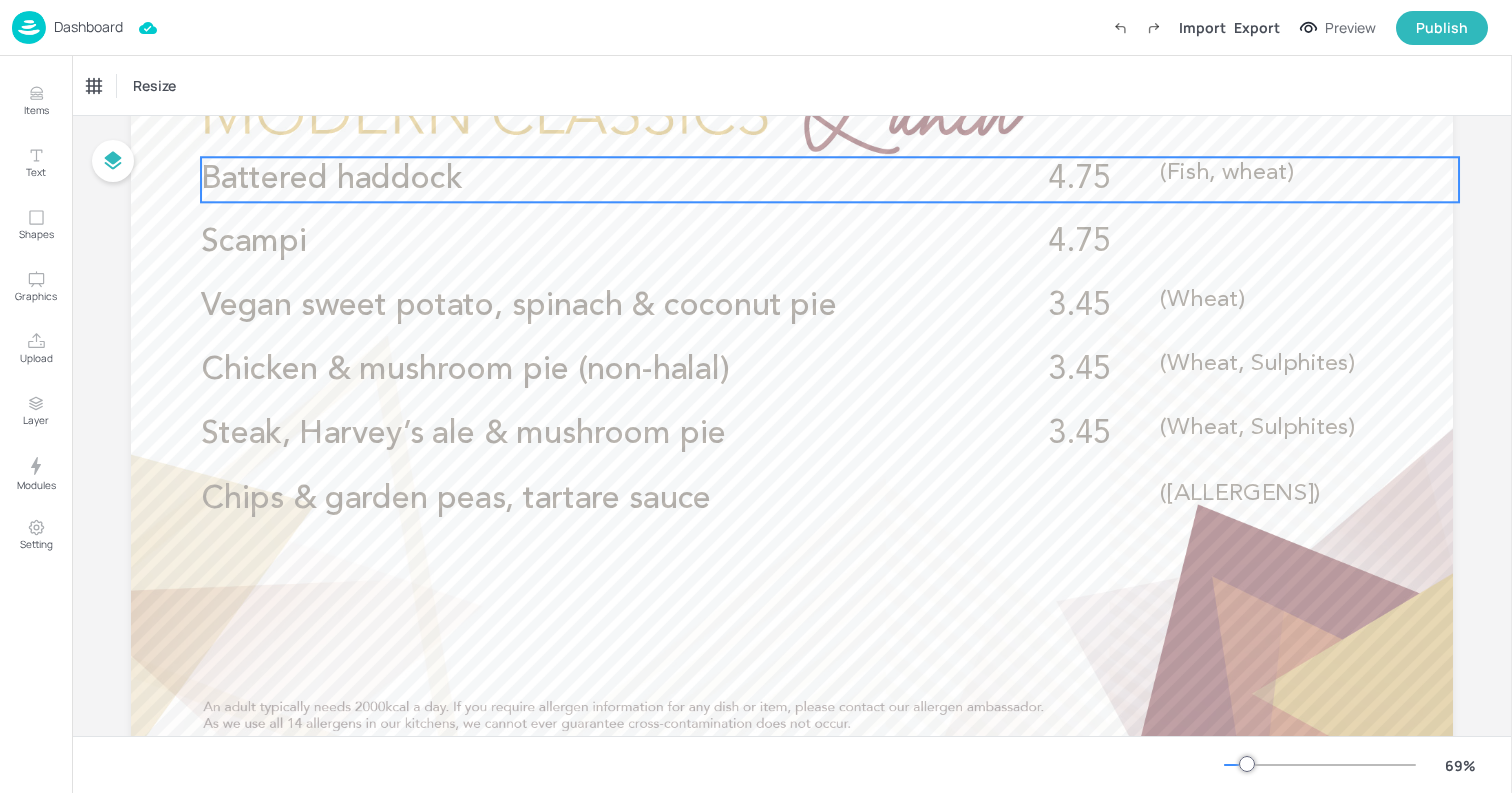 scroll, scrollTop: 159, scrollLeft: 0, axis: vertical 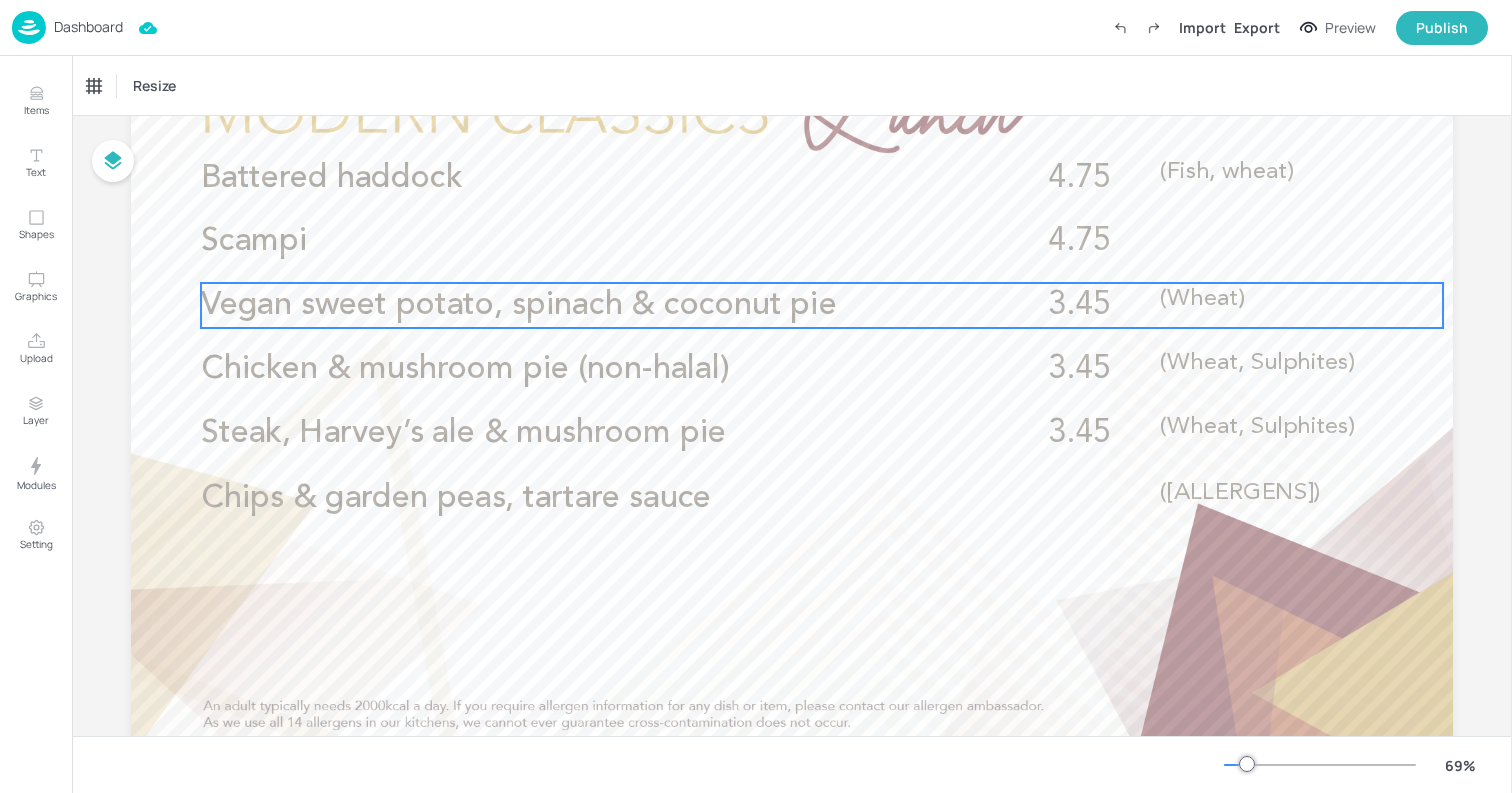 click on "Vegan sweet potato, spinach & coconut pie" at bounding box center (519, 305) 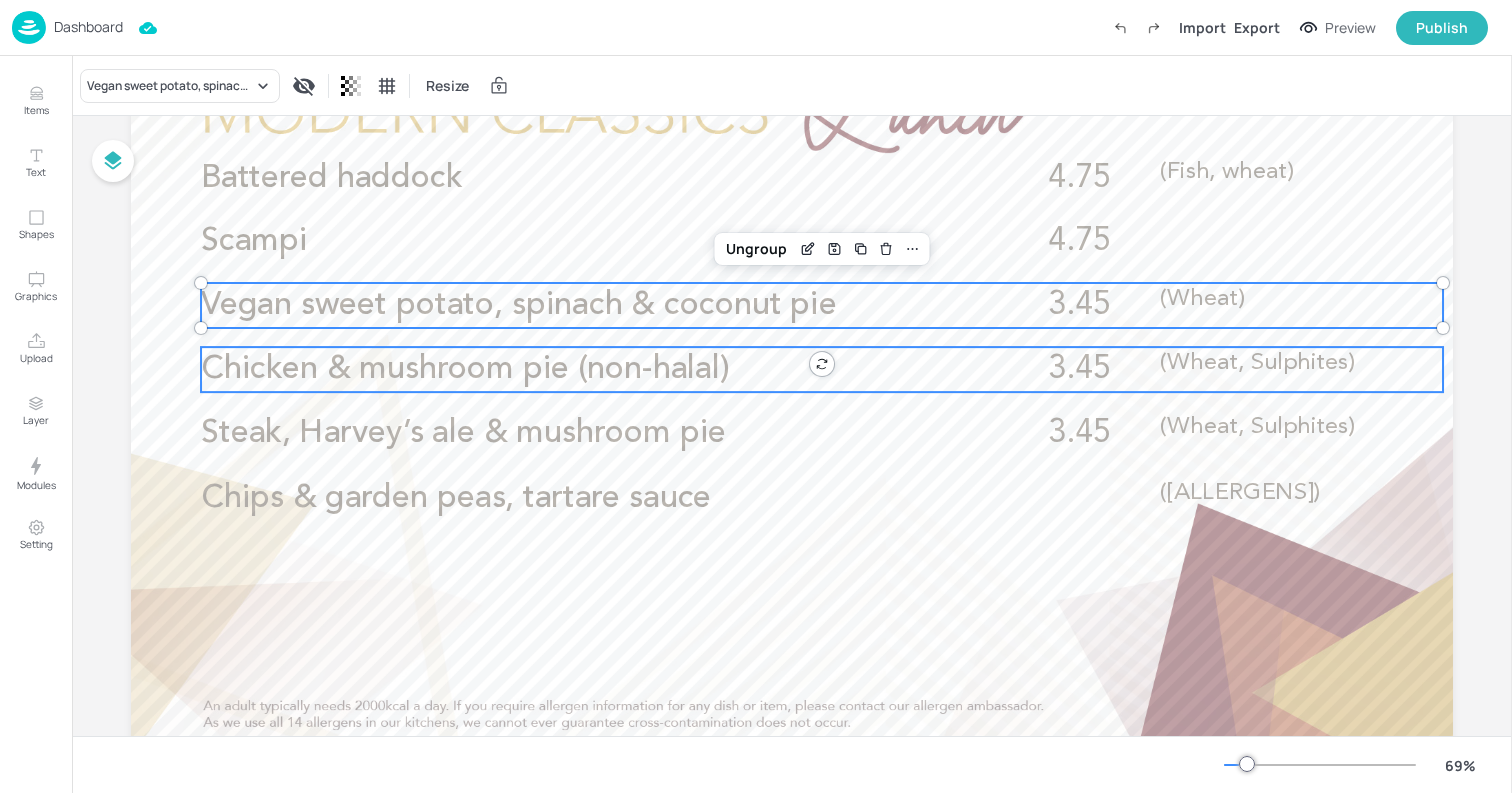 click on "Chicken & mushroom pie (non-halal)" at bounding box center (465, 369) 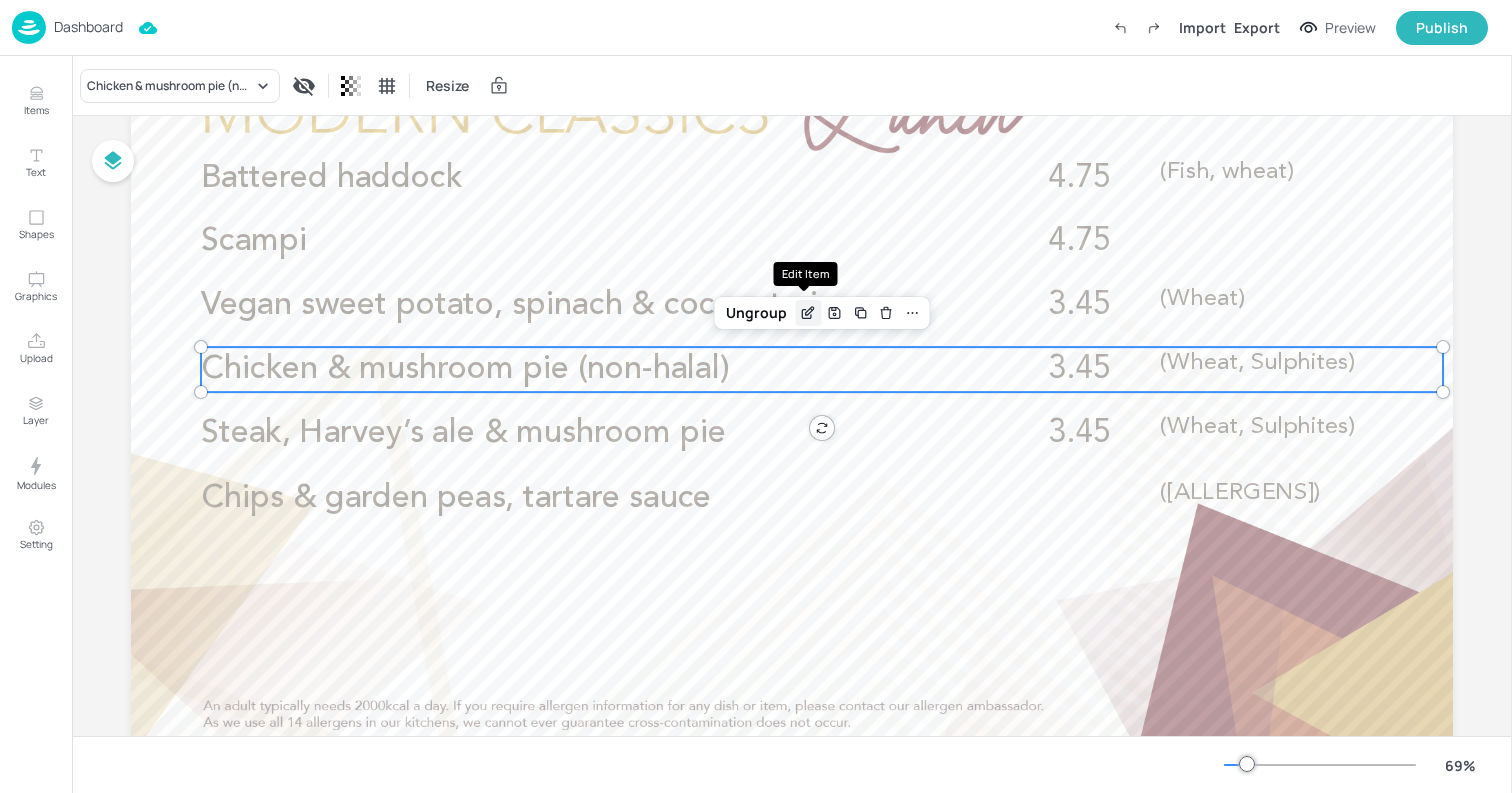 click 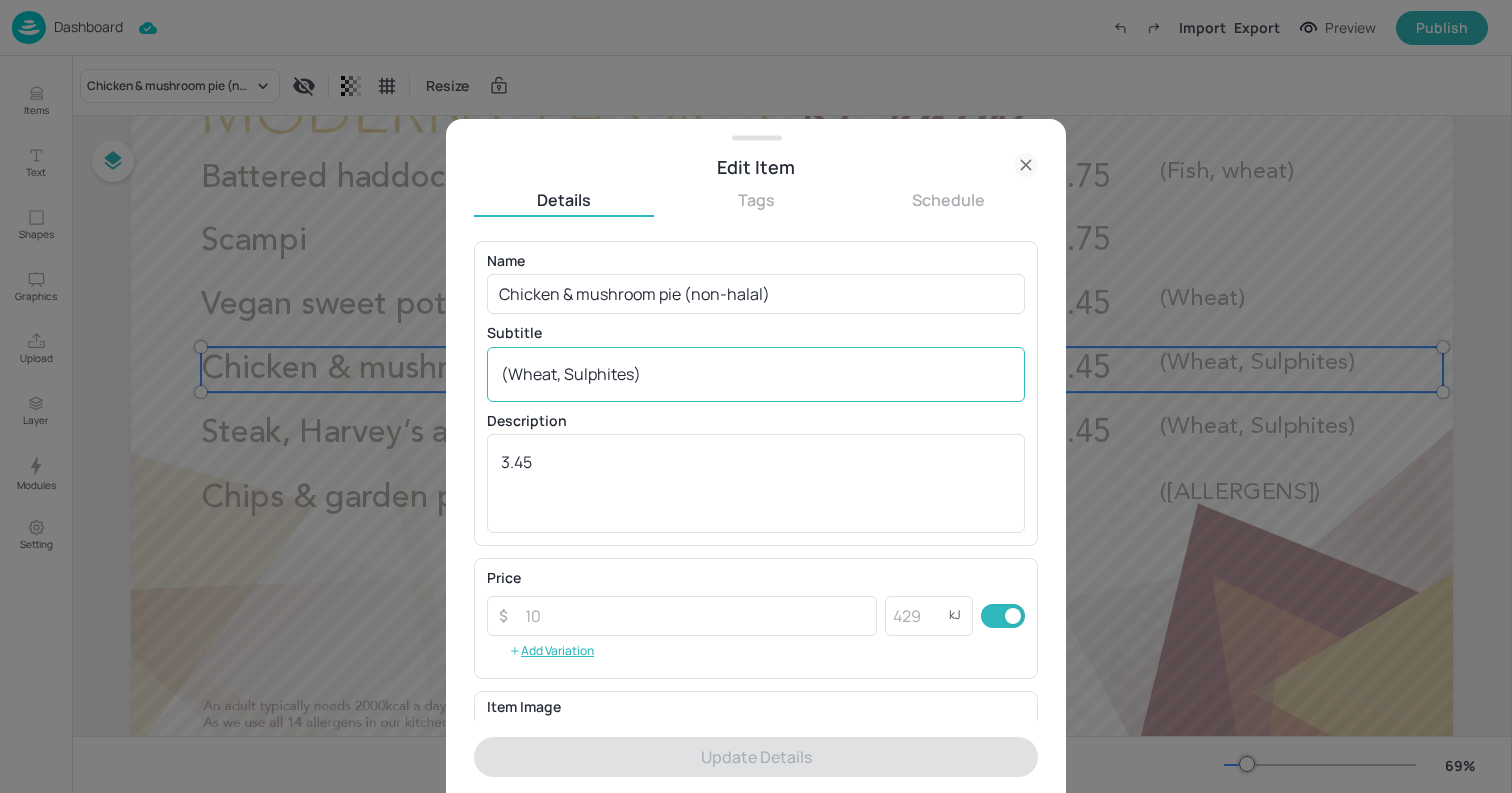 click on "(Wheat, Sulphites)" at bounding box center (756, 374) 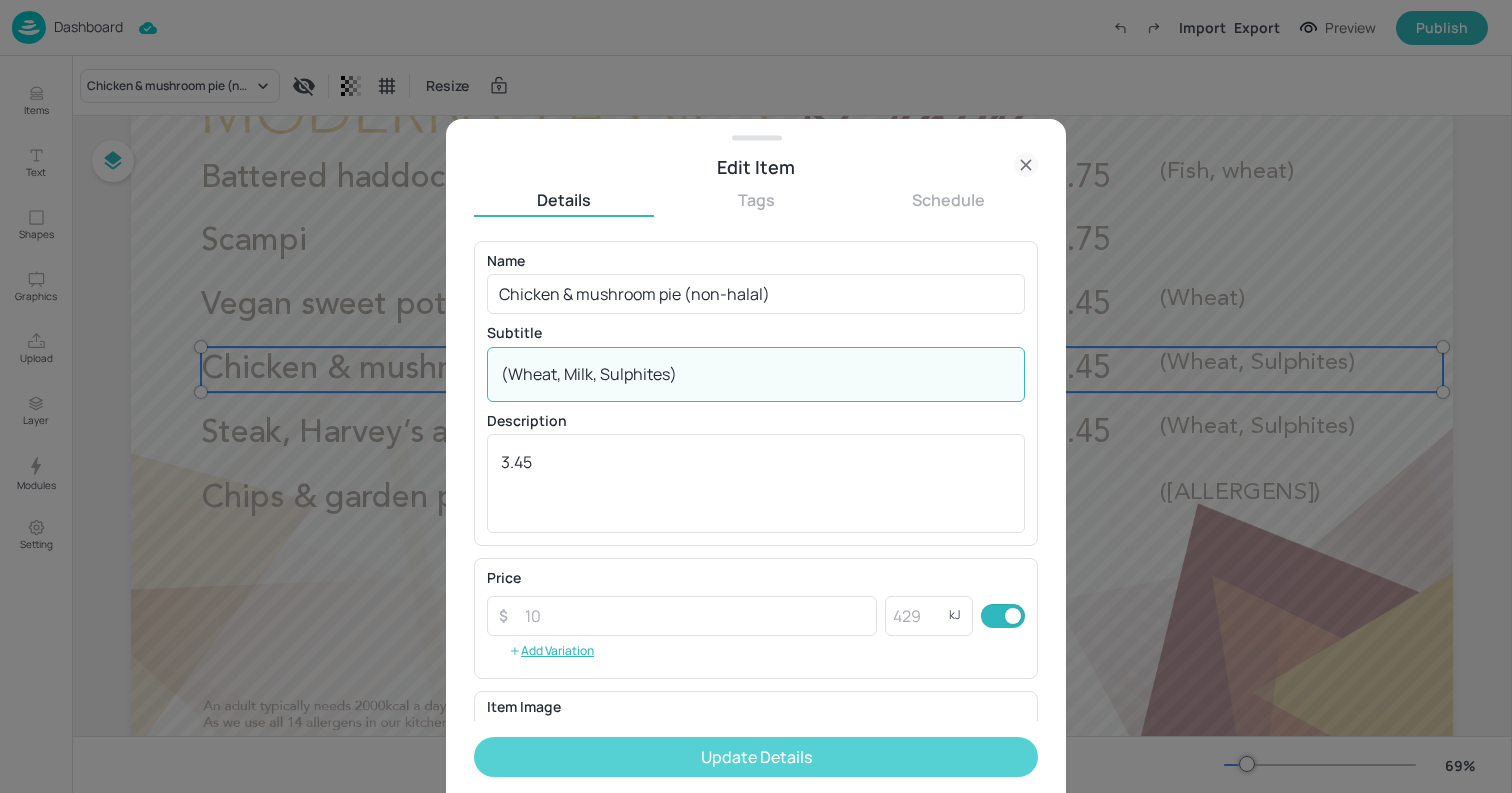 type on "(Wheat, Milk, Sulphites)" 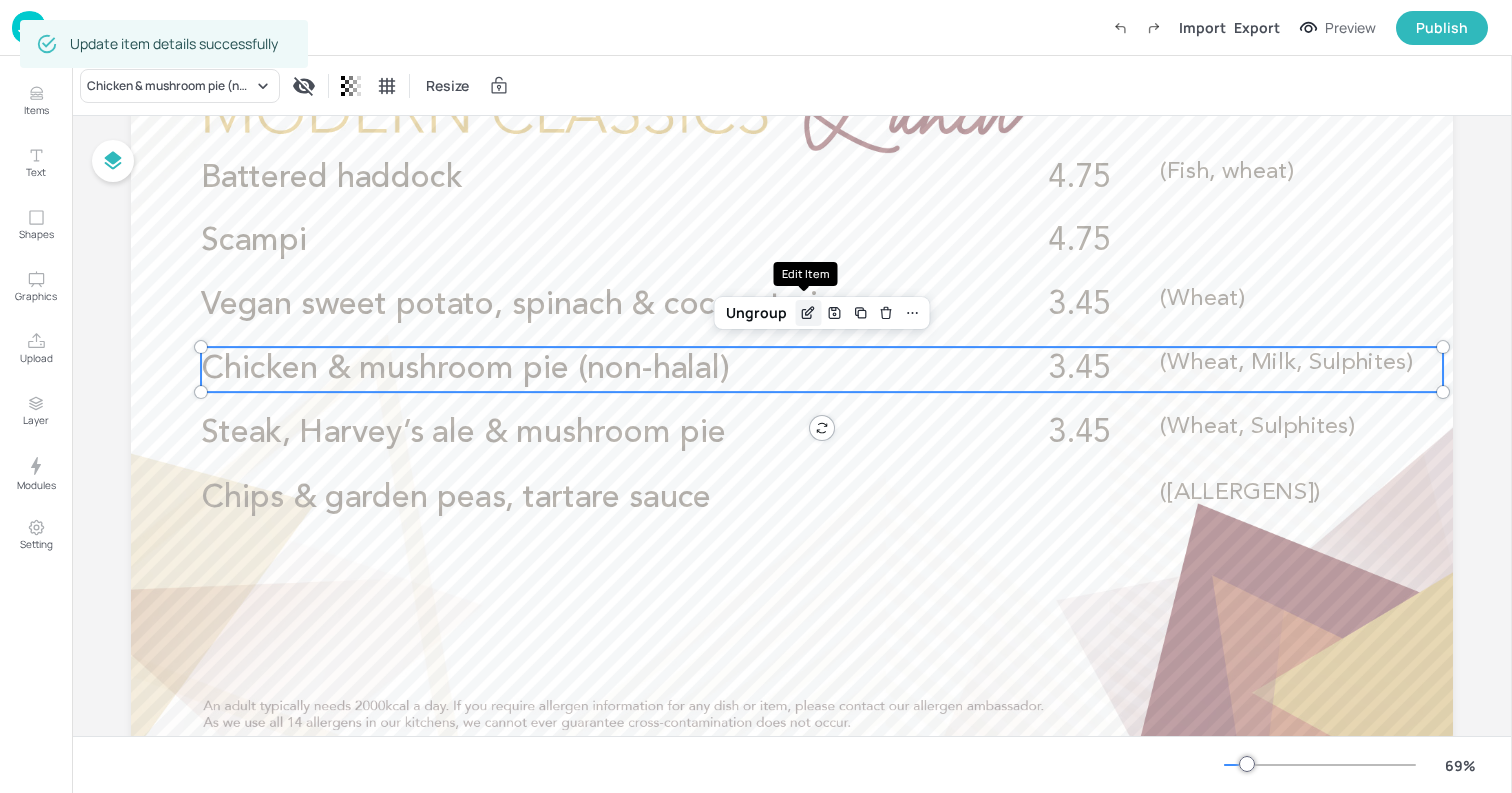 click 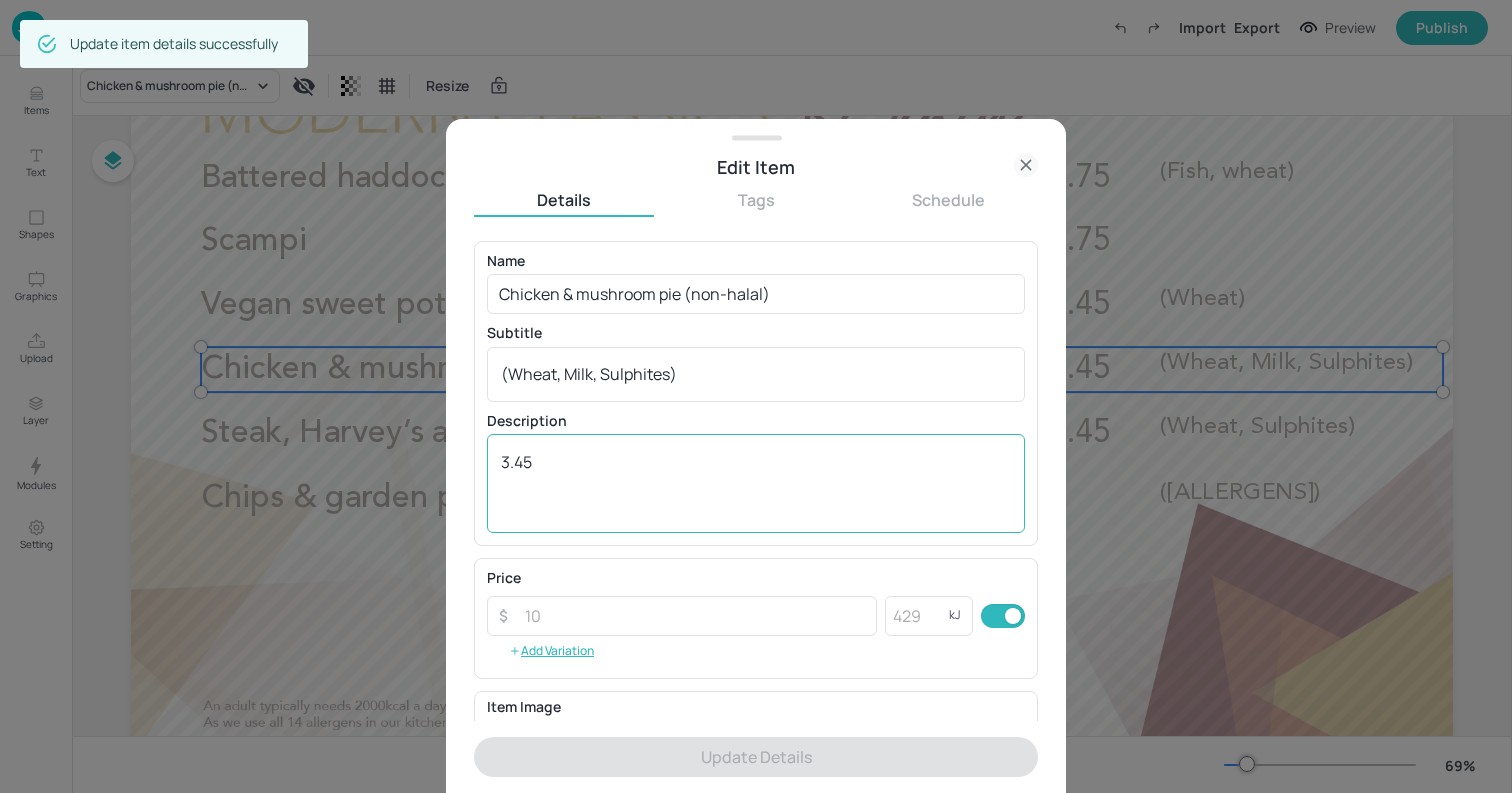 click on "3.45" at bounding box center (756, 484) 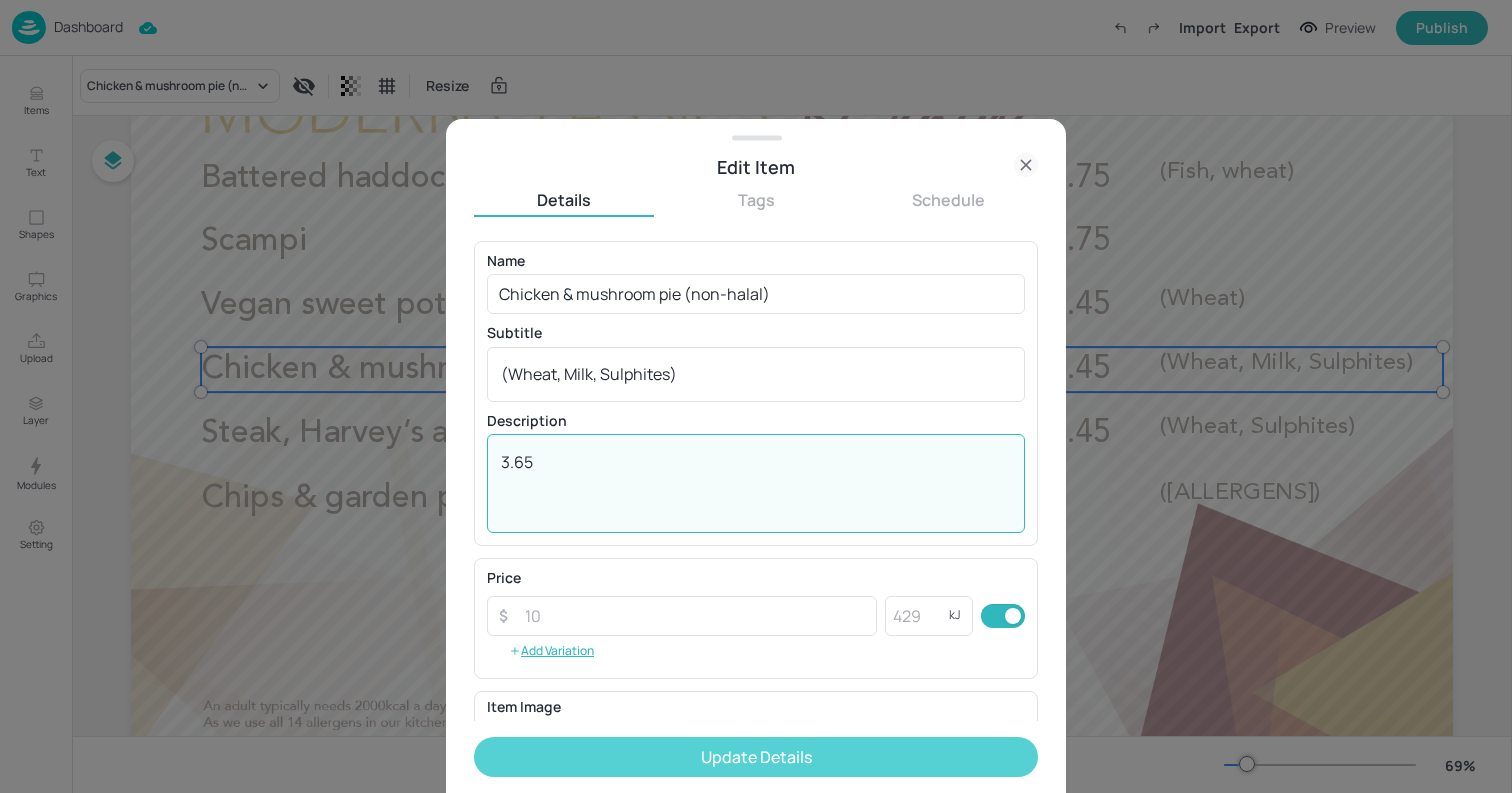 type on "3.65" 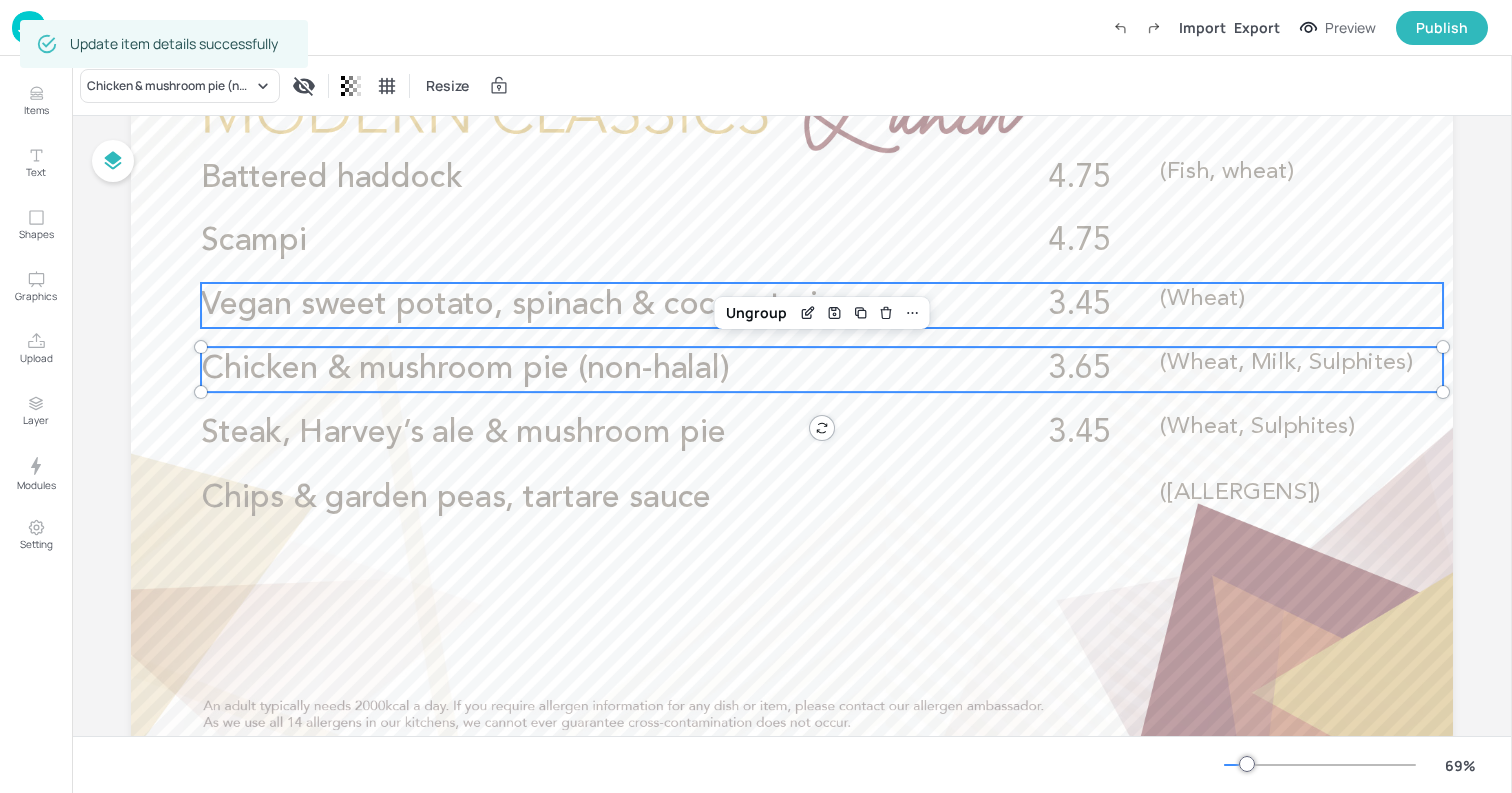 click on "Vegan sweet potato, spinach & coconut pie" at bounding box center (575, 305) 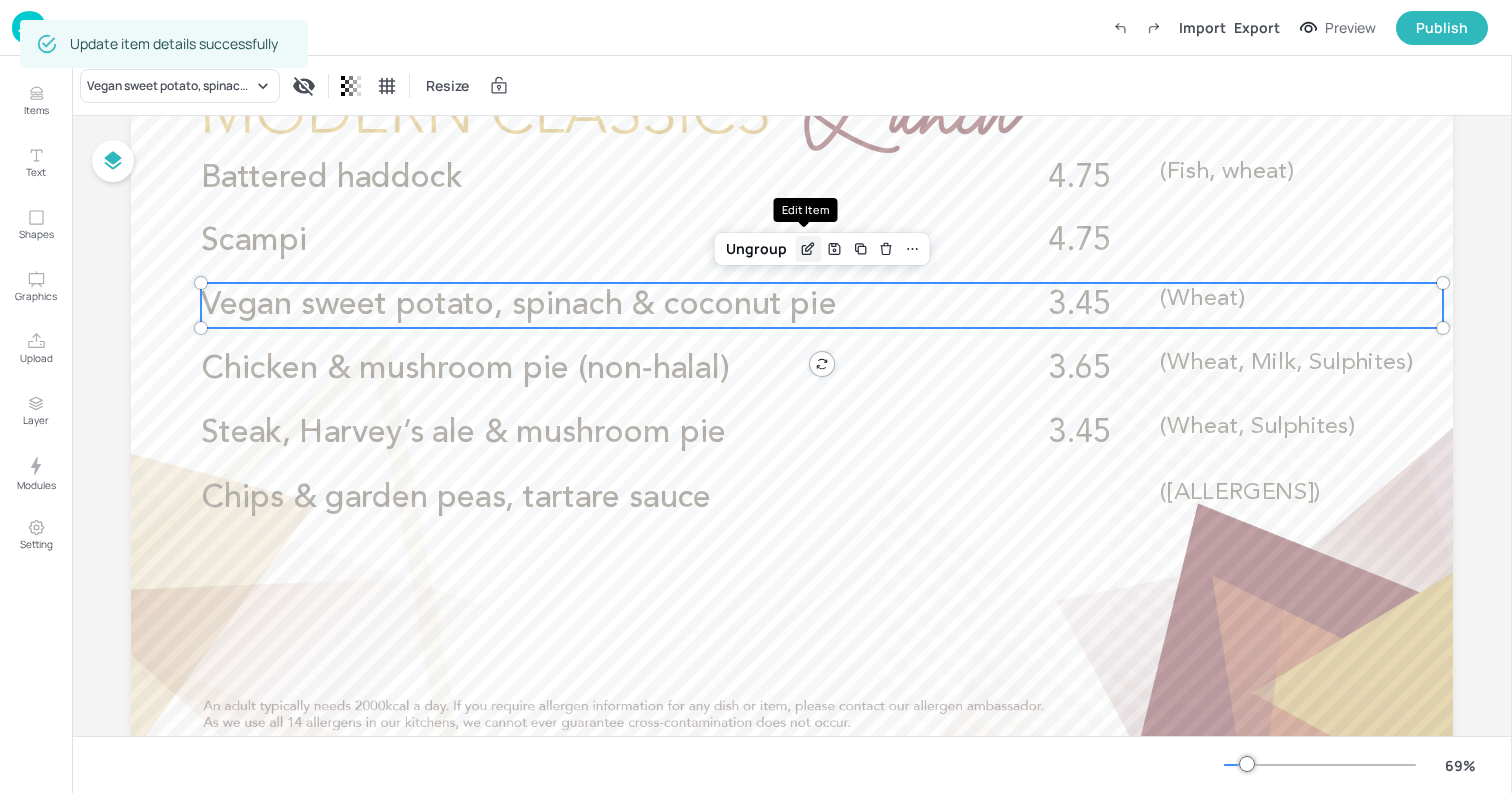 click 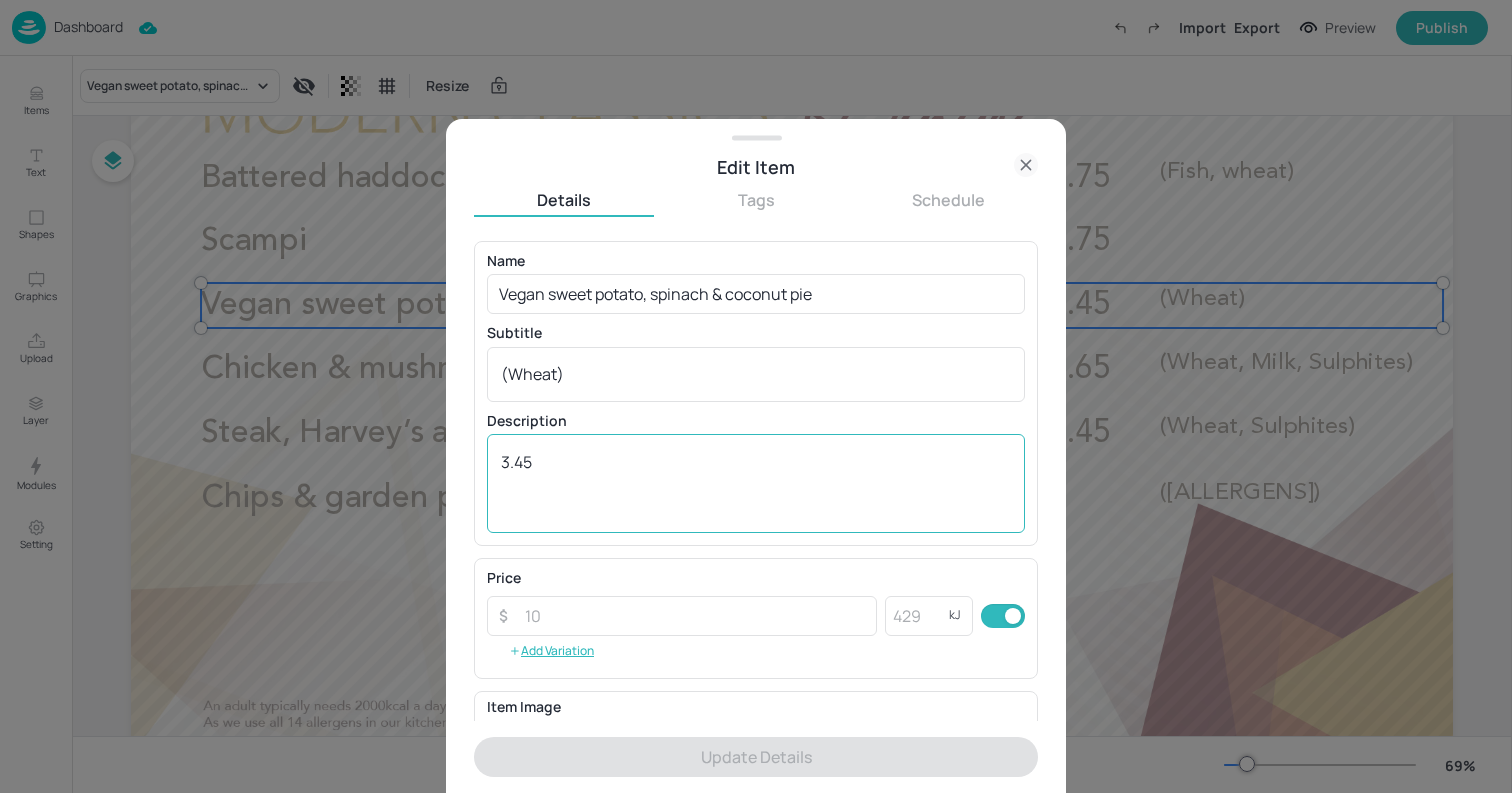 click on "3.45" at bounding box center [756, 484] 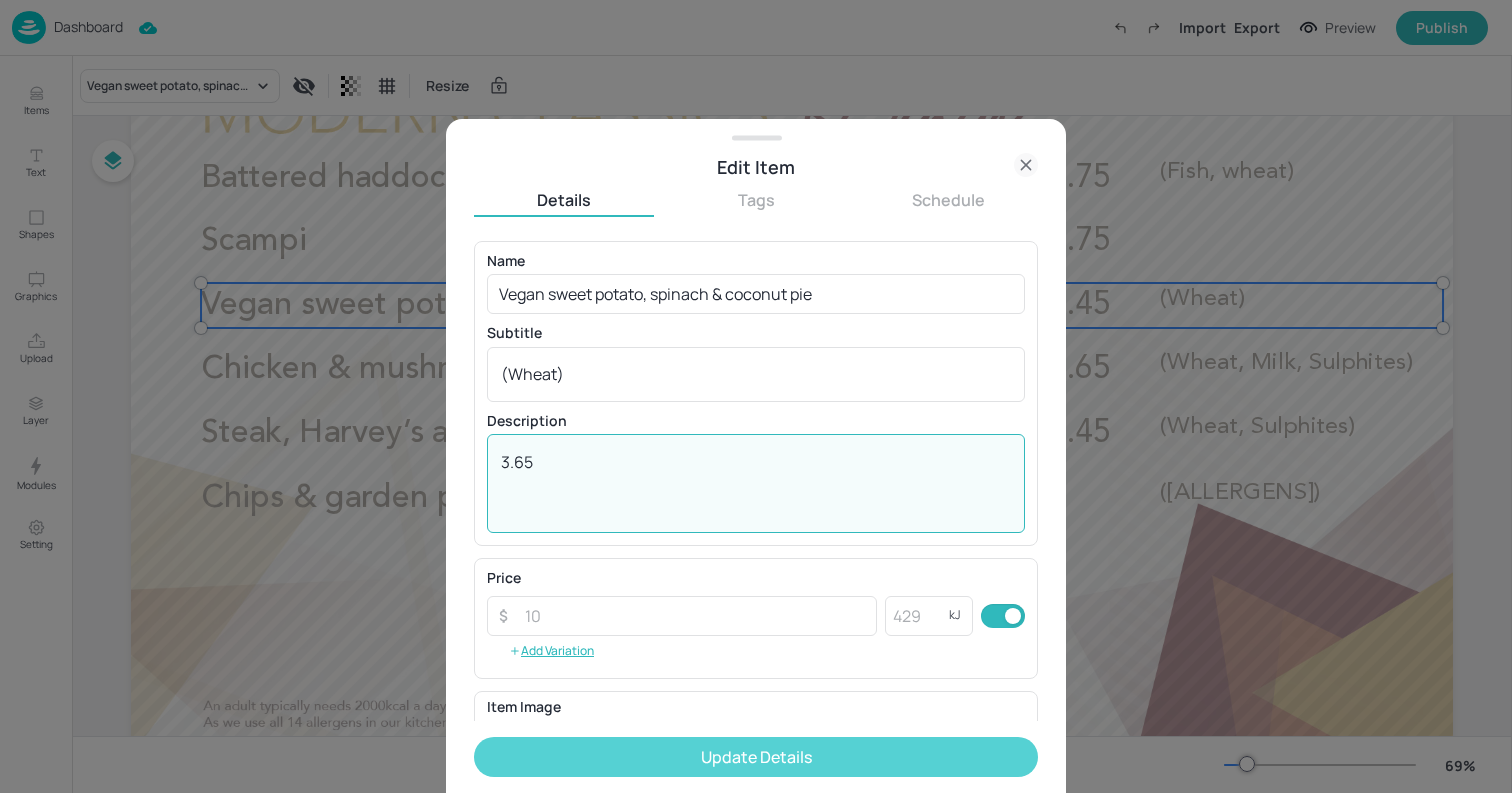 type on "3.65" 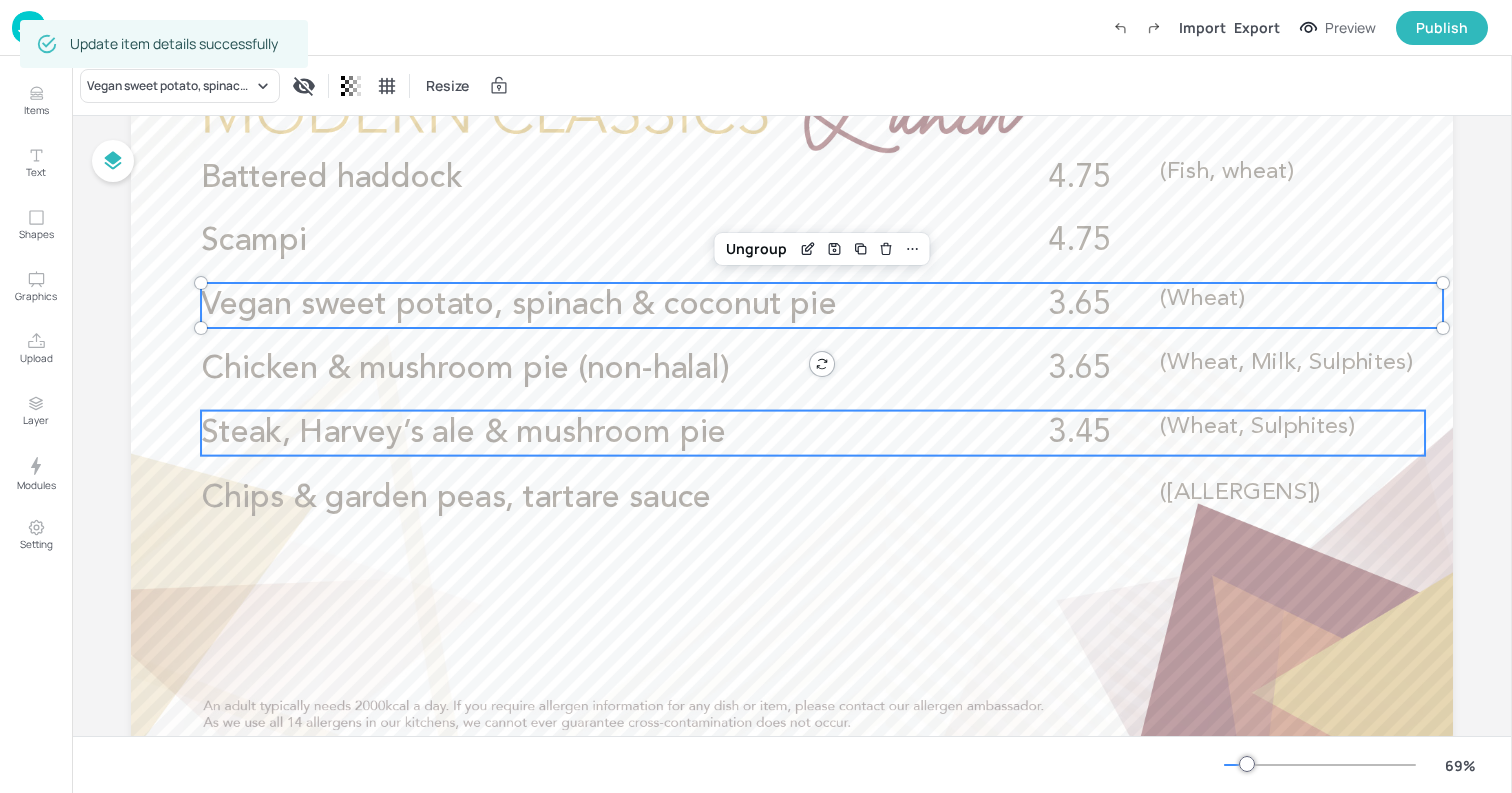 click on "Steak, Harvey’s ale & mushroom pie" at bounding box center [575, 433] 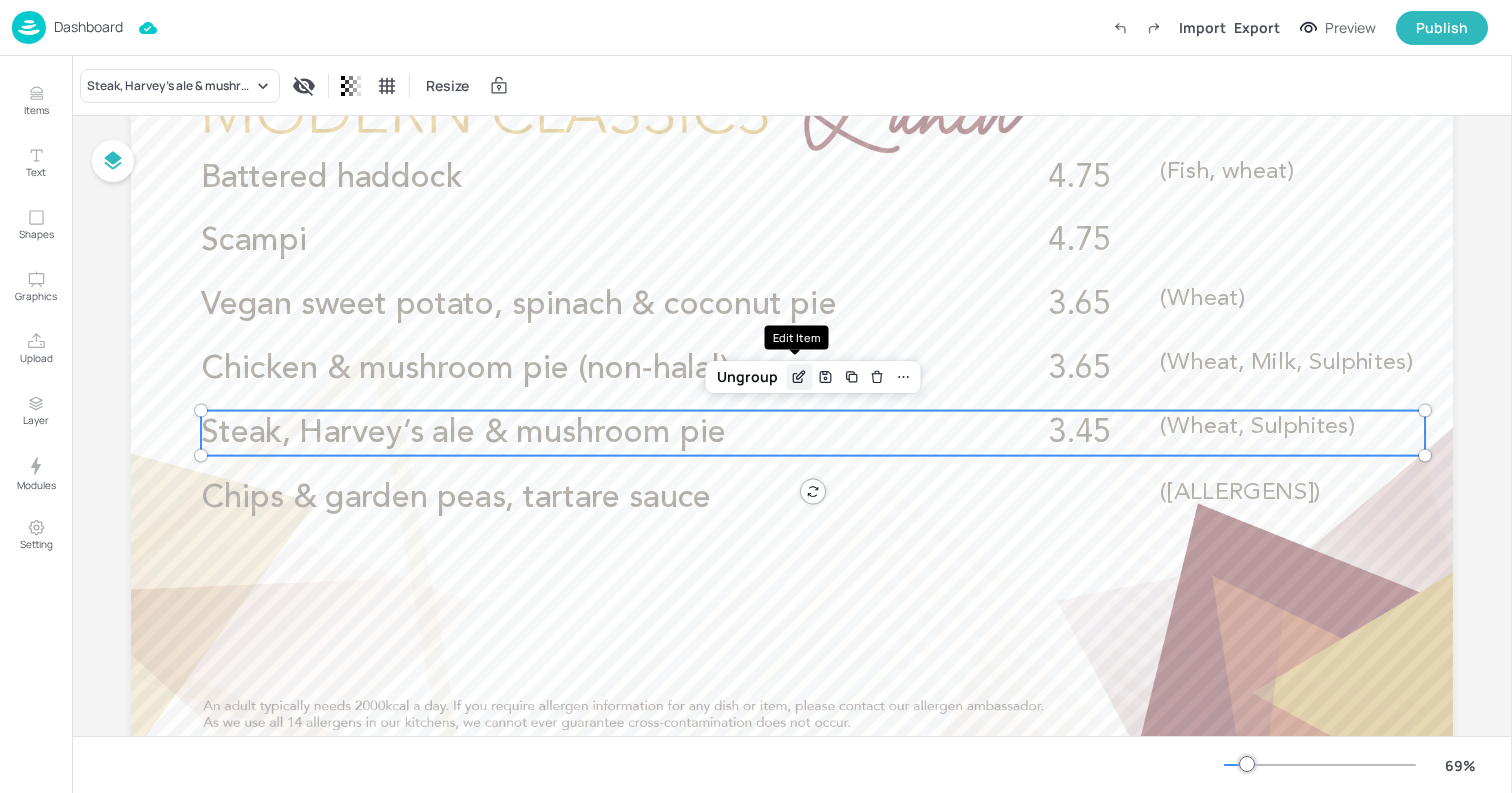 click 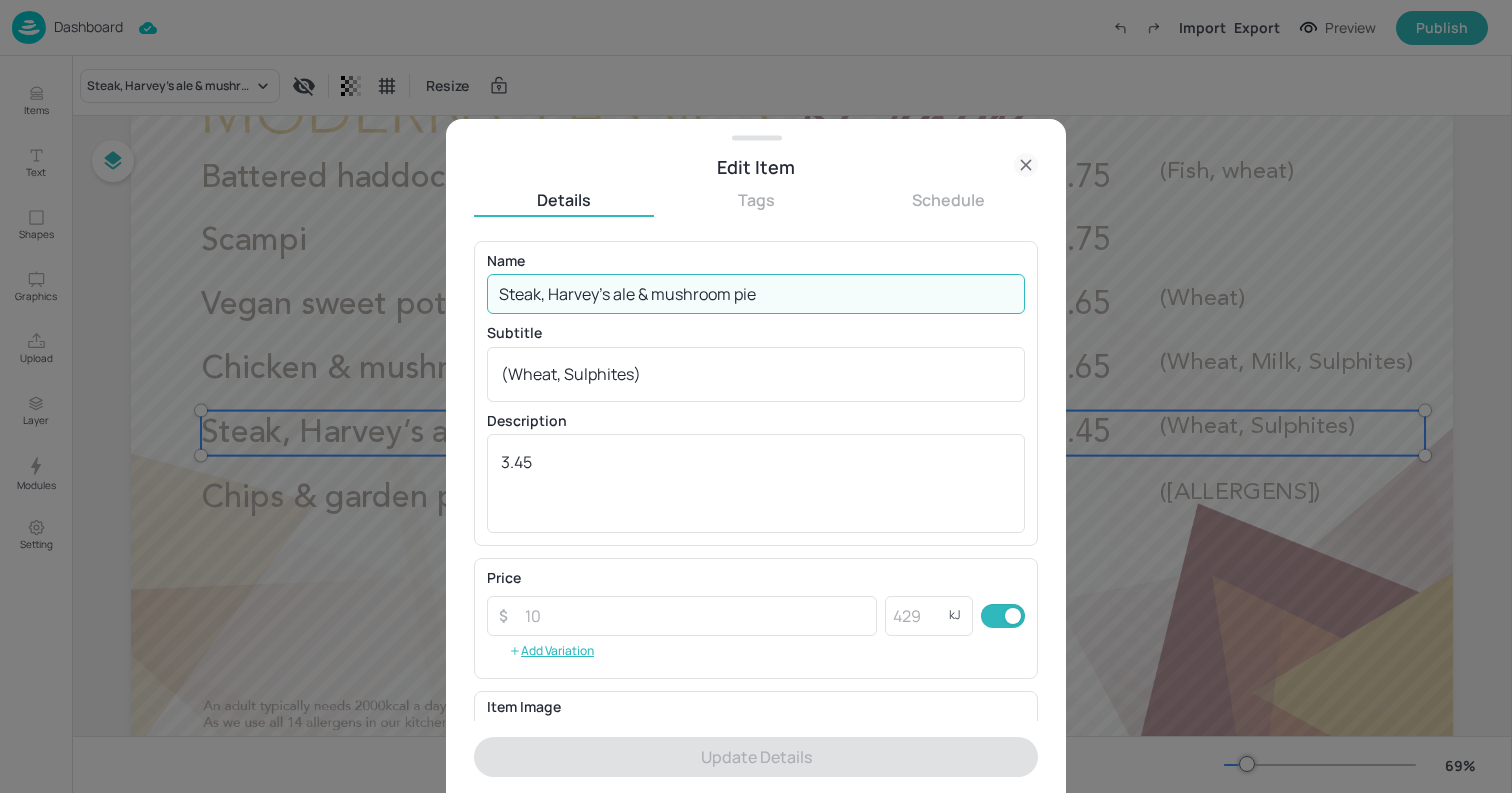 drag, startPoint x: 543, startPoint y: 292, endPoint x: 791, endPoint y: 298, distance: 248.07257 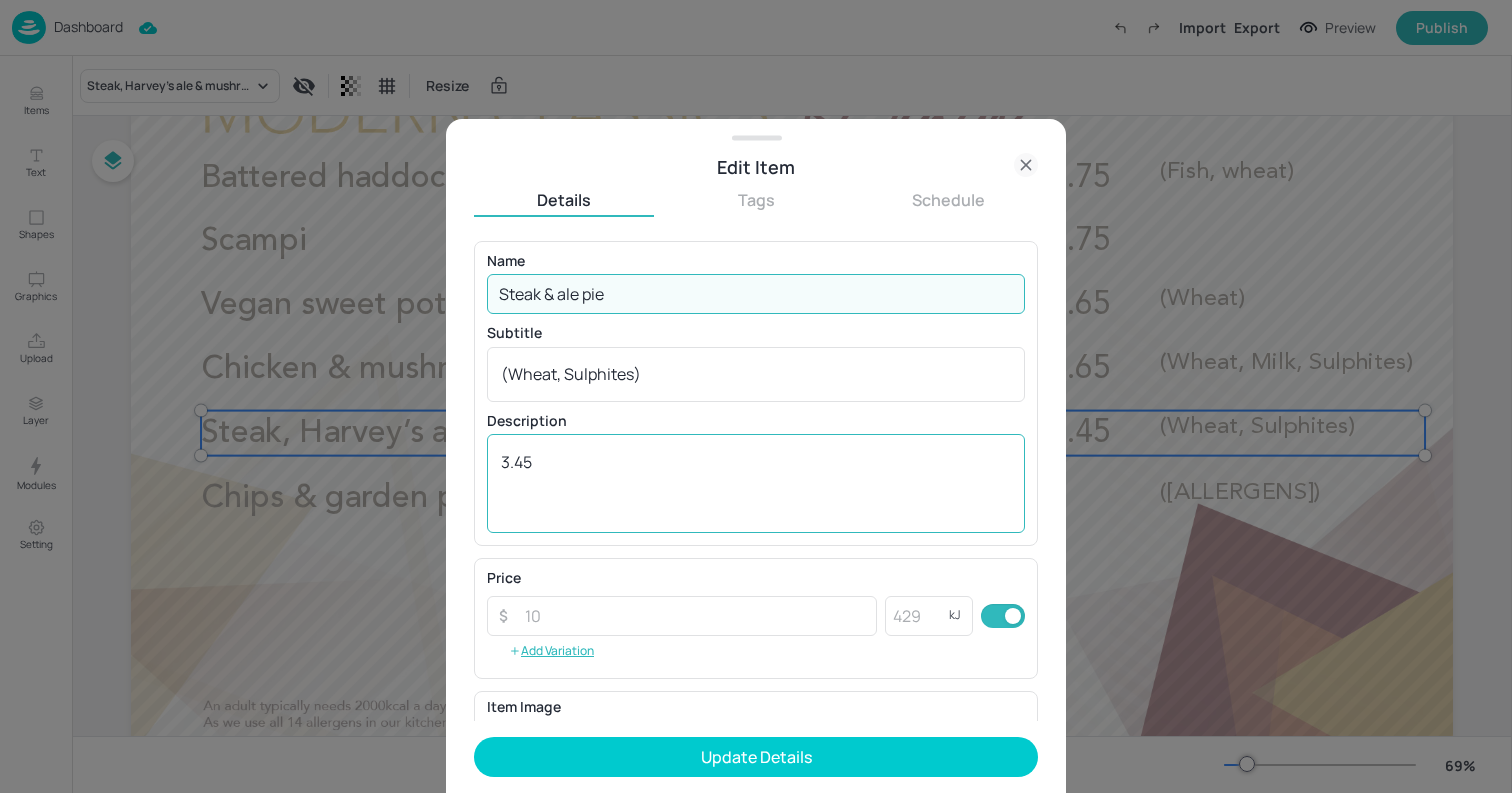 type on "Steak & ale pie" 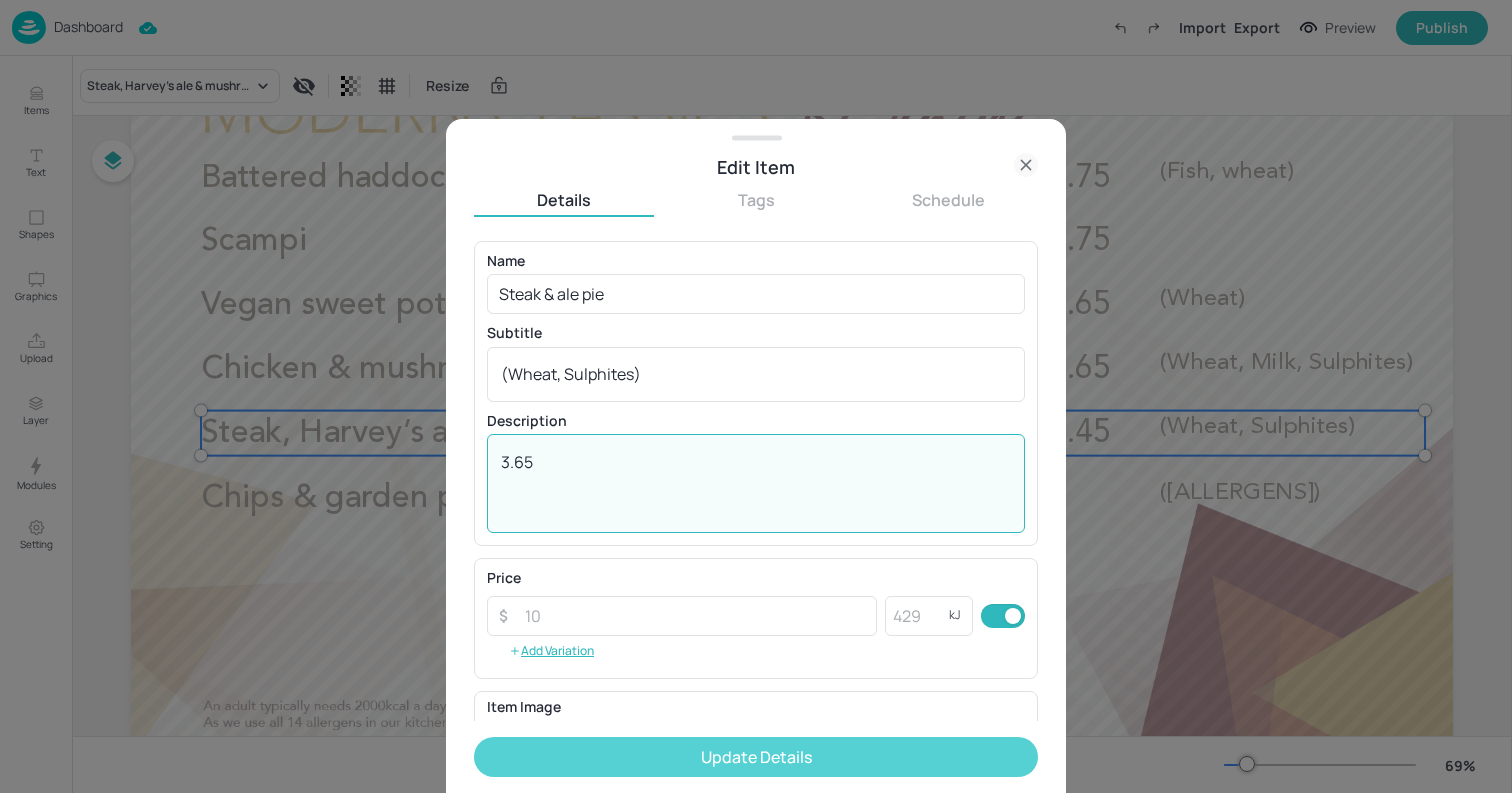 type on "3.65" 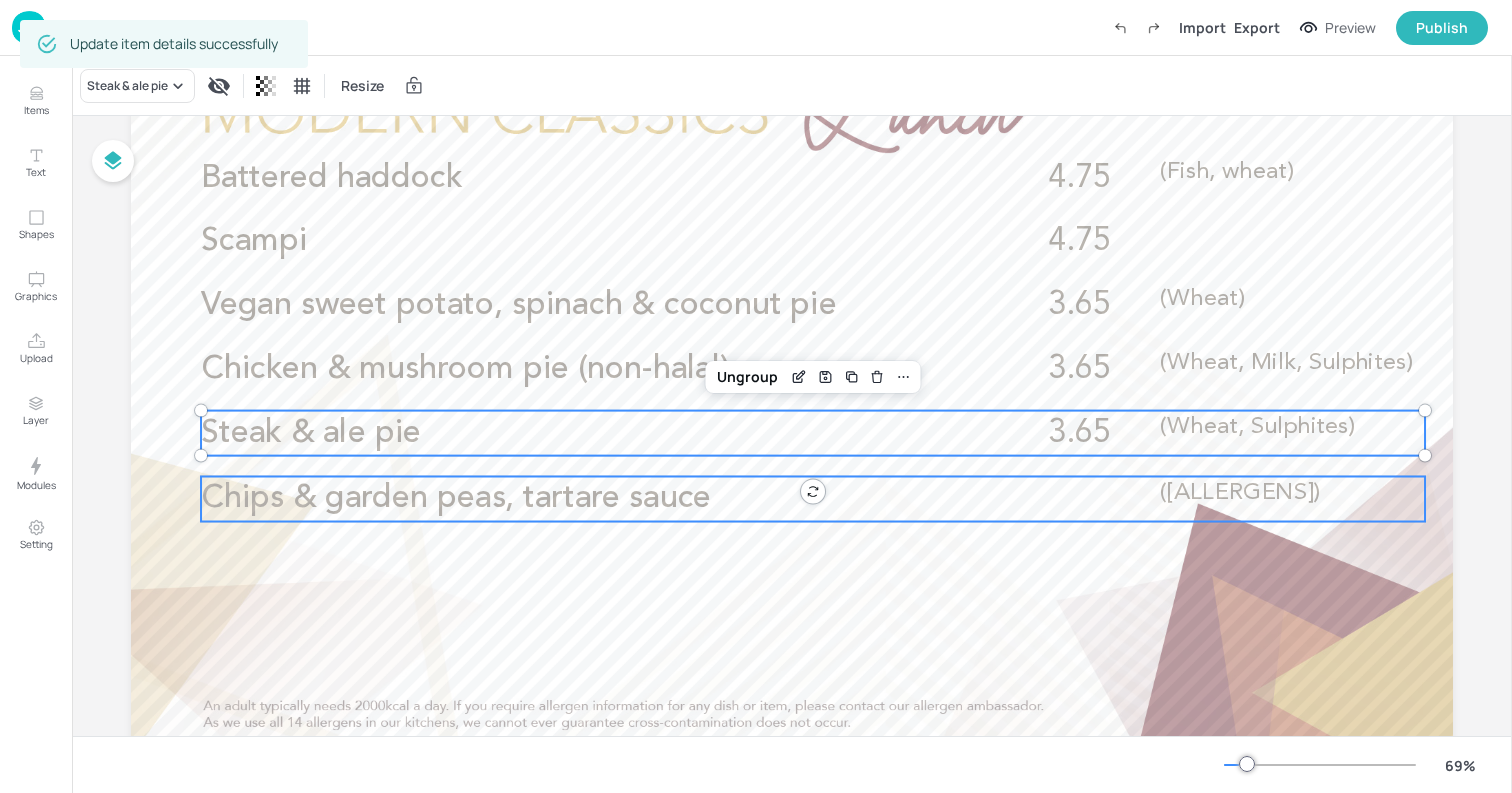 click on "Chips & garden peas, tartare sauce" at bounding box center [456, 499] 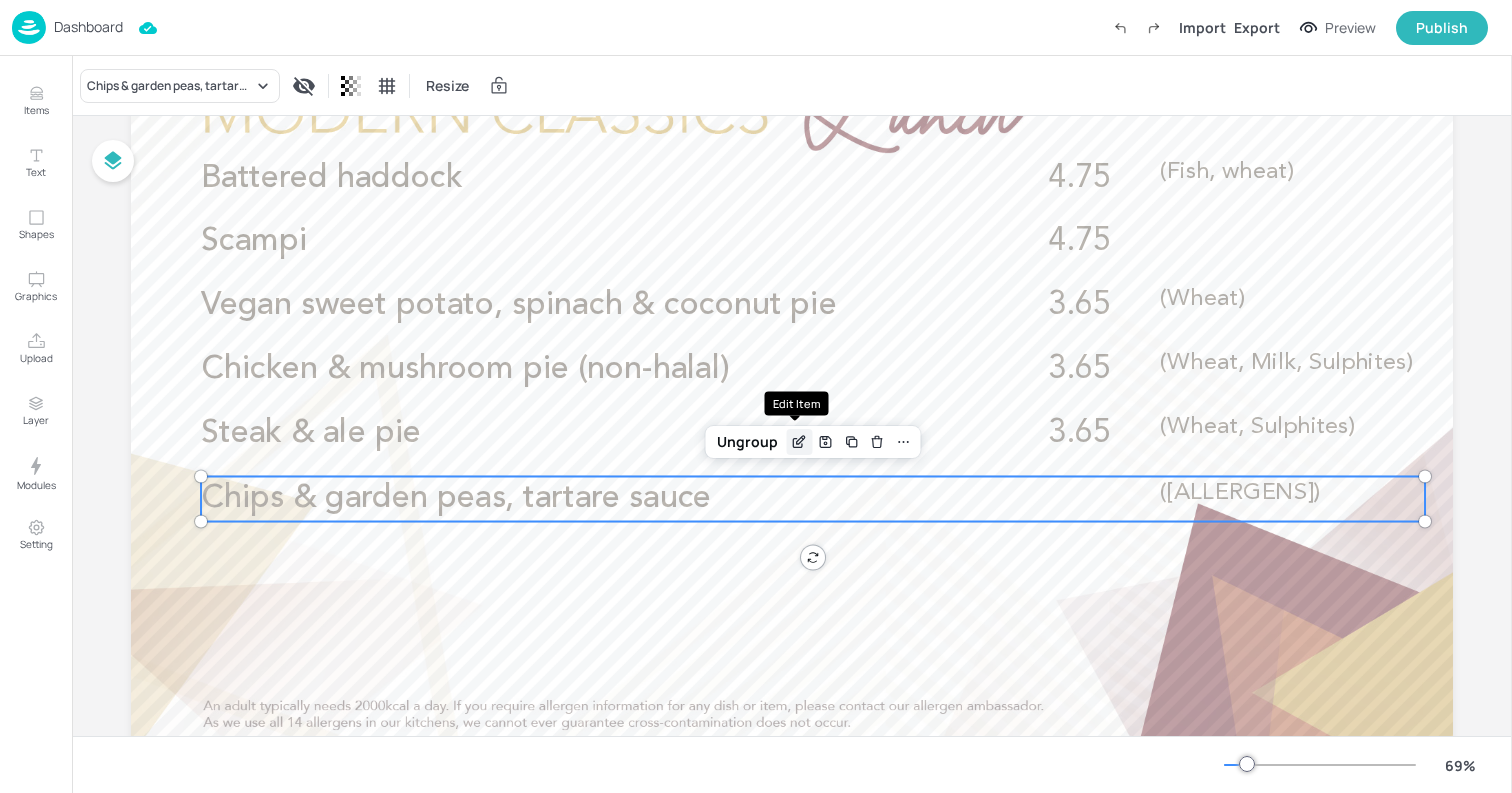 click 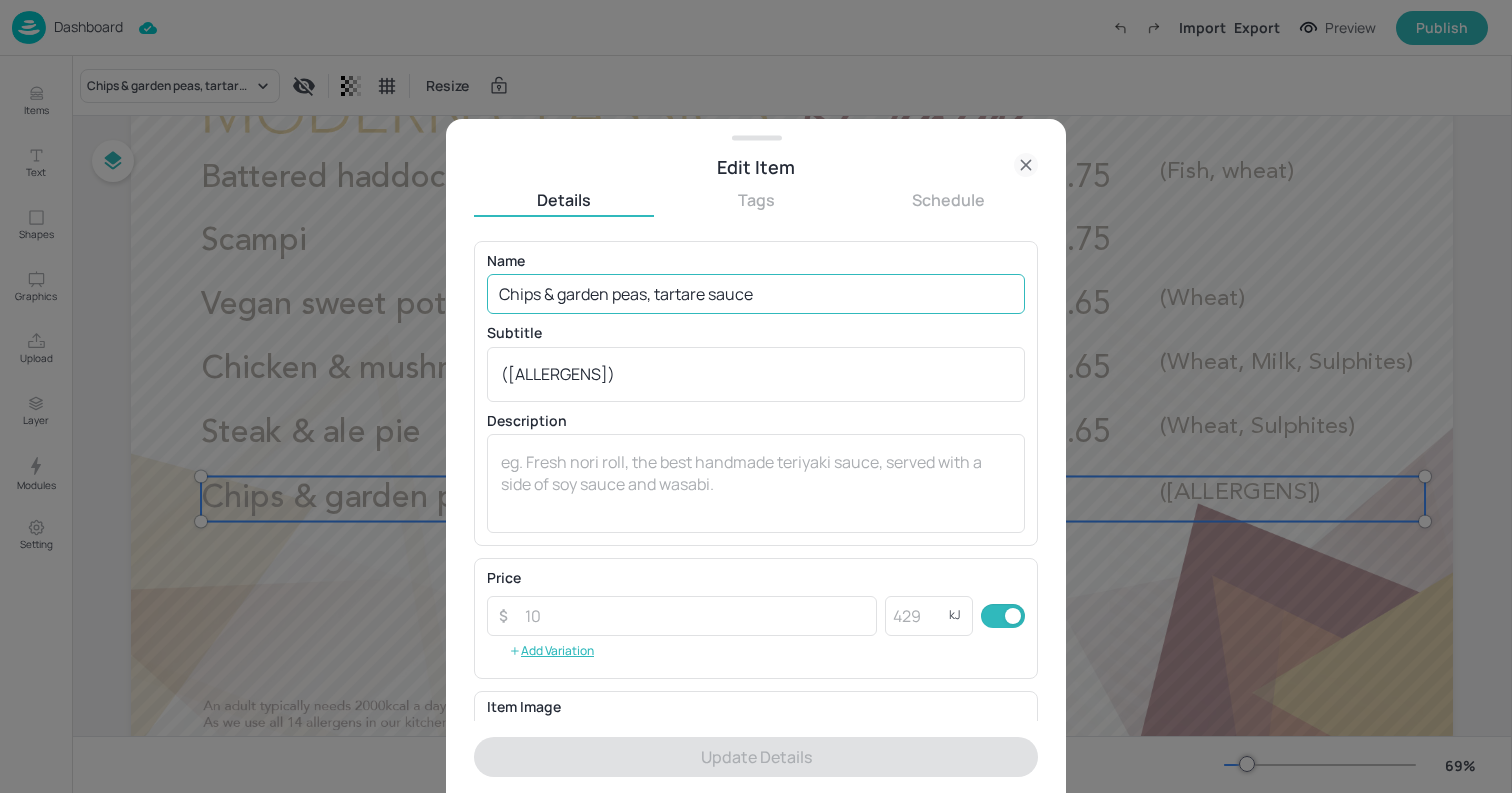 click on "Chips & garden peas, tartare sauce" at bounding box center [756, 294] 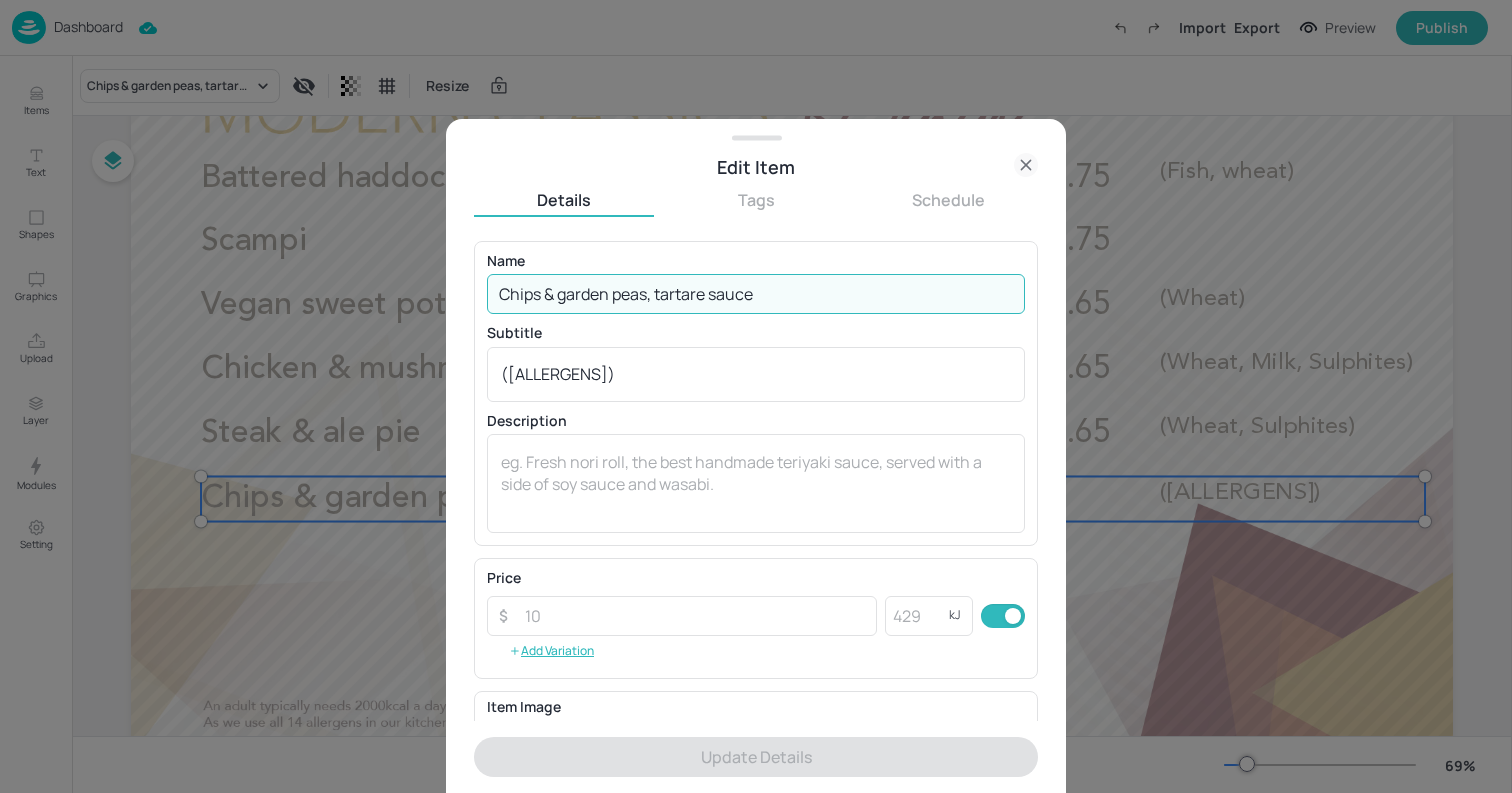 click on "Chips & garden peas, tartare sauce" at bounding box center [756, 294] 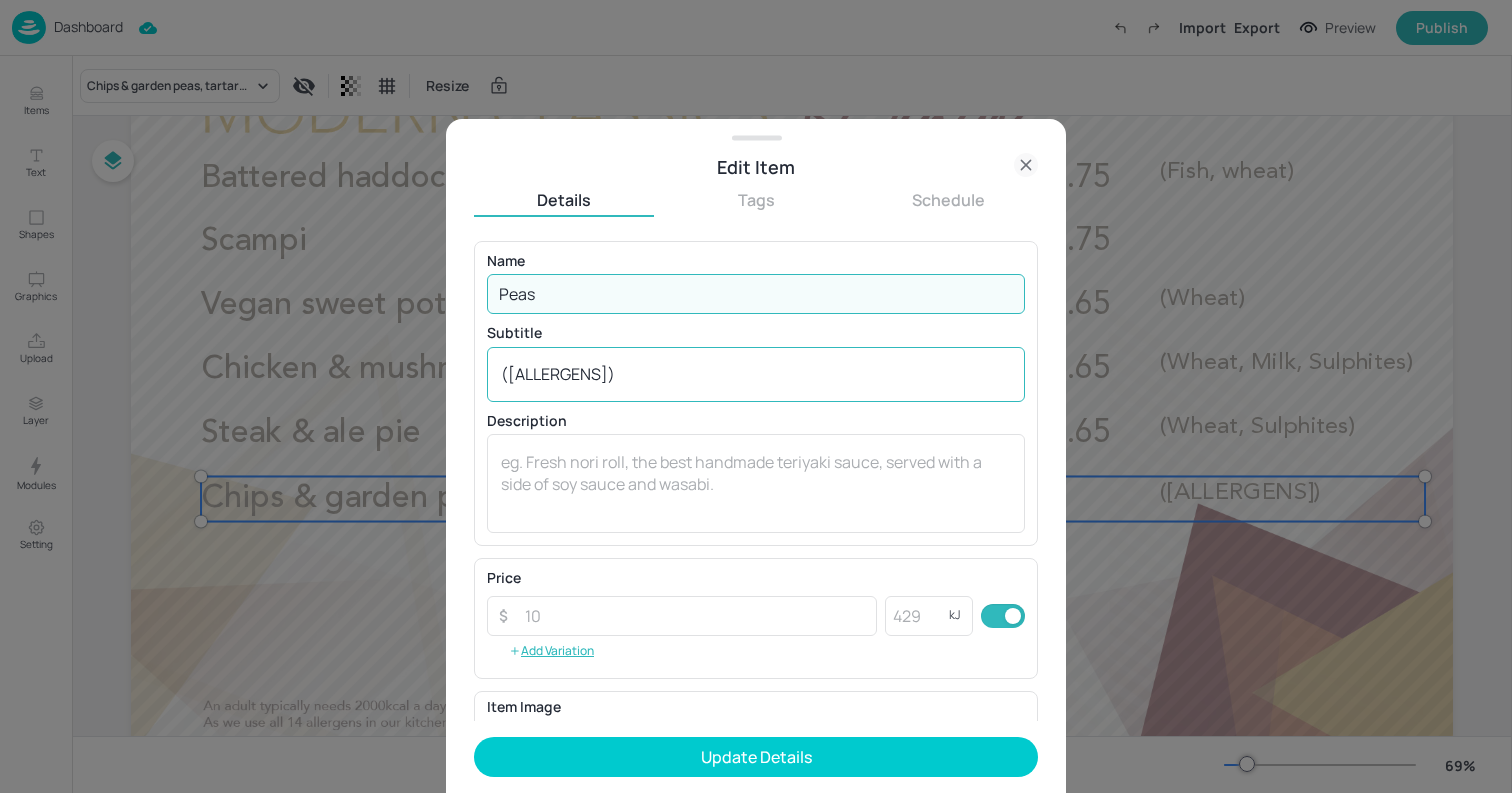 type on "Peas" 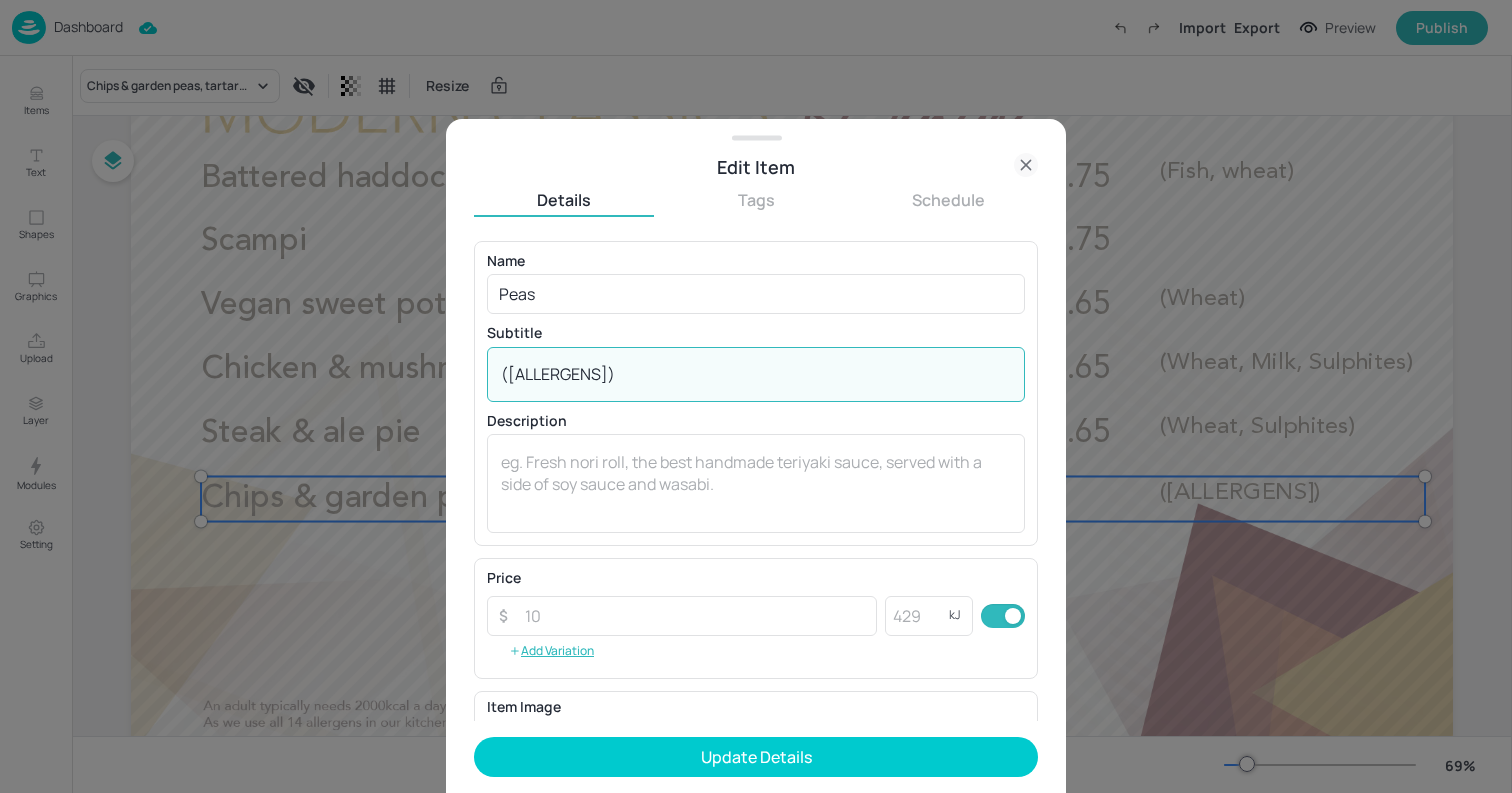 click on "([ALLERGENS])" at bounding box center [756, 374] 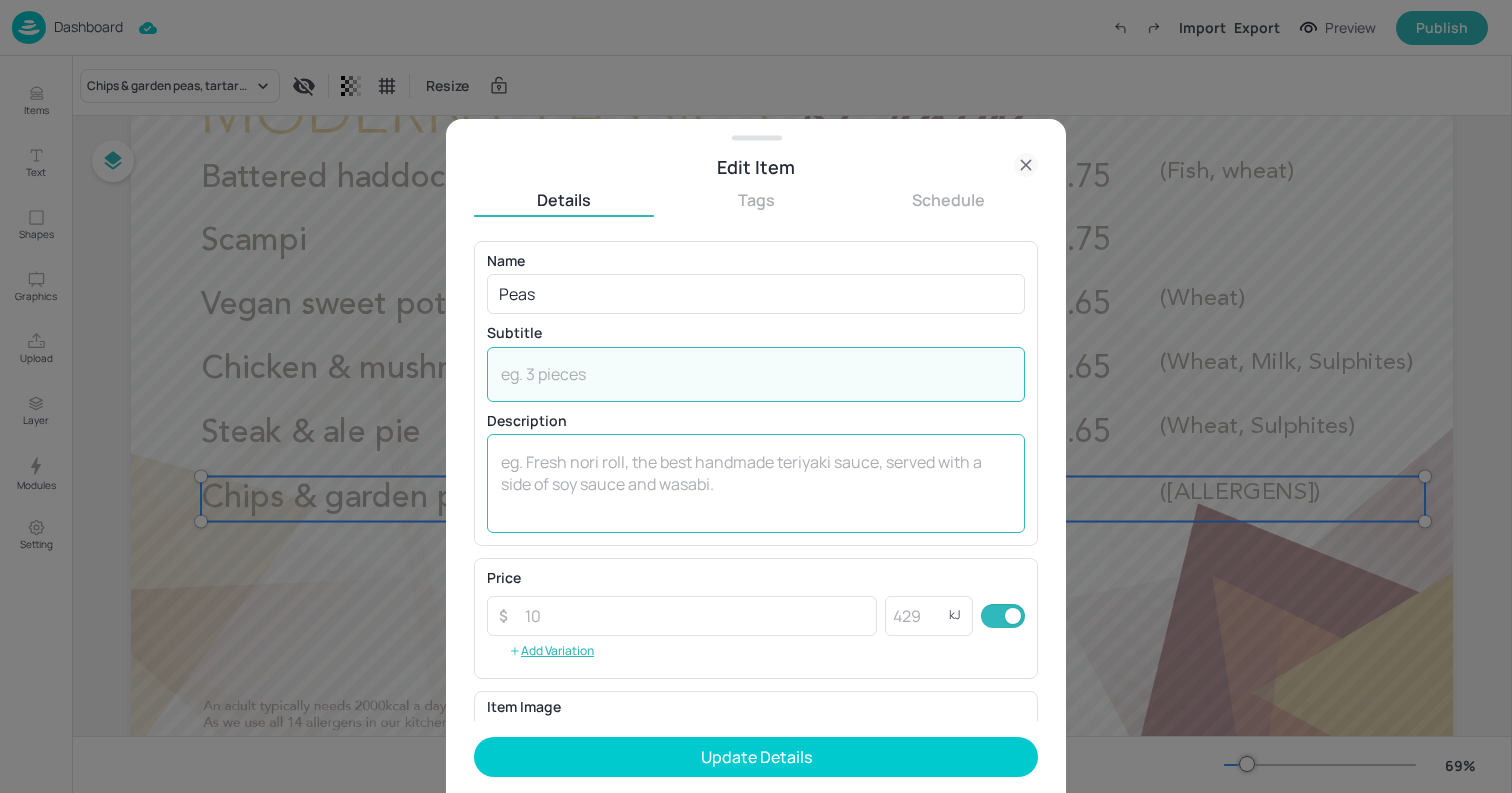type 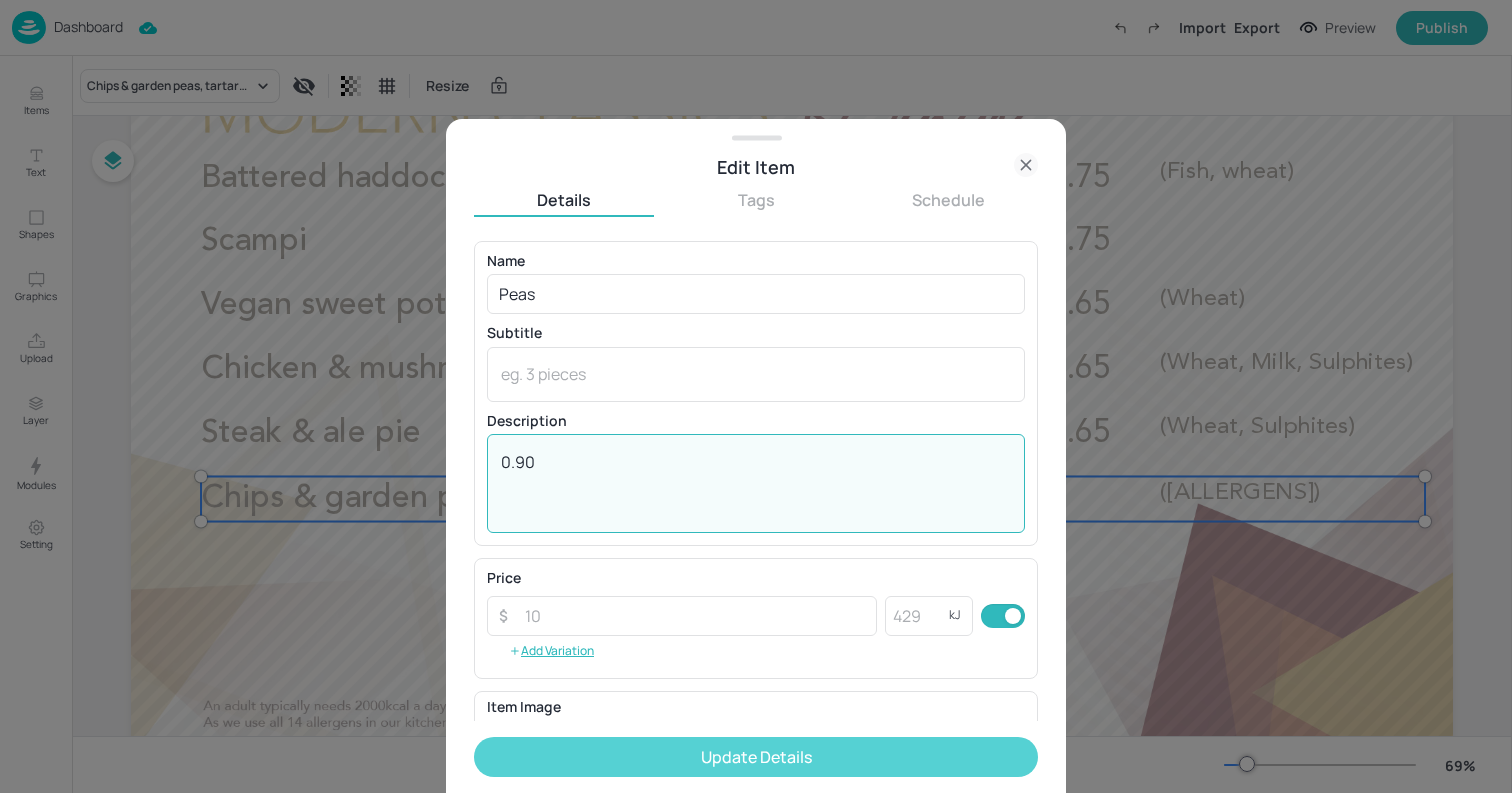 type on "0.90" 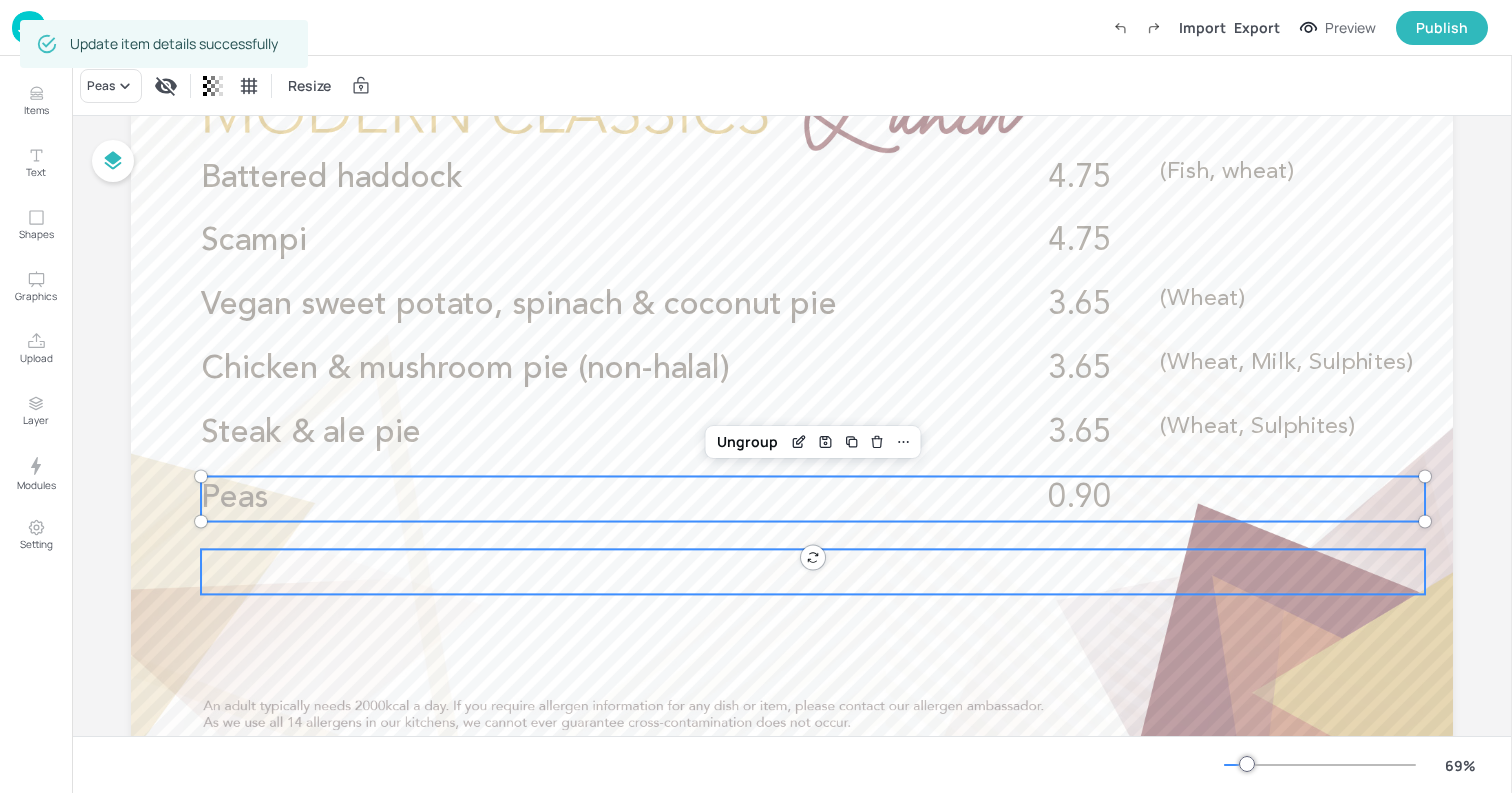 click at bounding box center (813, 571) 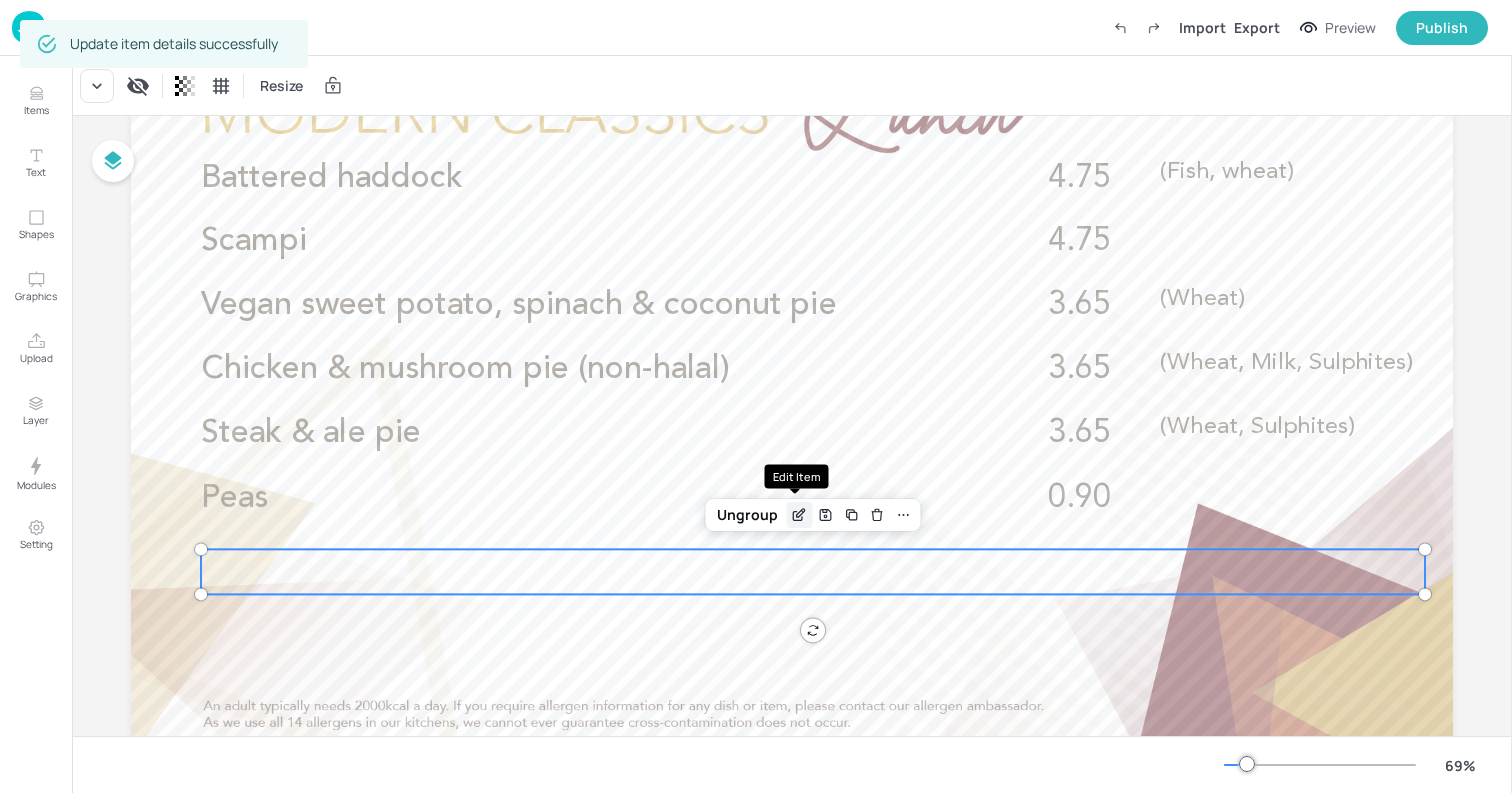 click at bounding box center (799, 515) 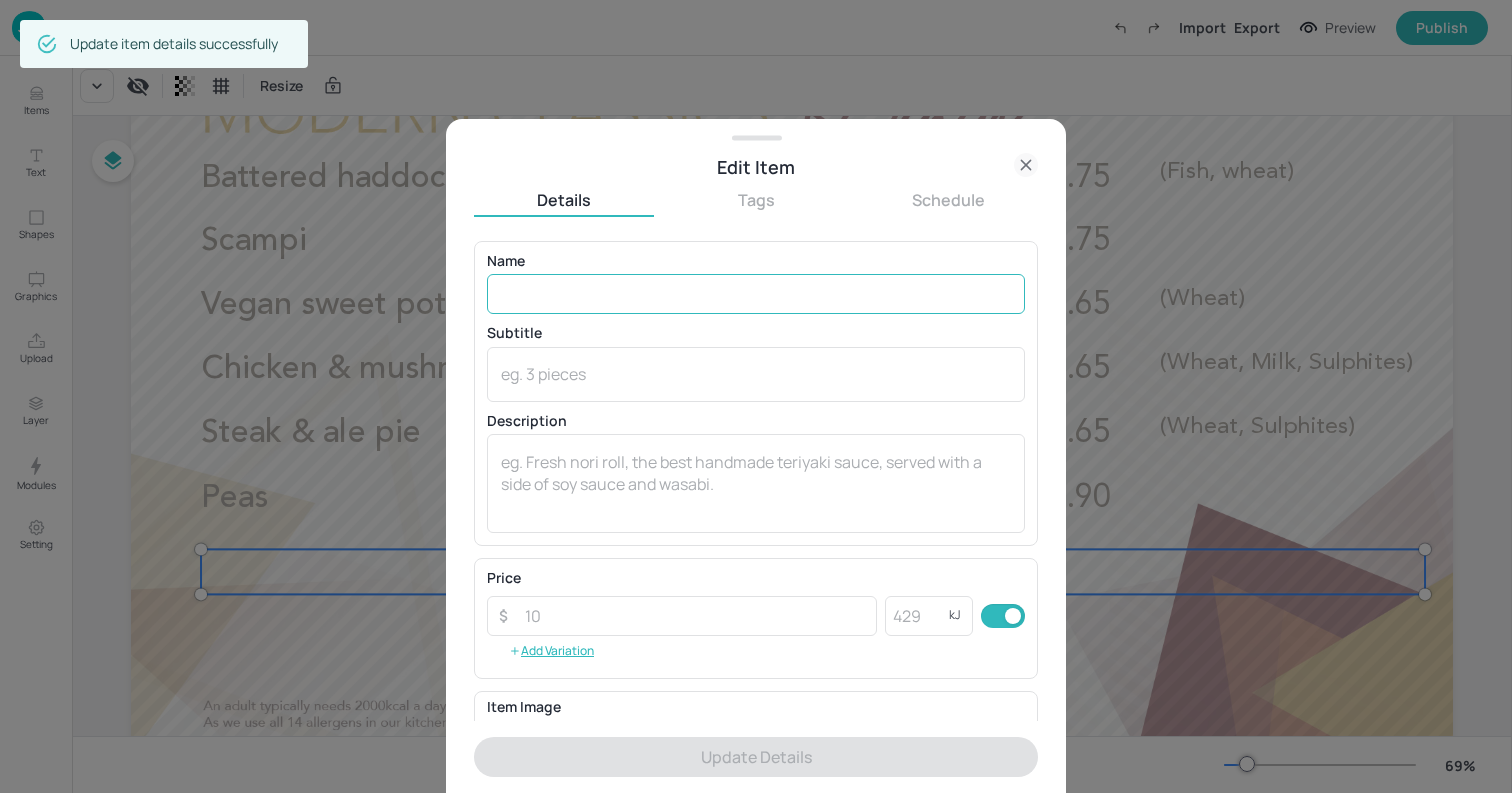 click at bounding box center (756, 294) 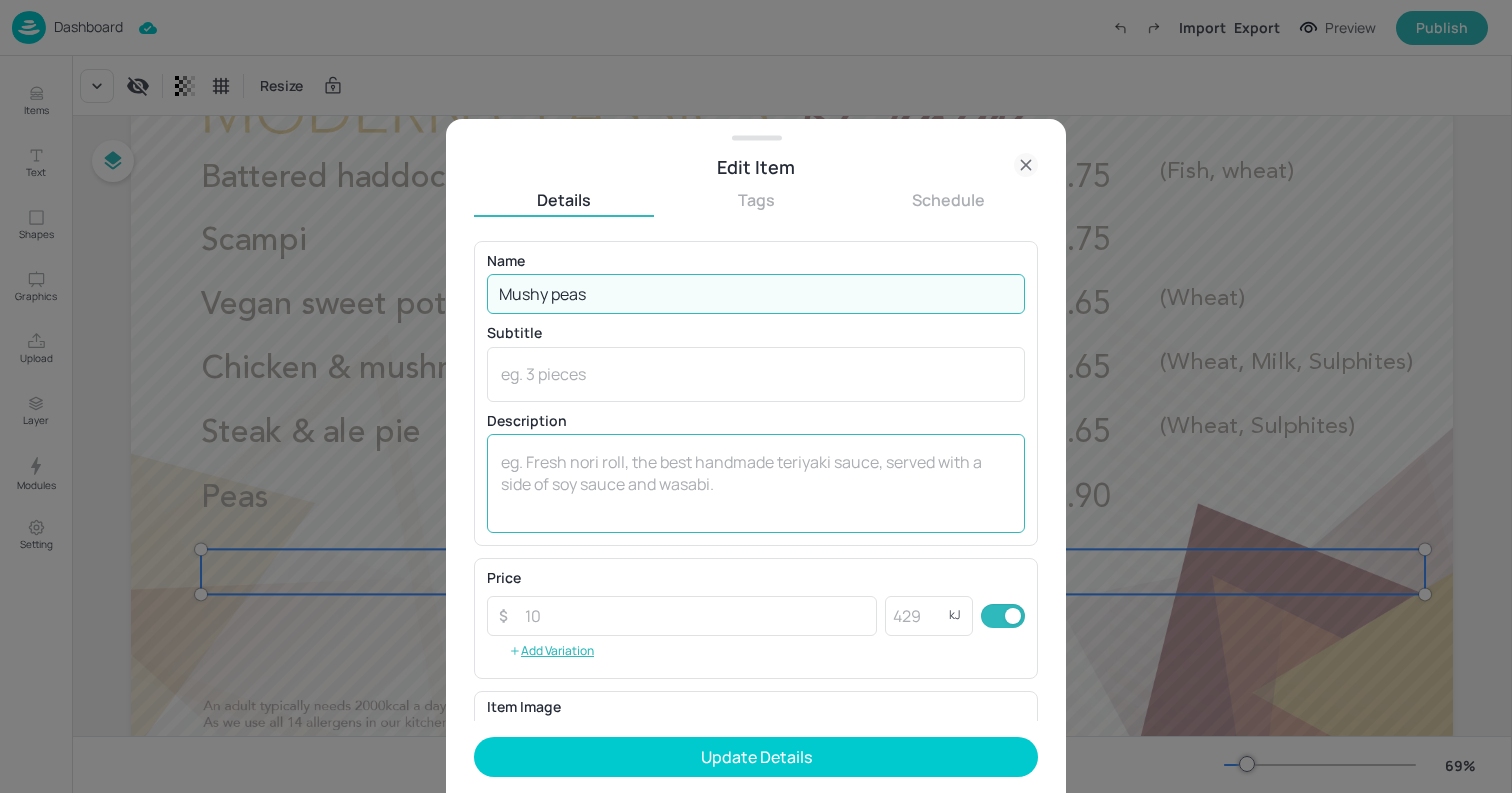 type on "Mushy peas" 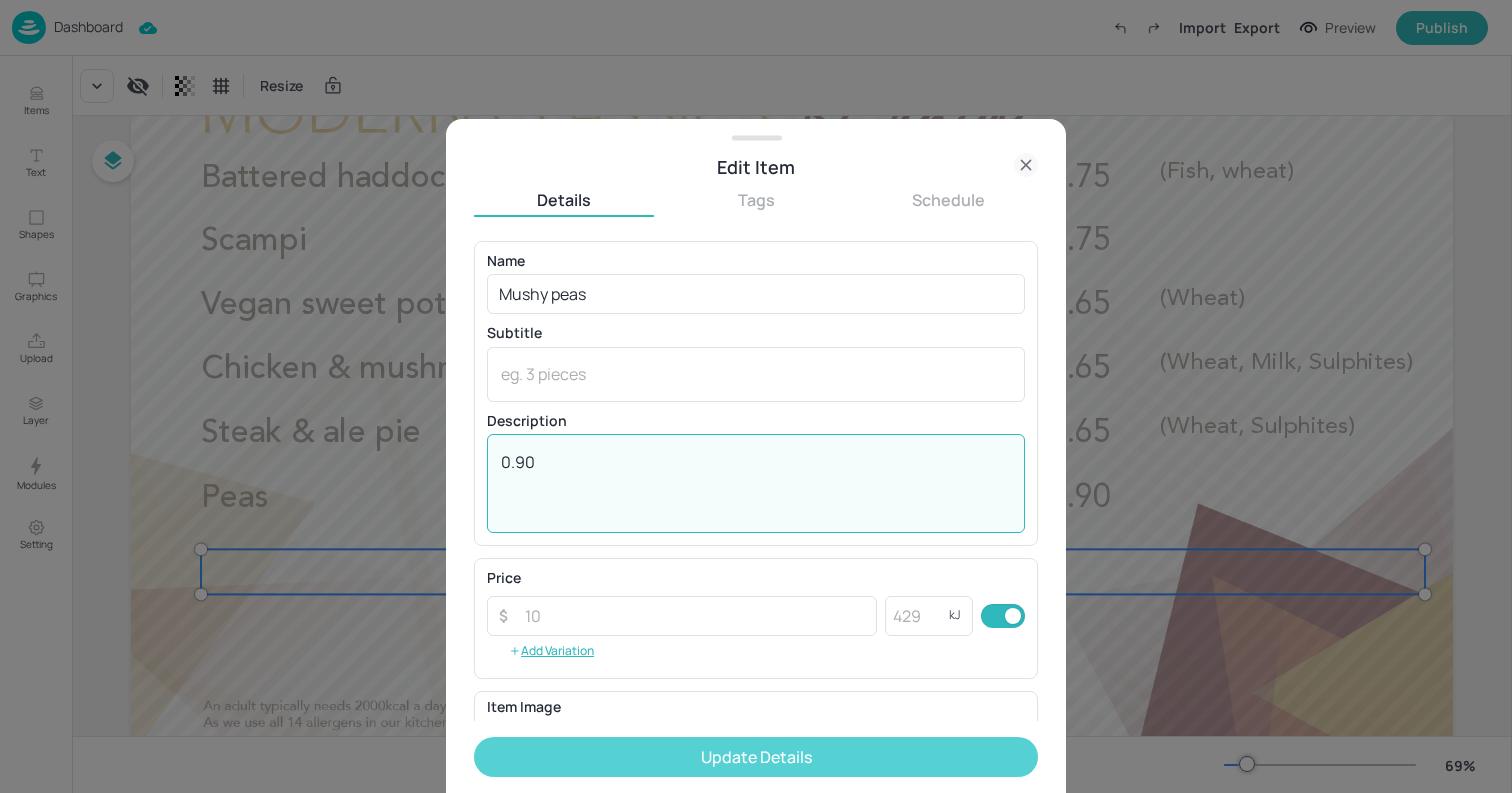 type on "0.90" 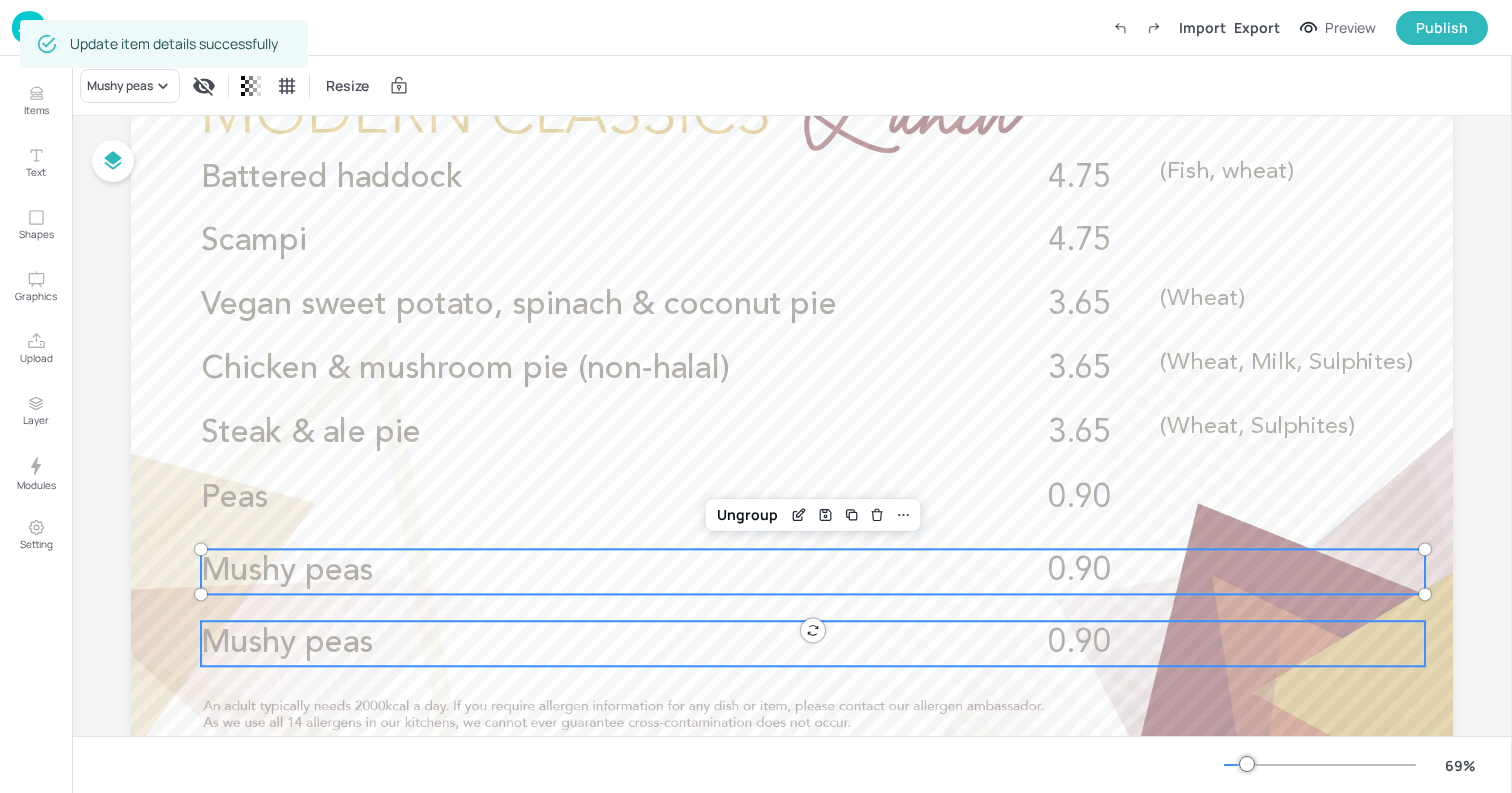 click on "Mushy peas" at bounding box center (287, 643) 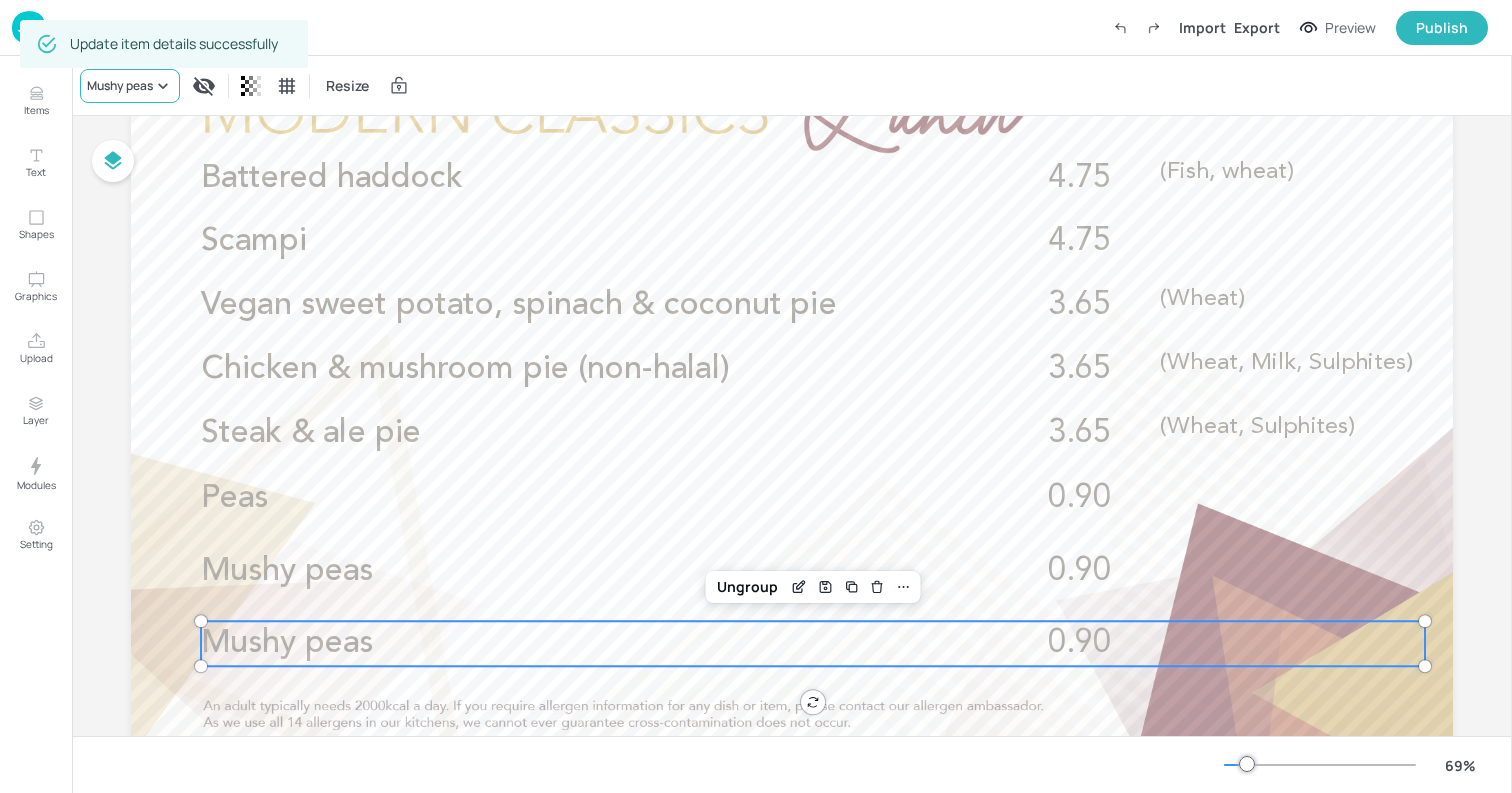 click on "Mushy peas" at bounding box center [130, 86] 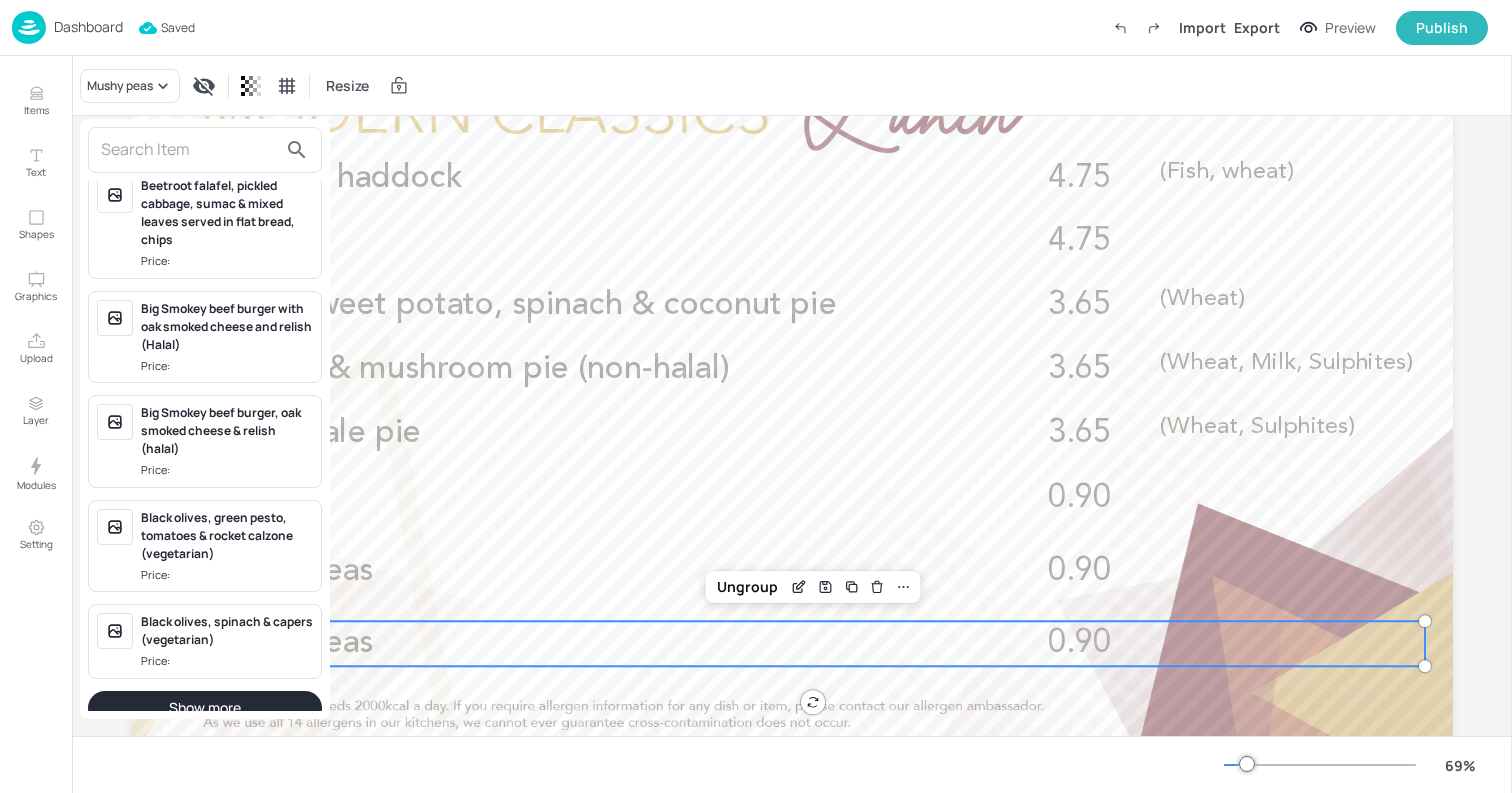 scroll, scrollTop: 1866, scrollLeft: 0, axis: vertical 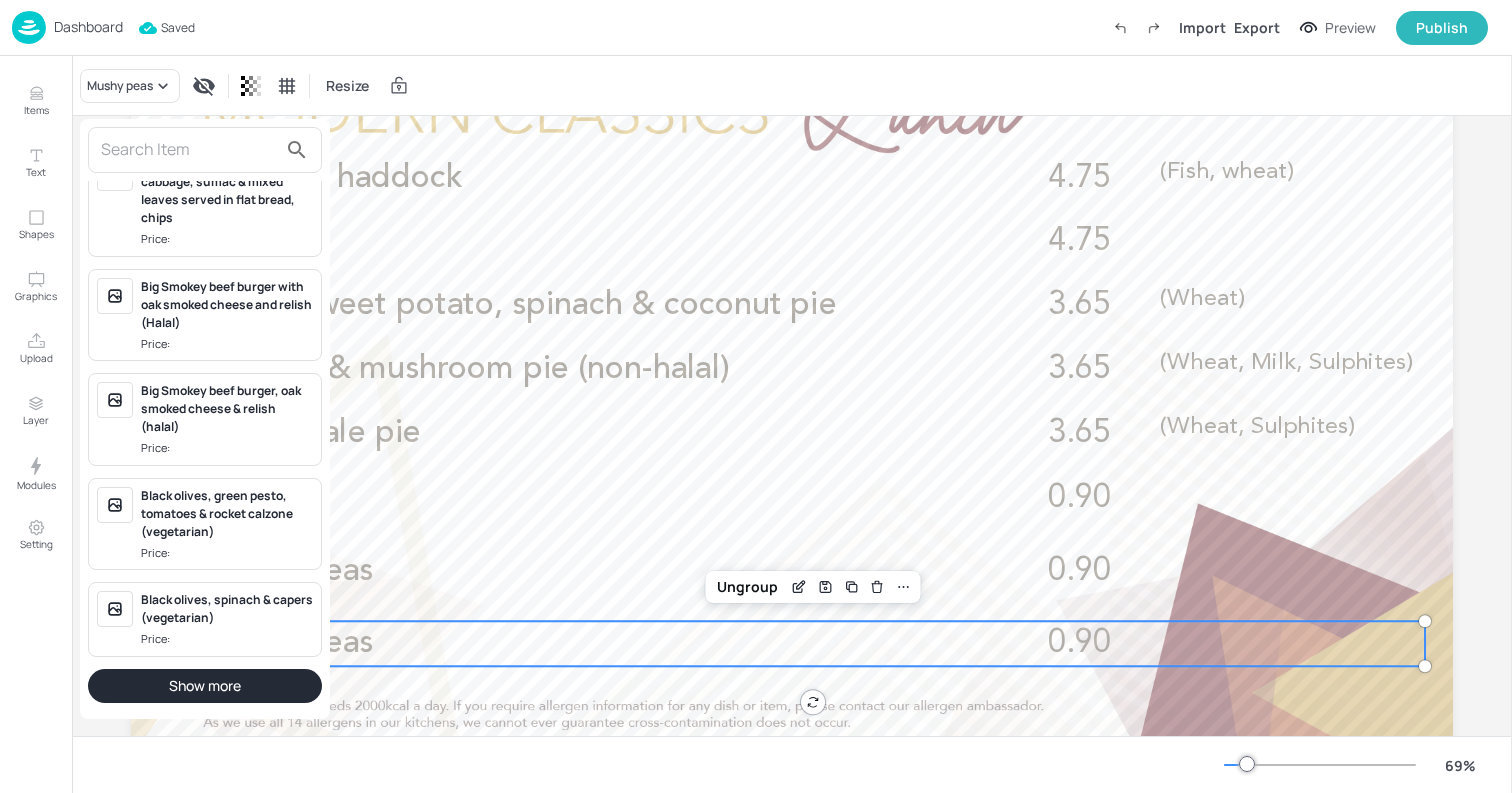 click on "Show more" at bounding box center [205, 686] 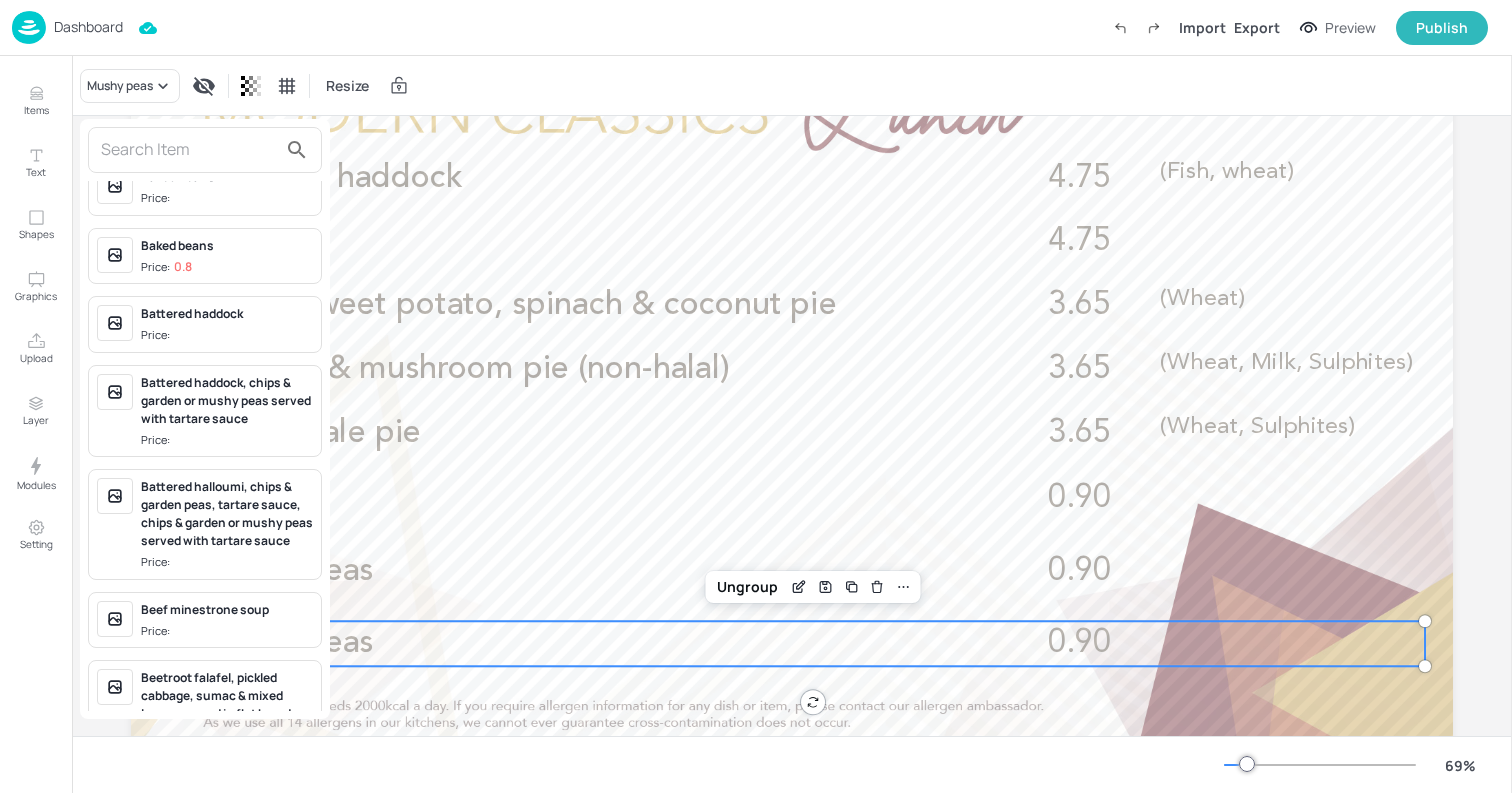 scroll, scrollTop: 1354, scrollLeft: 0, axis: vertical 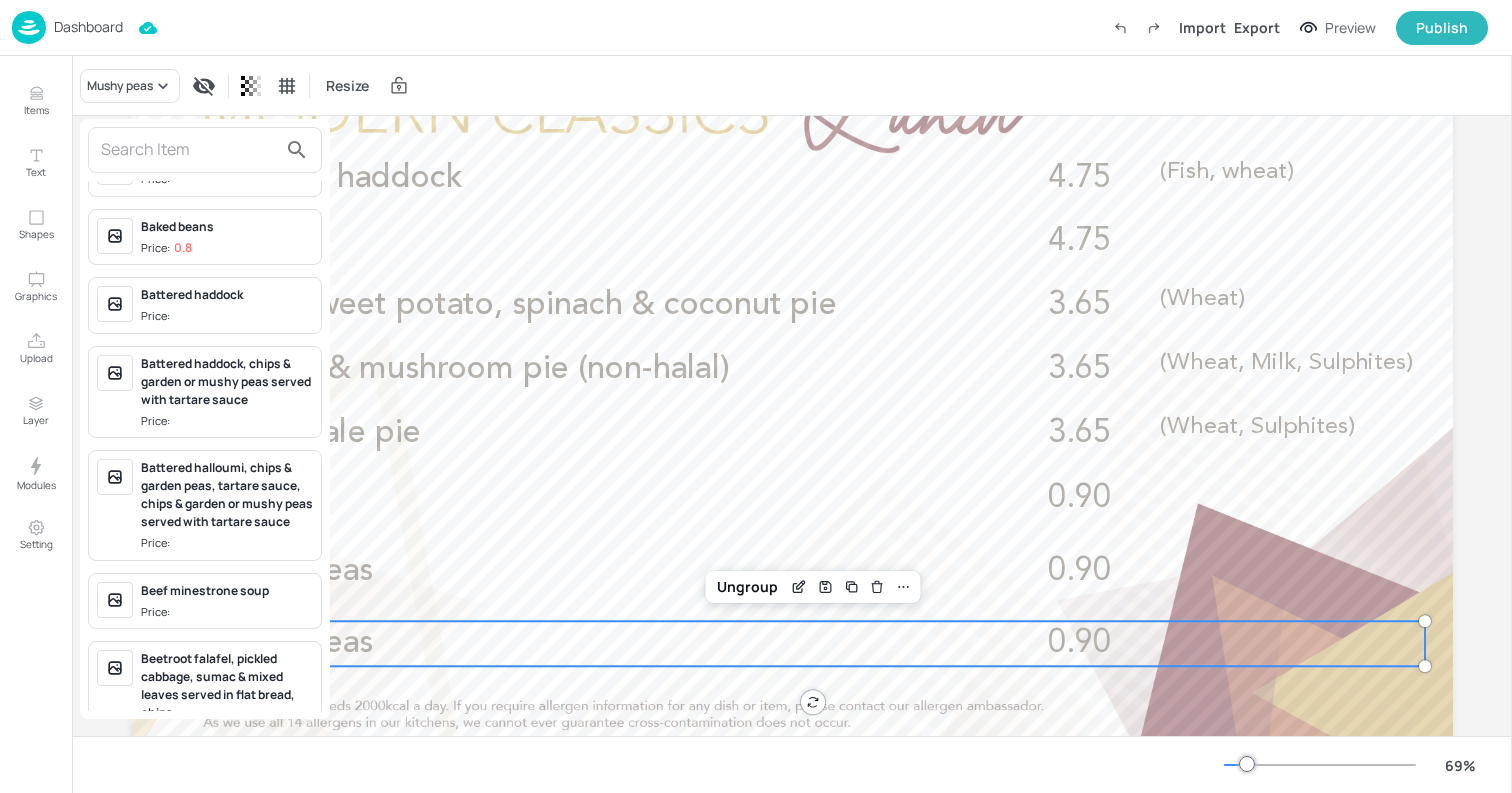 click at bounding box center (756, 396) 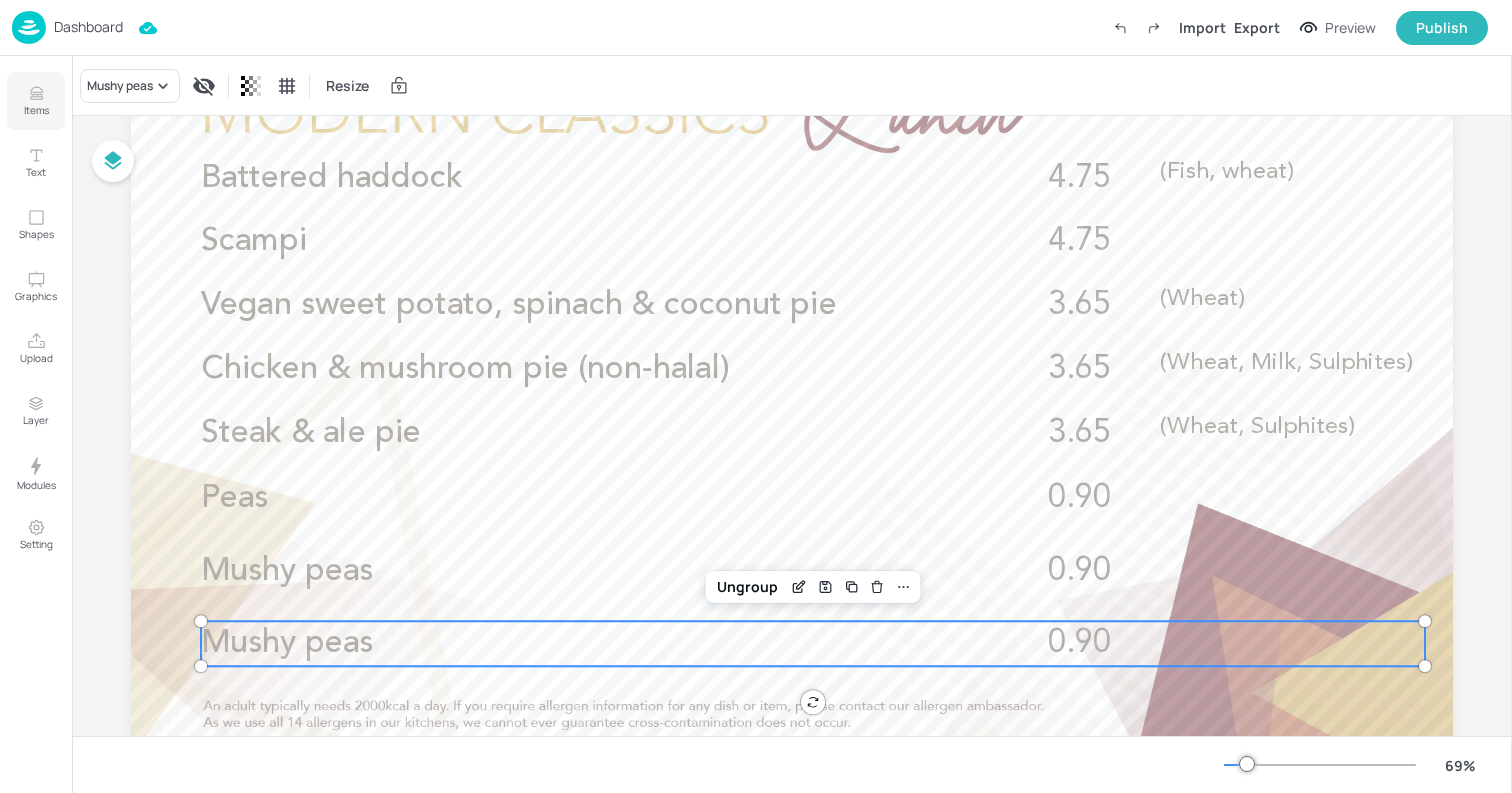click 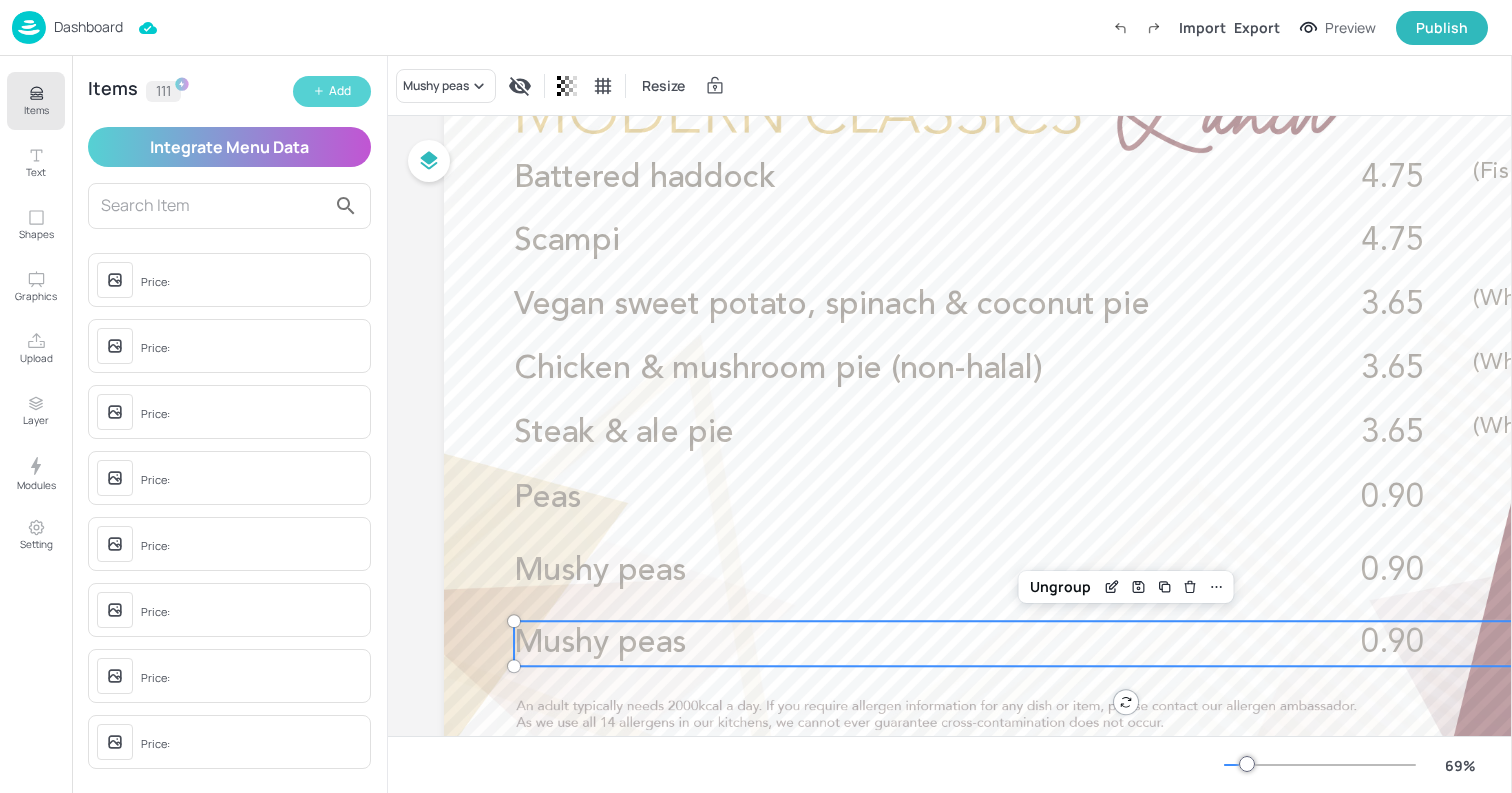 click on "Add" at bounding box center [332, 91] 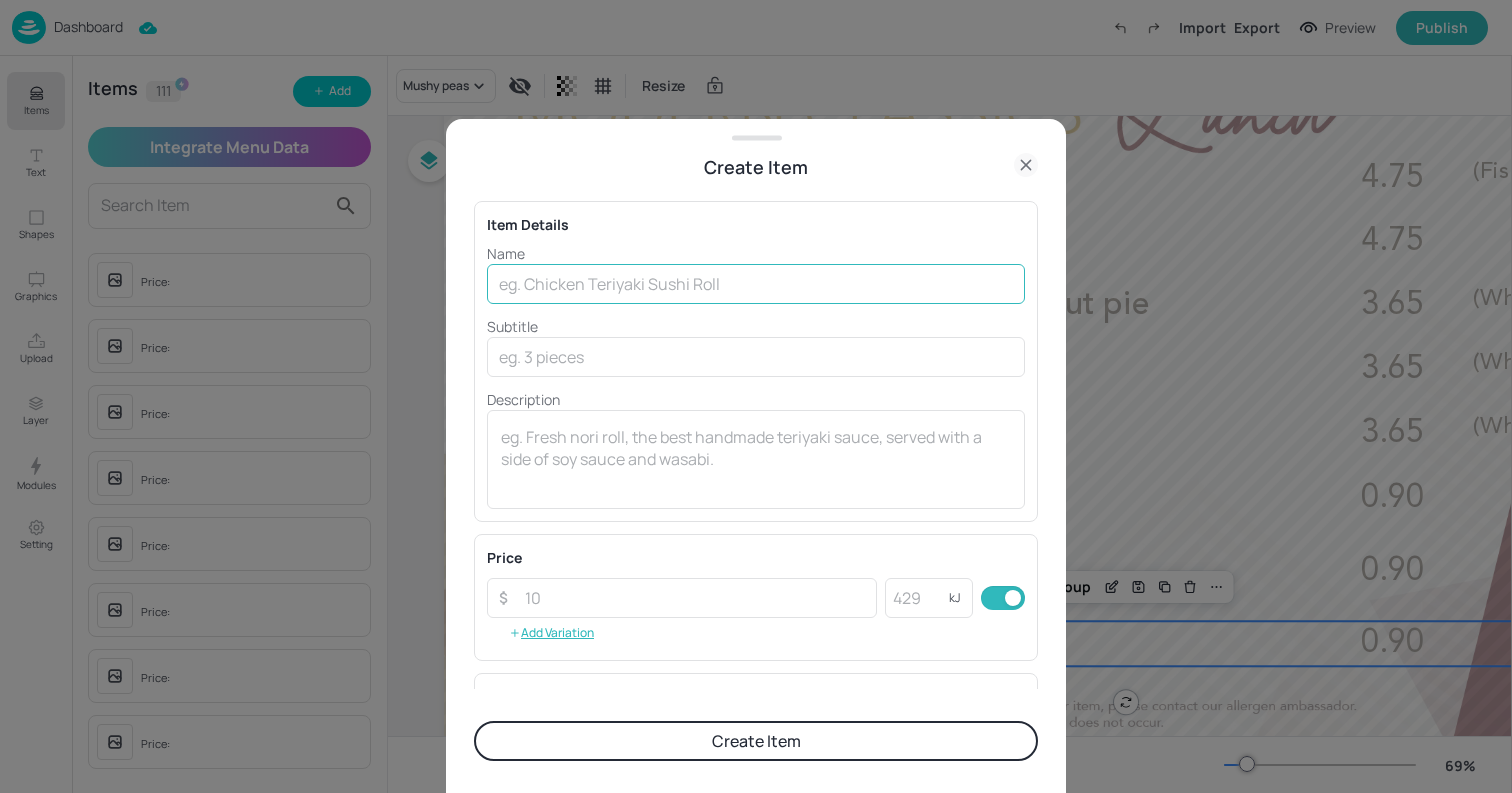 click at bounding box center [756, 284] 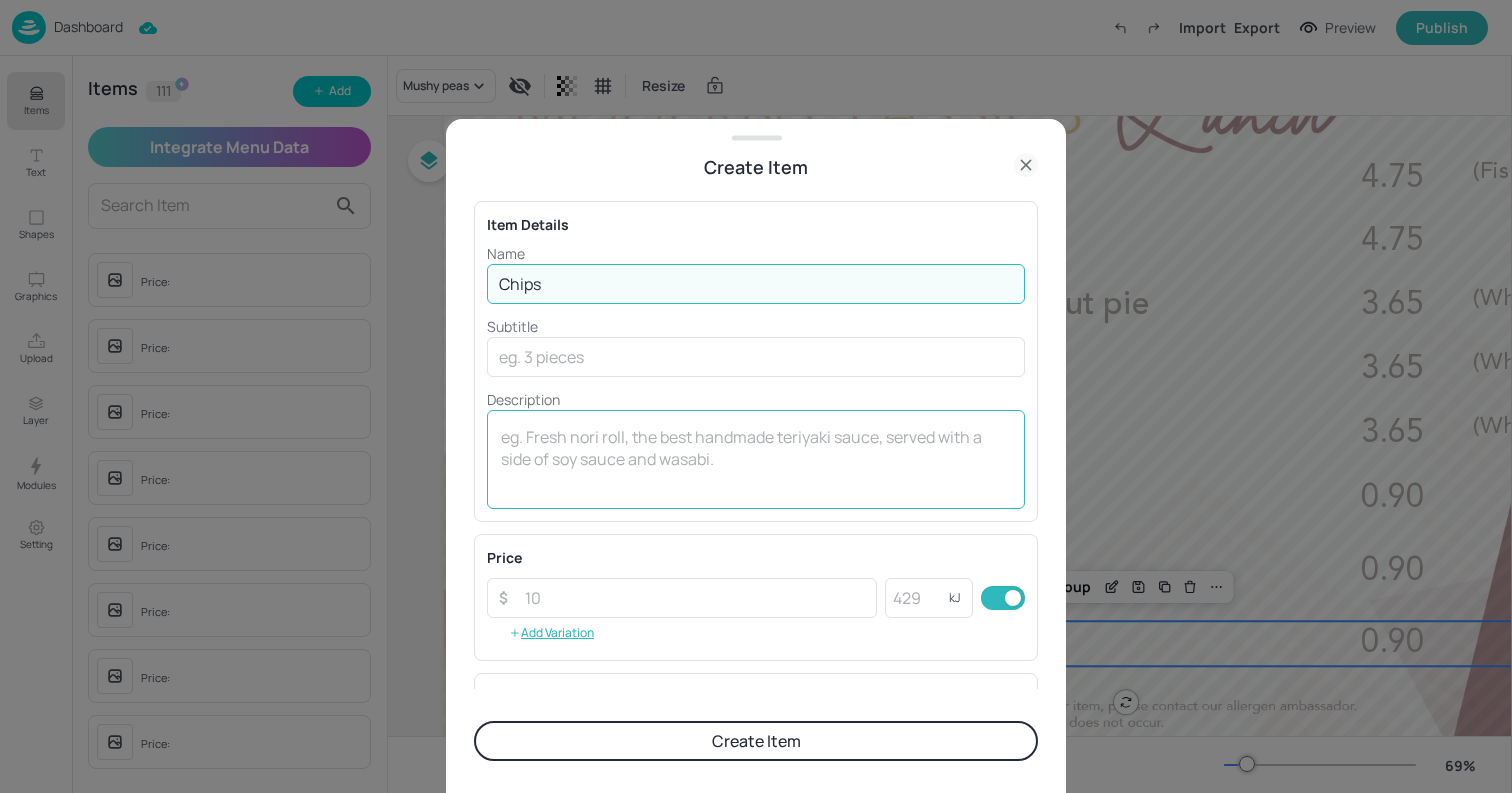 type on "Chips" 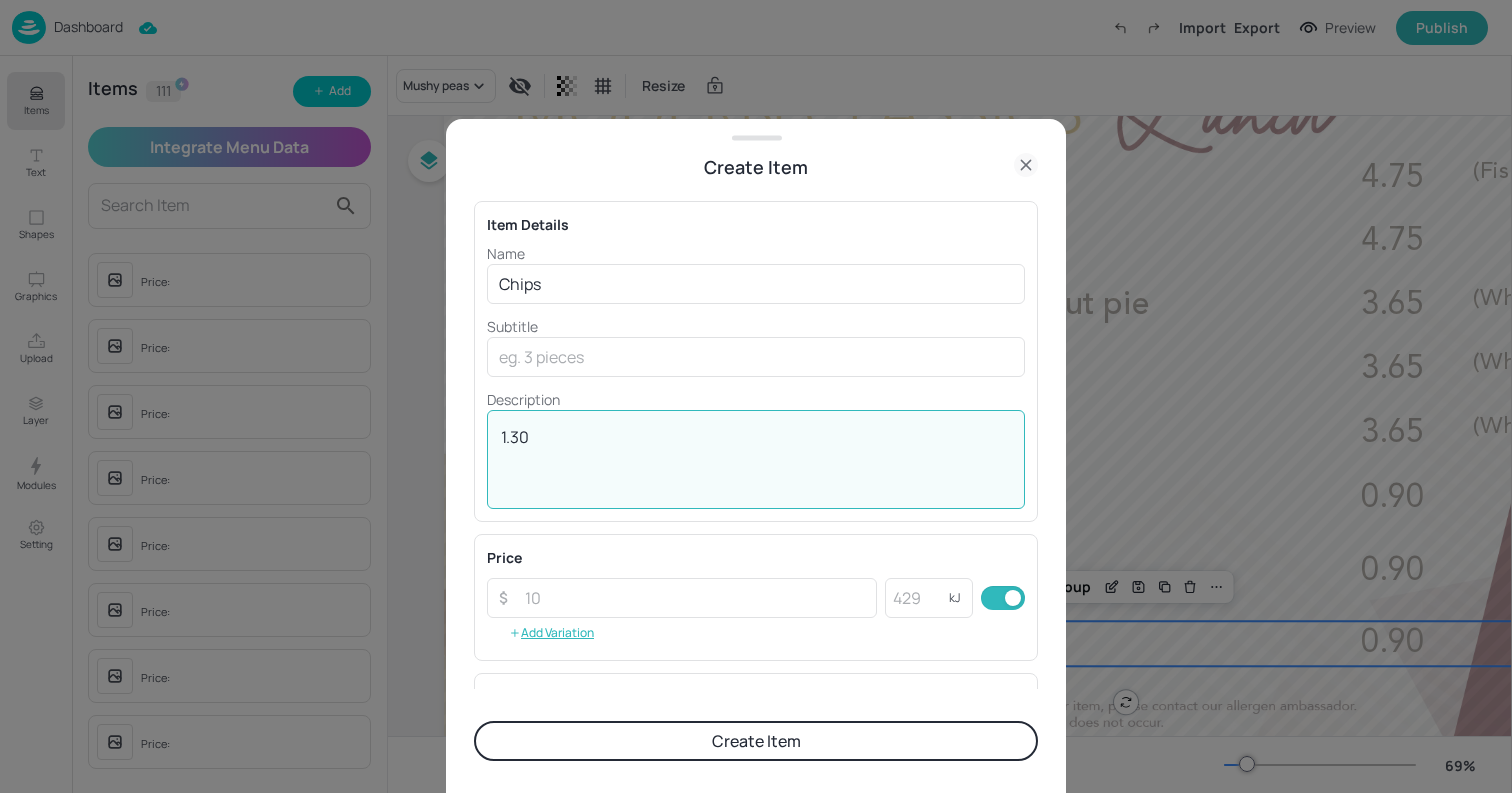 type on "1.30" 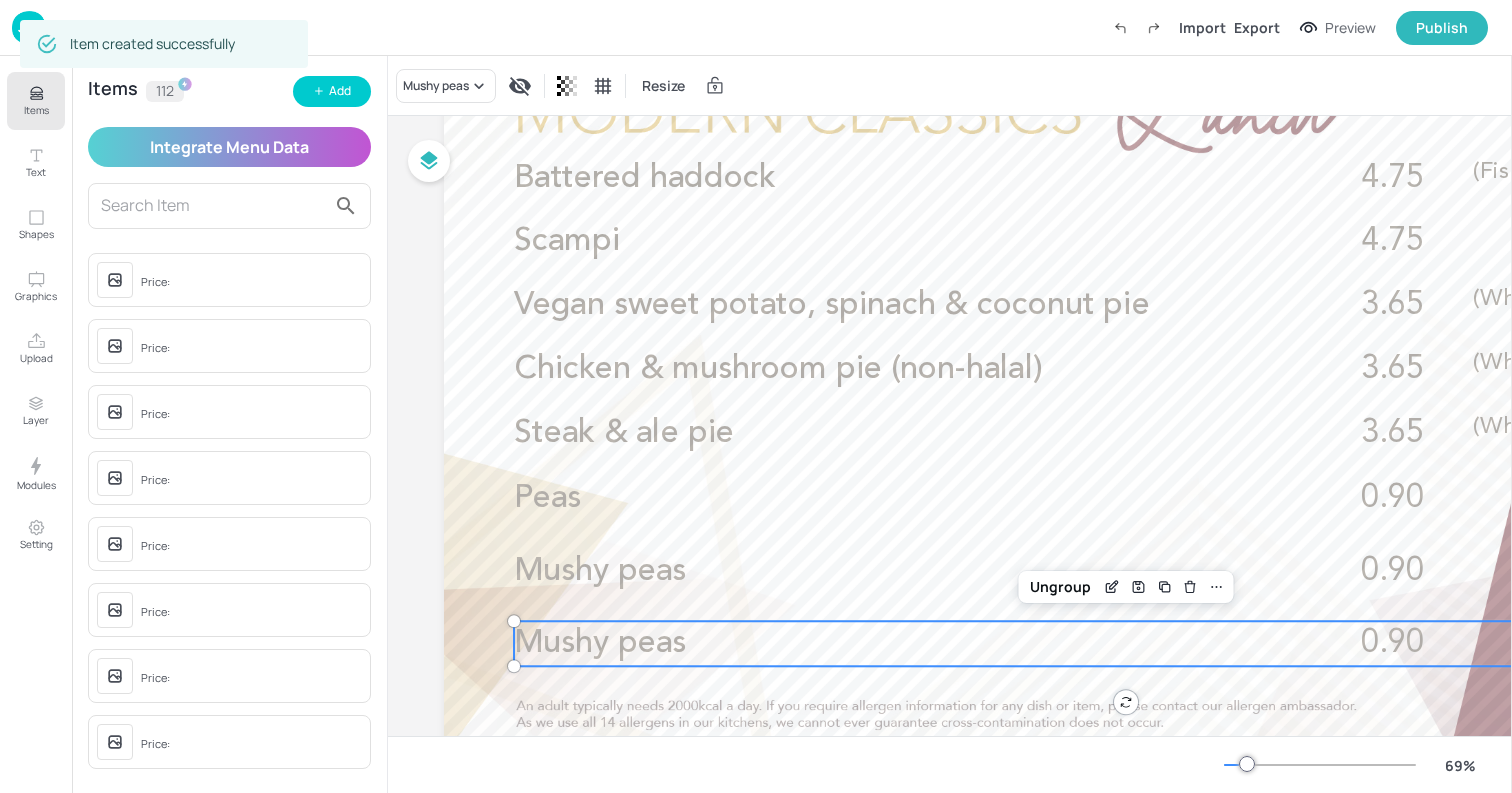 click on "Items" at bounding box center (36, 101) 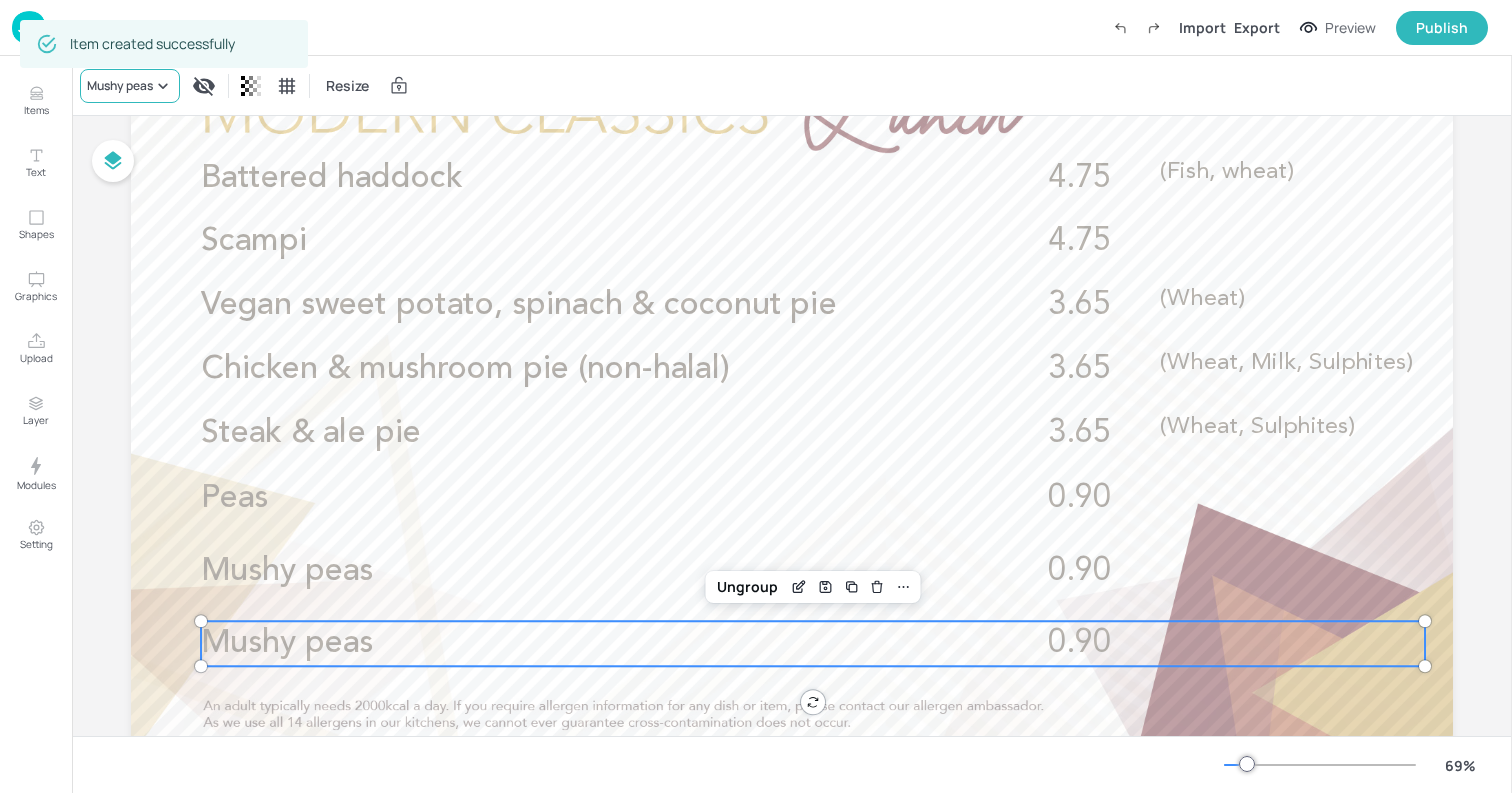 click on "Mushy peas" at bounding box center [120, 86] 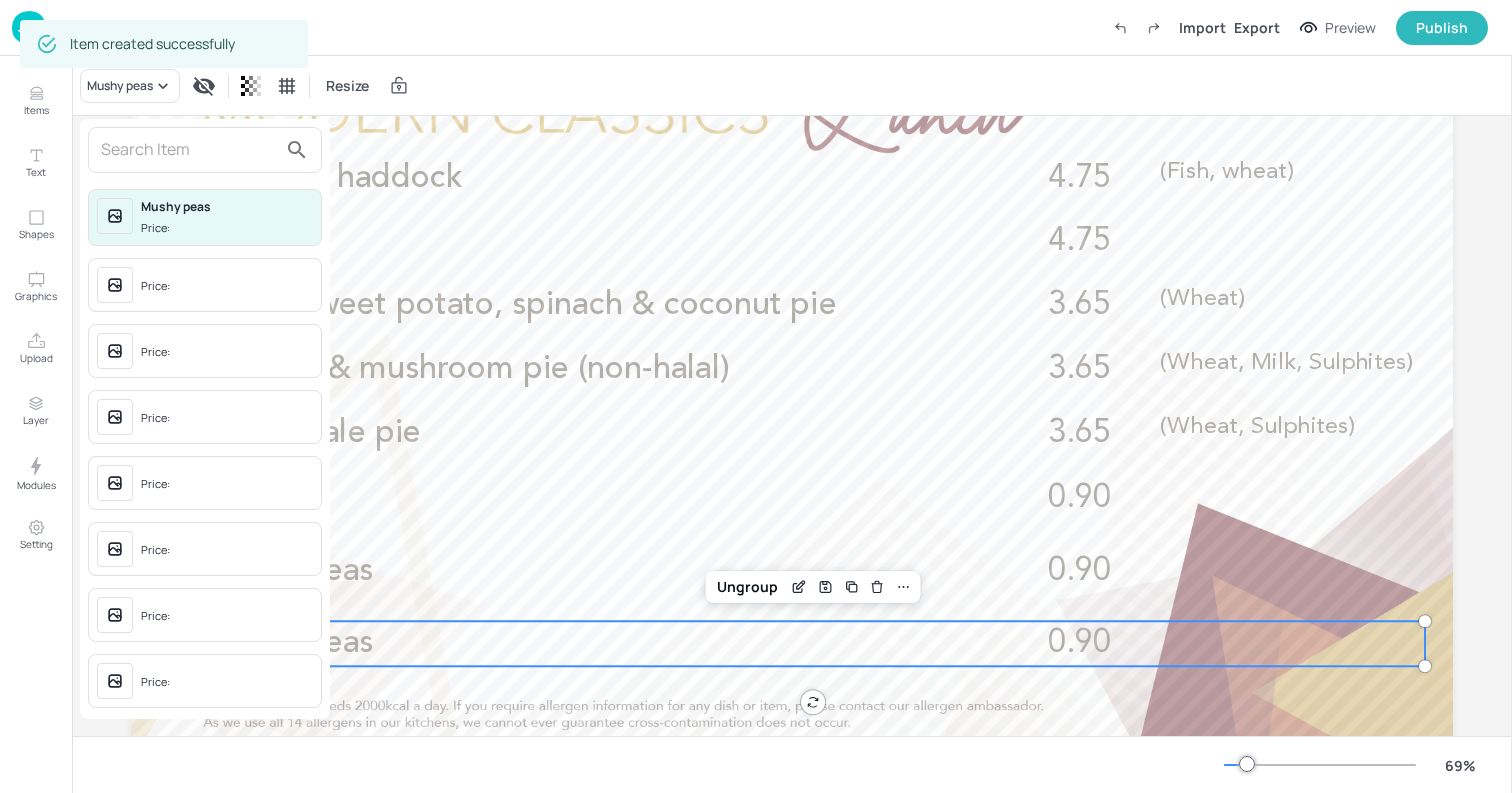 click at bounding box center [189, 150] 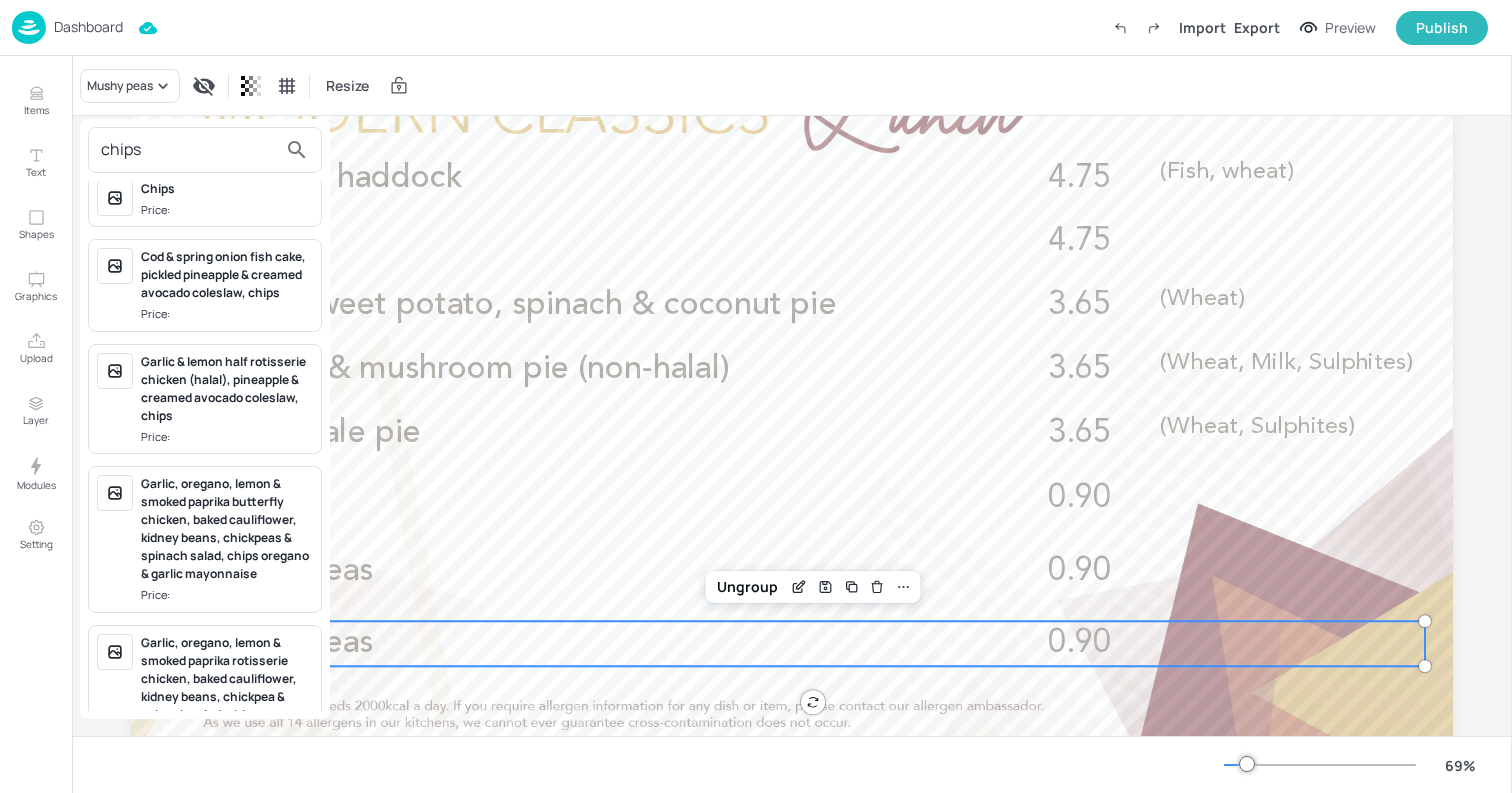 scroll, scrollTop: 0, scrollLeft: 0, axis: both 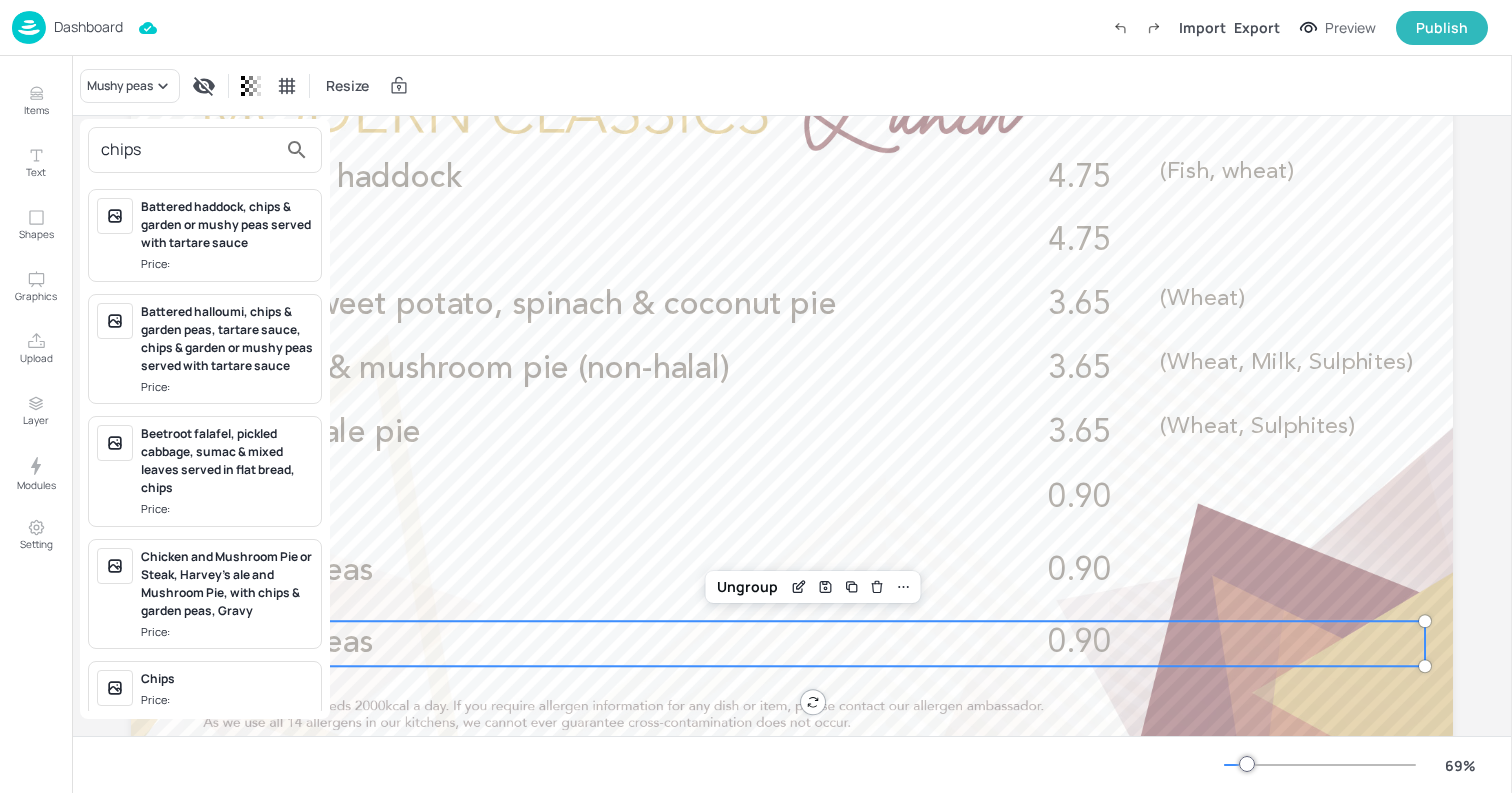 type on "chips" 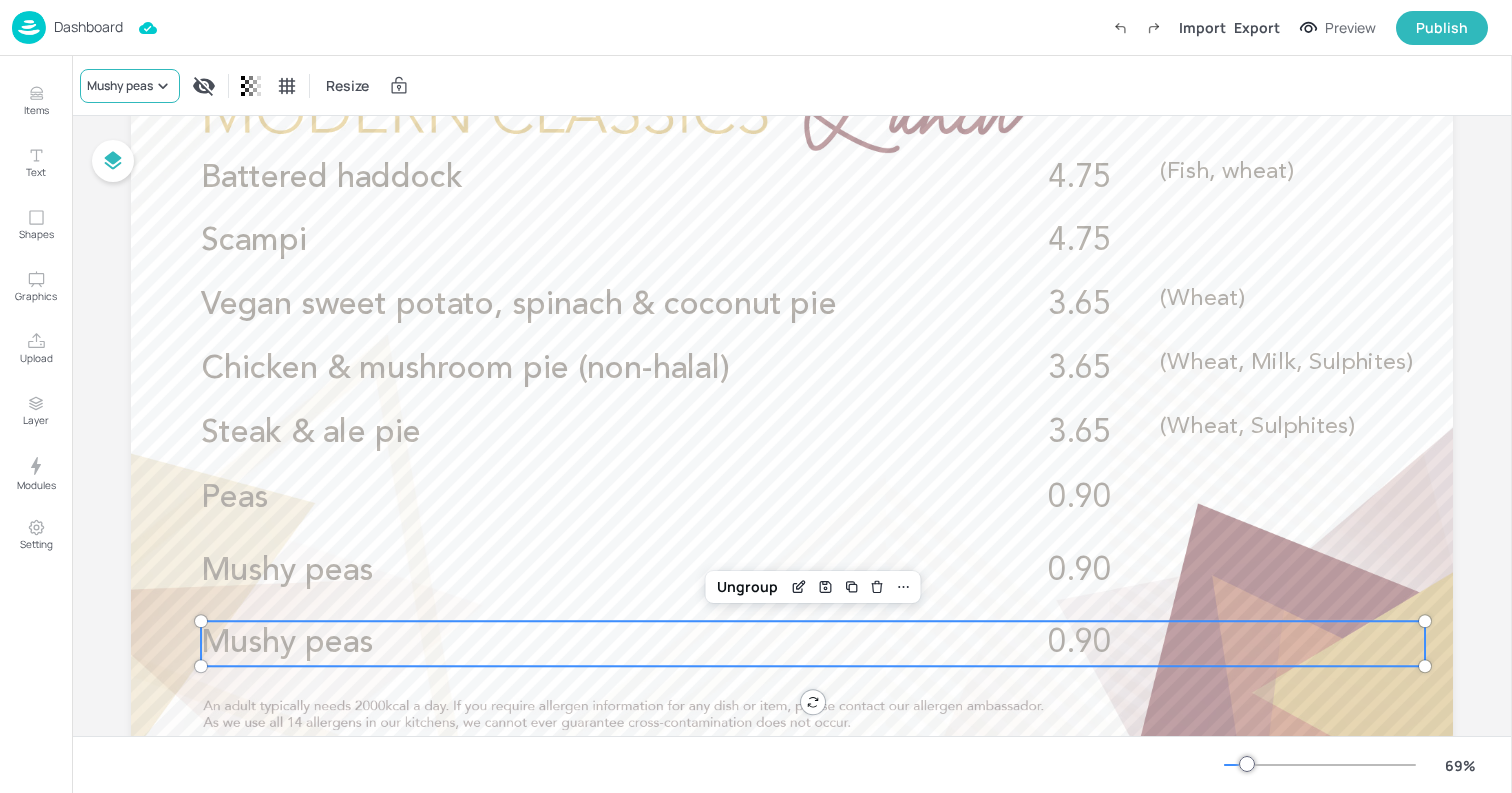 click on "Mushy peas" at bounding box center [120, 86] 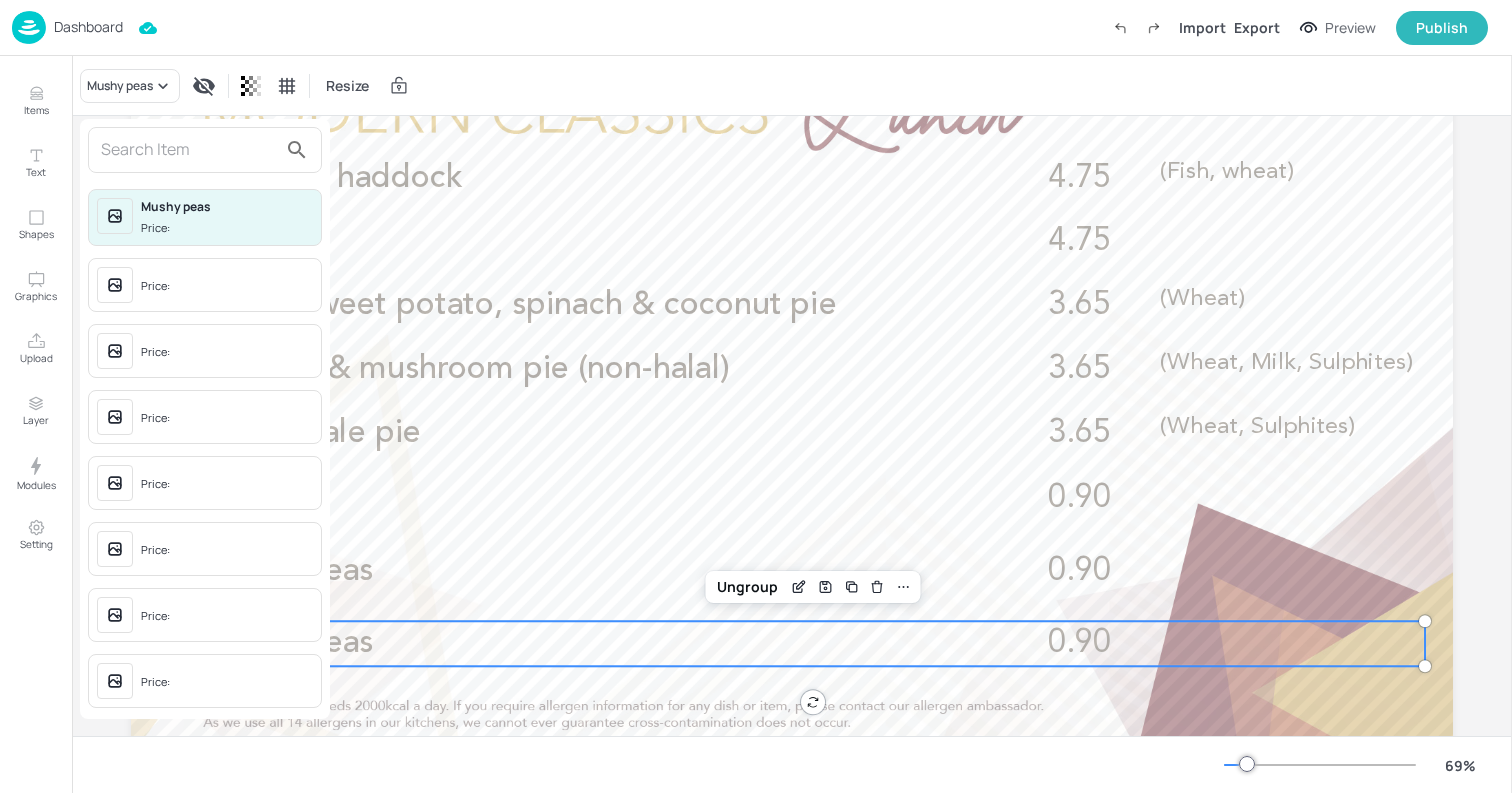 click at bounding box center (189, 150) 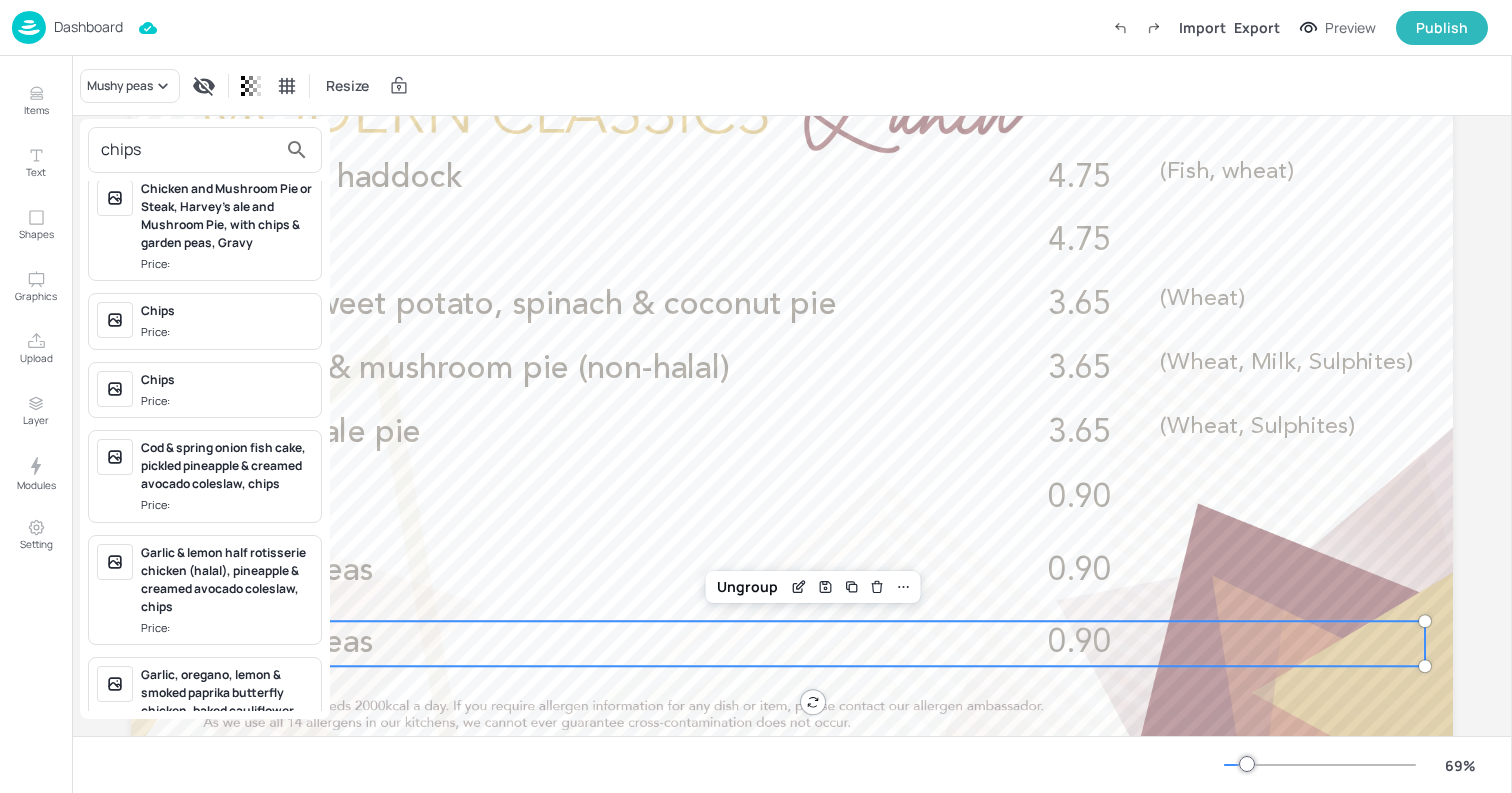scroll, scrollTop: 487, scrollLeft: 0, axis: vertical 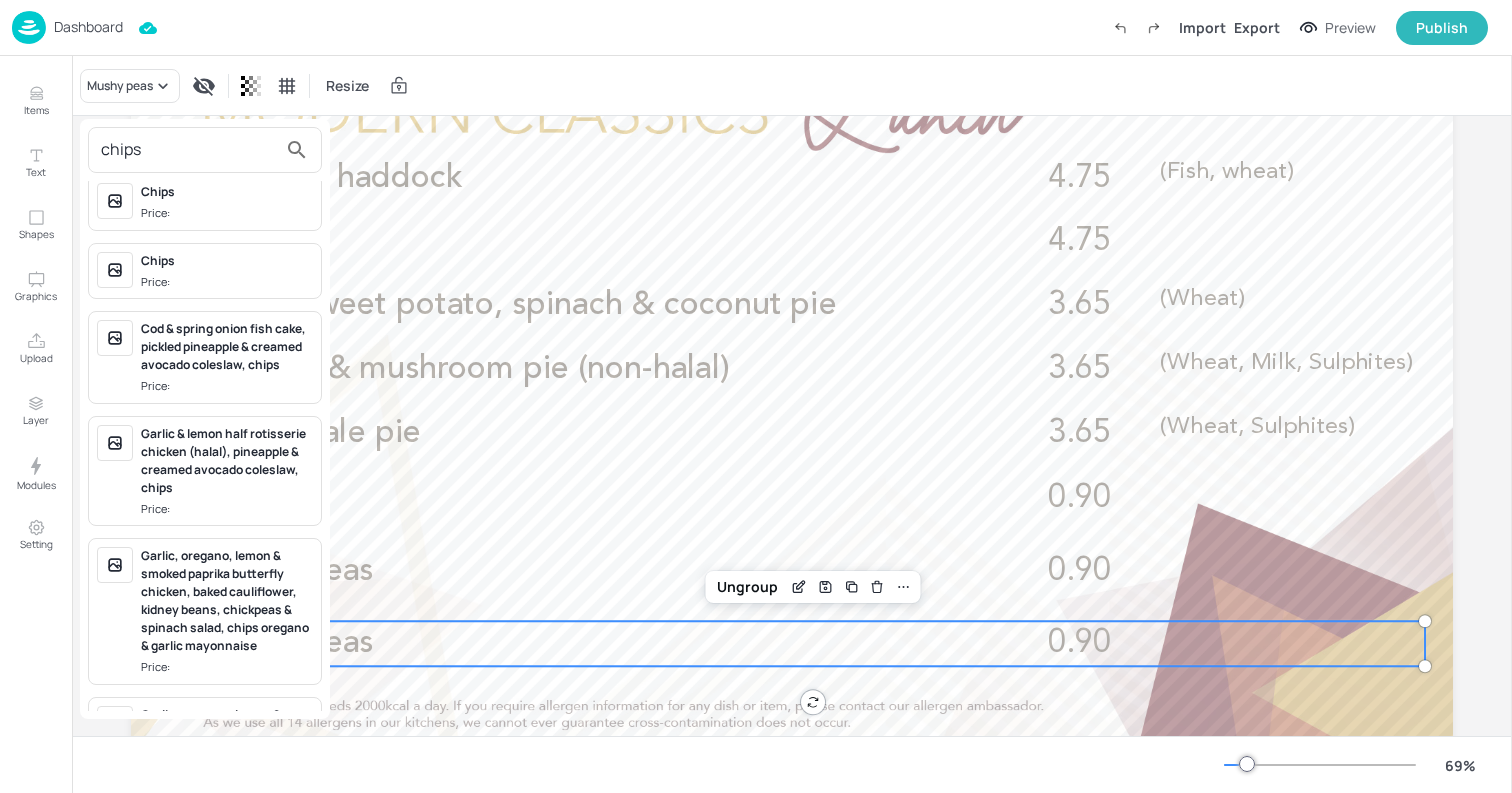 type on "chips" 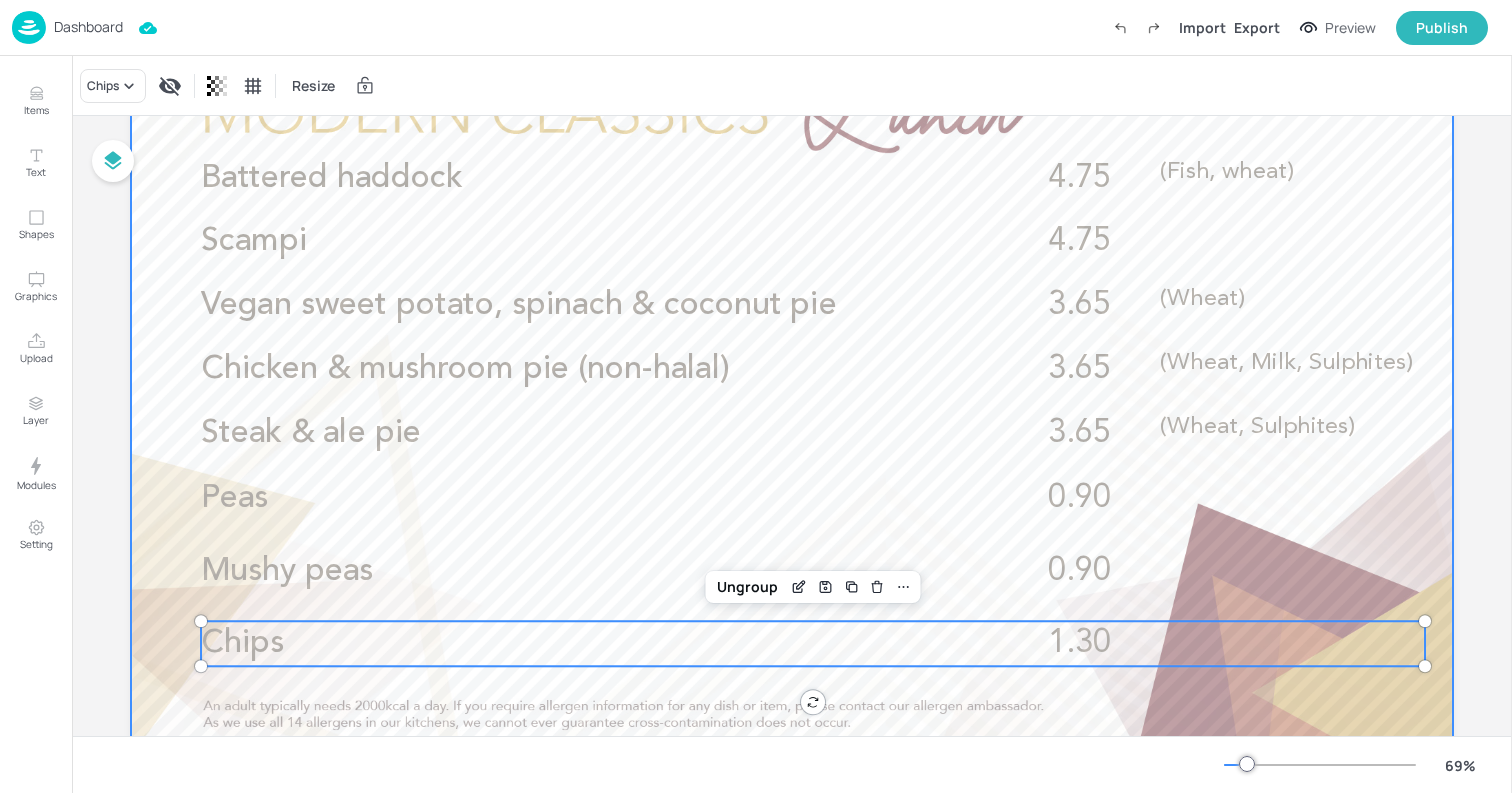 click at bounding box center [792, 393] 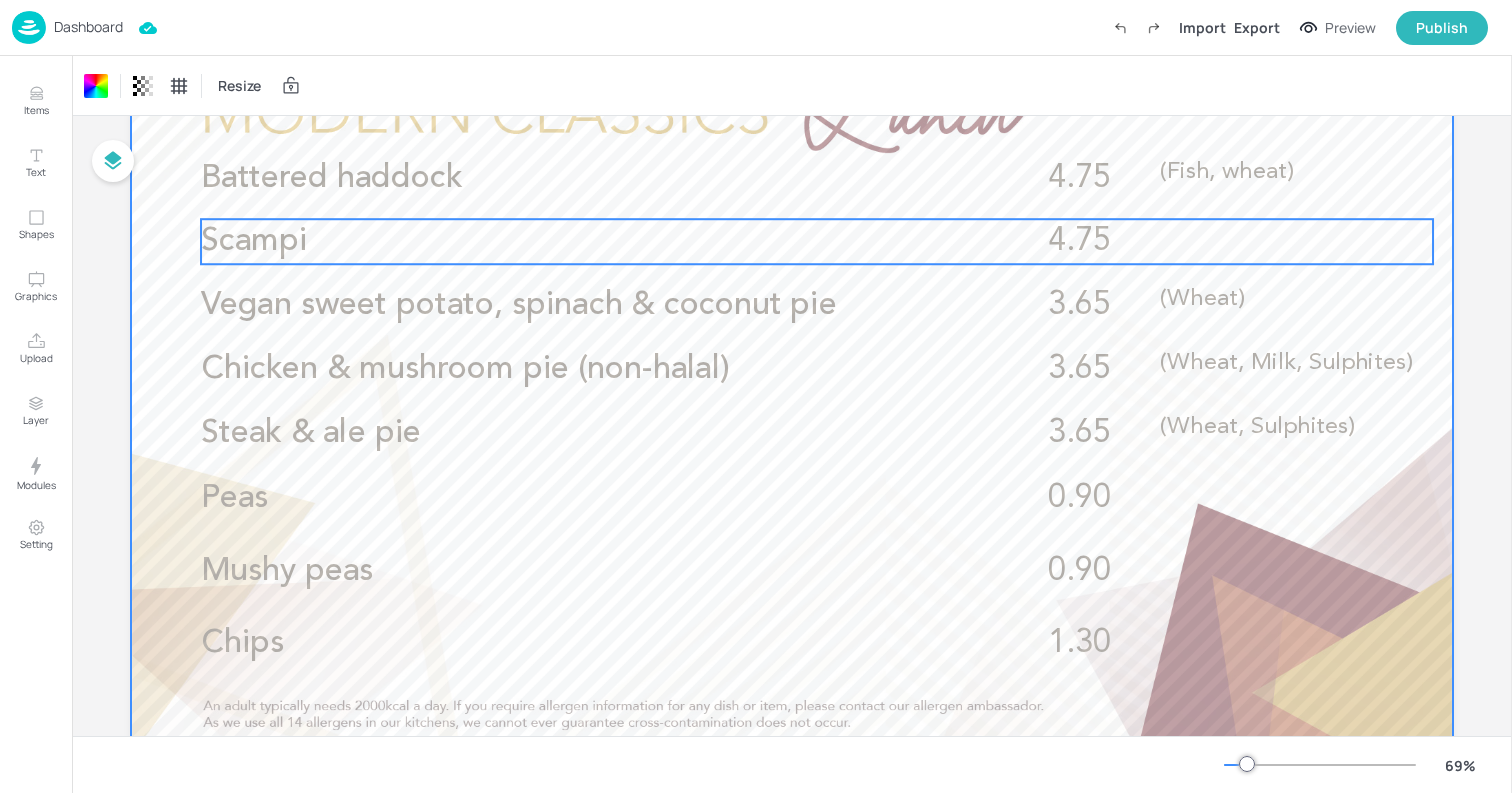scroll, scrollTop: 0, scrollLeft: 0, axis: both 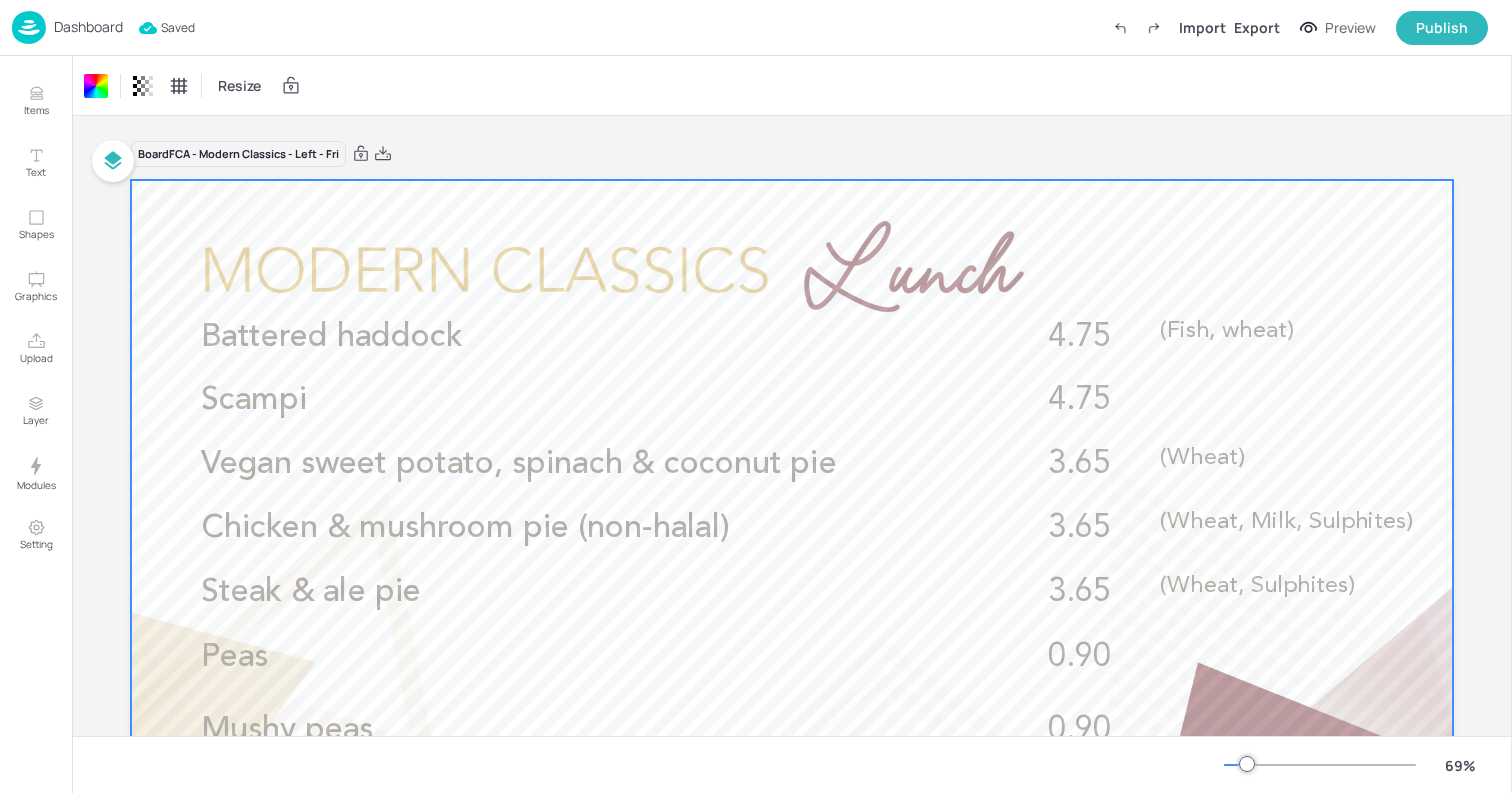 click on "Dashboard" at bounding box center (88, 27) 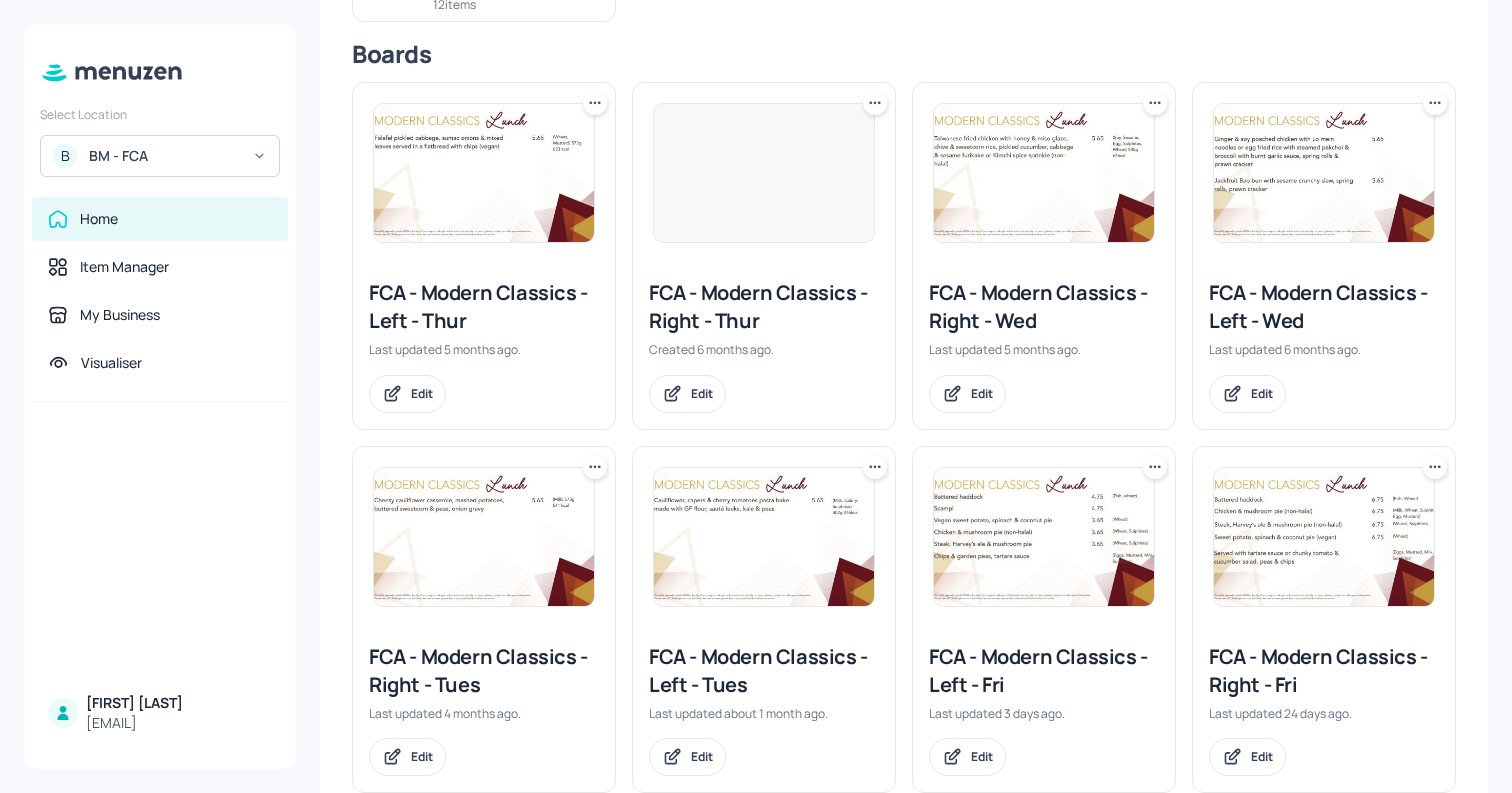 scroll, scrollTop: 295, scrollLeft: 0, axis: vertical 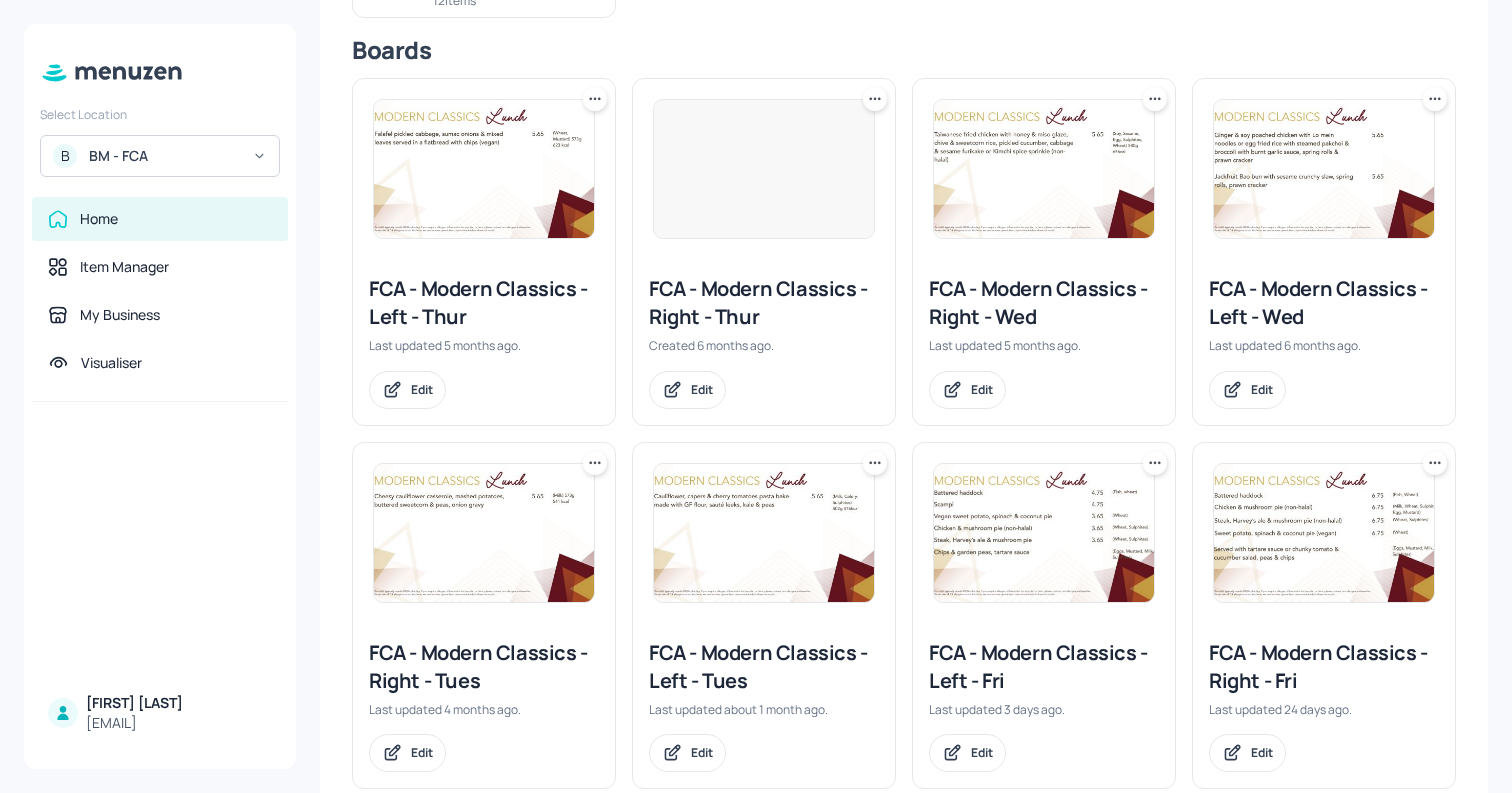 click at bounding box center (1324, 533) 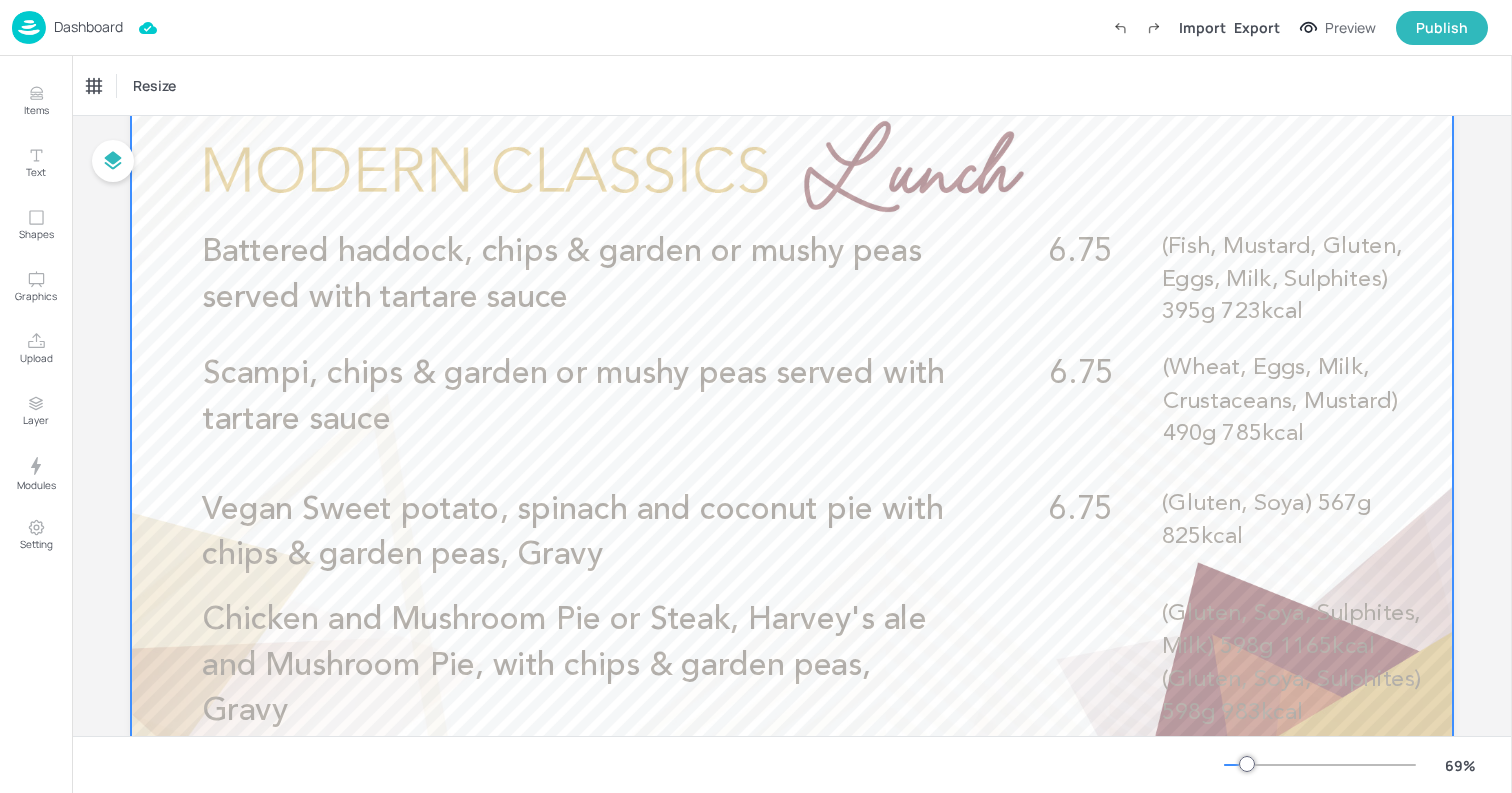 scroll, scrollTop: 126, scrollLeft: 0, axis: vertical 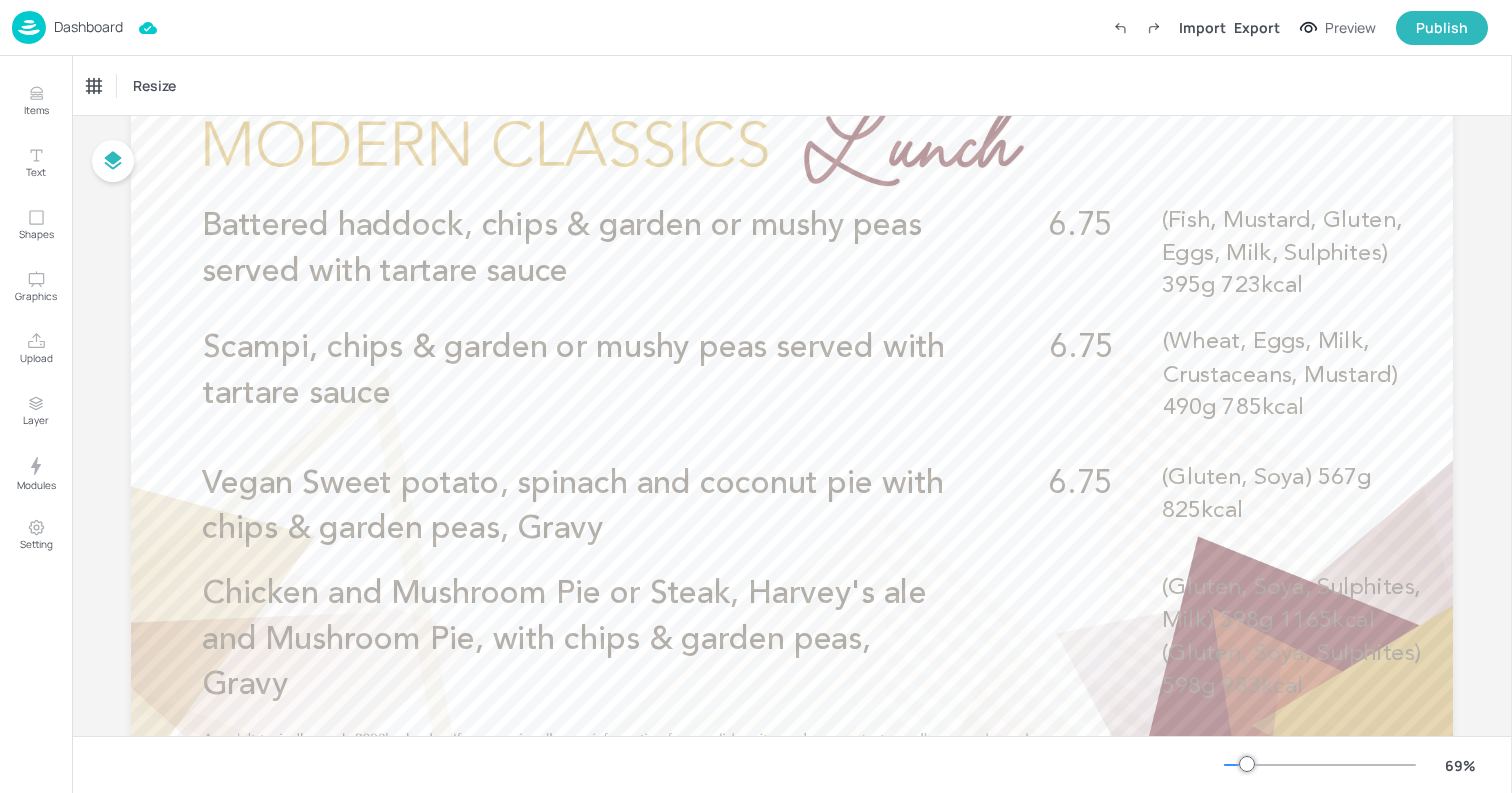 click on "Dashboard" at bounding box center (88, 27) 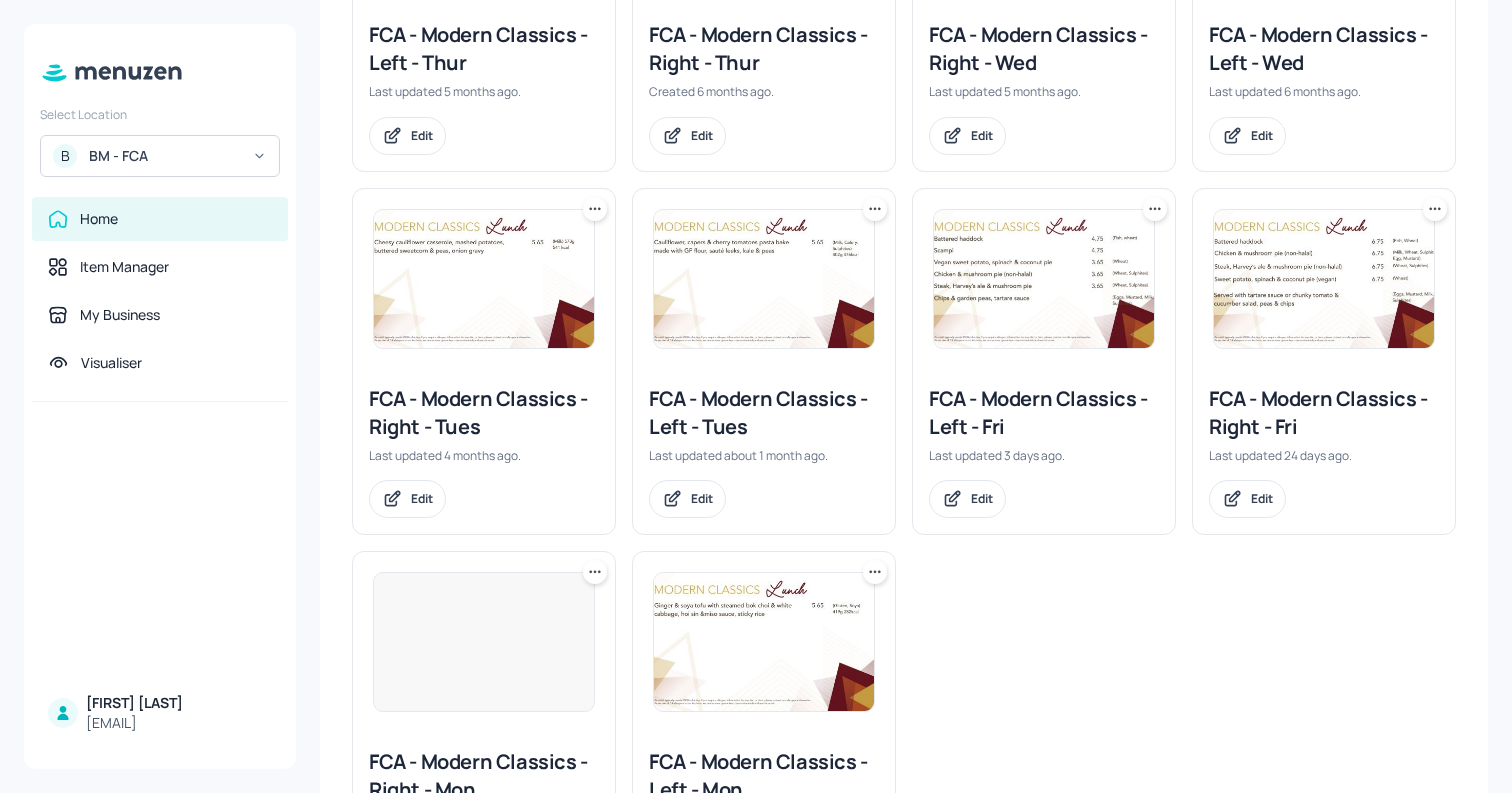 scroll, scrollTop: 550, scrollLeft: 0, axis: vertical 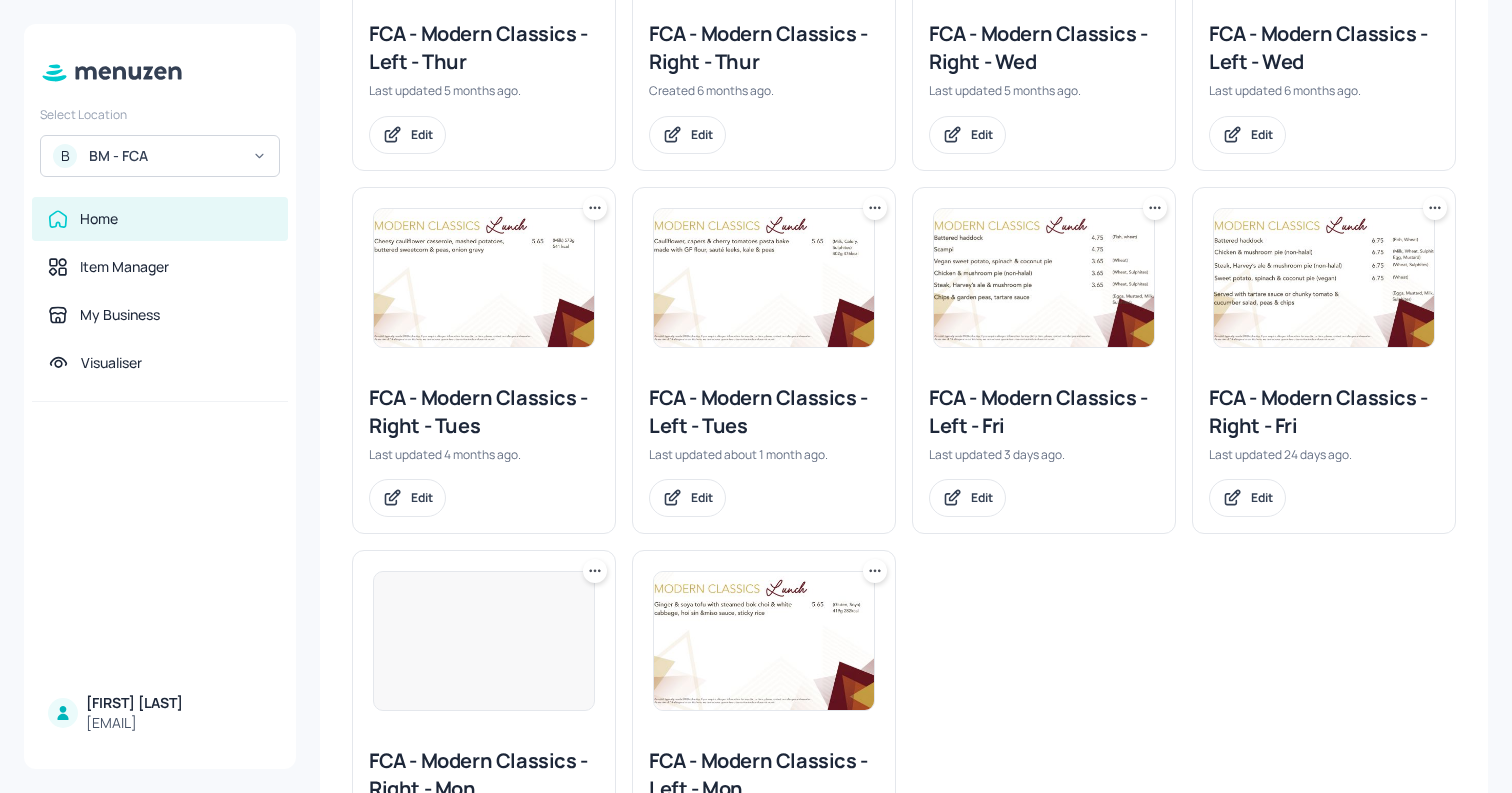 click at bounding box center (484, 278) 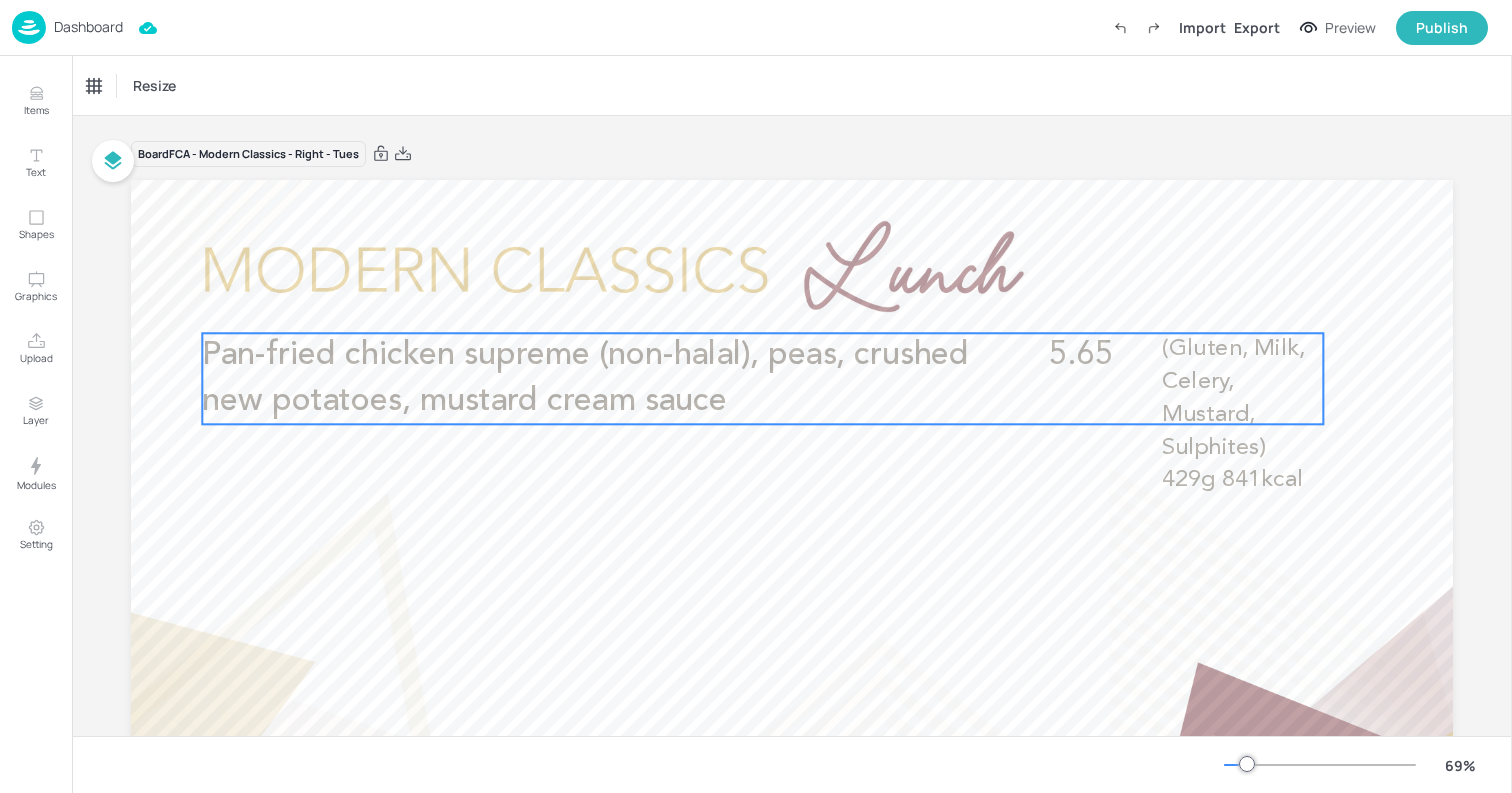 click on "Pan-fried chicken supreme (non-halal), peas, crushed new potatoes, mustard cream sauce" at bounding box center [608, 378] 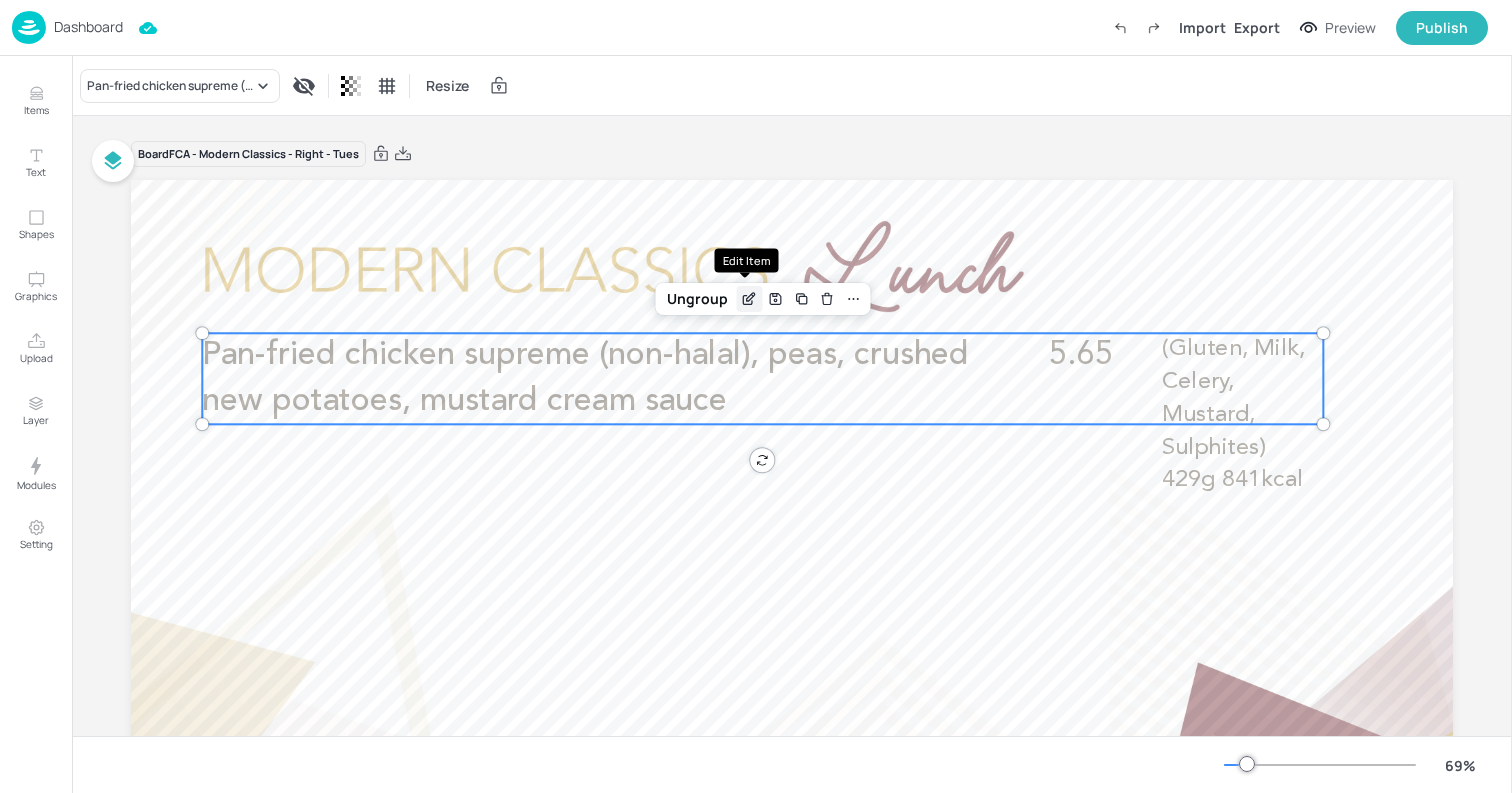 click at bounding box center (749, 299) 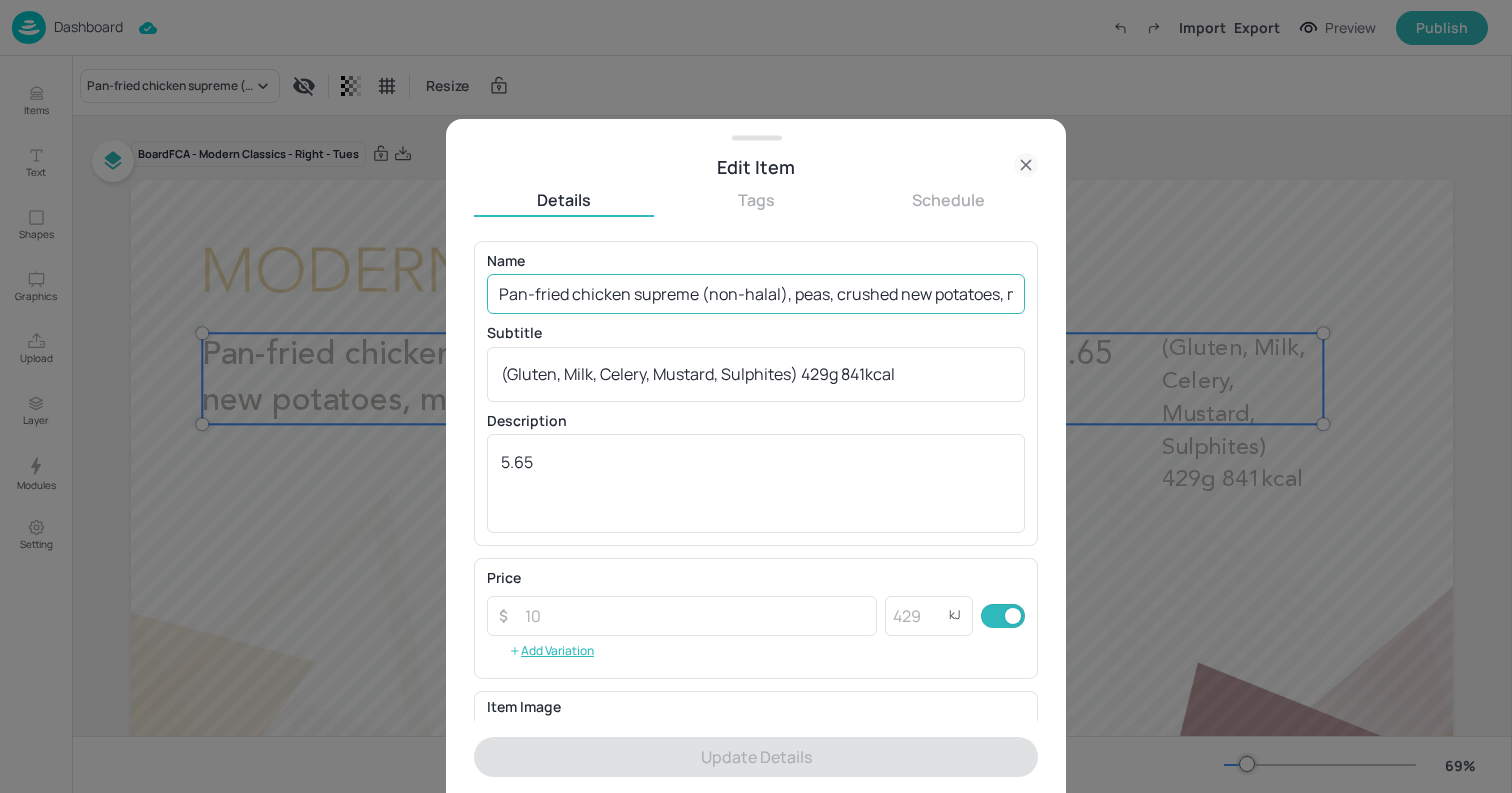 click on "Pan-fried chicken supreme (non-halal), peas, crushed new potatoes, mustard cream sauce" at bounding box center (756, 294) 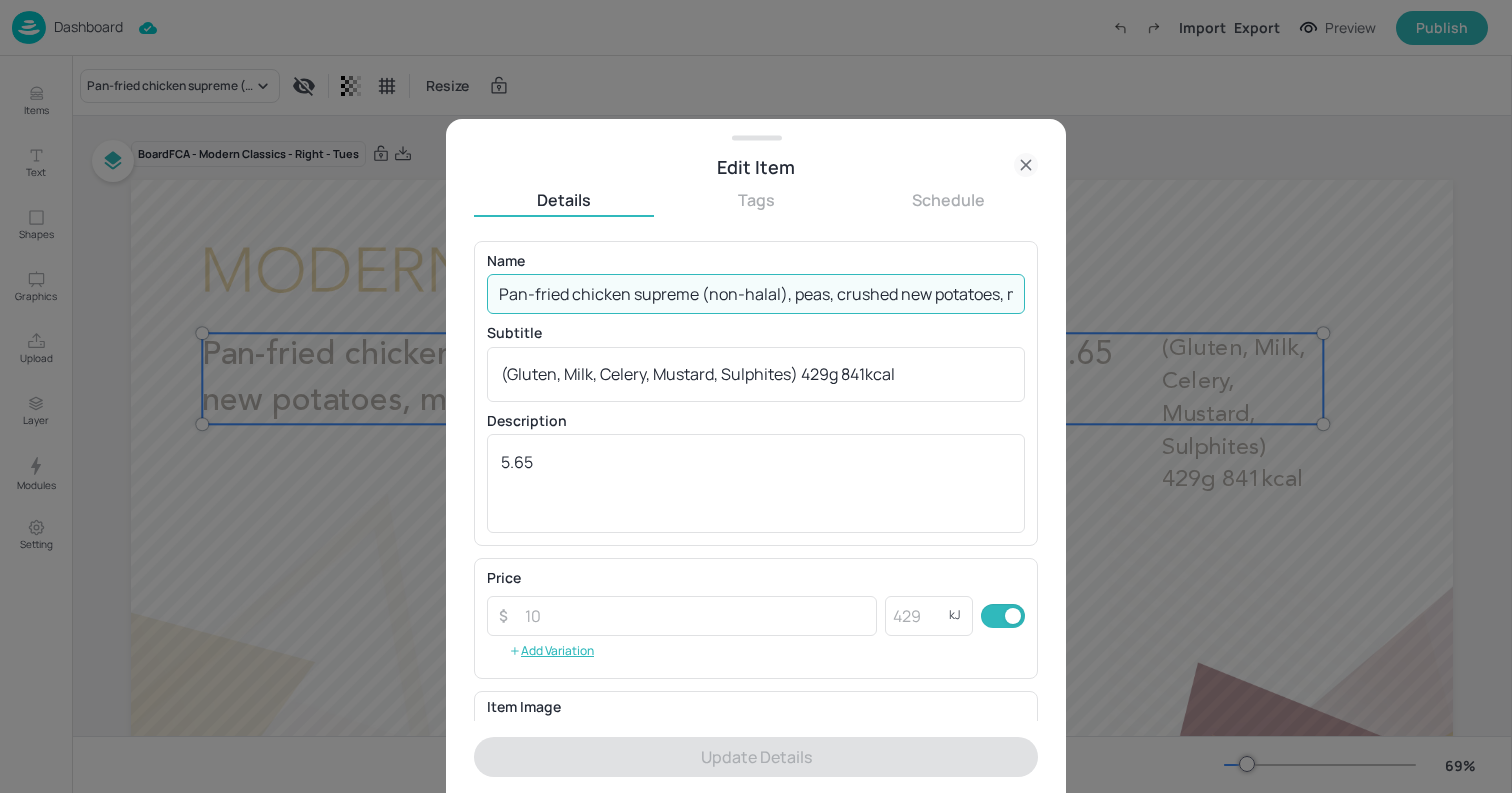 click on "Pan-fried chicken supreme (non-halal), peas, crushed new potatoes, mustard cream sauce" at bounding box center (756, 294) 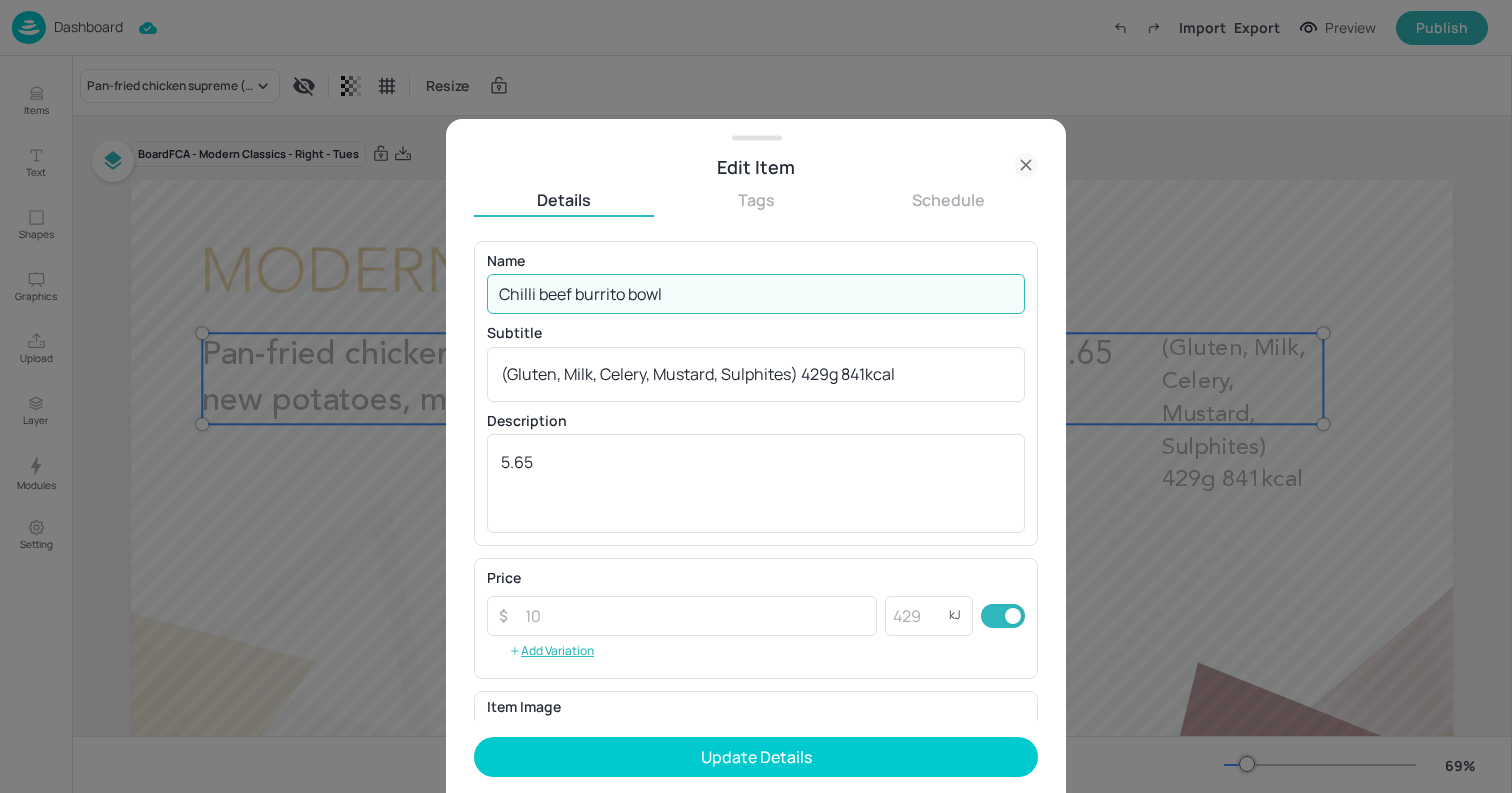 type on "Chilli beef burrito bowl" 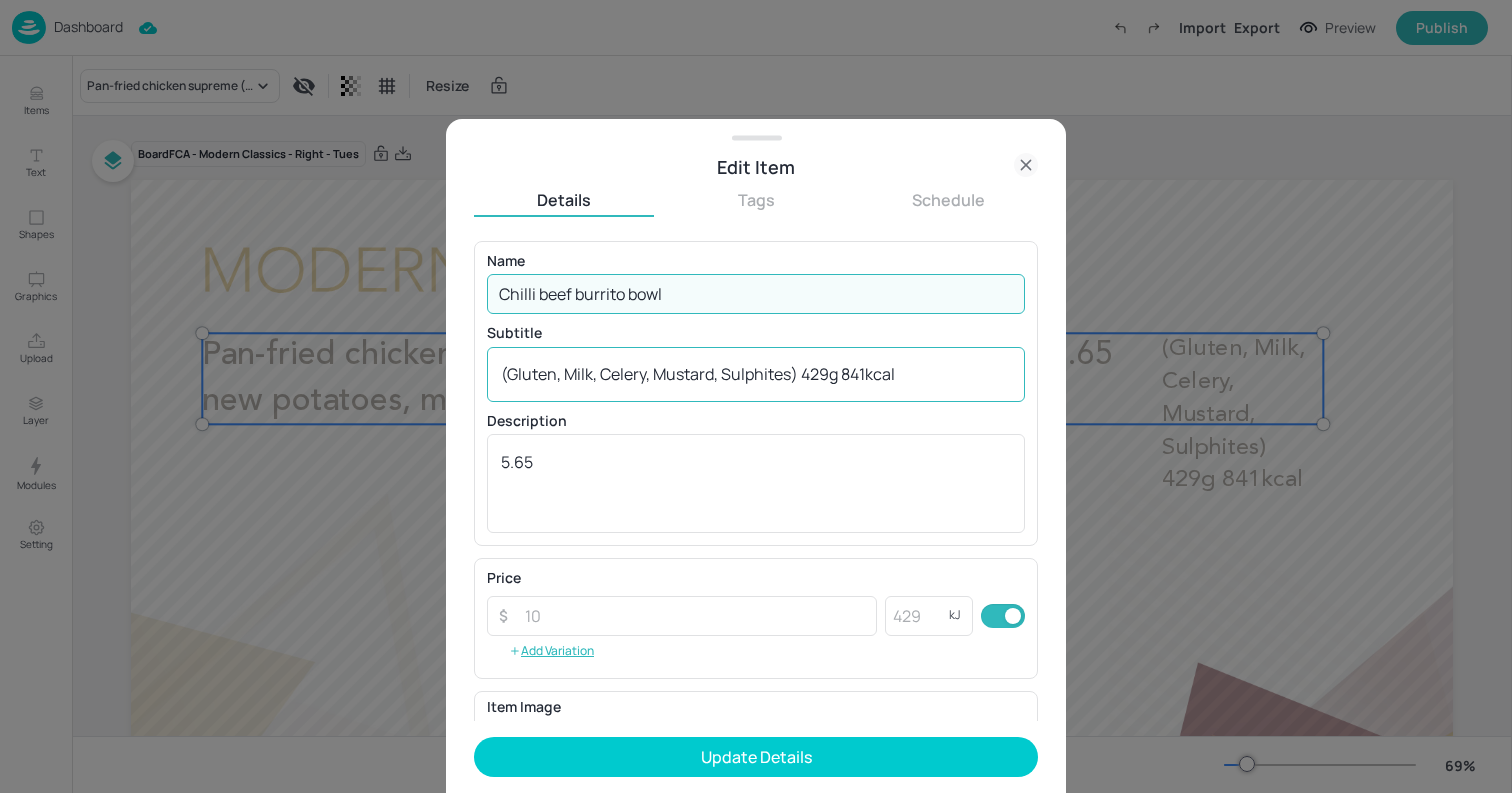 click on "(Gluten, Milk, Celery, Mustard, Sulphites) 429g 841kcal" at bounding box center [756, 374] 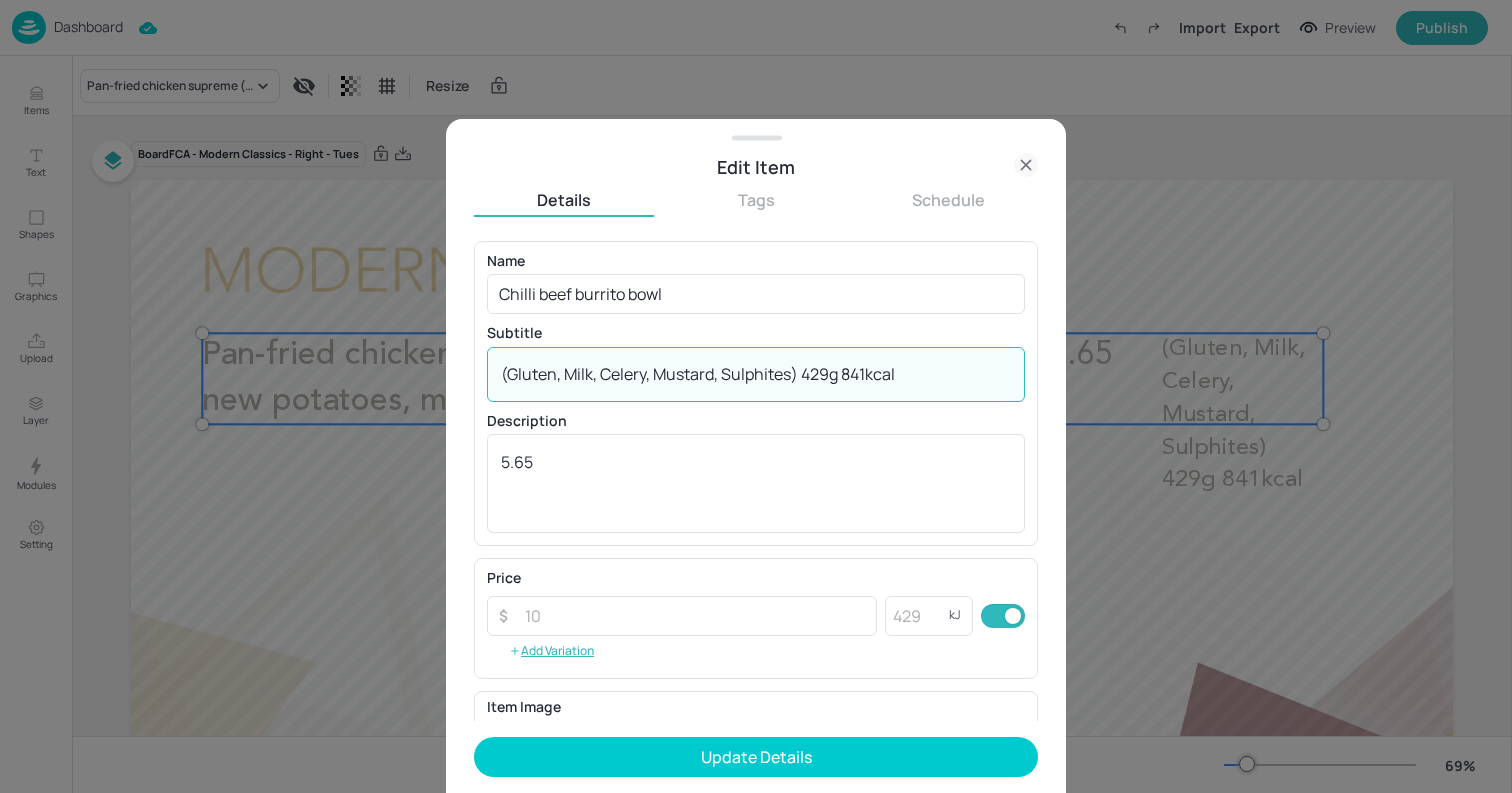 click on "(Gluten, Milk, Celery, Mustard, Sulphites) 429g 841kcal" at bounding box center (756, 374) 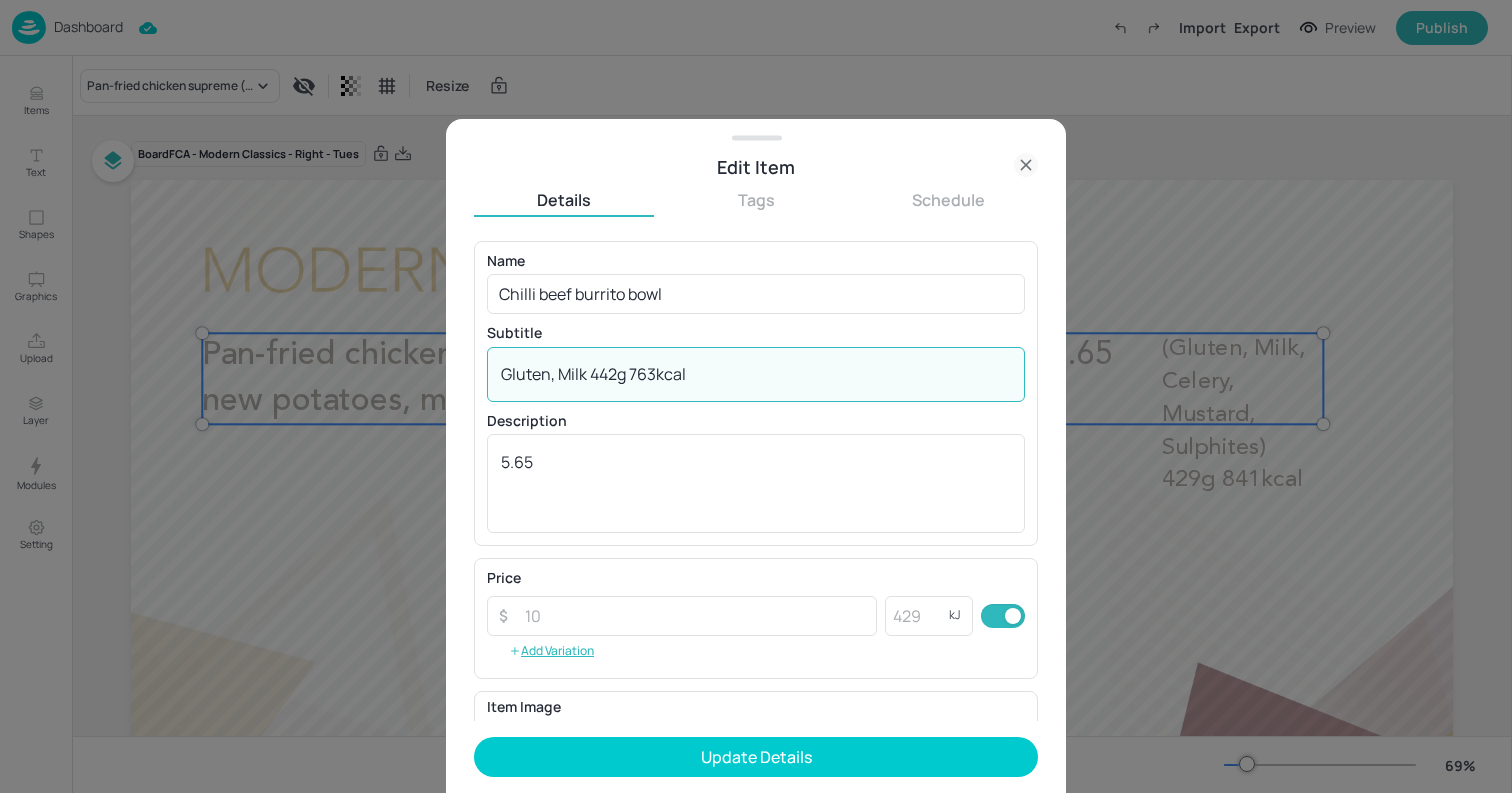 click on "Gluten, Milk 442g 763kcal" at bounding box center [756, 374] 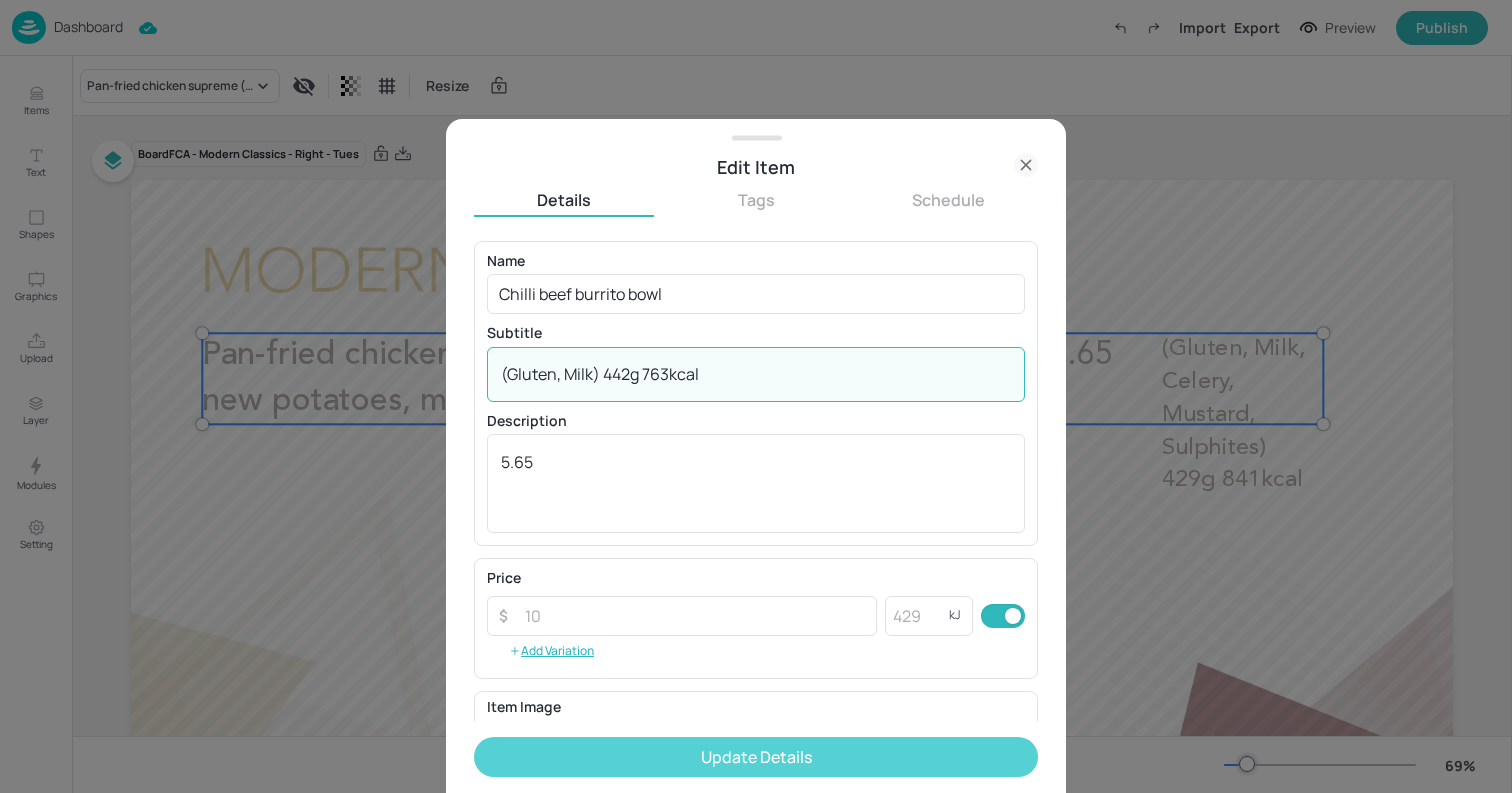 type on "(Gluten, Milk) 442g 763kcal" 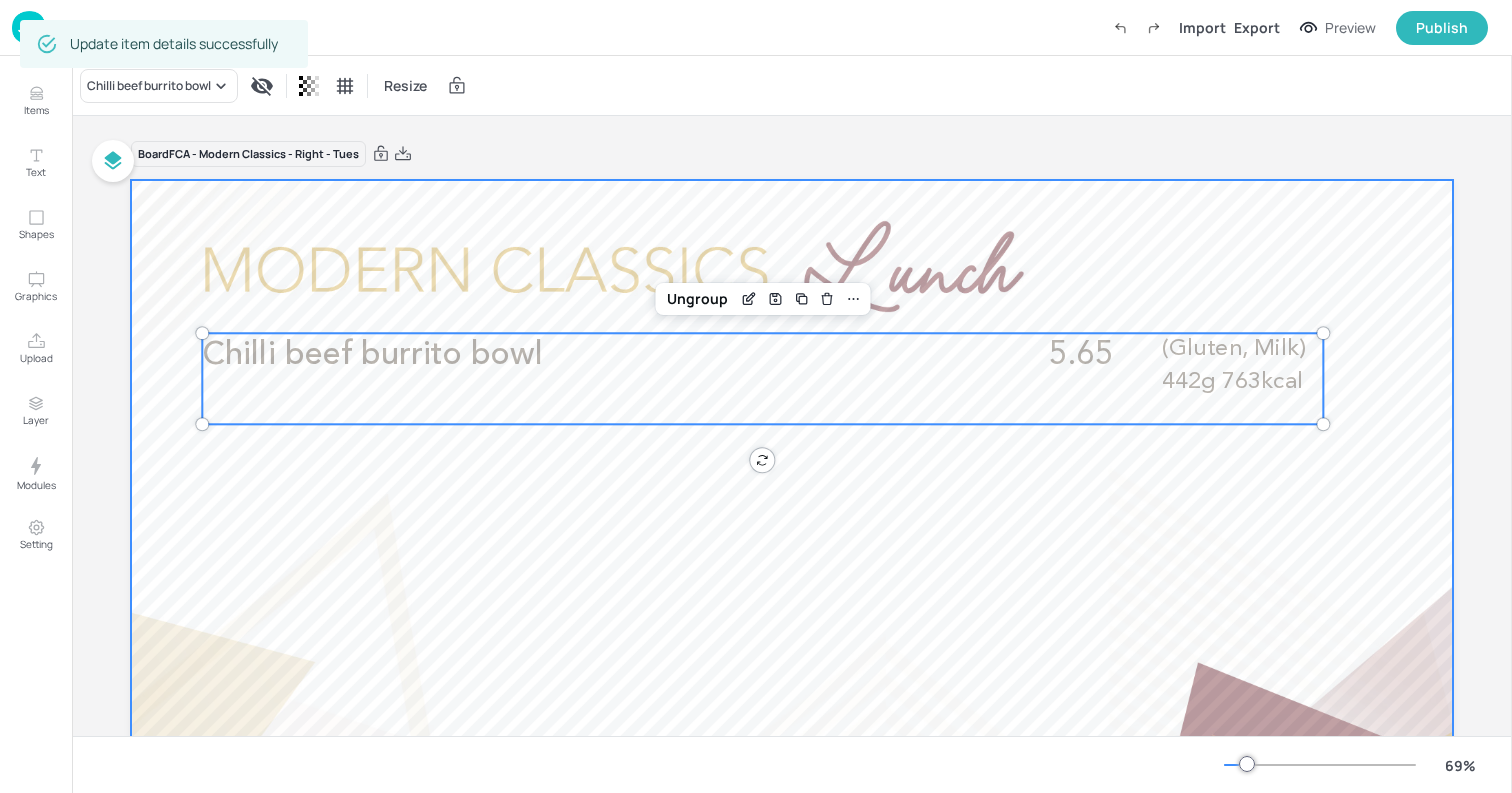 click at bounding box center (792, 552) 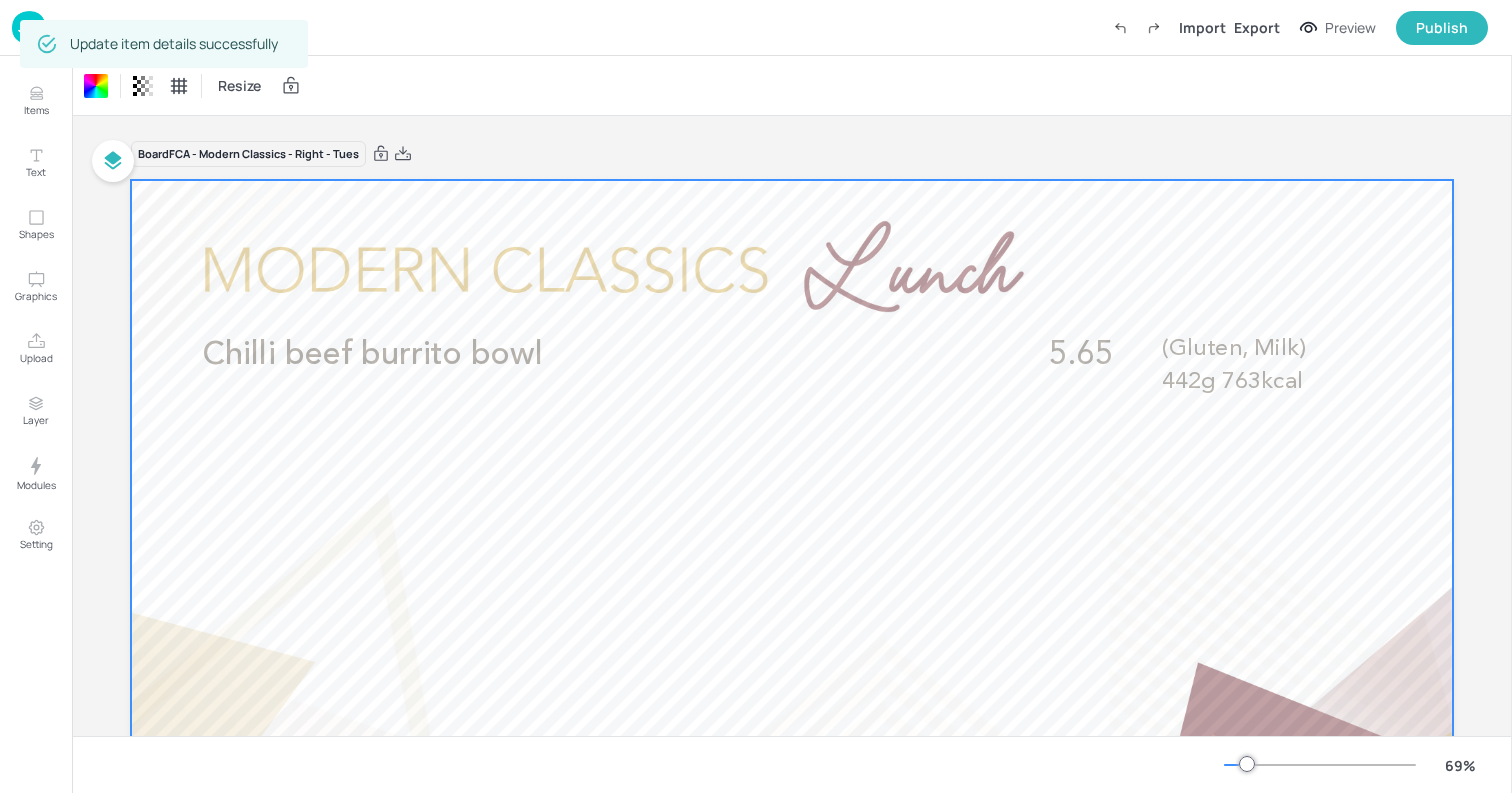 click at bounding box center (29, 27) 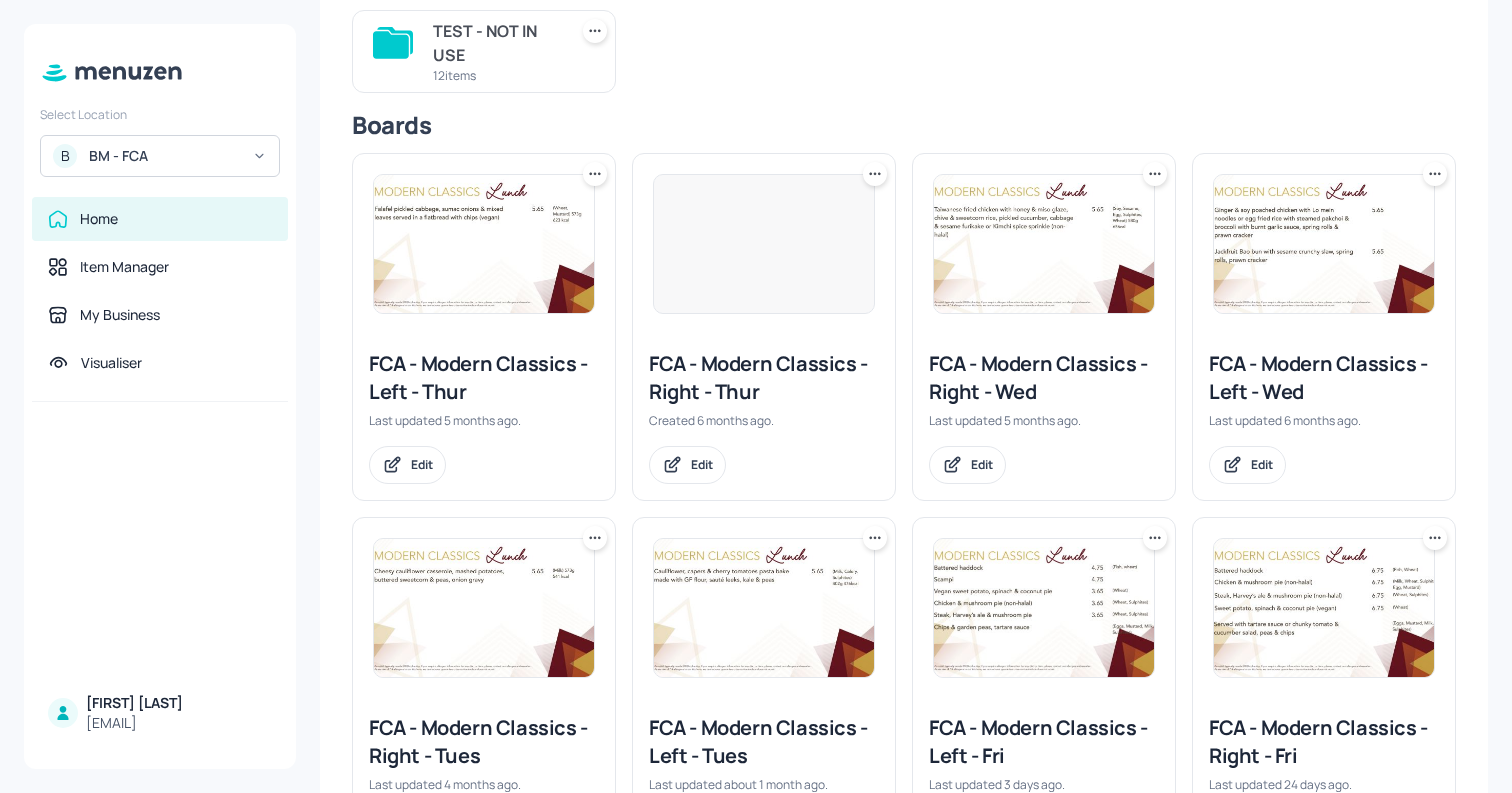 scroll, scrollTop: 221, scrollLeft: 0, axis: vertical 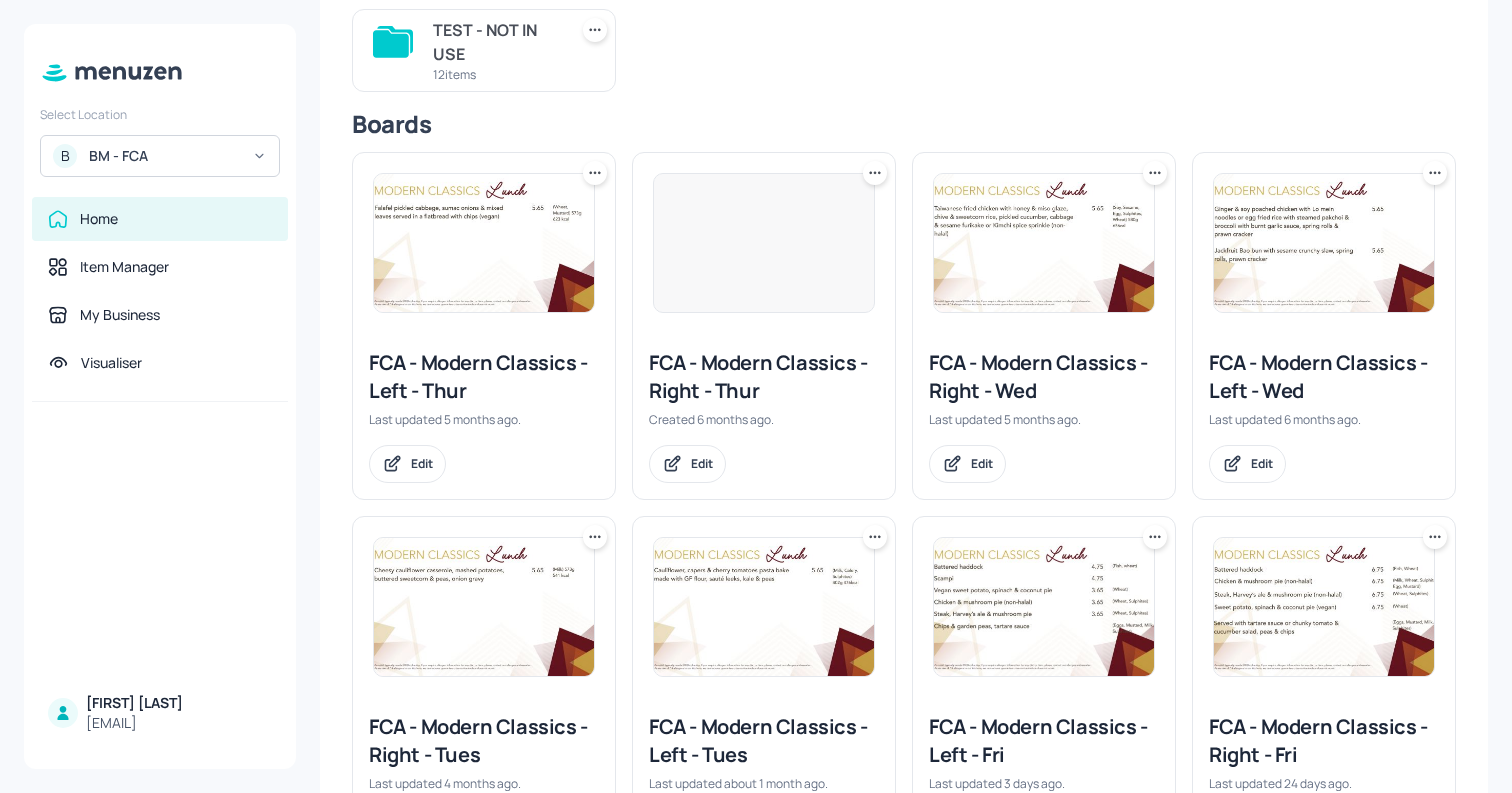 click at bounding box center [764, 607] 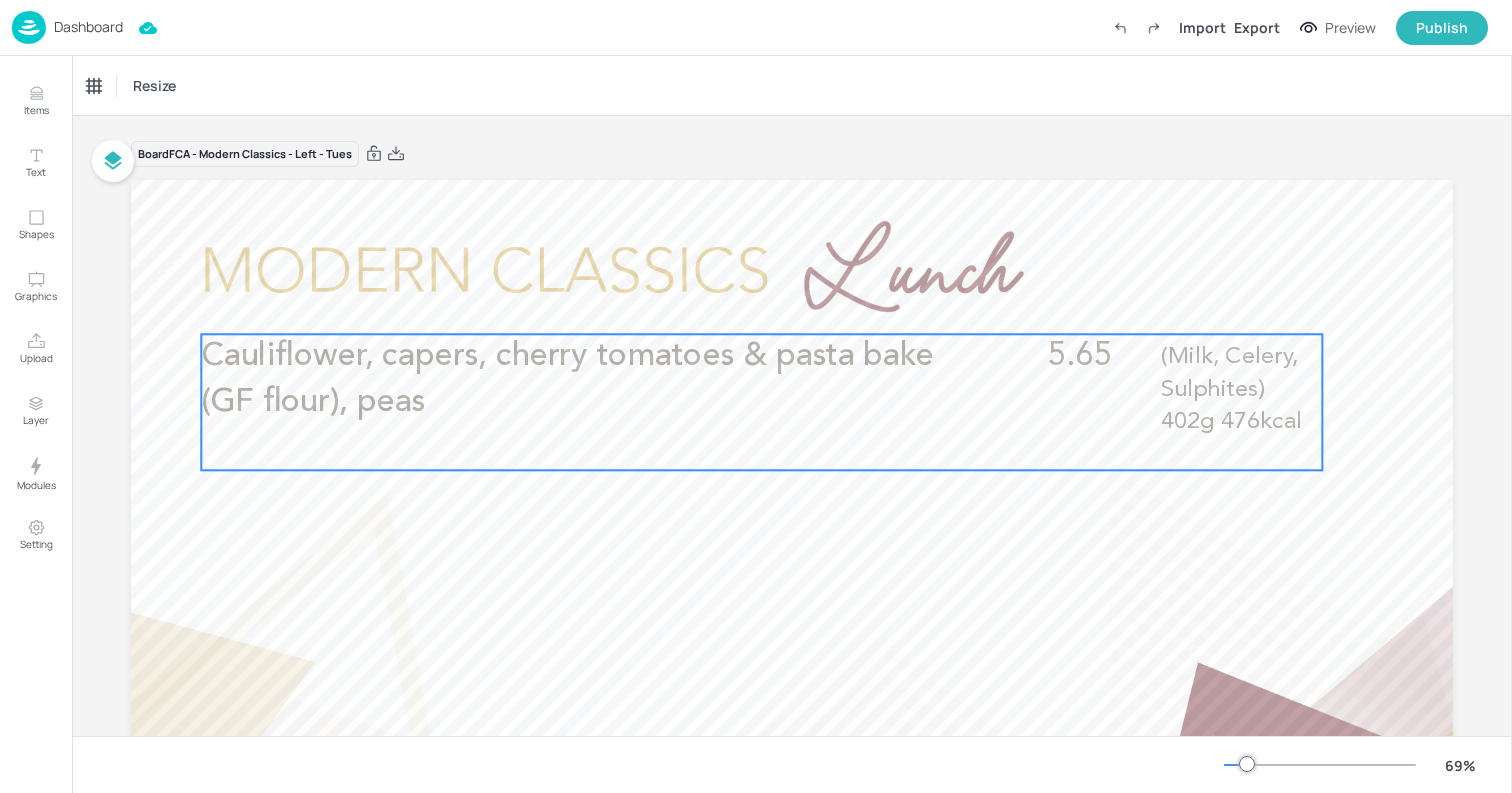click on "Cauliflower, capers, cherry tomatoes & pasta bake (GF flour), peas" at bounding box center (567, 379) 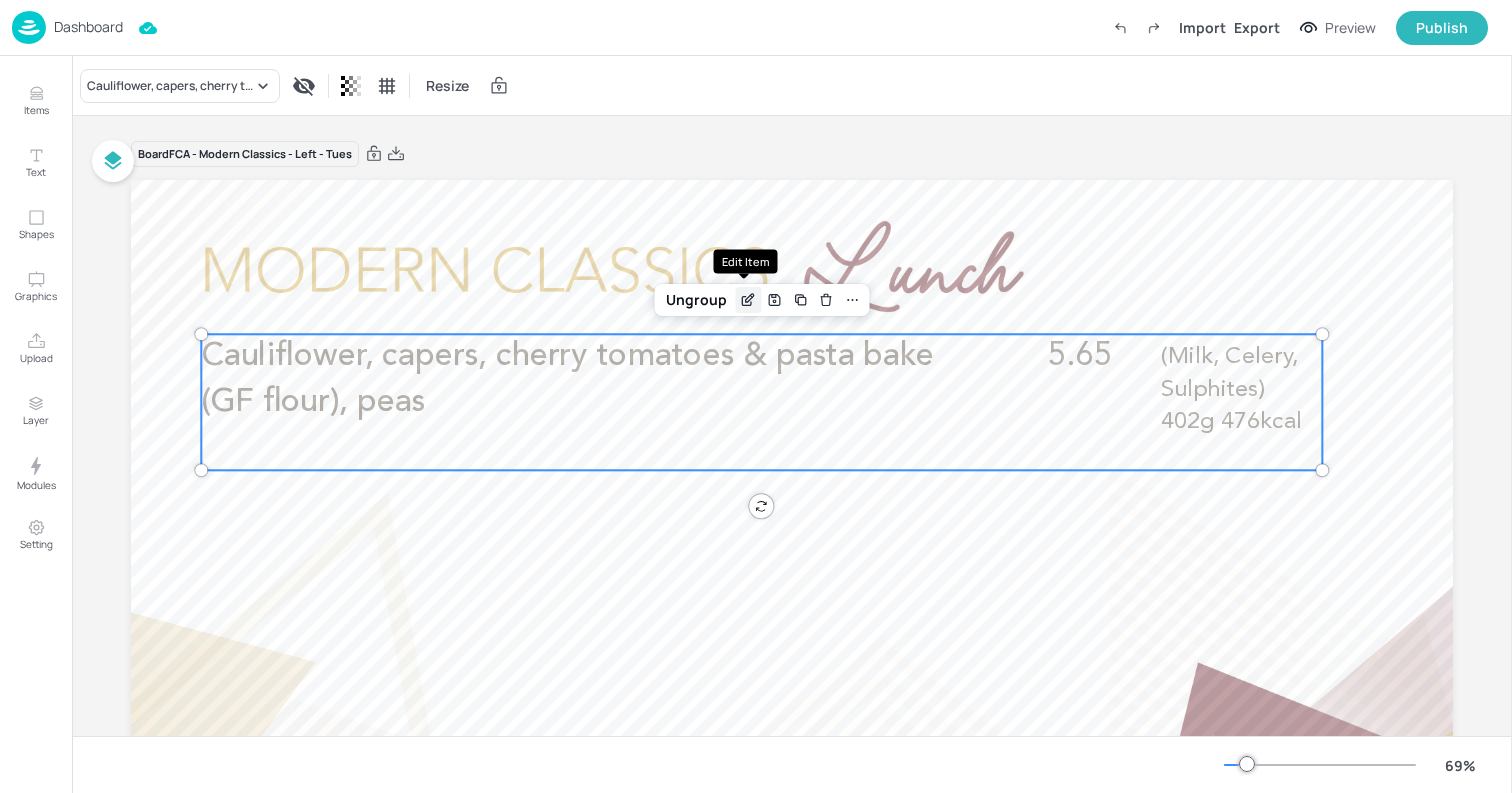click 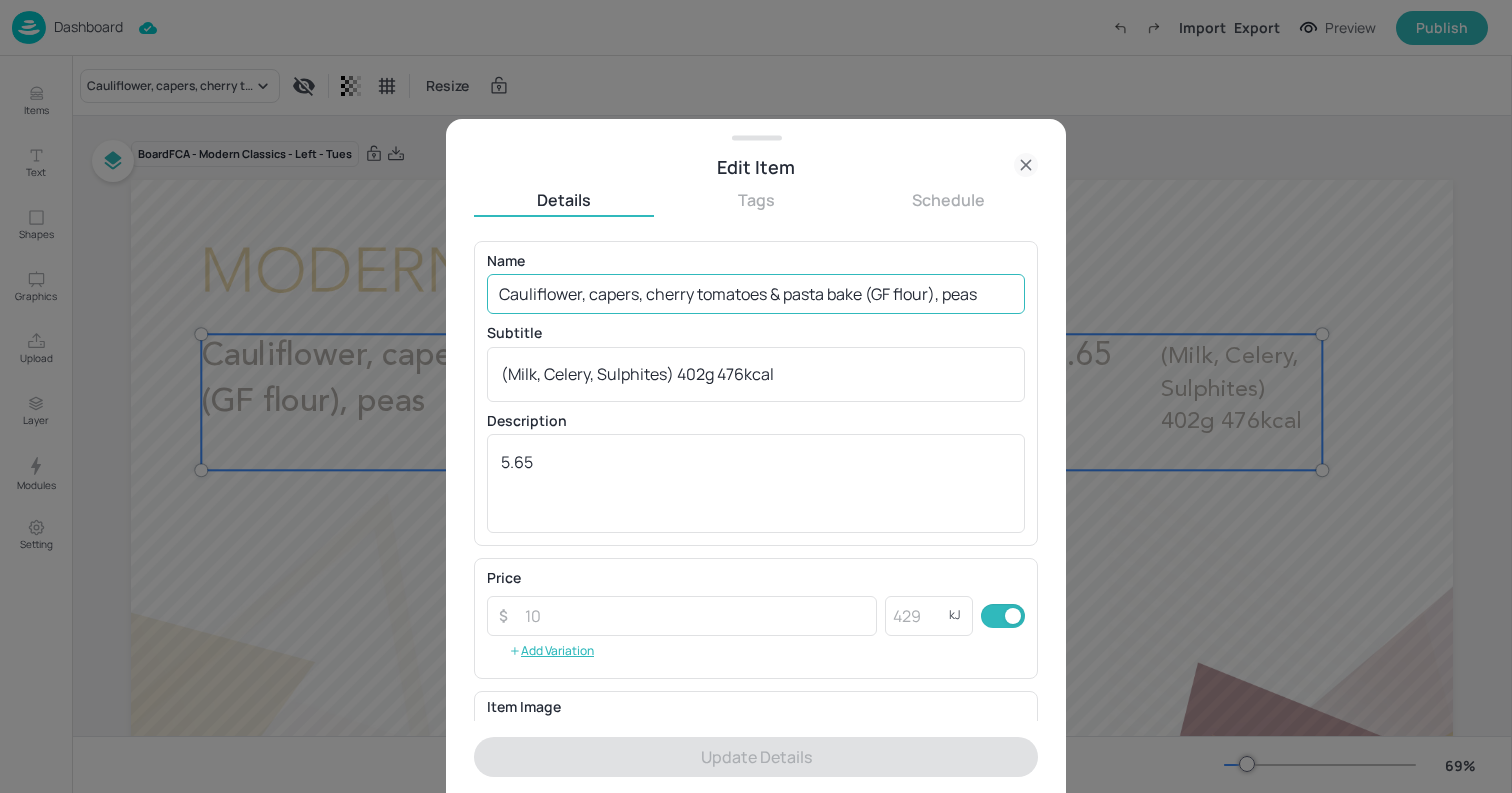 click on "Cauliflower, capers, cherry tomatoes & pasta bake (GF flour), peas" at bounding box center [756, 294] 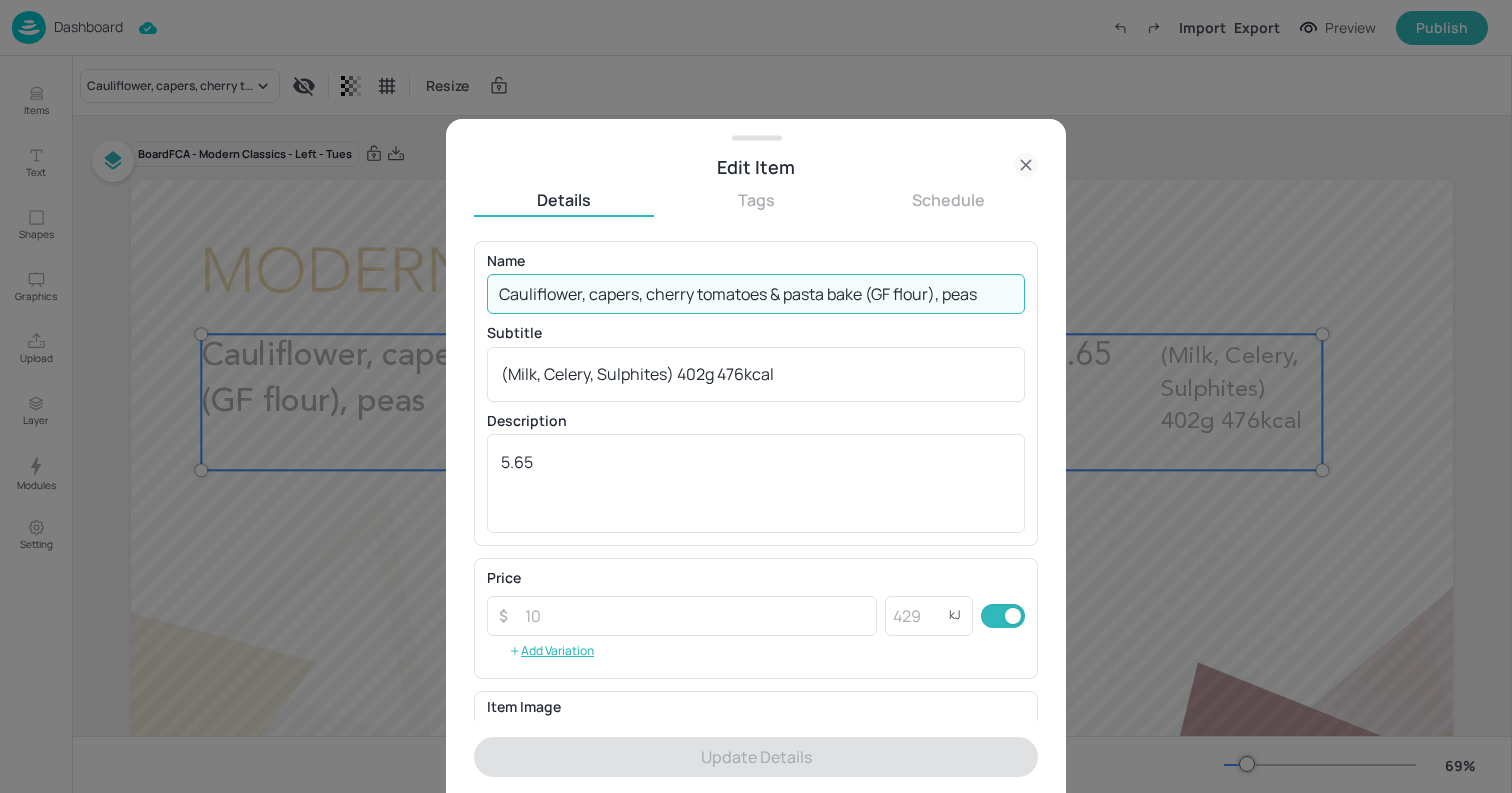 click on "Cauliflower, capers, cherry tomatoes & pasta bake (GF flour), peas" at bounding box center [756, 294] 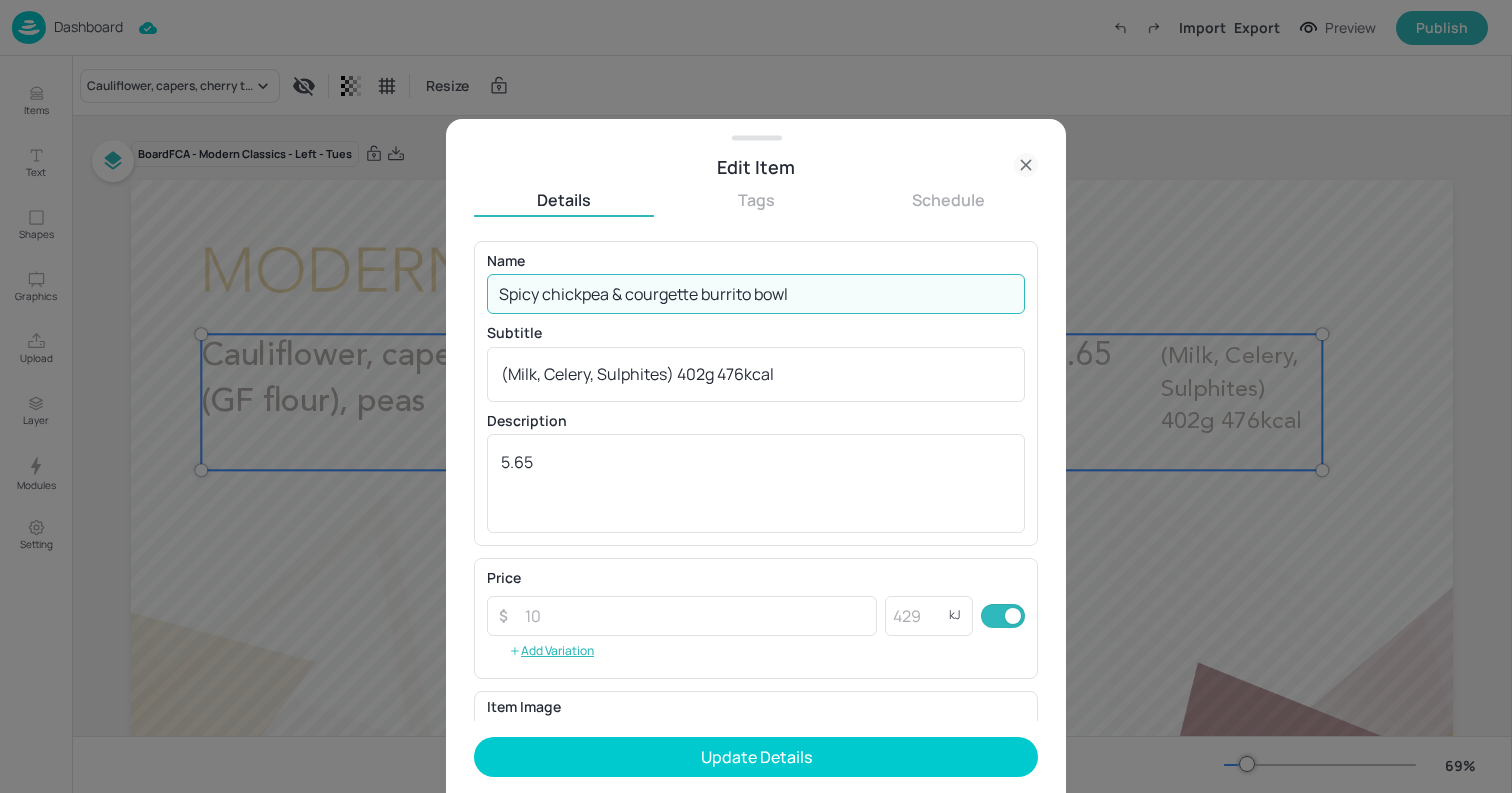 type on "Spicy chickpea & courgette burrito bowl" 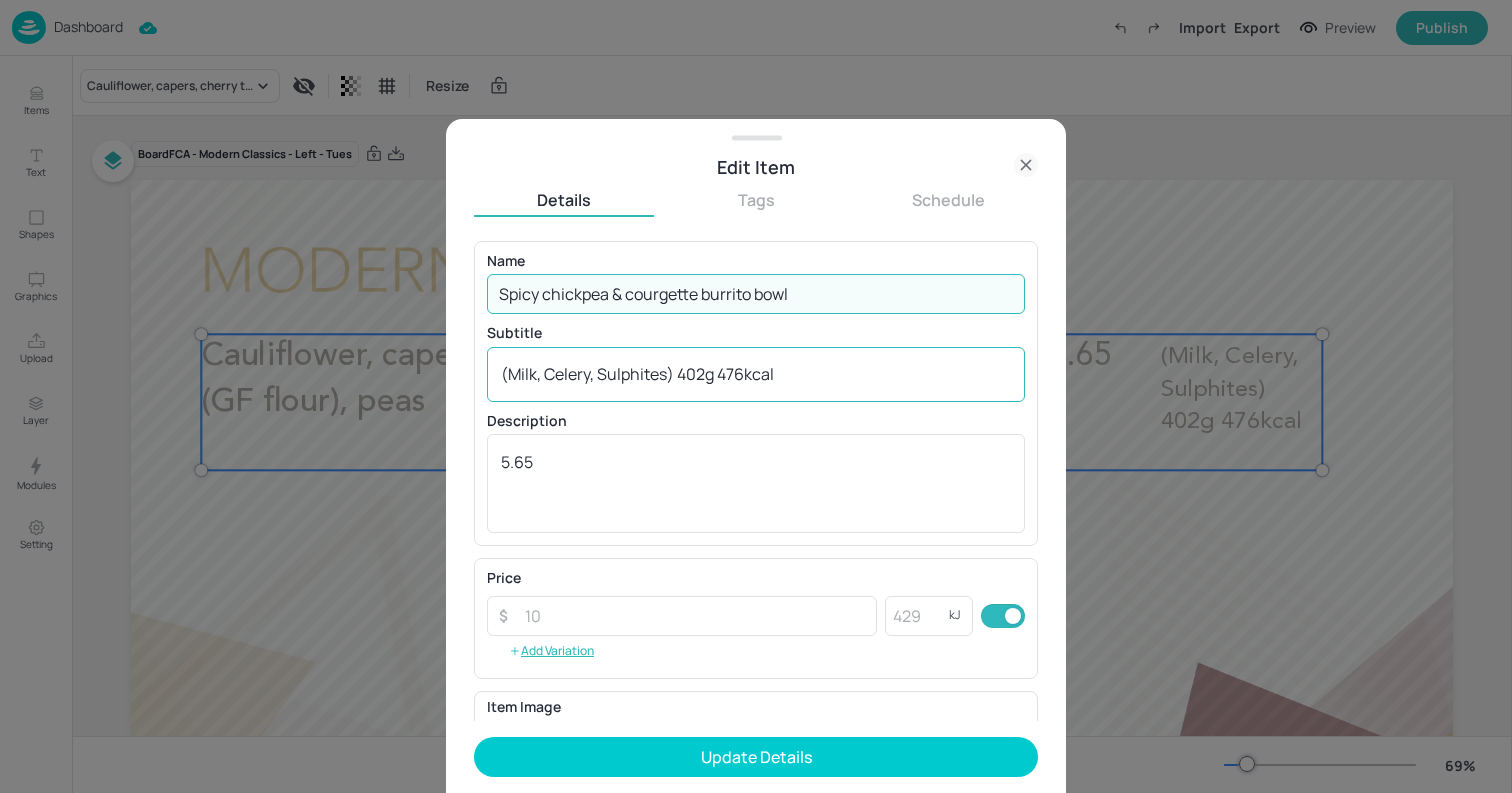 click on "(Milk, Celery, Sulphites) 402g 476kcal" at bounding box center (756, 374) 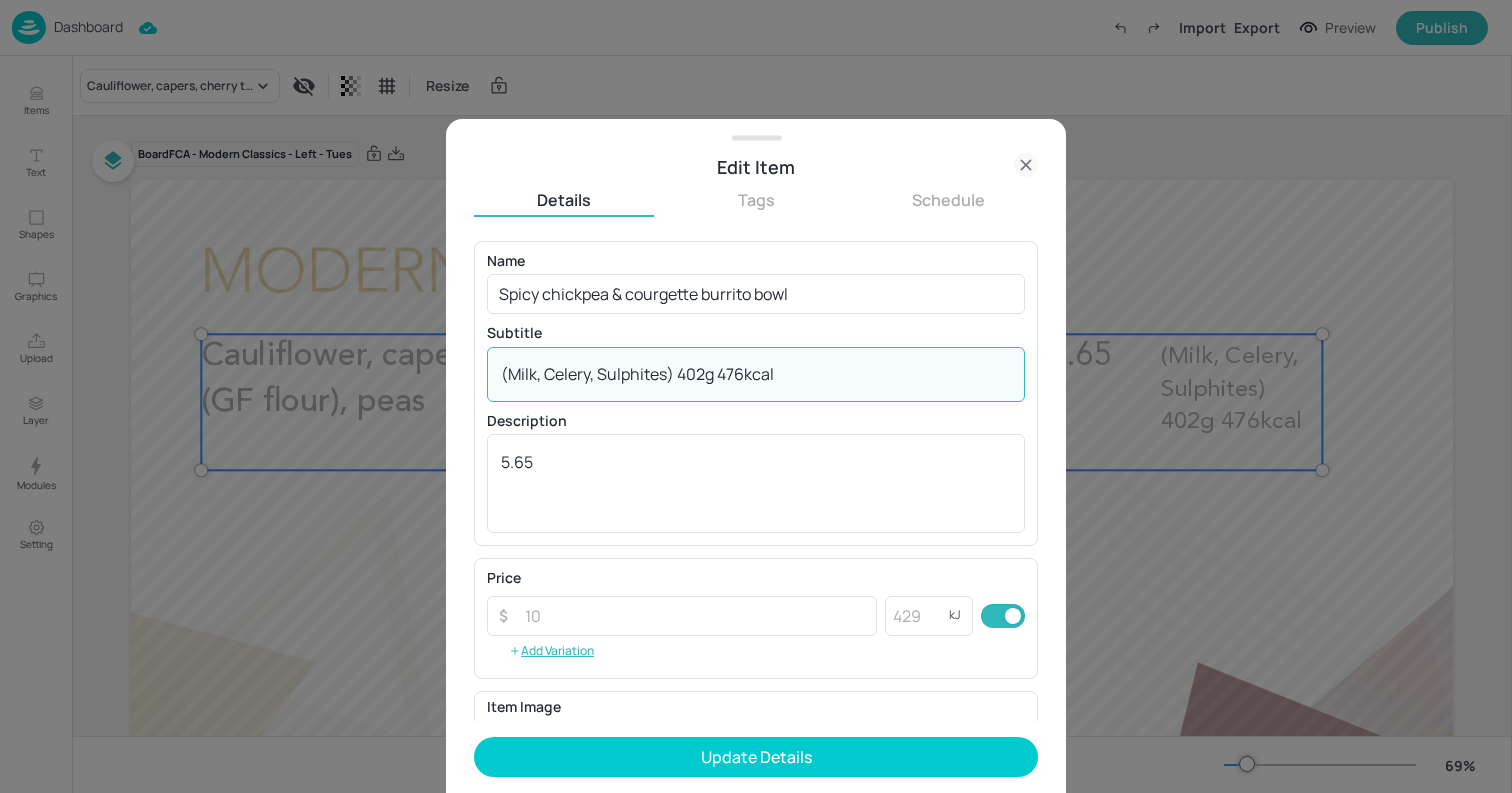 click on "(Milk, Celery, Sulphites) 402g 476kcal" at bounding box center [756, 374] 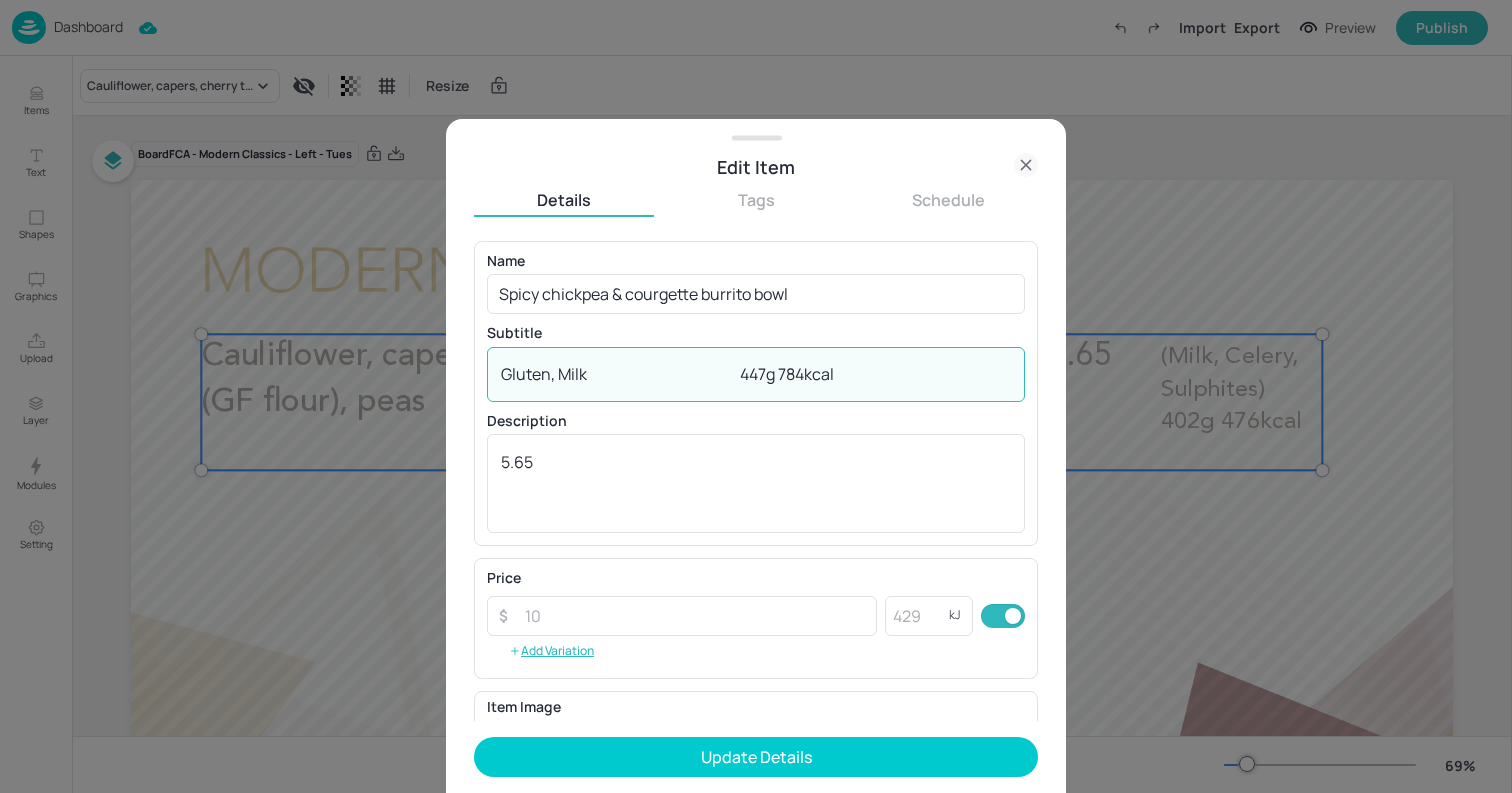 click on "Gluten, Milk                                                   447g 784kcal" at bounding box center [756, 374] 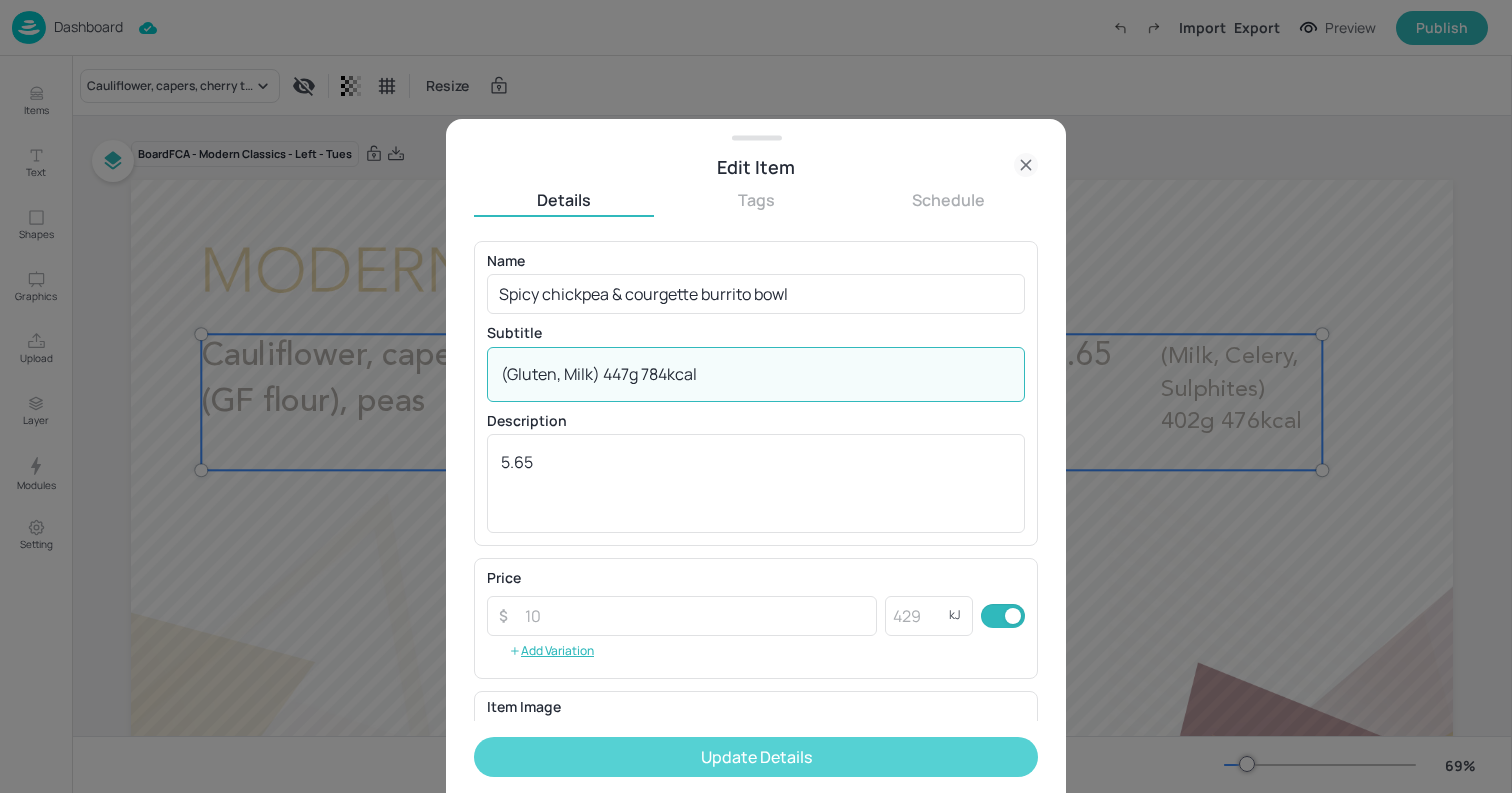 type on "(Gluten, Milk) 447g 784kcal" 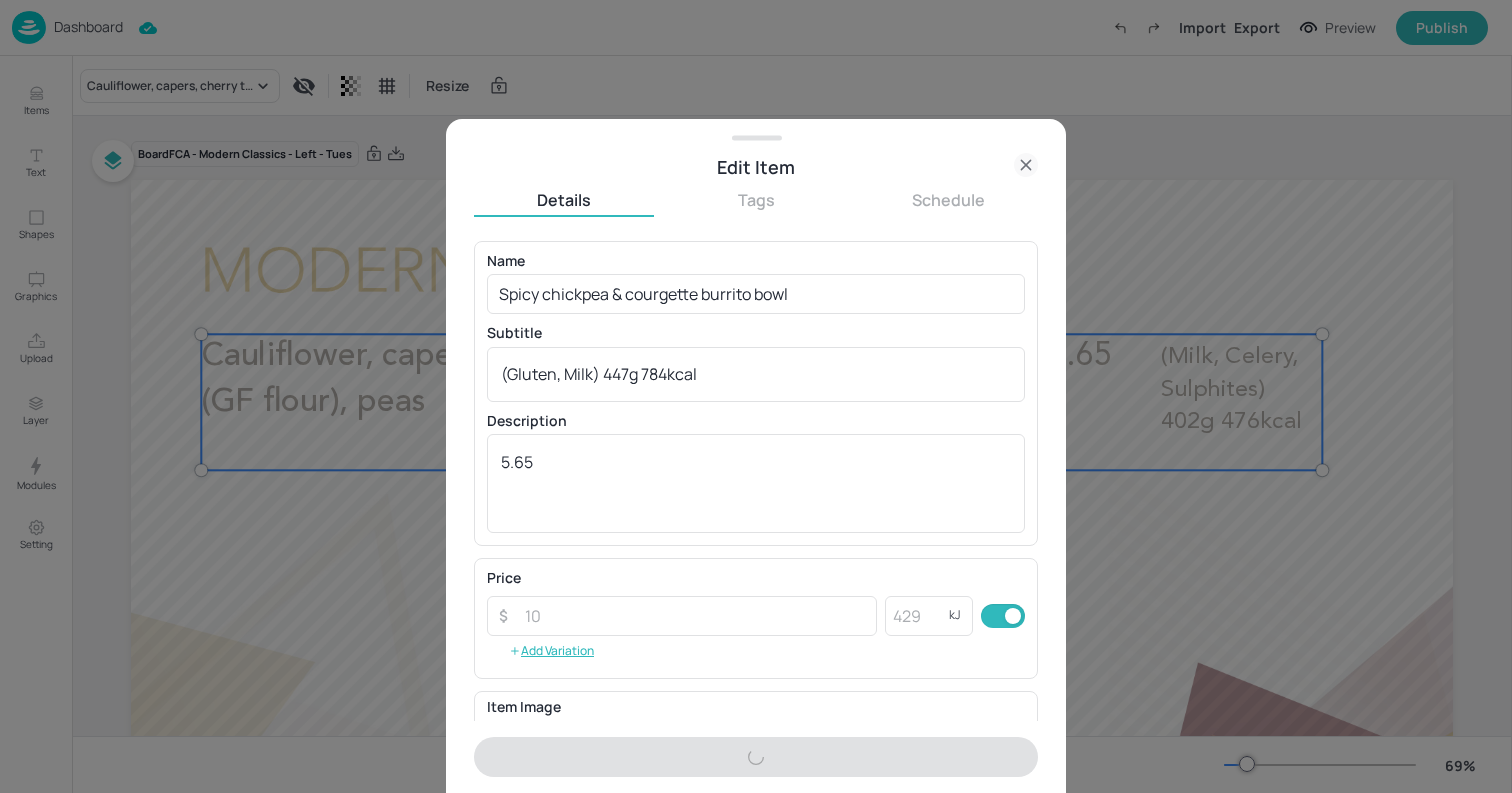 click at bounding box center [756, 396] 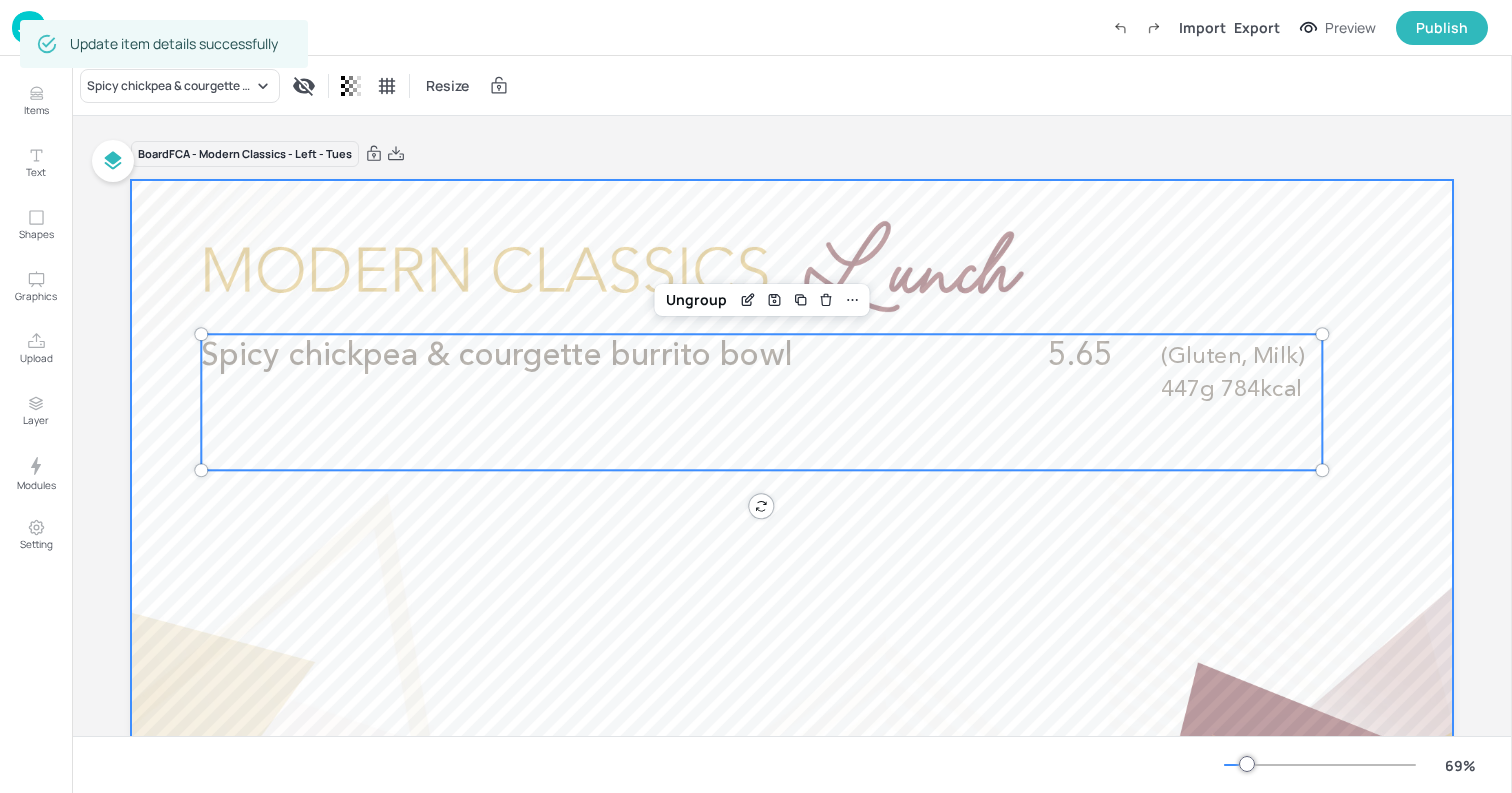 click at bounding box center (792, 552) 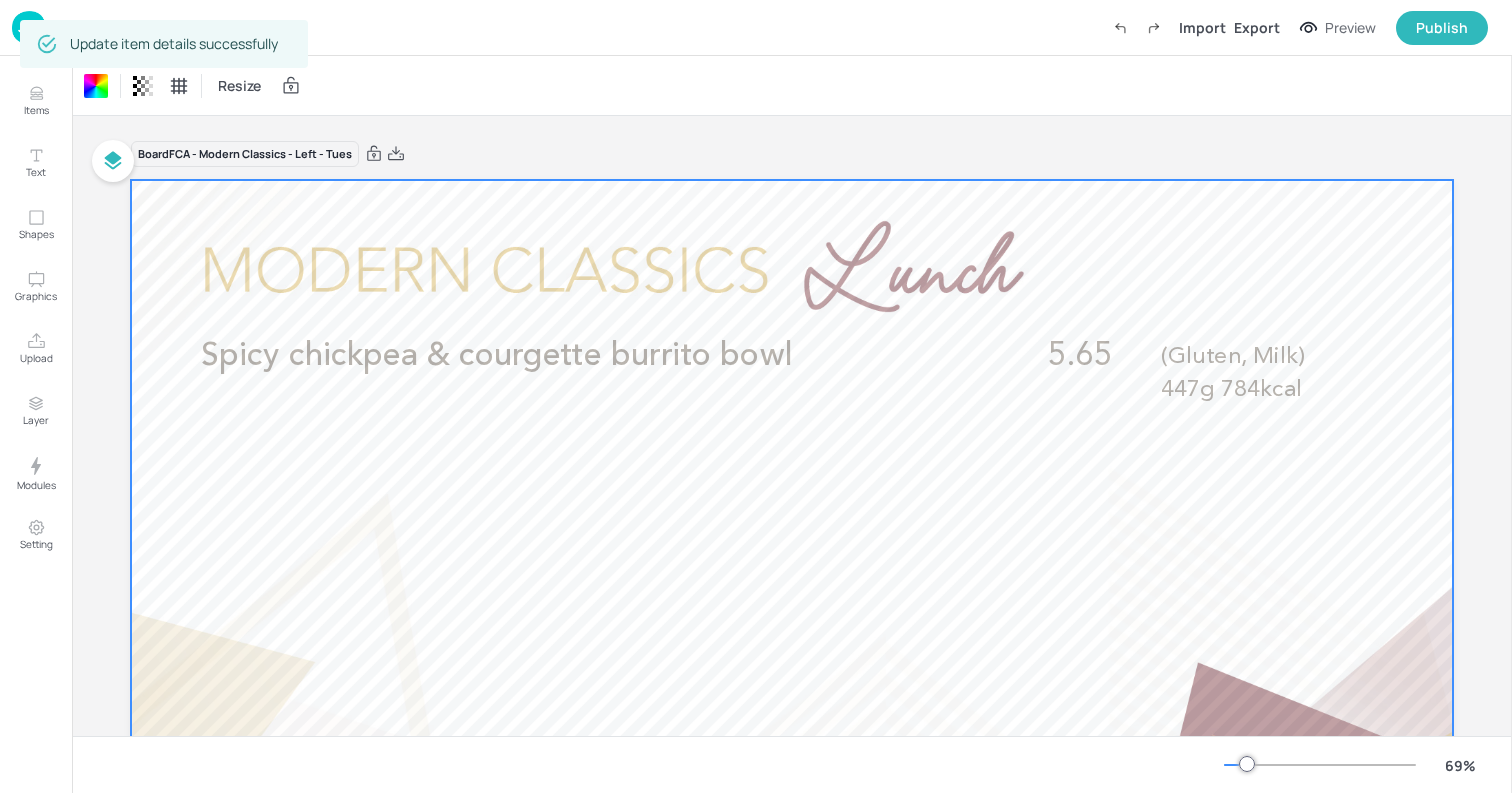 click at bounding box center (29, 27) 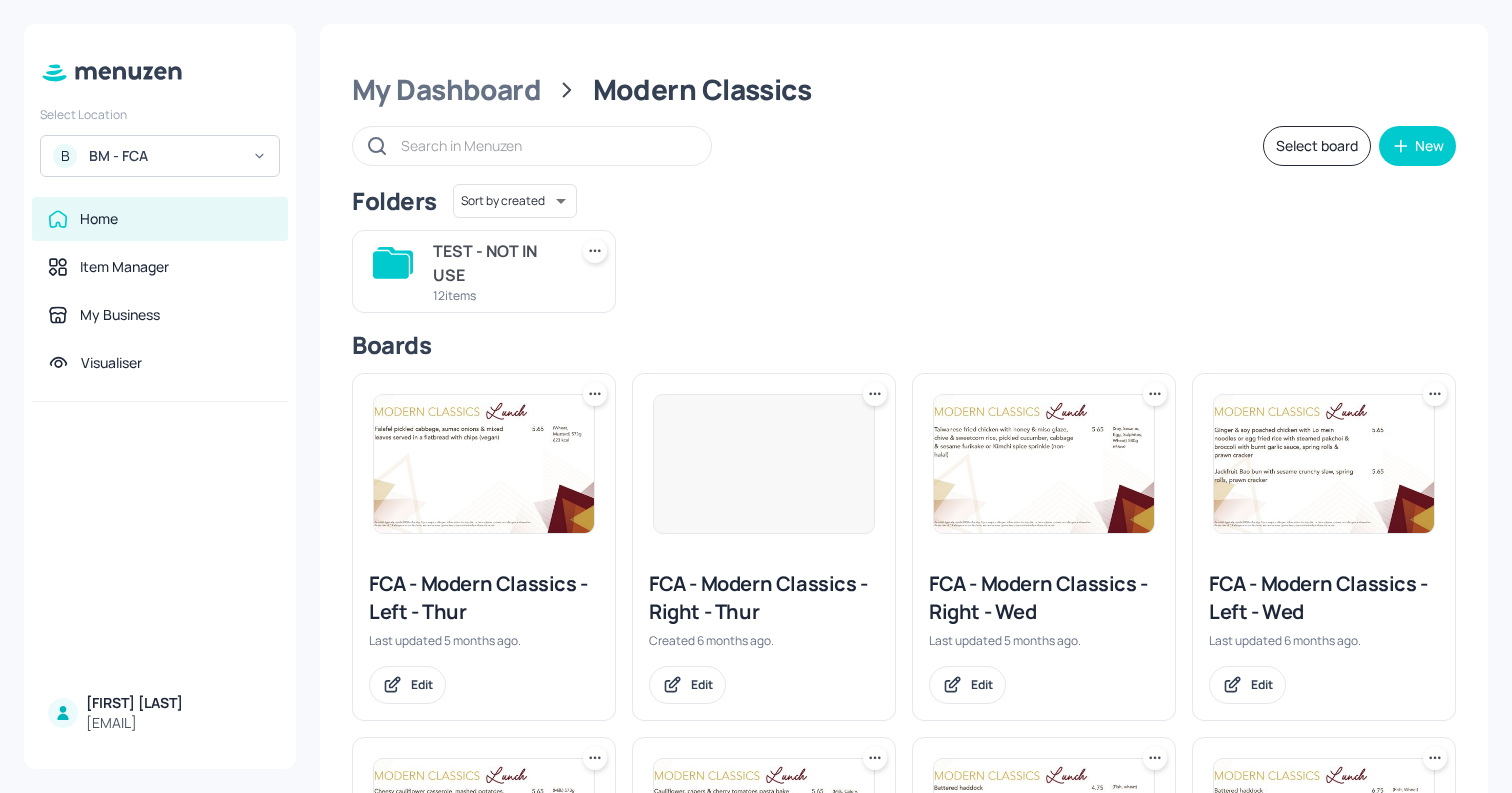 click at bounding box center (1044, 464) 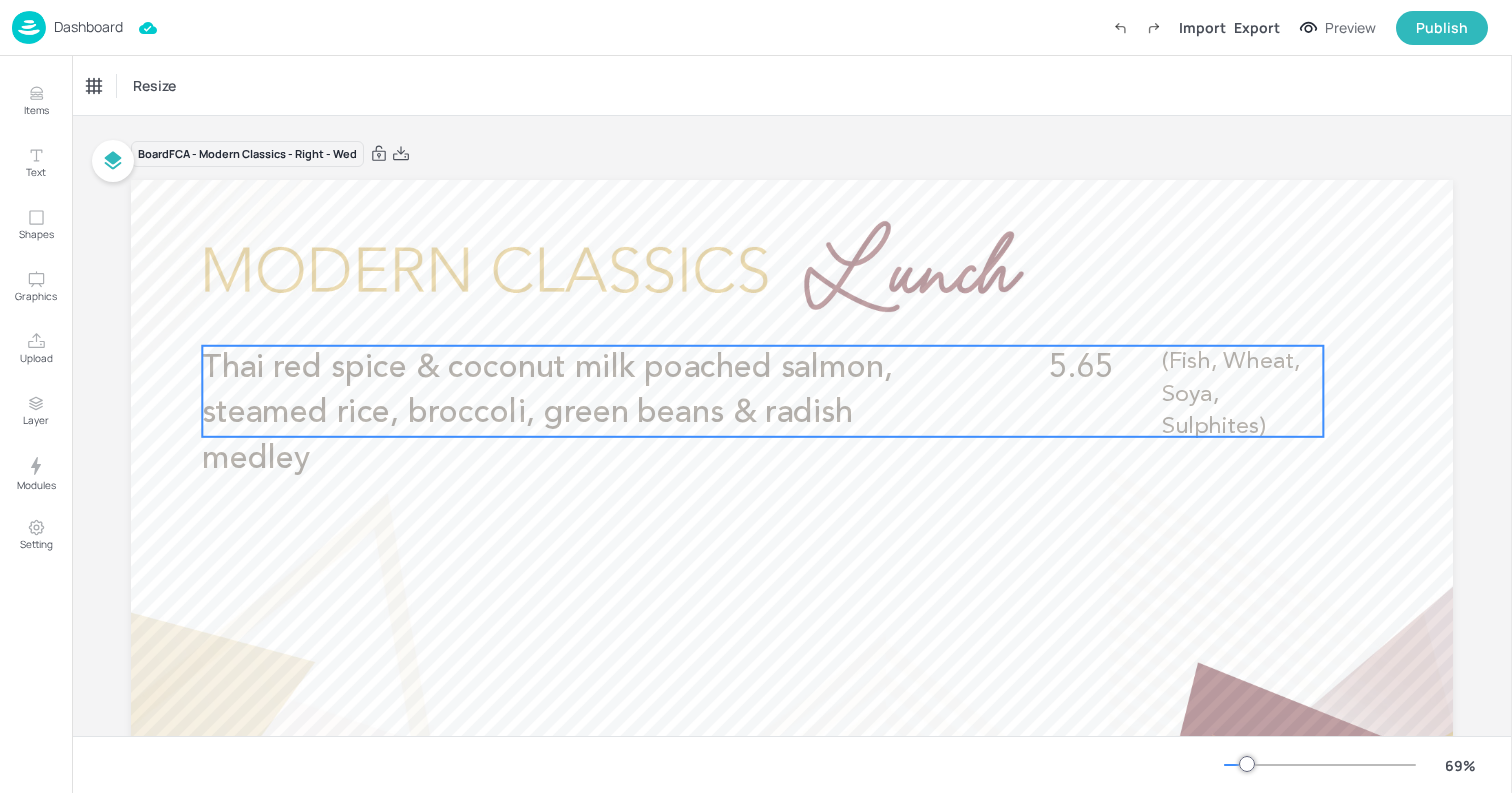 click on "Thai red spice & coconut milk poached salmon, steamed rice, broccoli, green beans & radish medley" at bounding box center (547, 413) 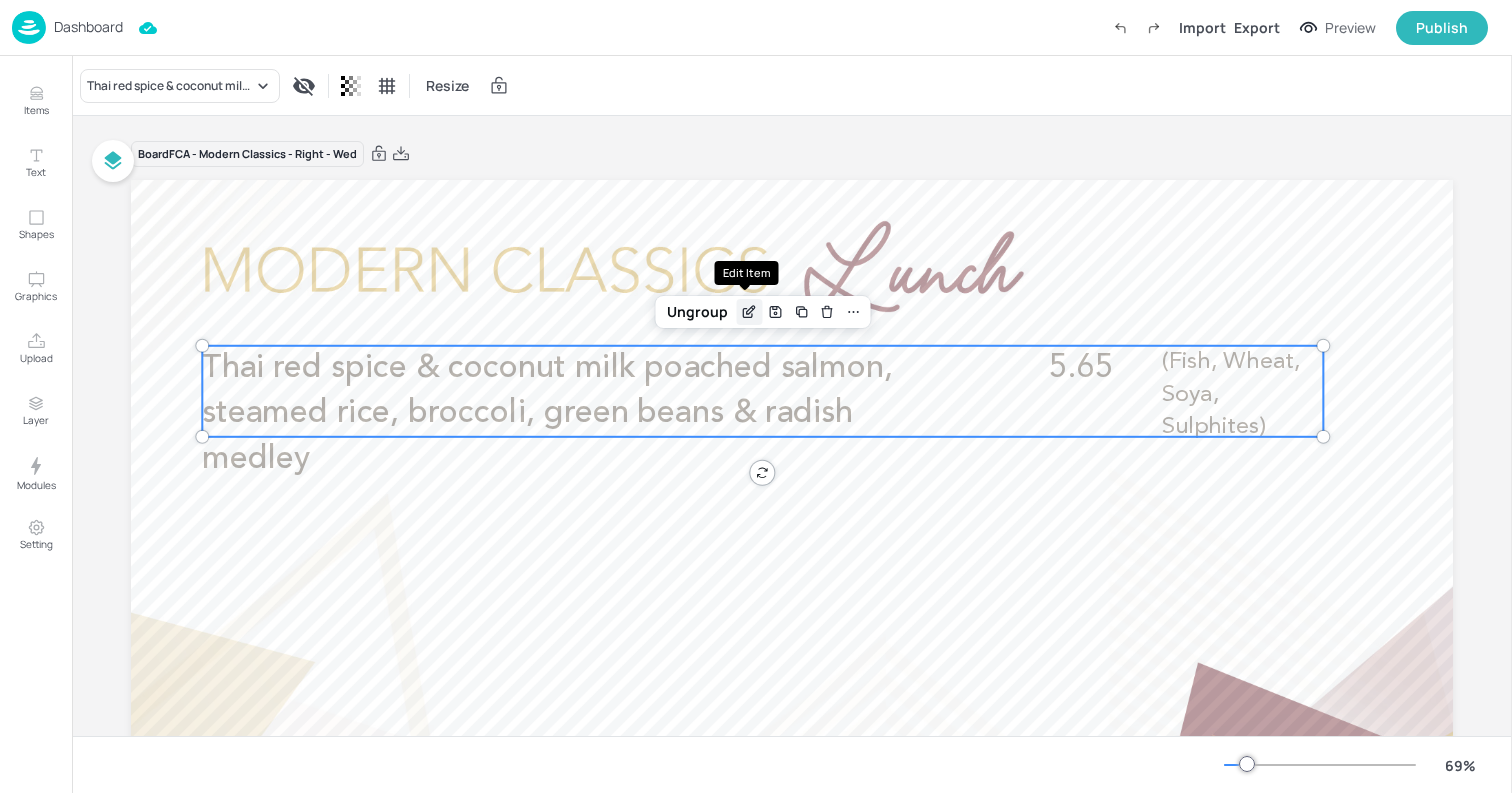 click 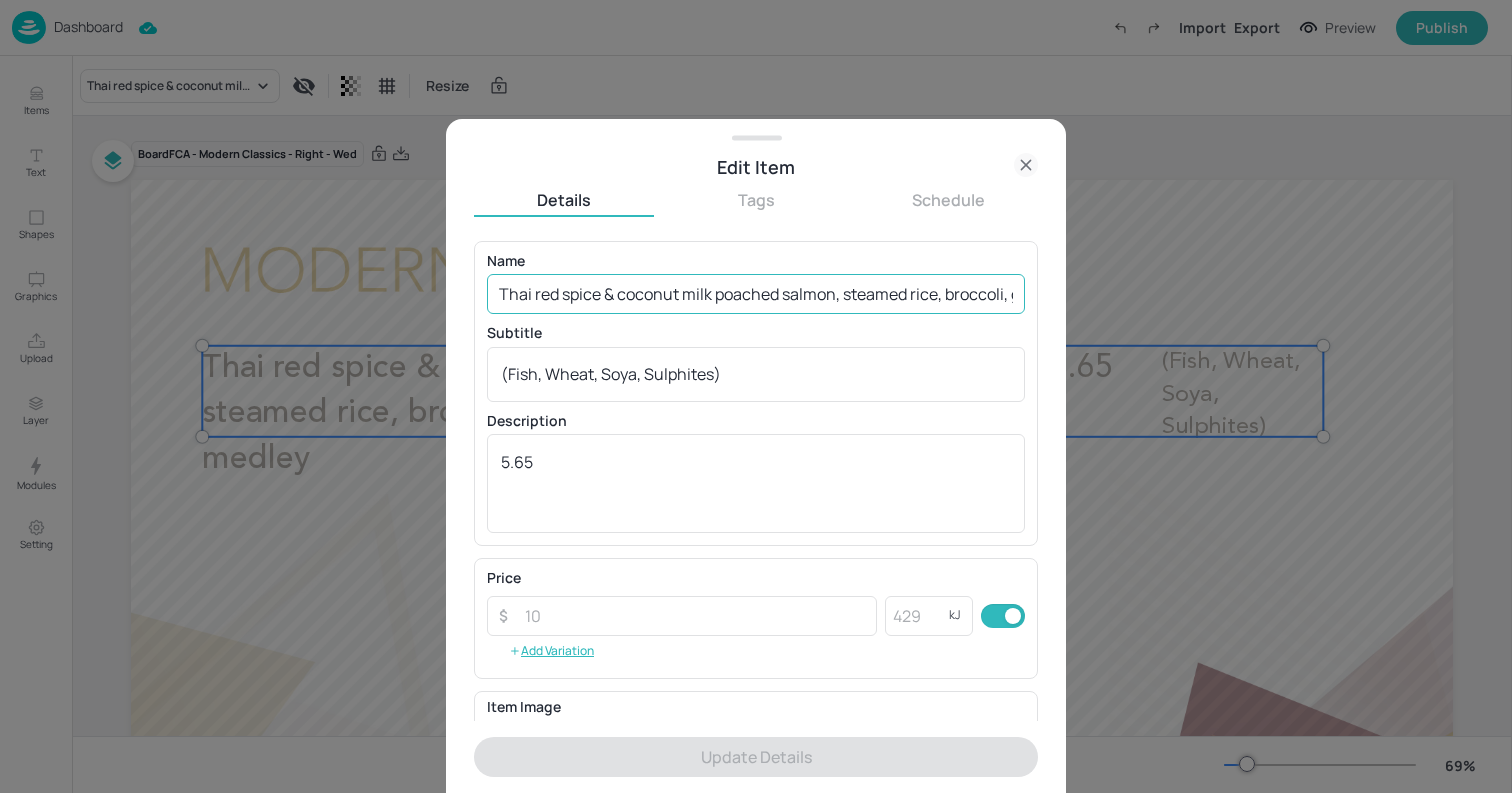 click on "Thai red spice & coconut milk poached salmon, steamed rice, broccoli, green beans & radish medley" at bounding box center (756, 294) 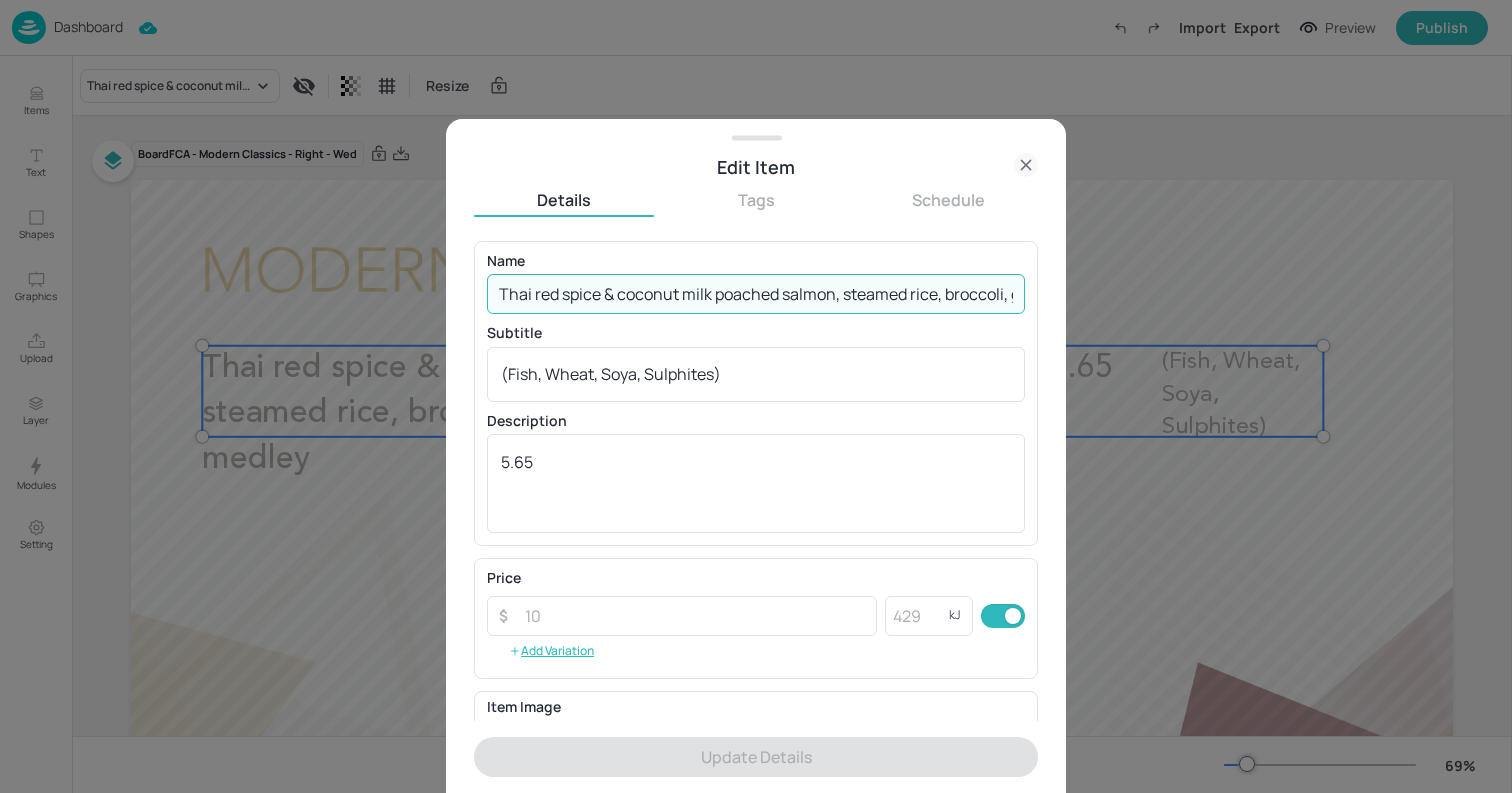 click on "Thai red spice & coconut milk poached salmon, steamed rice, broccoli, green beans & radish medley" at bounding box center (756, 294) 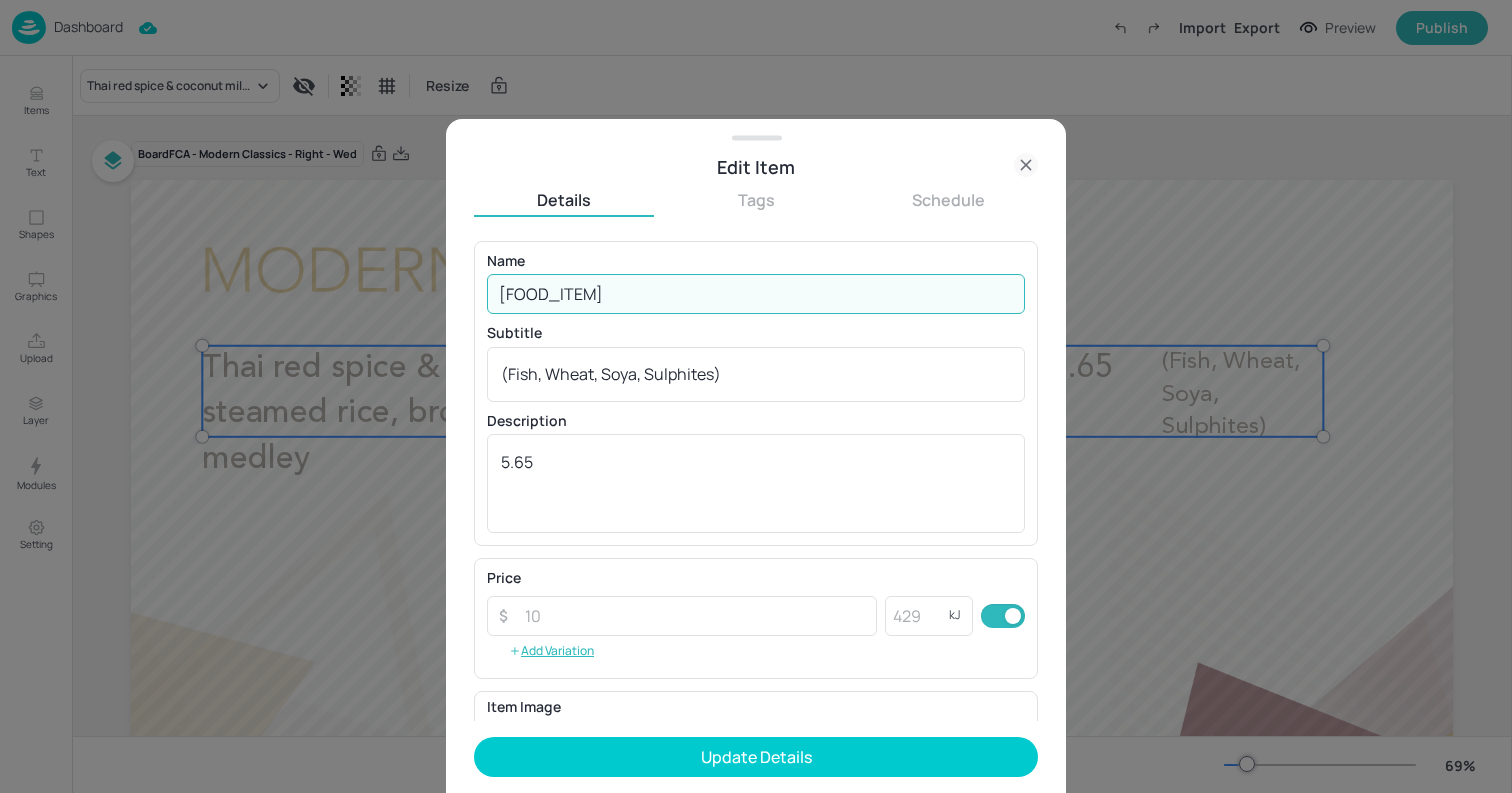 type on "[FOOD_ITEM]" 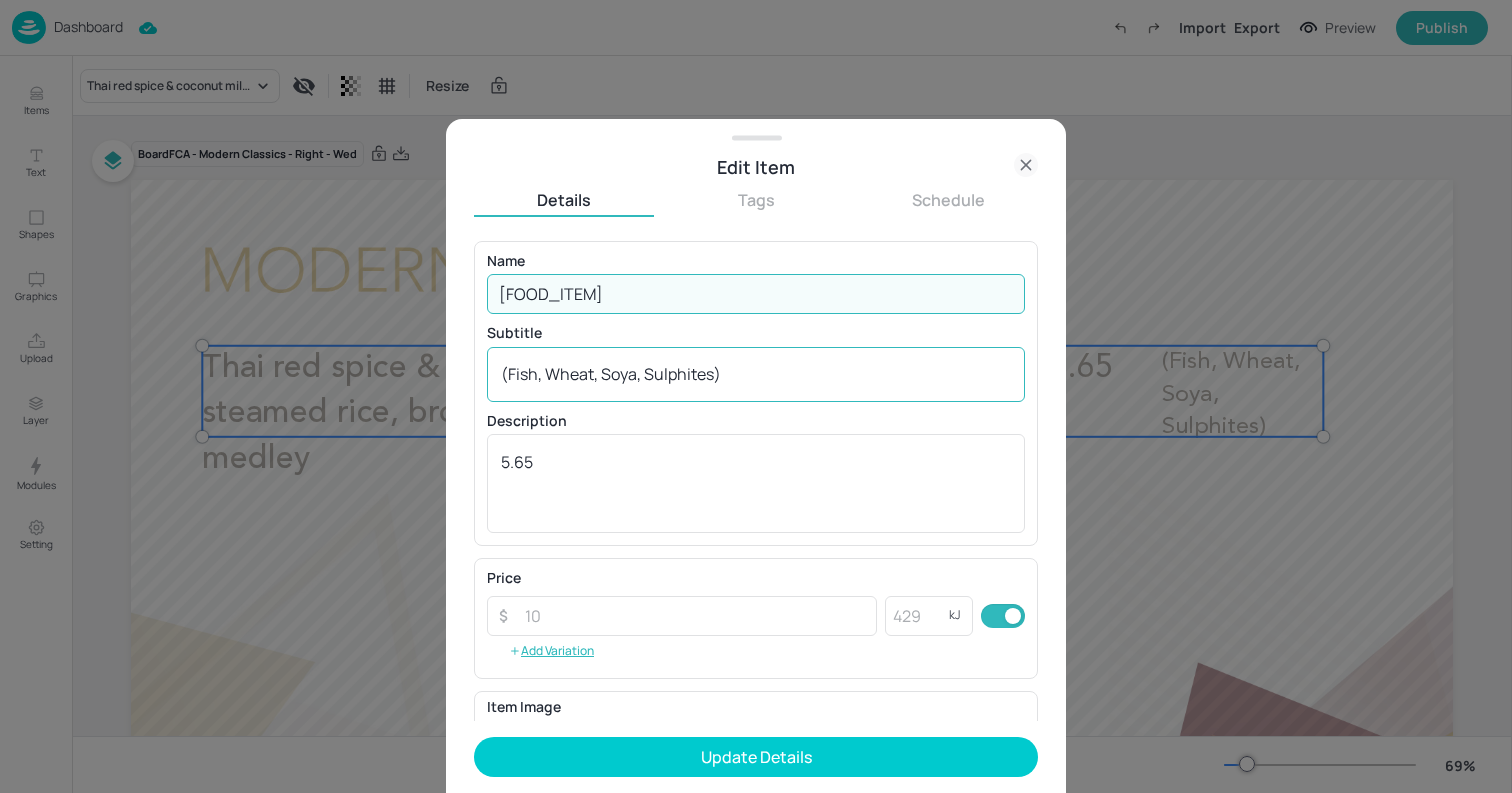 click on "(Fish, Wheat, Soya, Sulphites)" at bounding box center [756, 374] 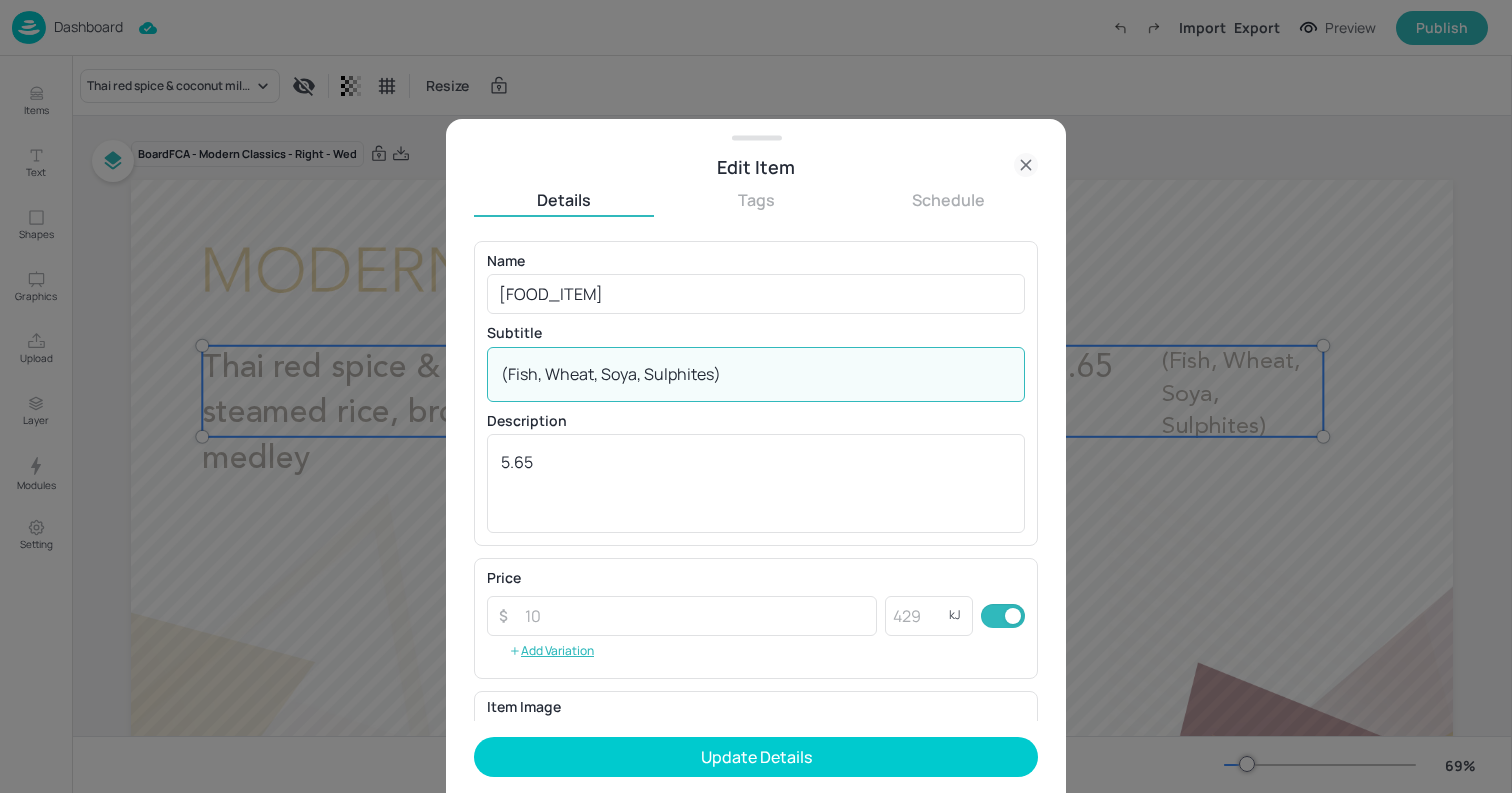 click on "(Fish, Wheat, Soya, Sulphites)" at bounding box center [756, 374] 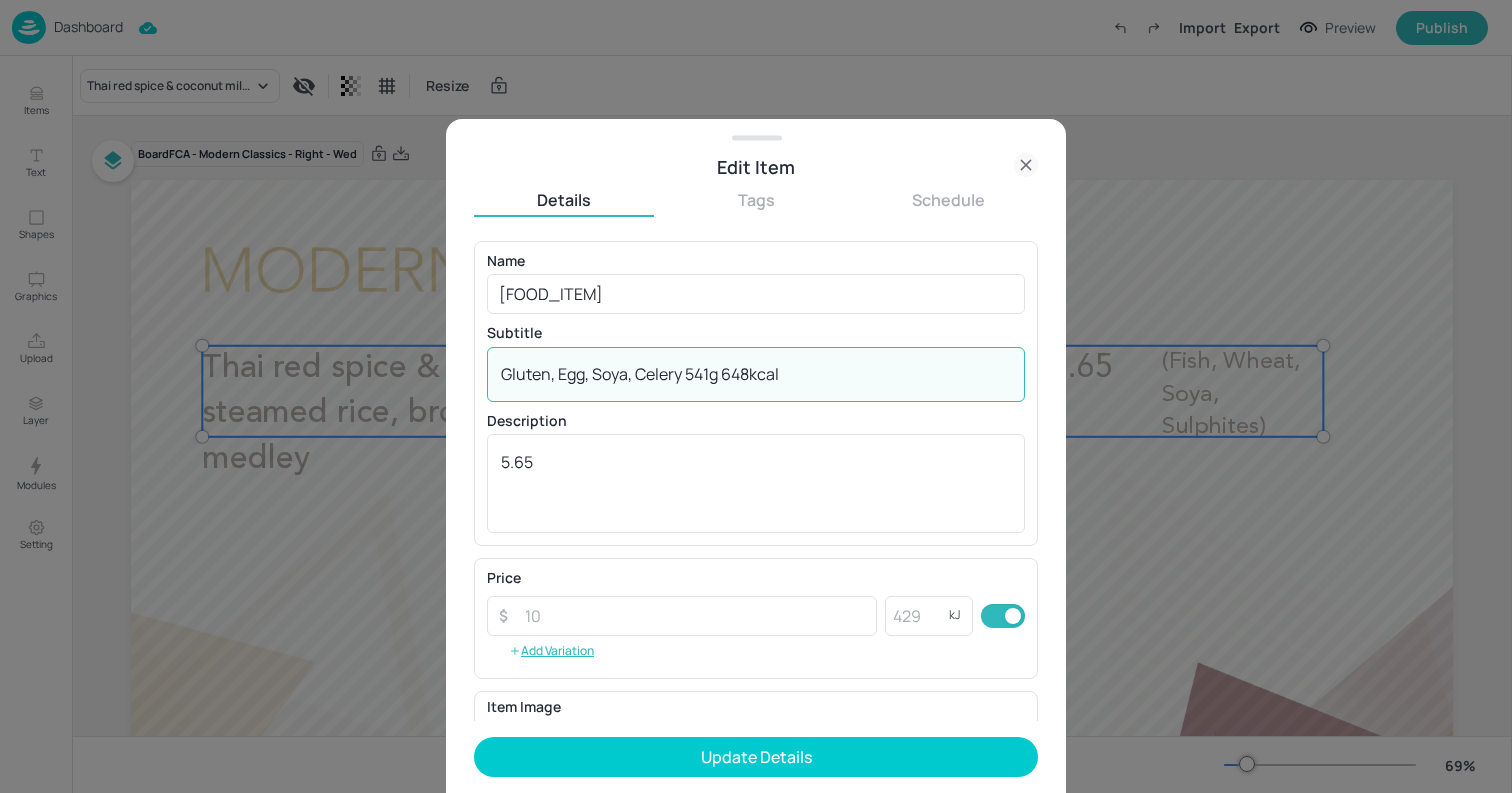 click on "Gluten, Egg, Soya, Celery 541g 648kcal" at bounding box center (756, 374) 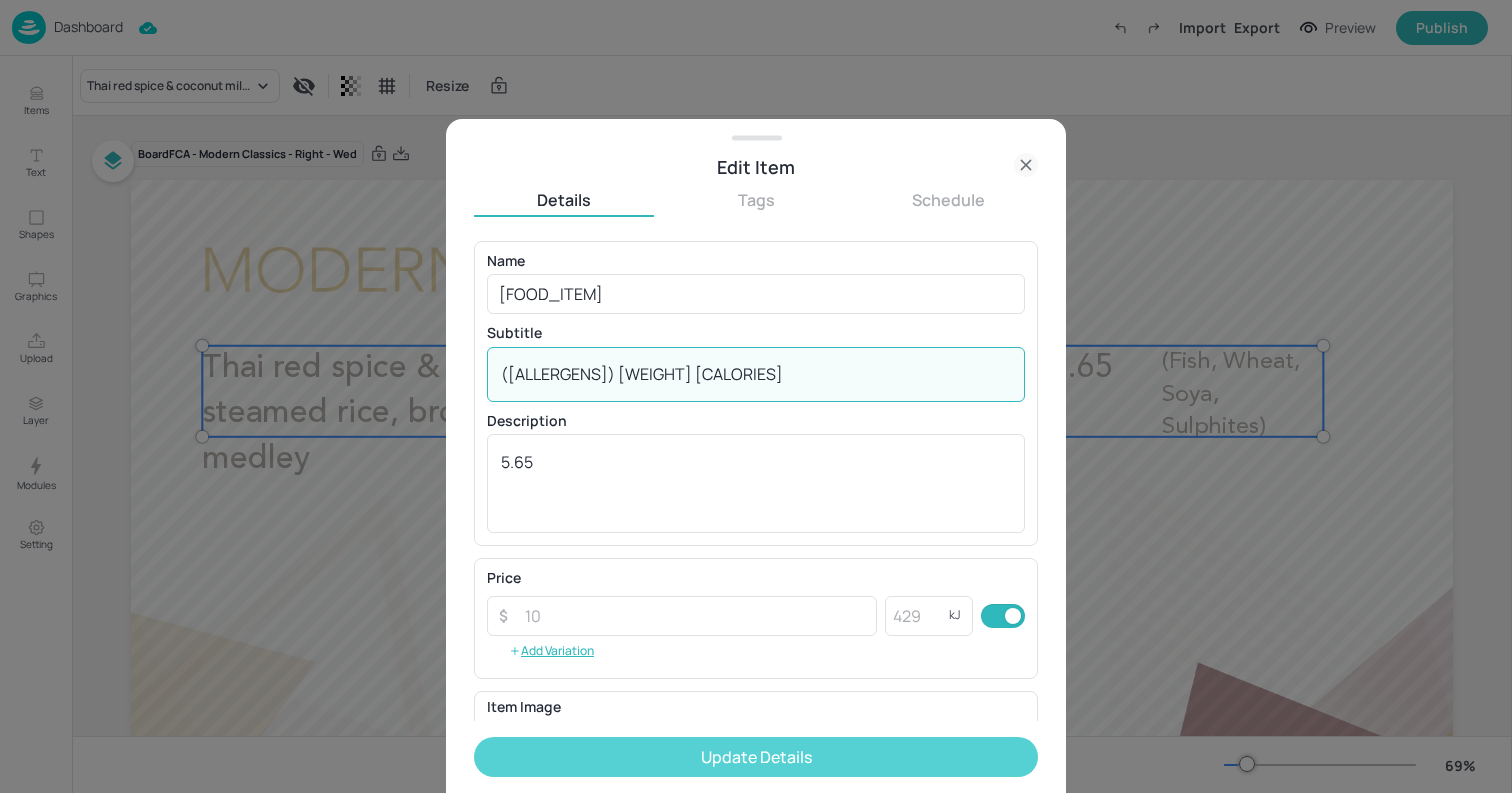 type on "([ALLERGENS]) [WEIGHT] [CALORIES]" 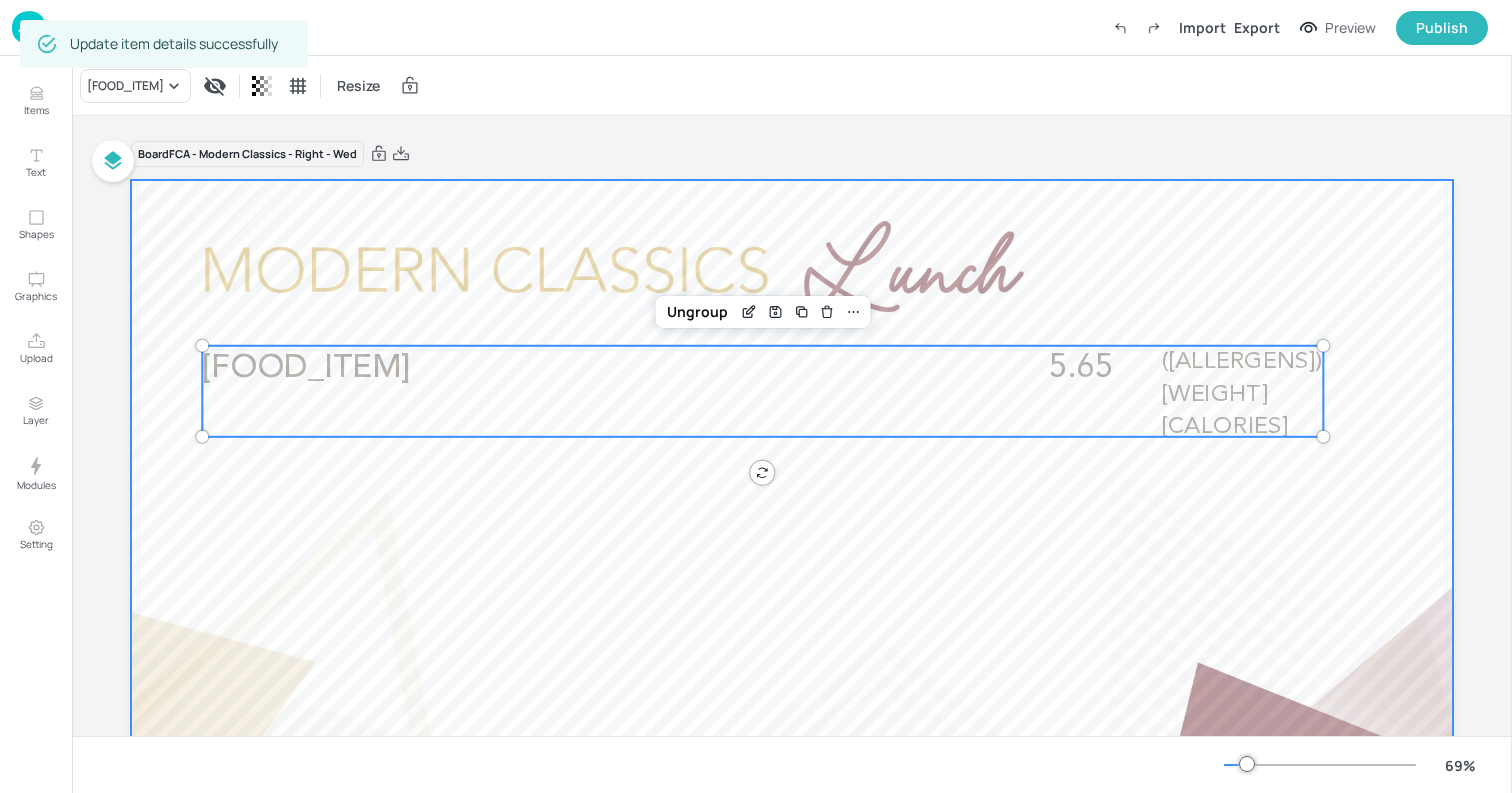 click at bounding box center (792, 552) 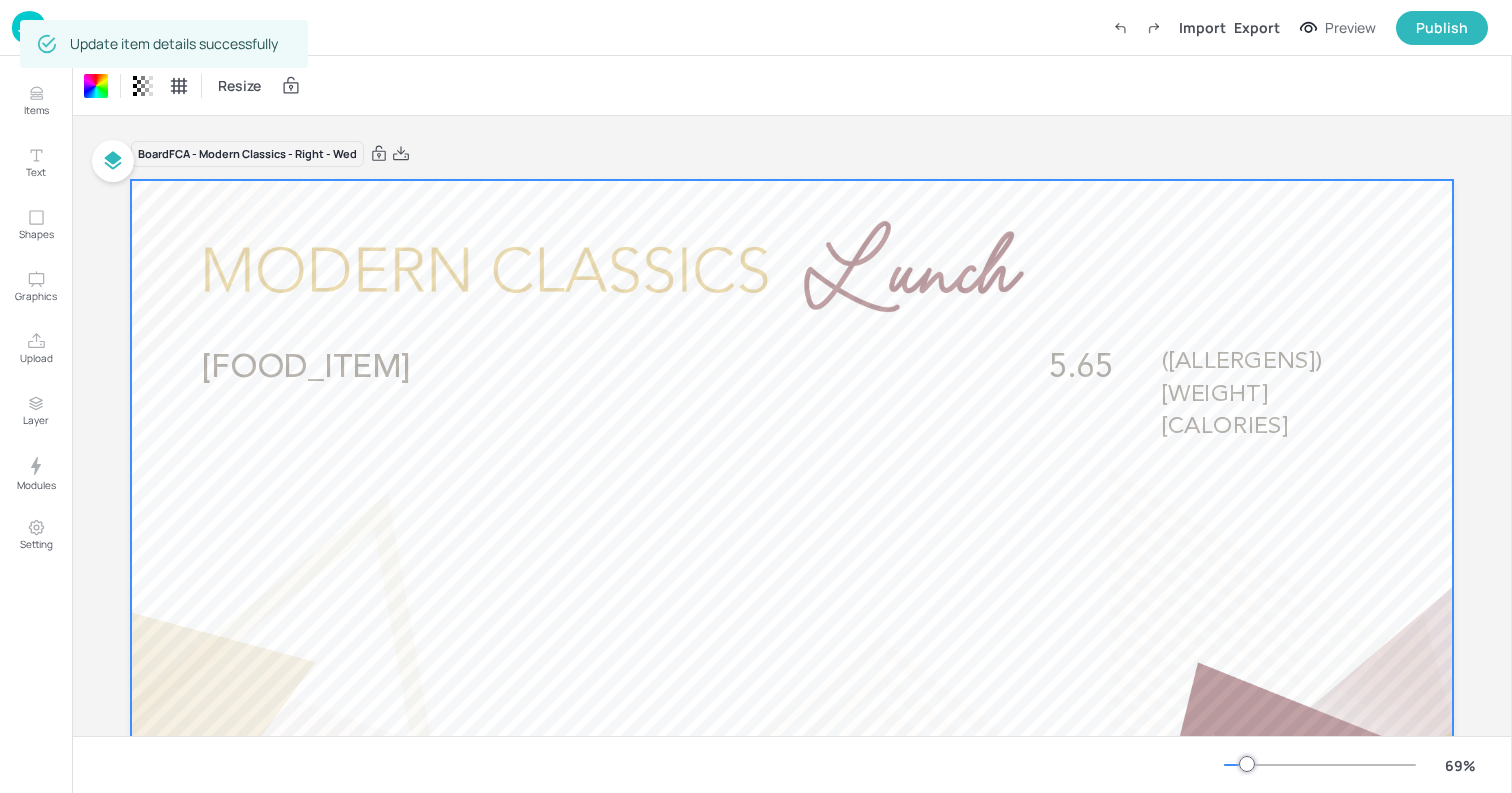 click at bounding box center (29, 27) 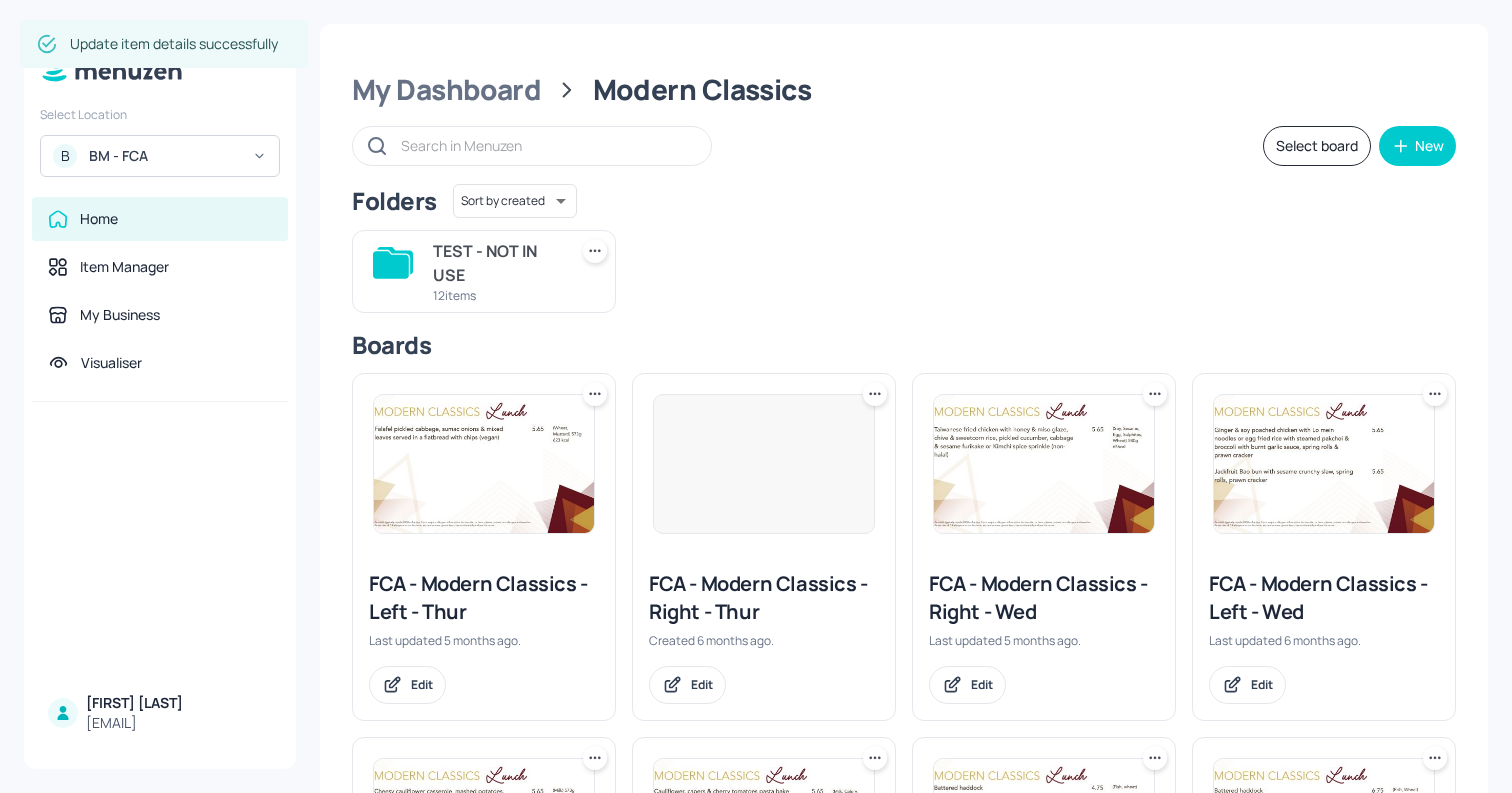 click at bounding box center [1324, 464] 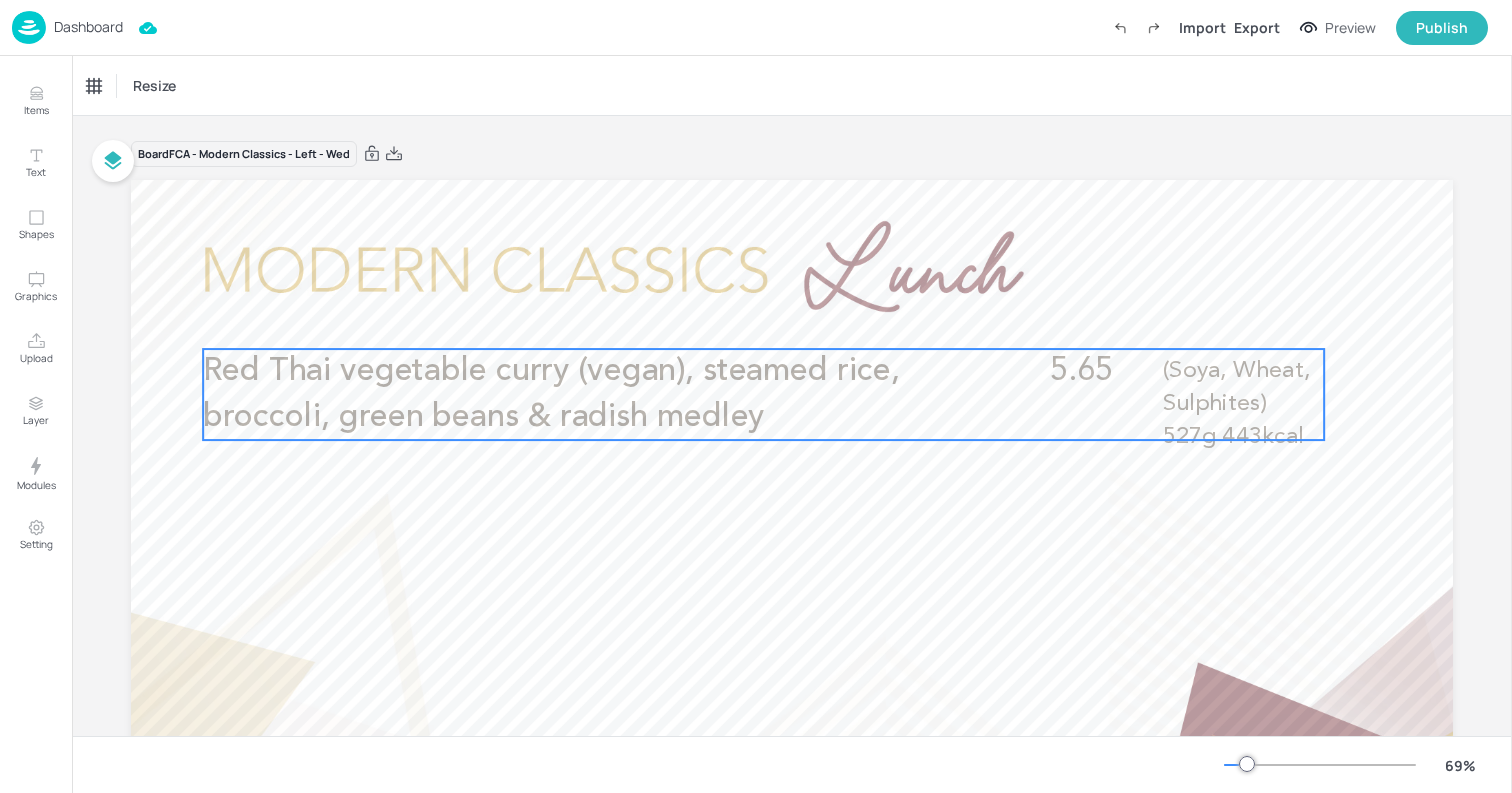 click on "Red Thai vegetable curry (vegan), steamed rice, broccoli, green beans & radish medley" at bounding box center (577, 394) 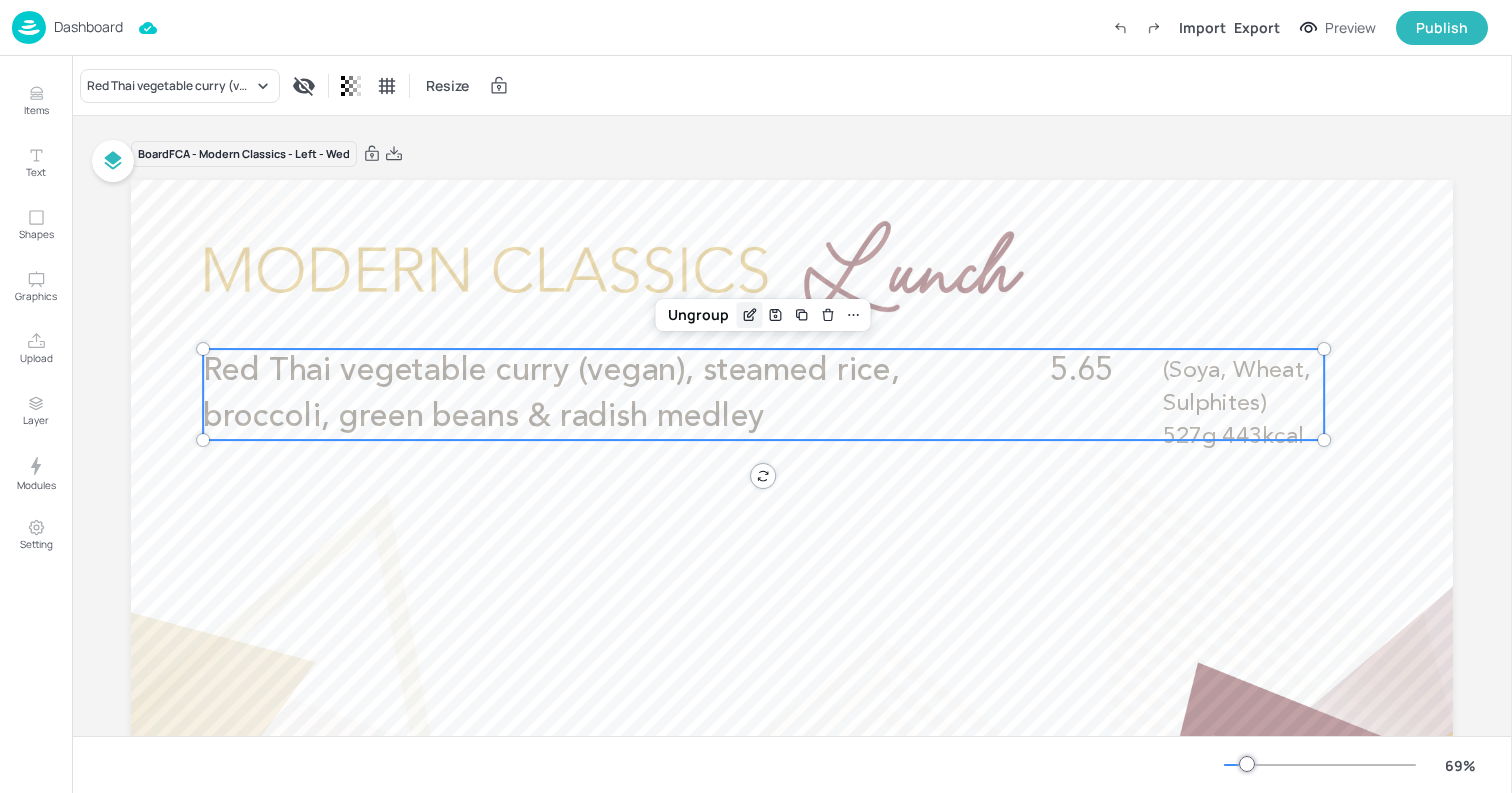 click 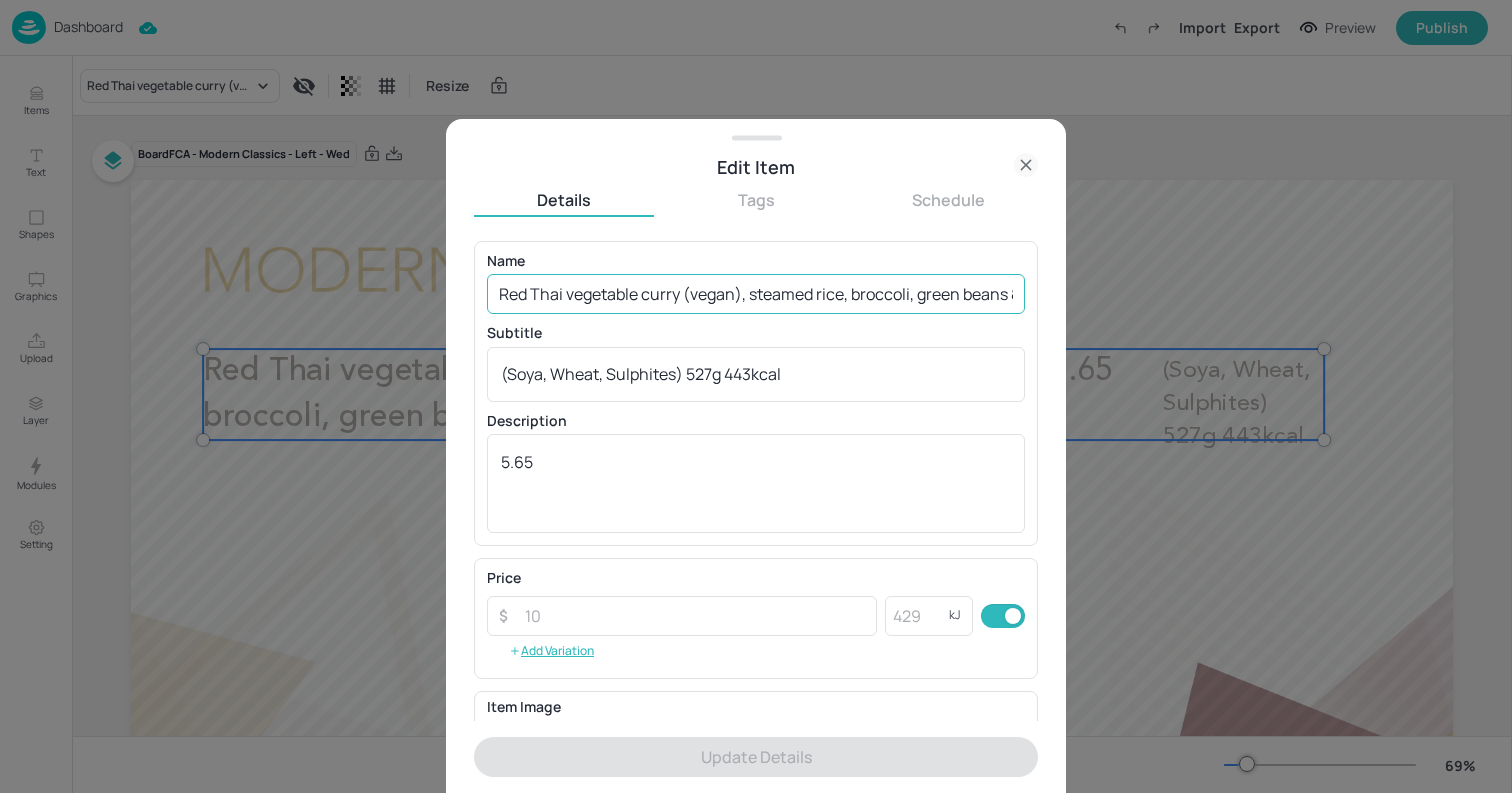 click on "Red Thai vegetable curry (vegan), steamed rice, broccoli, green beans & radish medley" at bounding box center (756, 294) 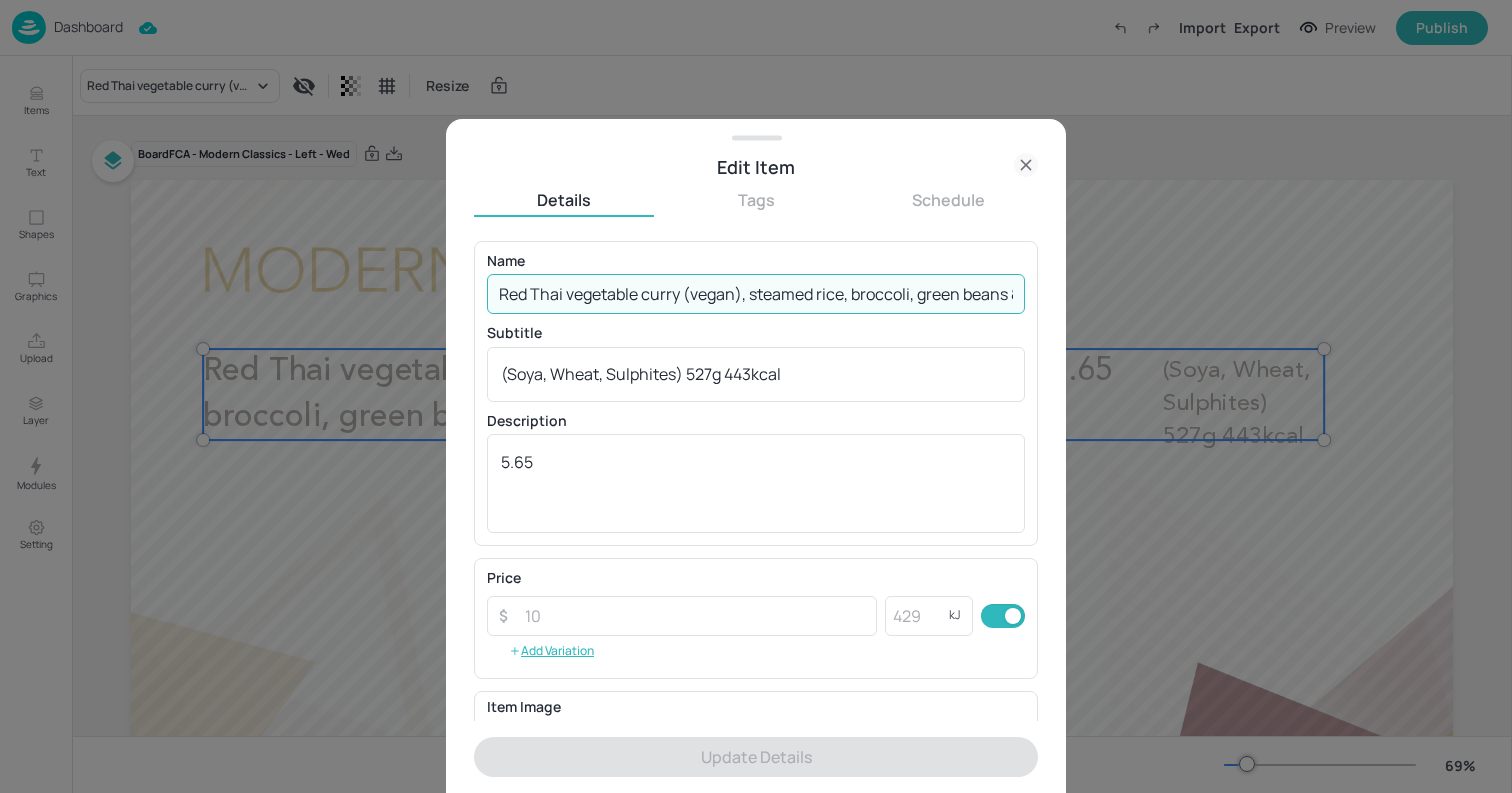 click on "Red Thai vegetable curry (vegan), steamed rice, broccoli, green beans & radish medley" at bounding box center (756, 294) 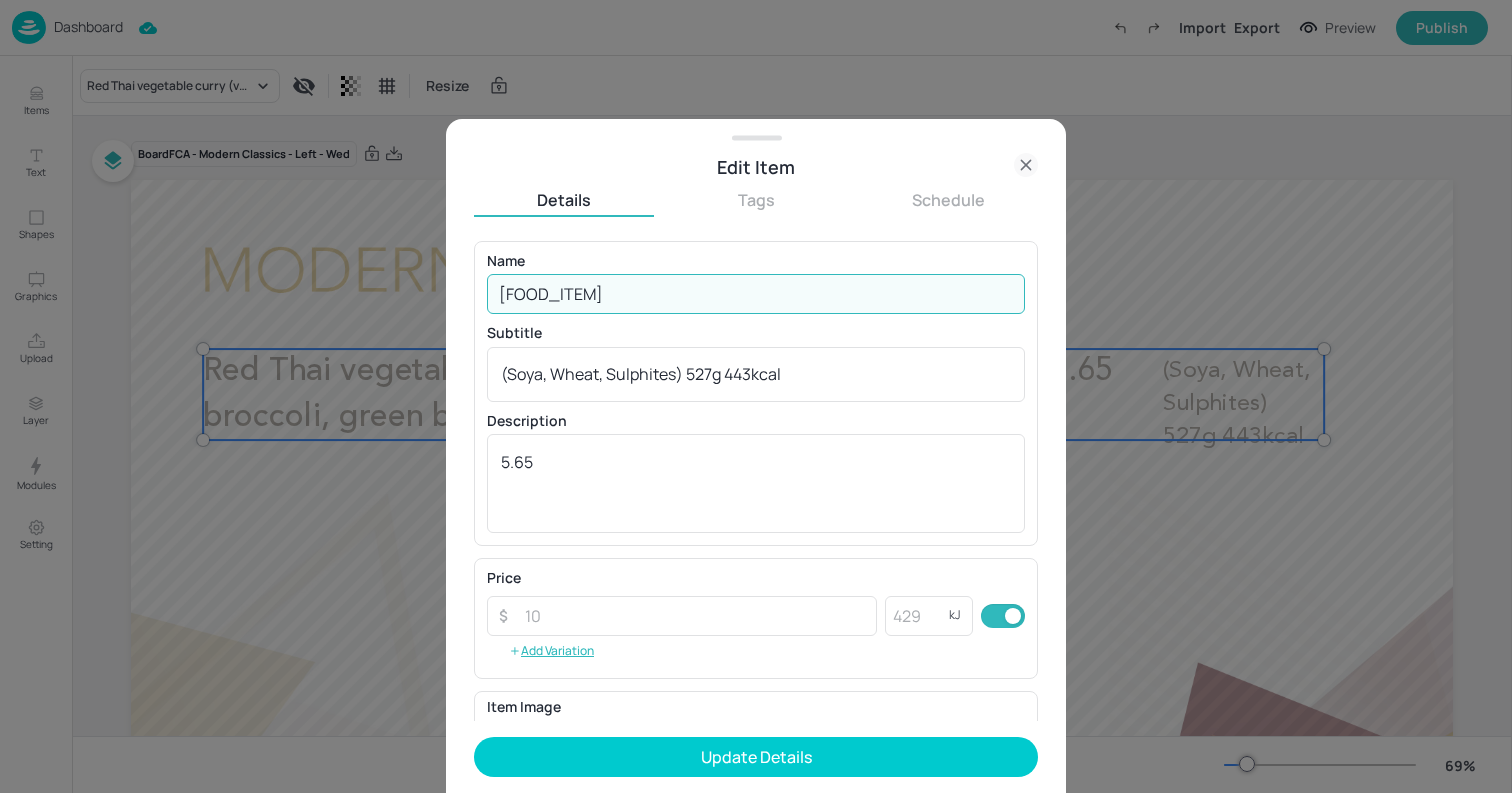 type on "[FOOD_ITEM]" 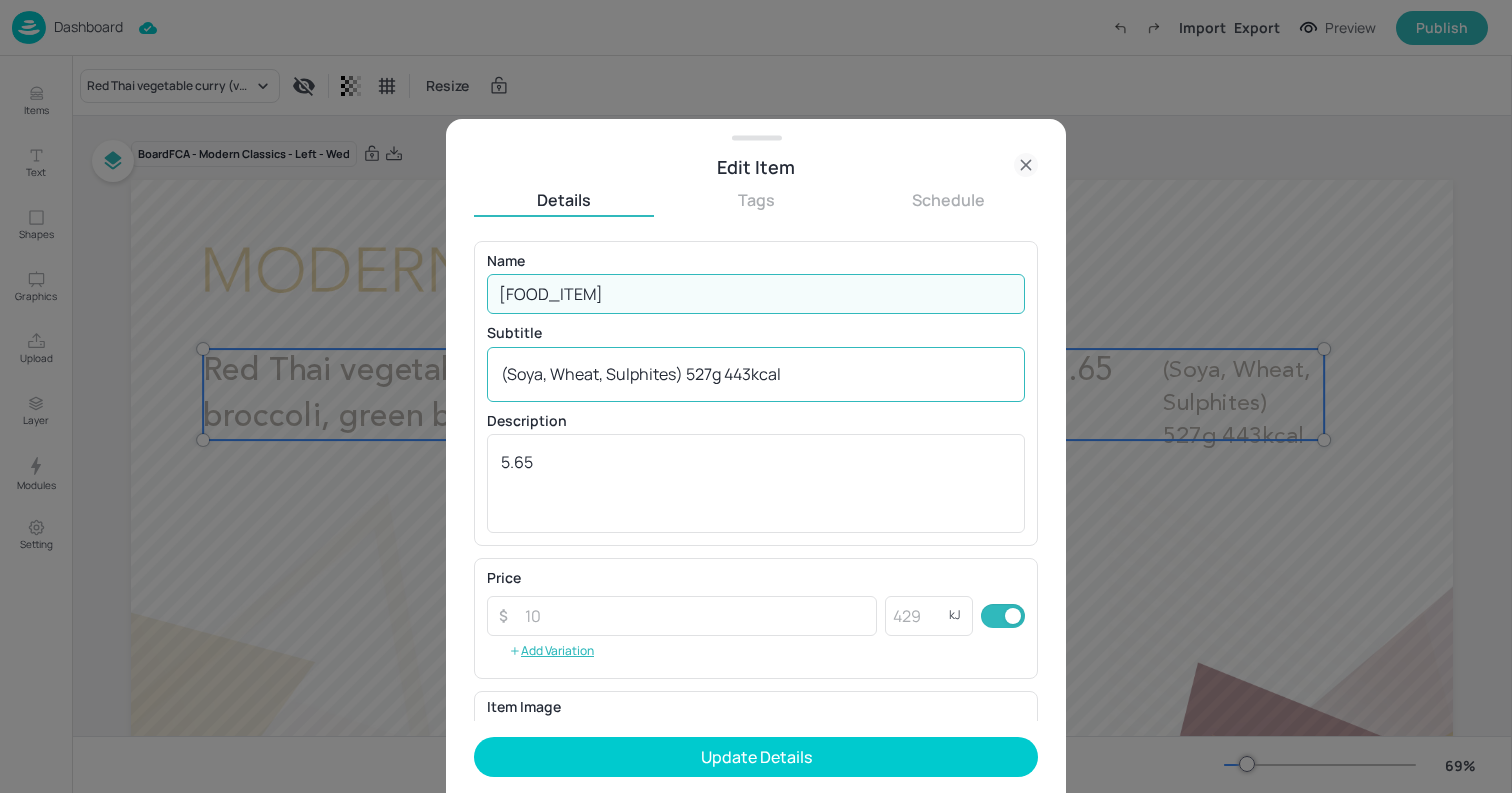 click on "([ALLERGENS]) [WEIGHT] [CALORIES] x" at bounding box center [756, 374] 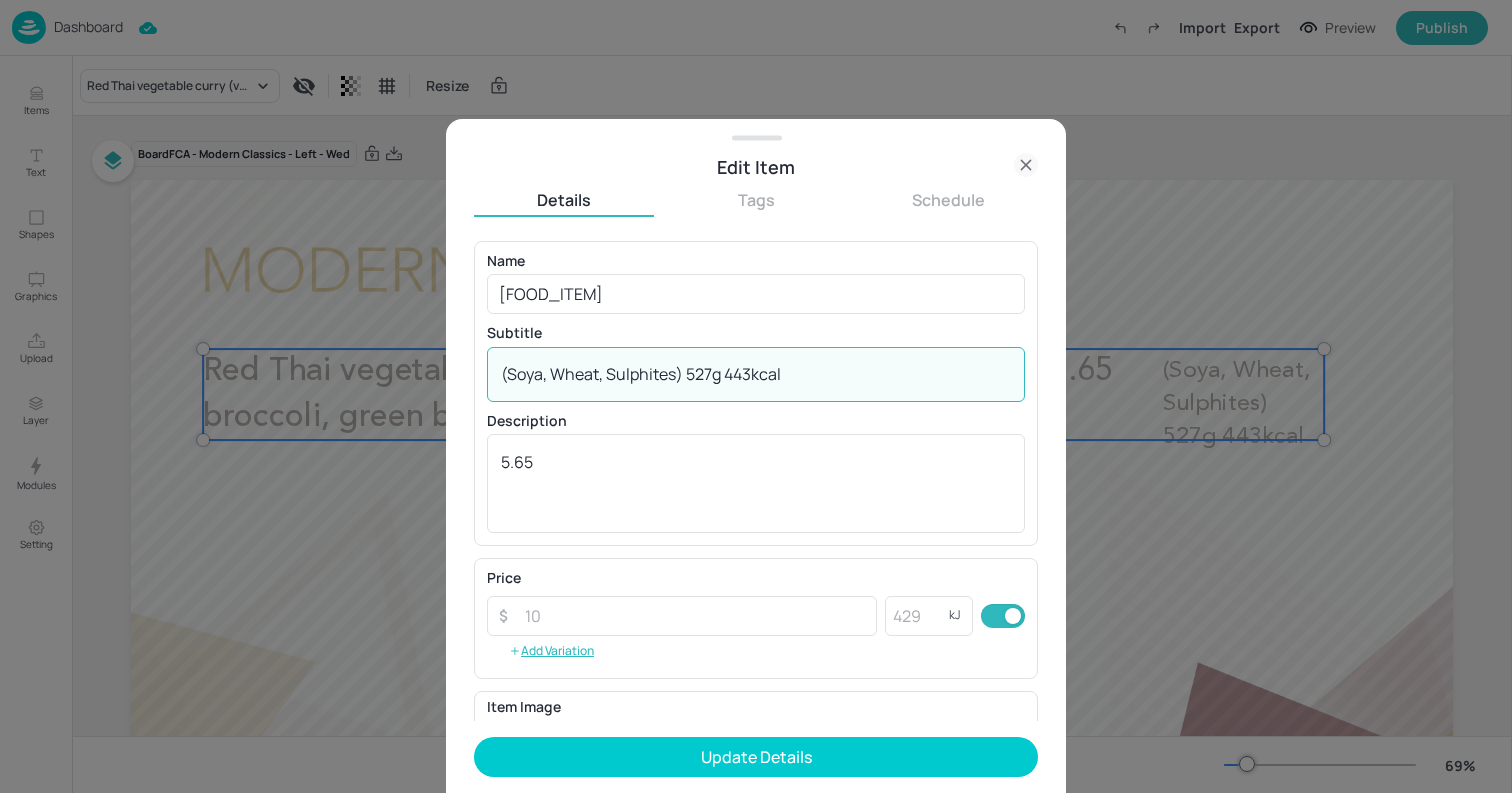 click on "([ALLERGENS]) [WEIGHT] [CALORIES] x" at bounding box center (756, 374) 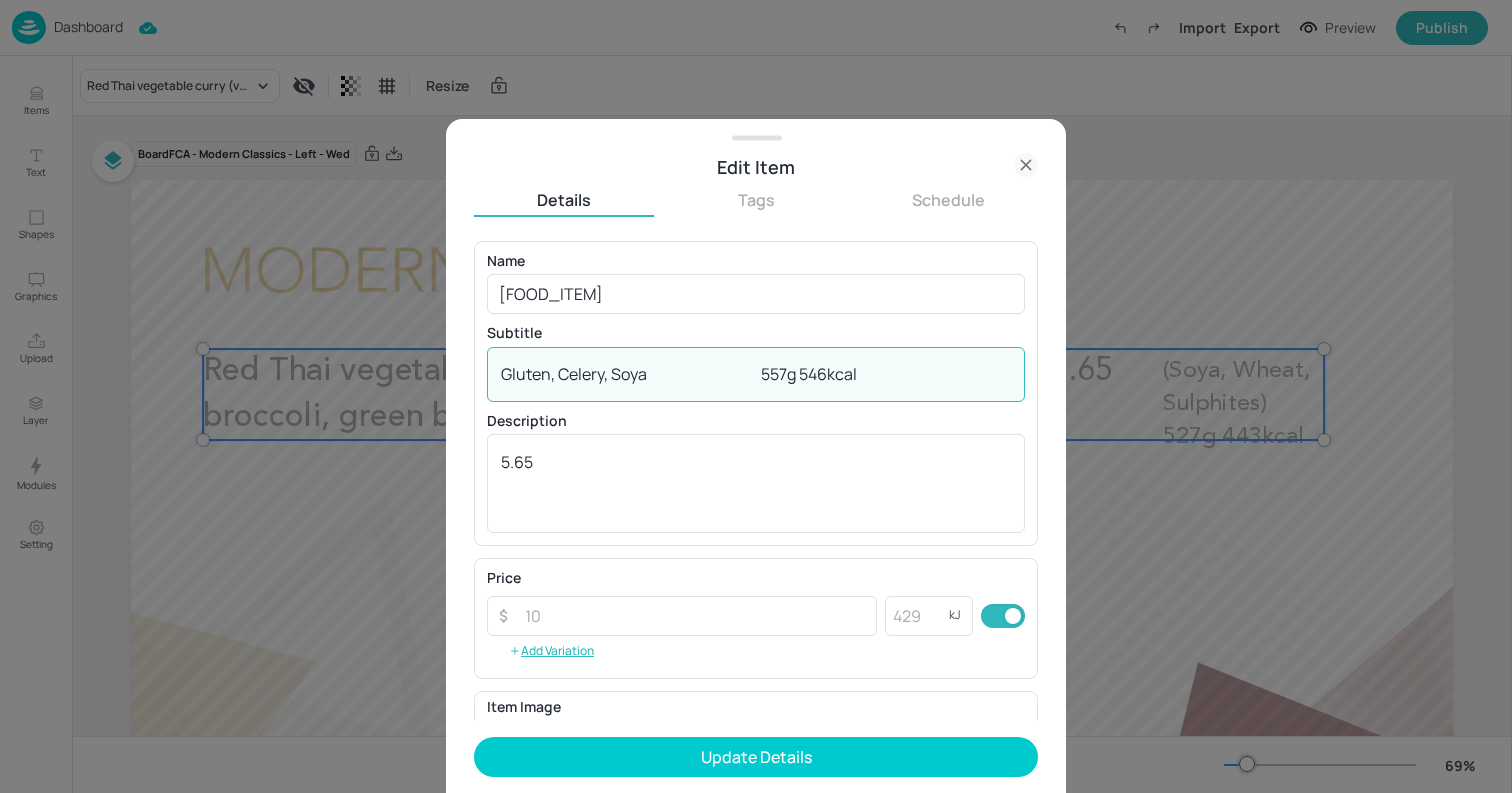 click on "Gluten, Celery, Soya                                      557g 546kcal" at bounding box center [756, 374] 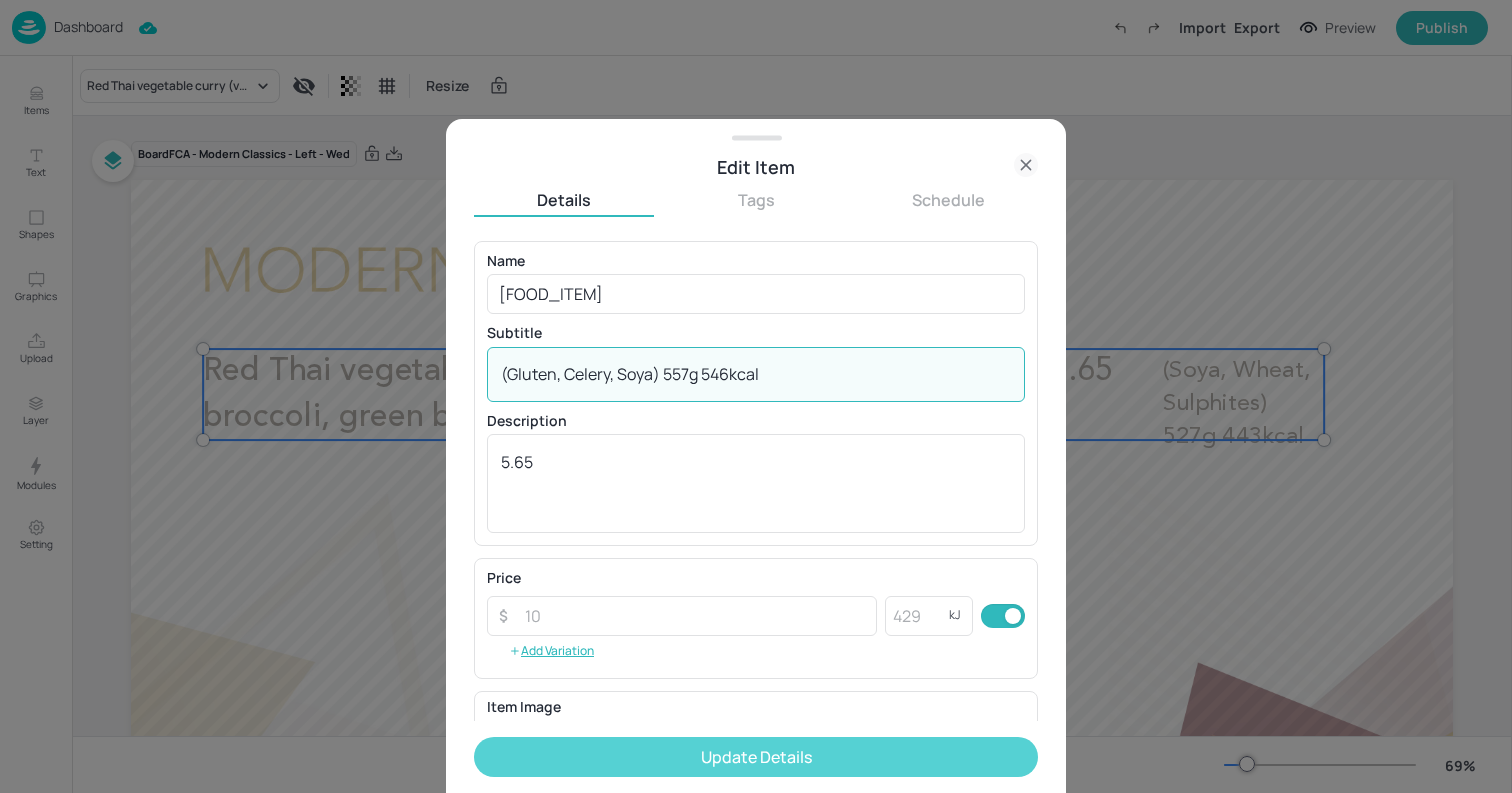 type on "(Gluten, Celery, Soya) 557g 546kcal" 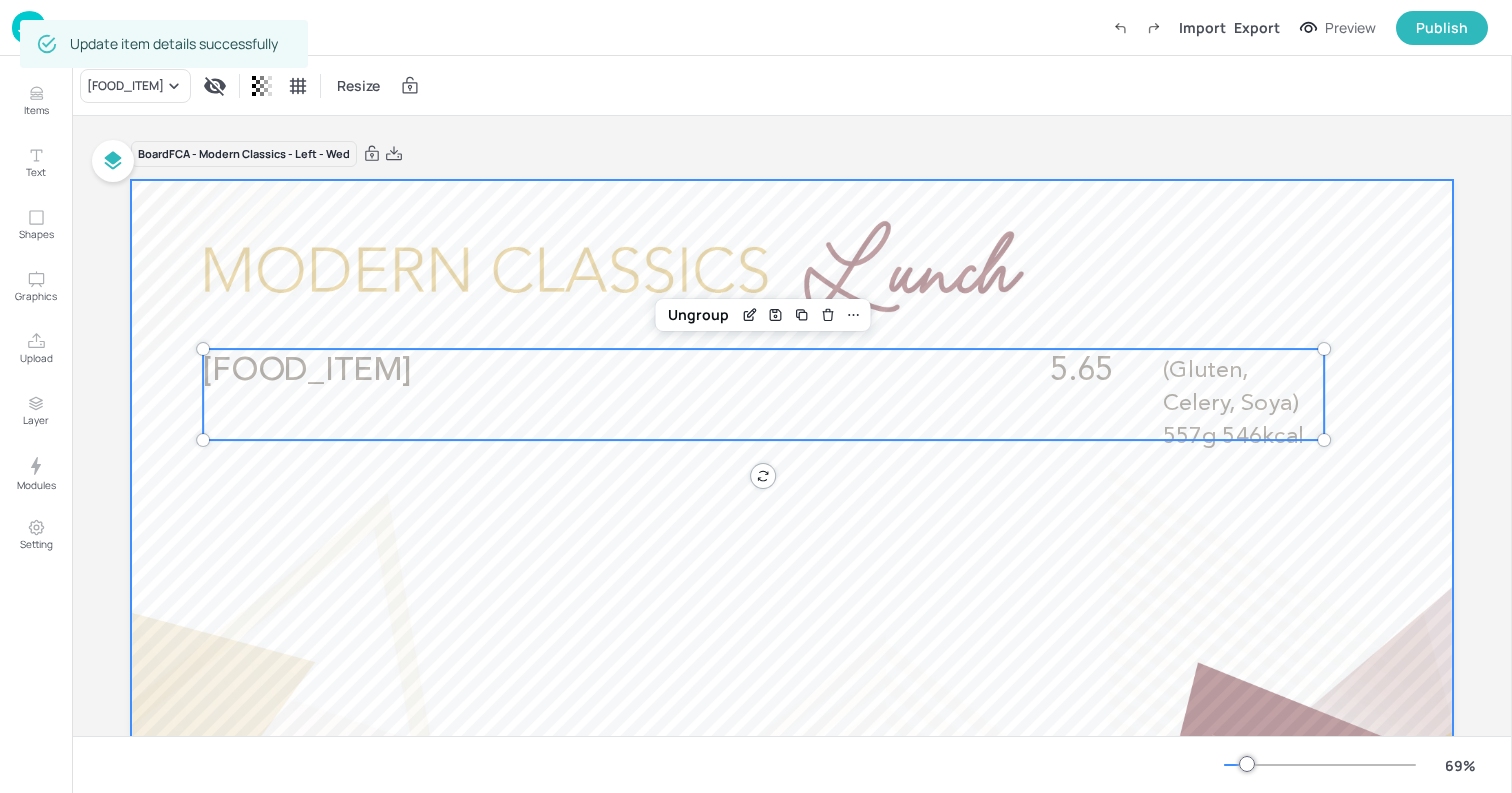click at bounding box center (792, 552) 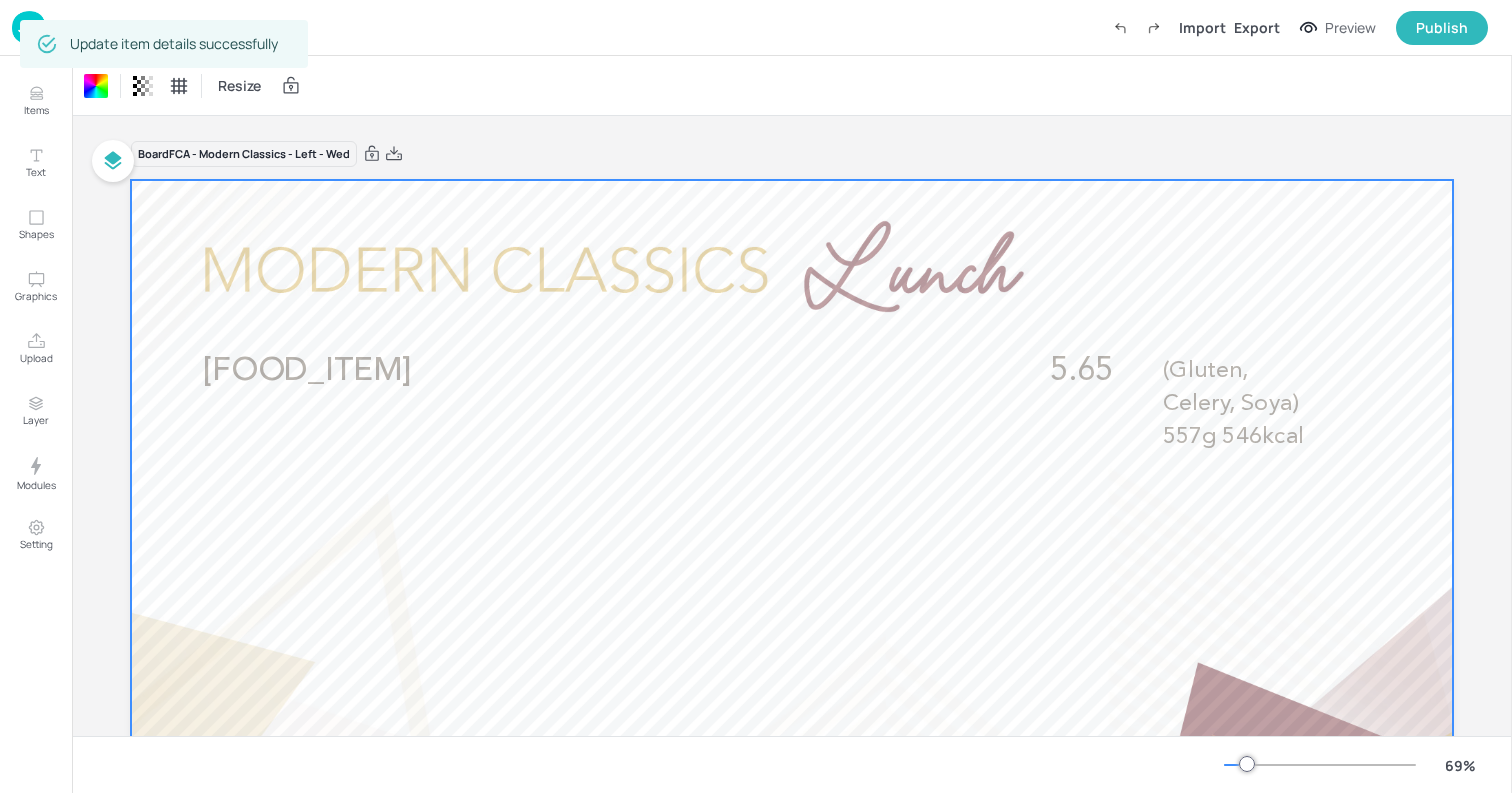 click on "Dashboard Import Export Preview Publish" at bounding box center (756, 28) 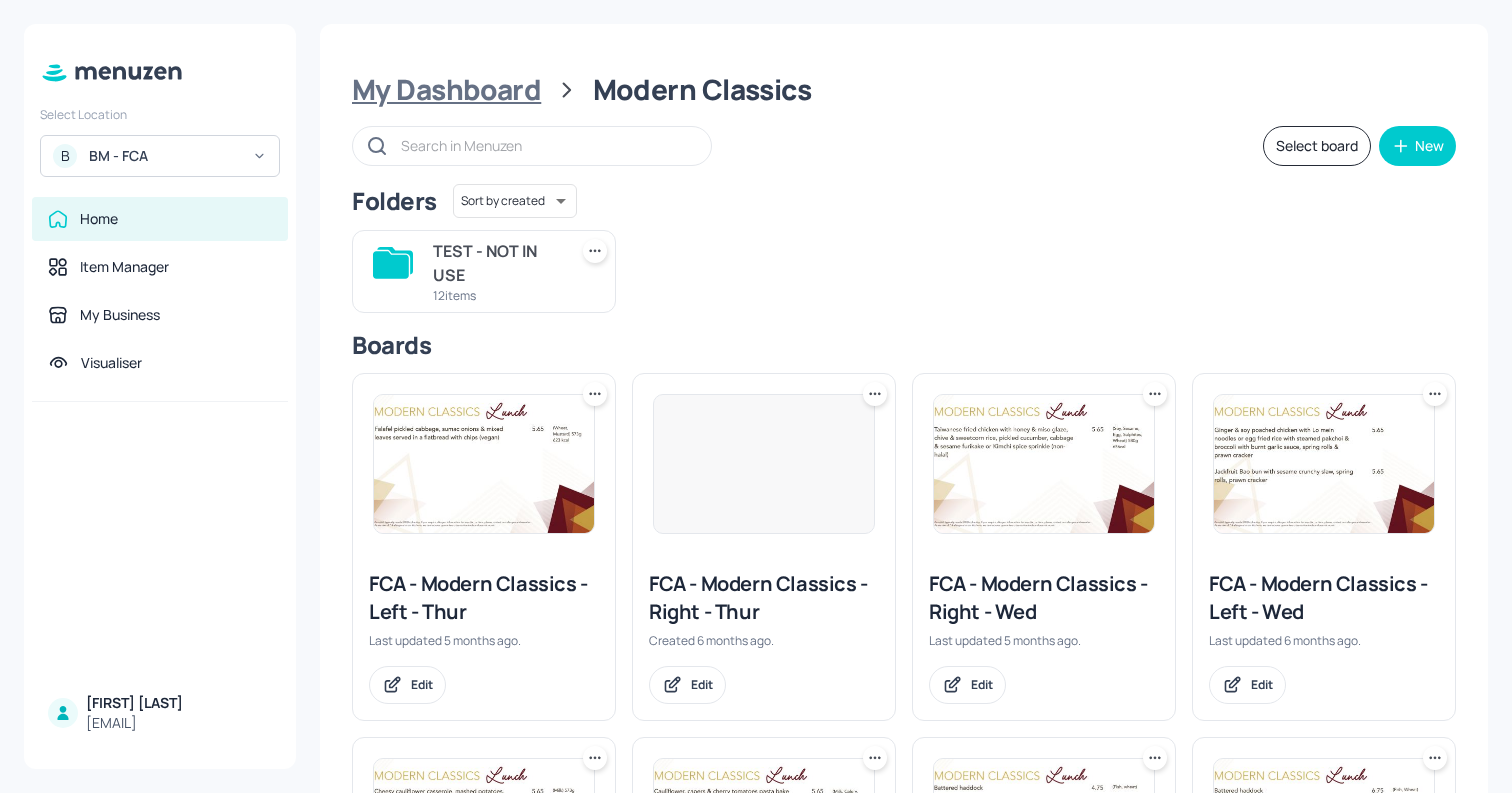 click on "My Dashboard" at bounding box center (446, 90) 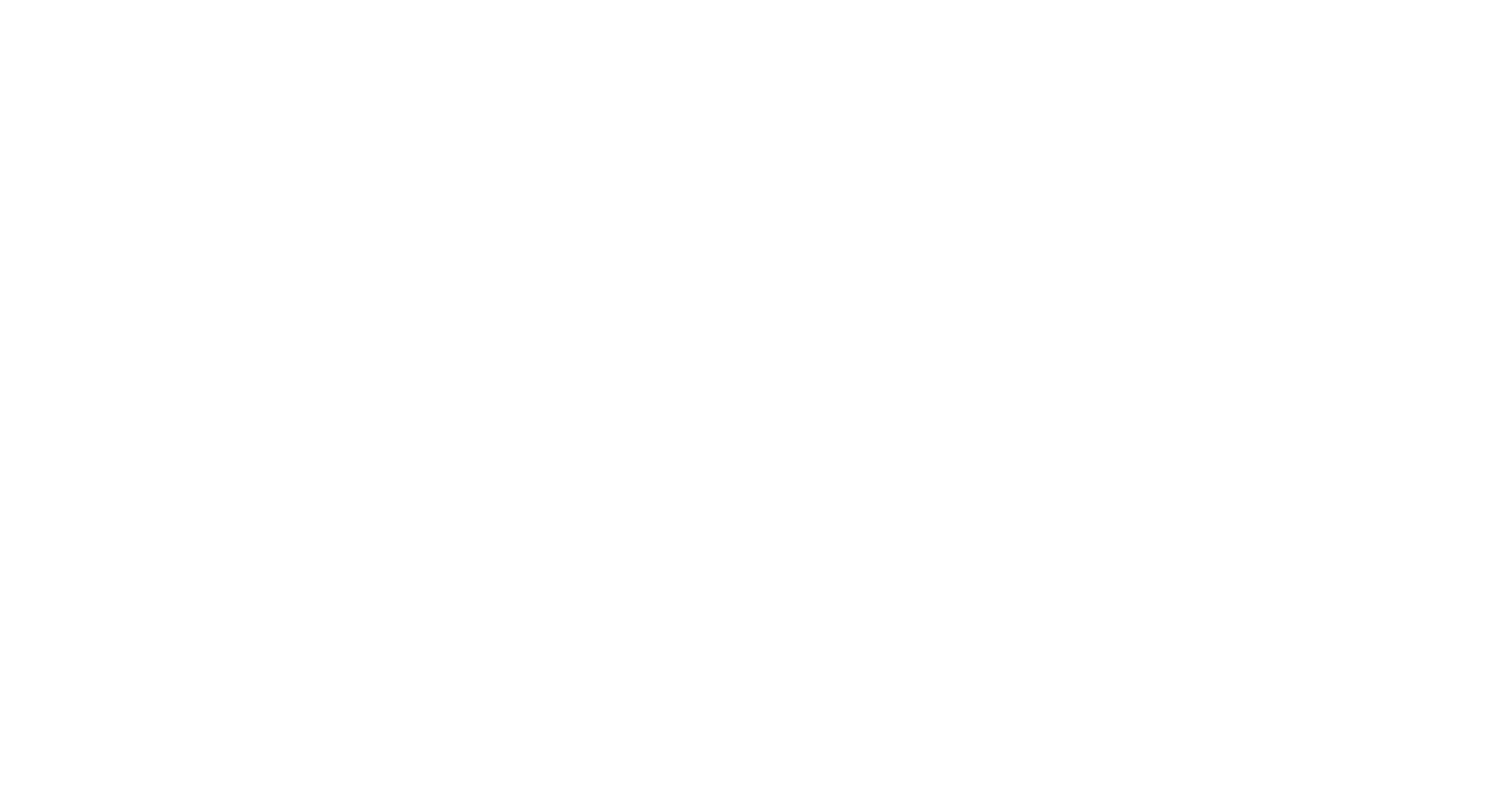 scroll, scrollTop: 0, scrollLeft: 0, axis: both 